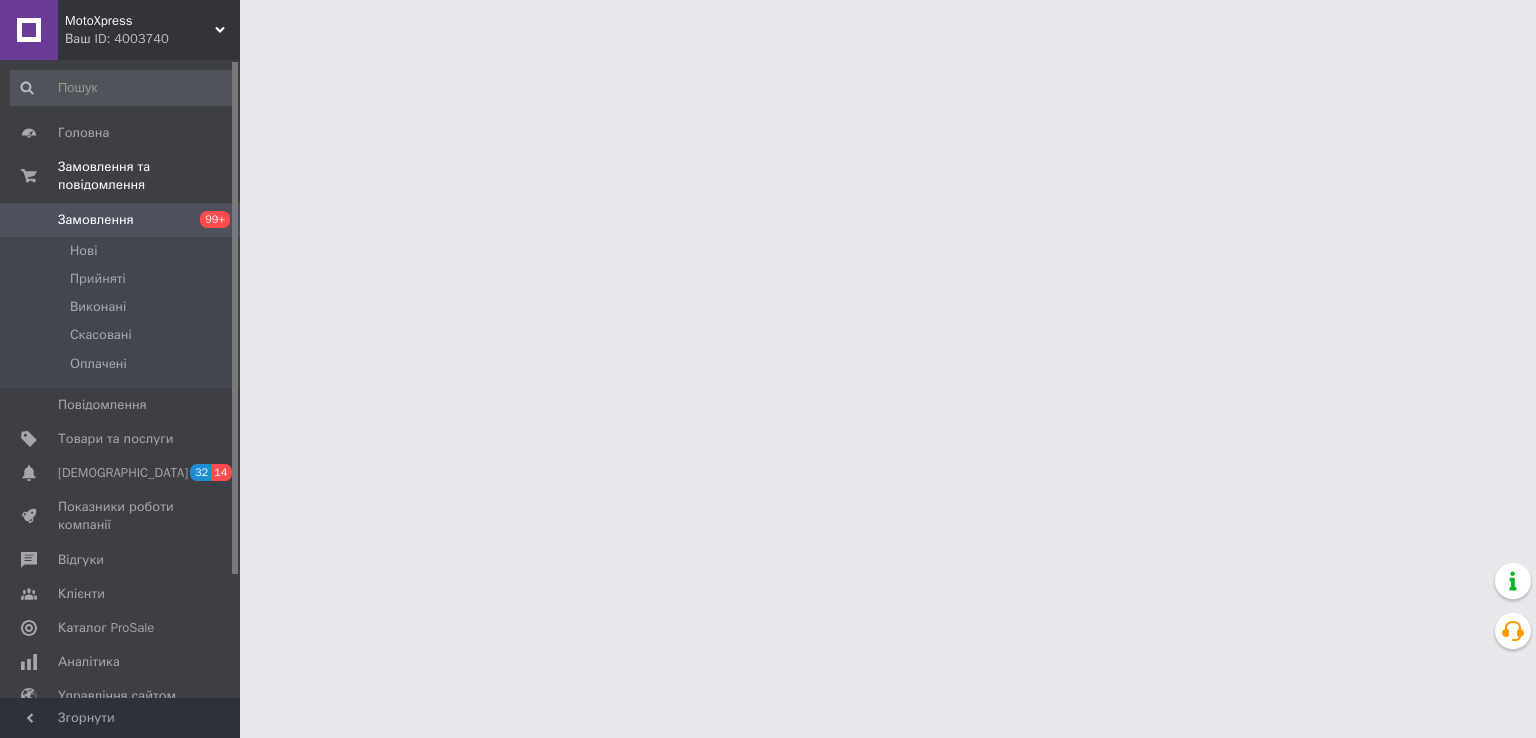 click at bounding box center [123, 88] 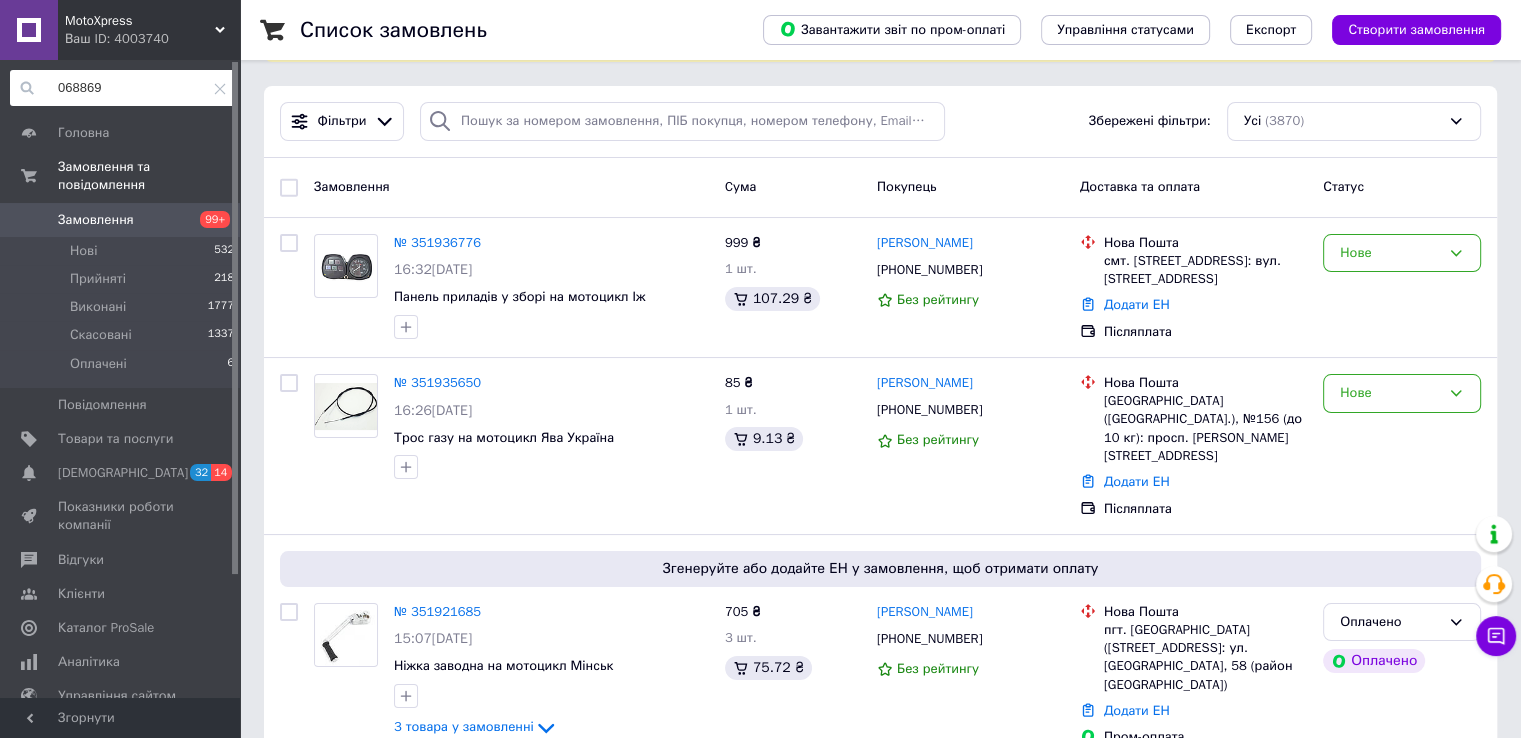 scroll, scrollTop: 202, scrollLeft: 0, axis: vertical 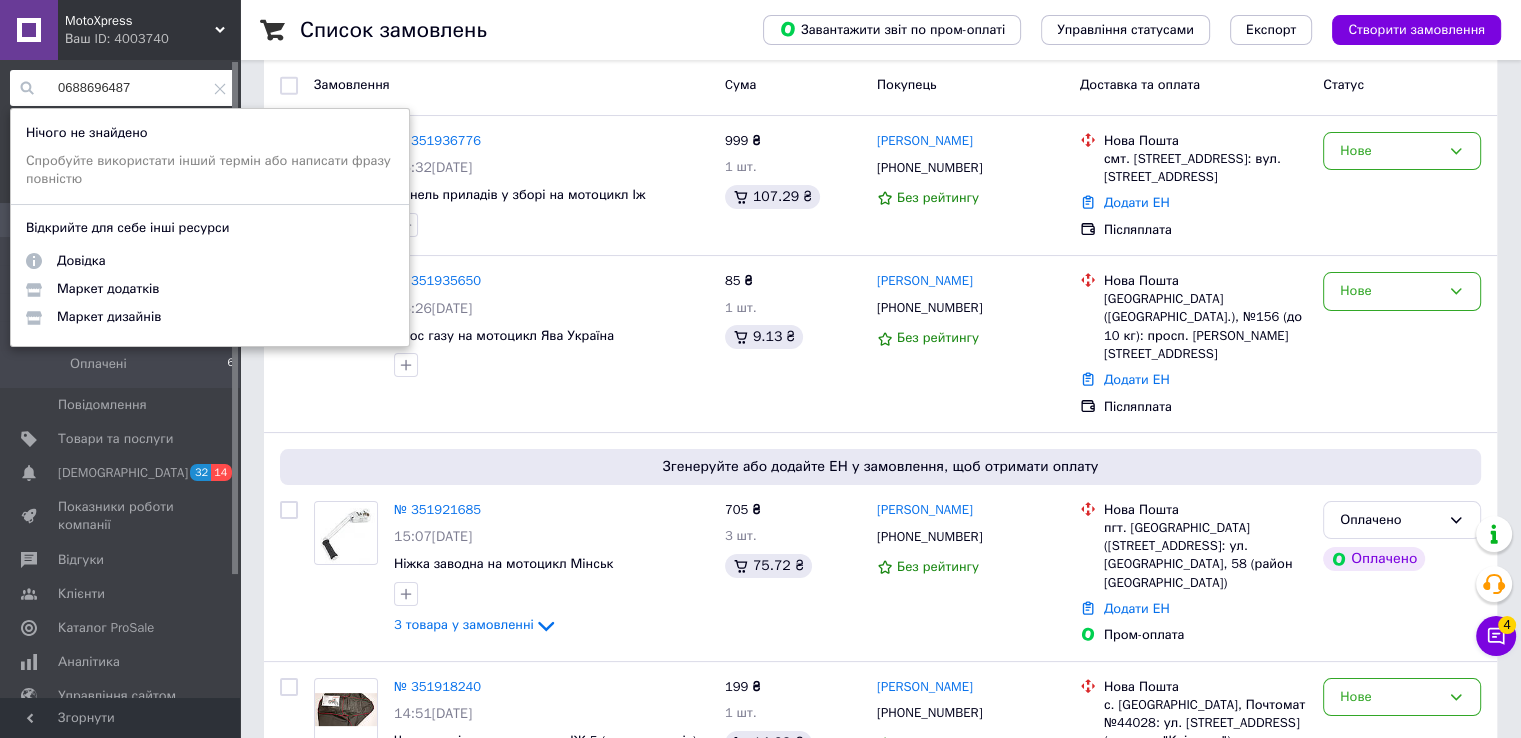 type on "0688696487" 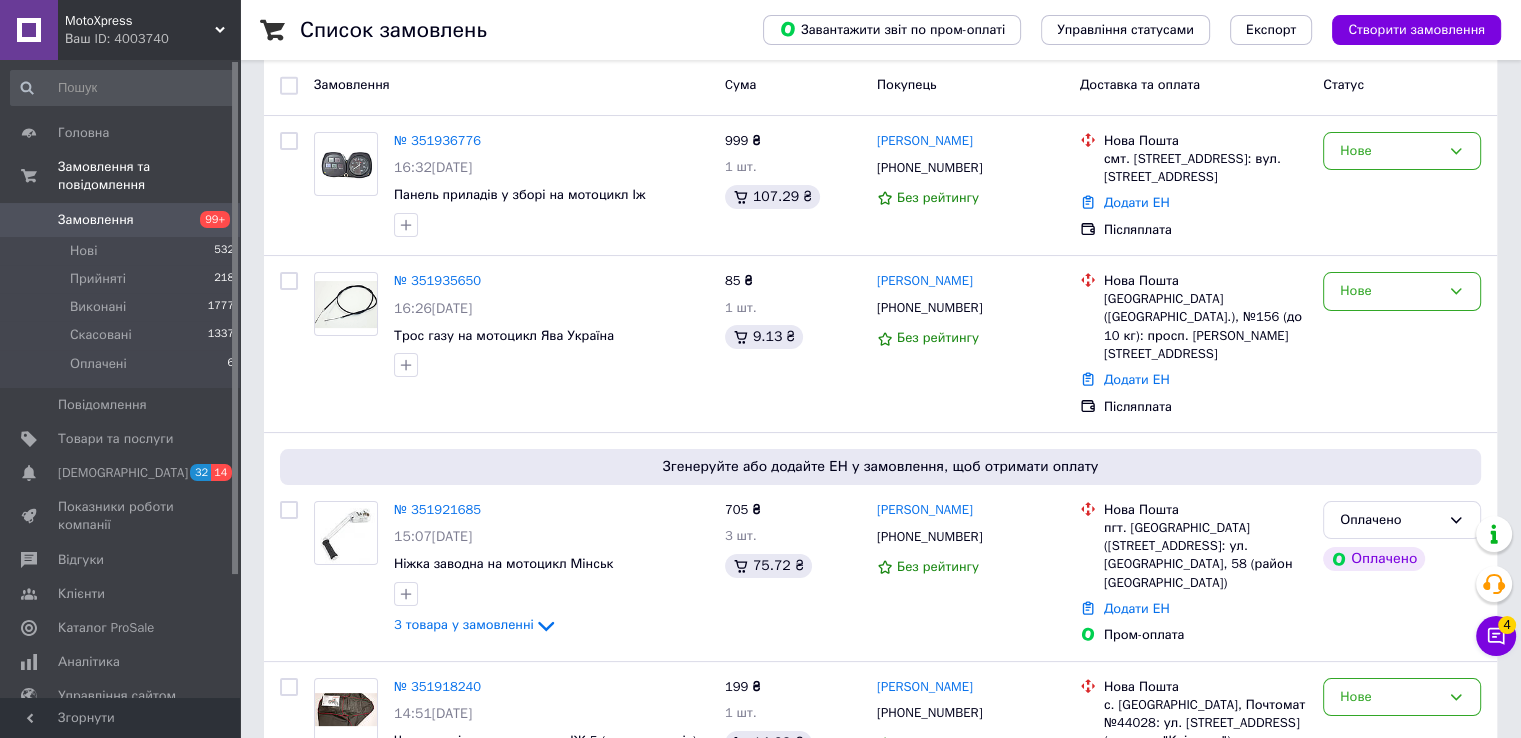 click on "Список замовлень   Завантажити звіт по пром-оплаті Управління статусами Експорт Створити замовлення -867.87 ₴ реальних коштів на балансі Через 4 дні товари стануть неактивні Поповніть Баланс ,  щоб продовжити отримувати замовлення Поповнити баланс Фільтри Збережені фільтри: Усі (3870) Замовлення Cума Покупець Доставка та оплата Статус № 351936776 16:32, 09.07.2025 Панель приладів у зборі на мотоцикл Іж 999 ₴ 1 шт. 107.29 ₴ Віталій Гоготов +380977455071 Без рейтингу Нова Пошта смт. Борова (Київська обл.), №1: вул. Театральна, 8а Додати ЕН Післяплата Нове № 351935650 16:26, 09.07.2025 85 ₴ 1 шт. Нове" at bounding box center [880, 8805] 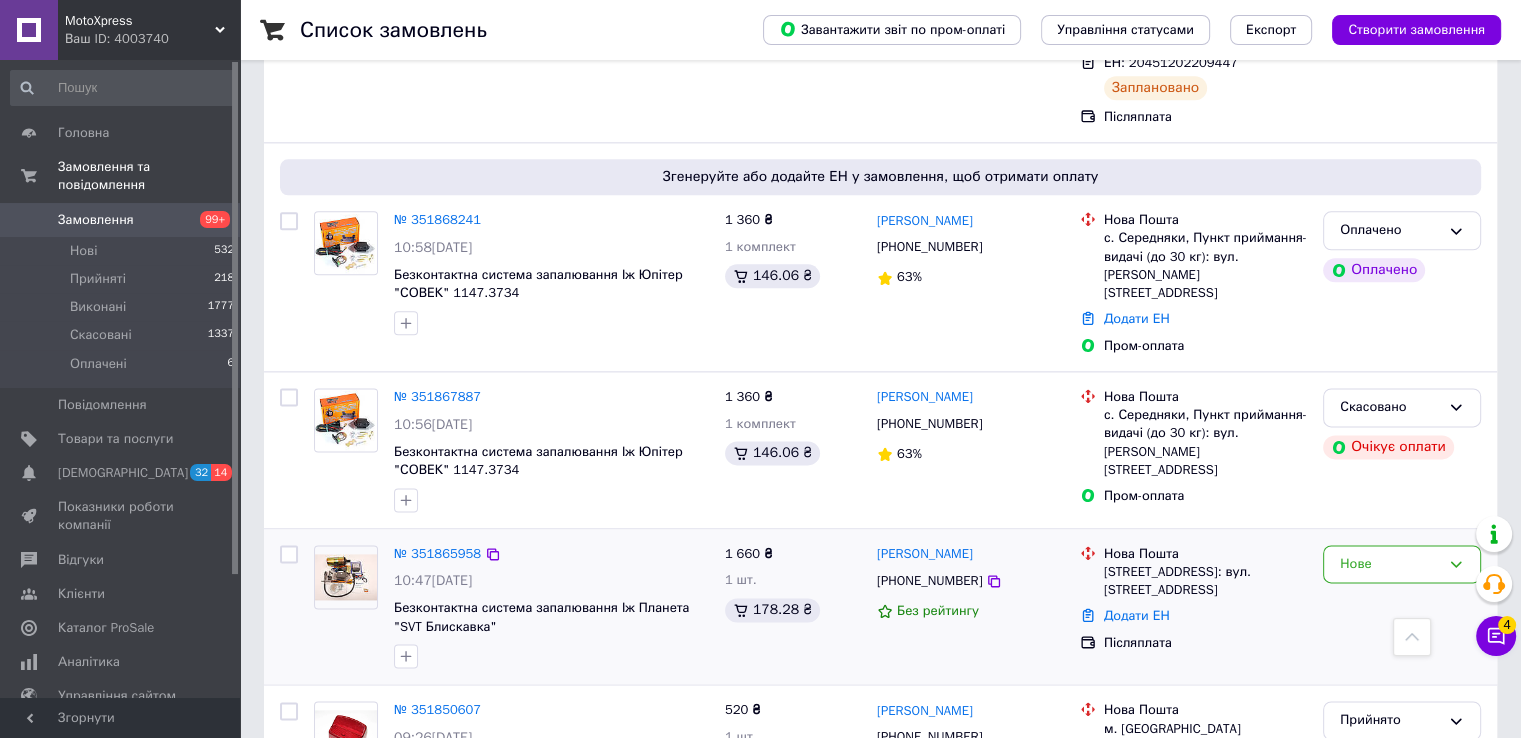 scroll, scrollTop: 2400, scrollLeft: 0, axis: vertical 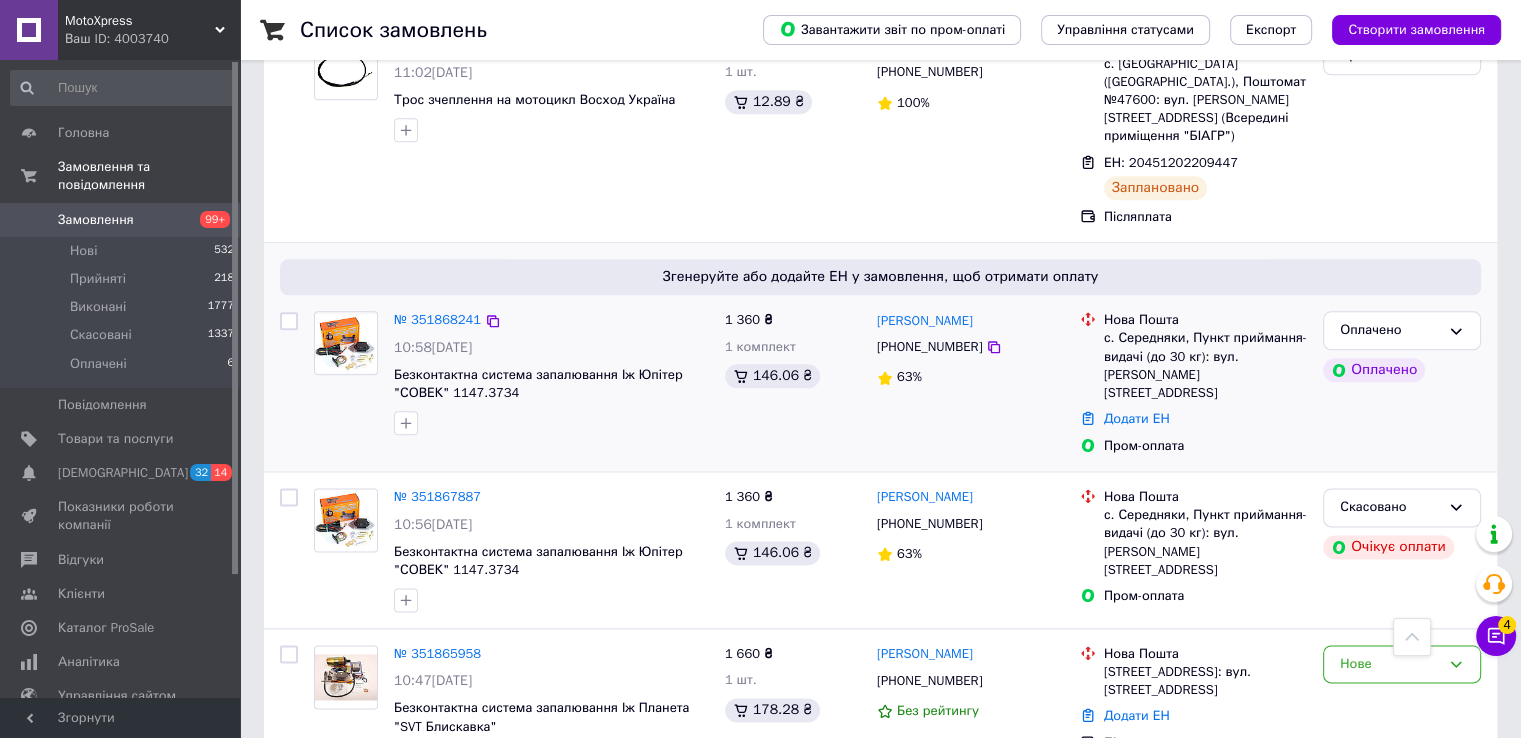 click on "с. Середняки, Пункт приймання-видачі (до 30 кг): вул. [PERSON_NAME][STREET_ADDRESS]" at bounding box center (1205, 365) 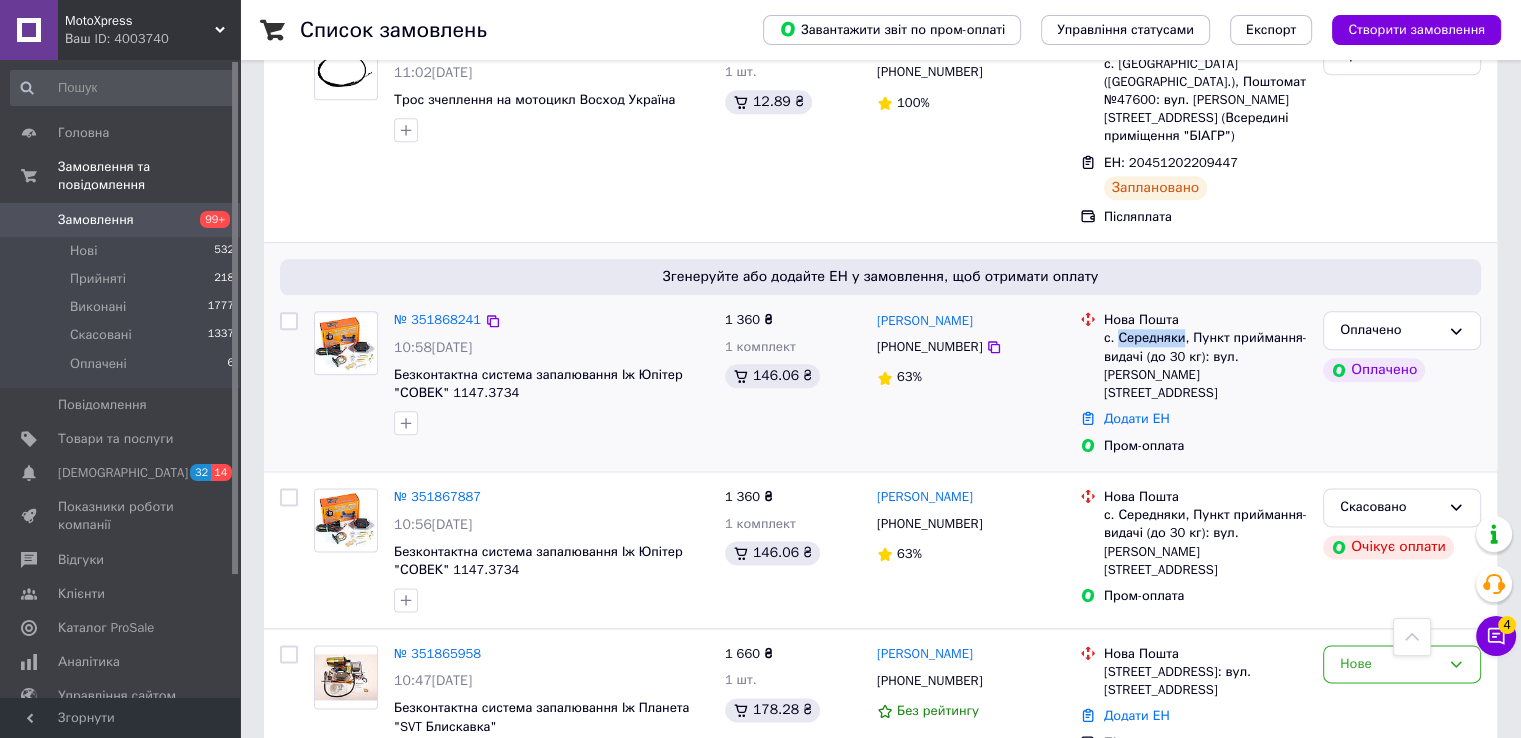 click on "с. Середняки, Пункт приймання-видачі (до 30 кг): вул. Шляхова, 43" at bounding box center (1205, 365) 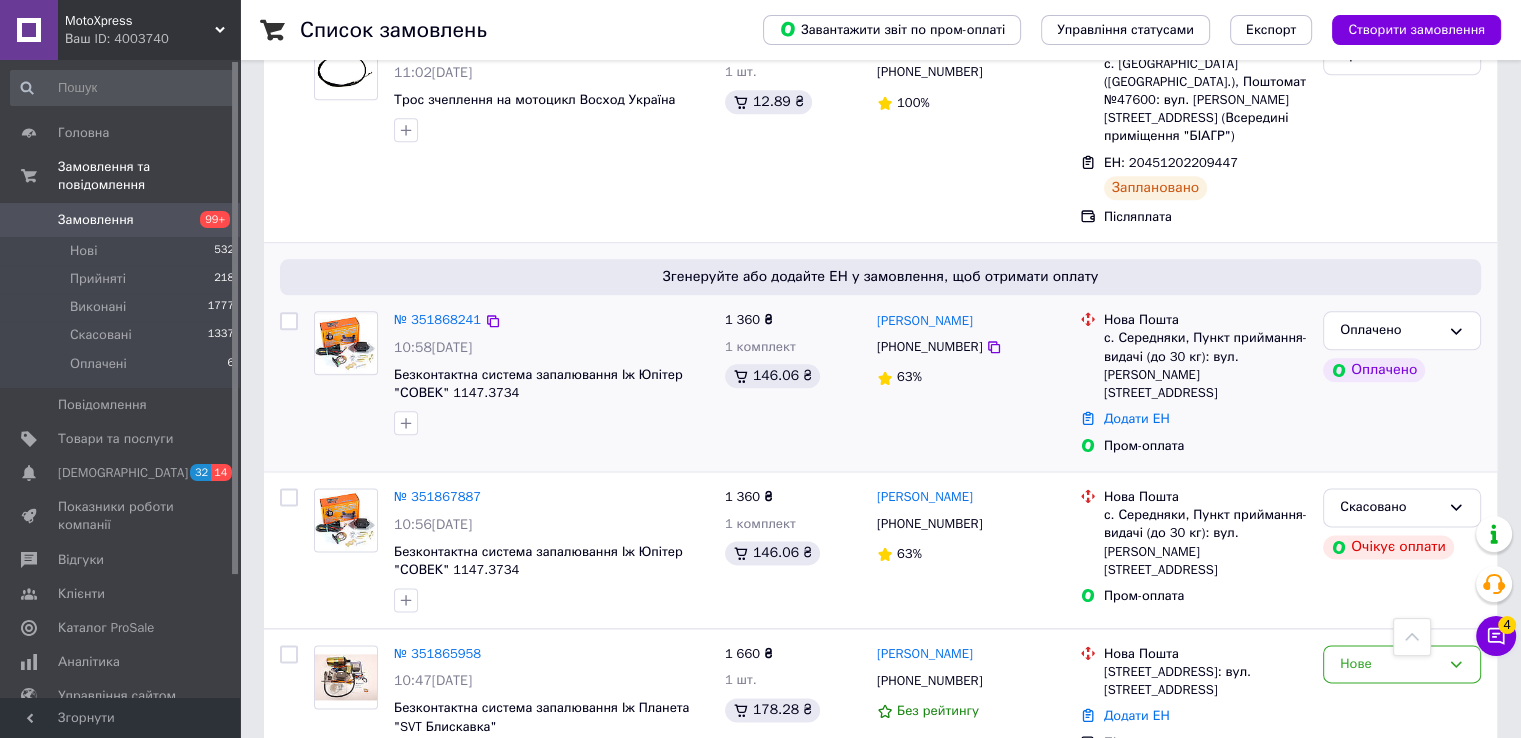 click on "с. Середняки, Пункт приймання-видачі (до 30 кг): вул. Шляхова, 43" at bounding box center [1205, 365] 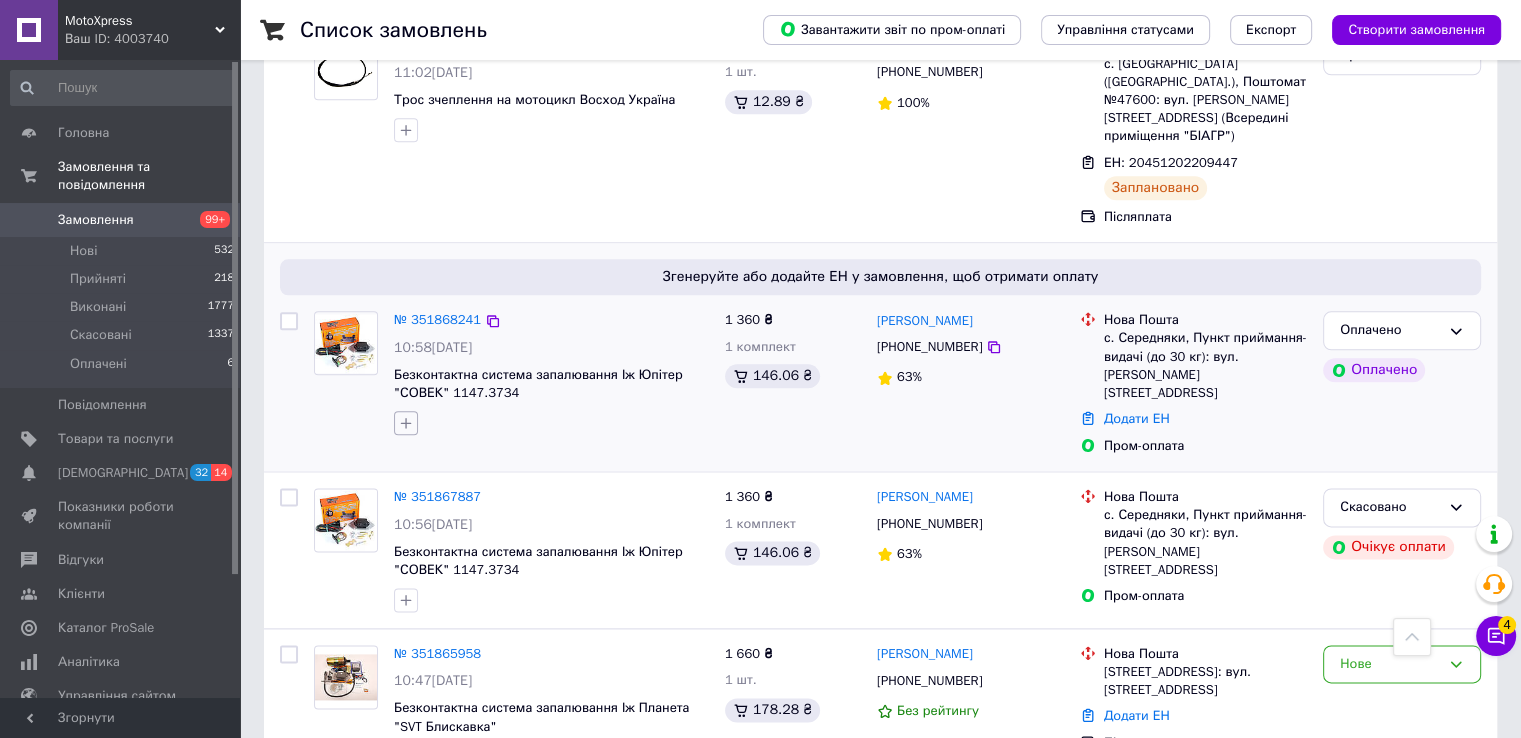 click 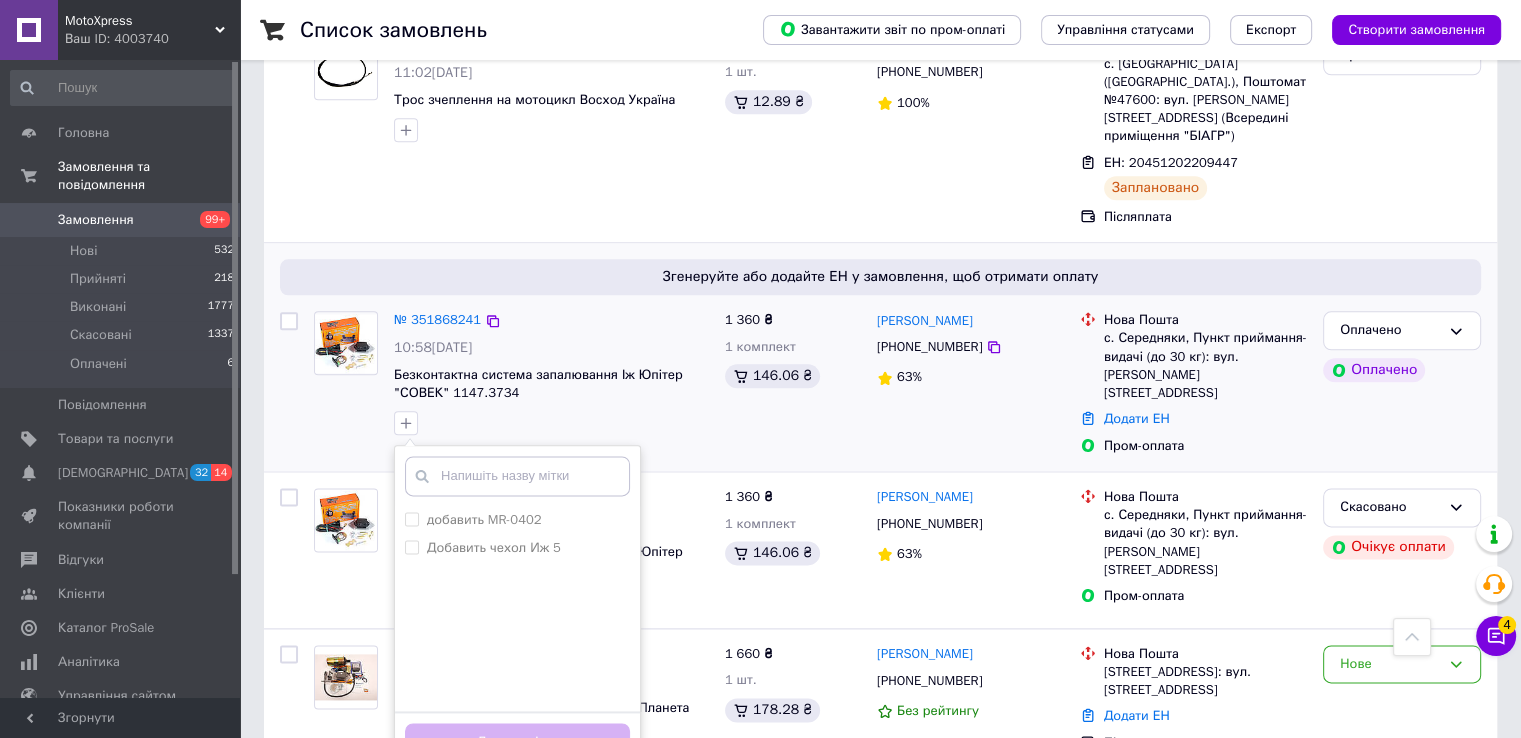 click on "добавить MR-0402 Добавить чехол Иж 5 Створити мітку   Додати мітку" at bounding box center [551, 423] 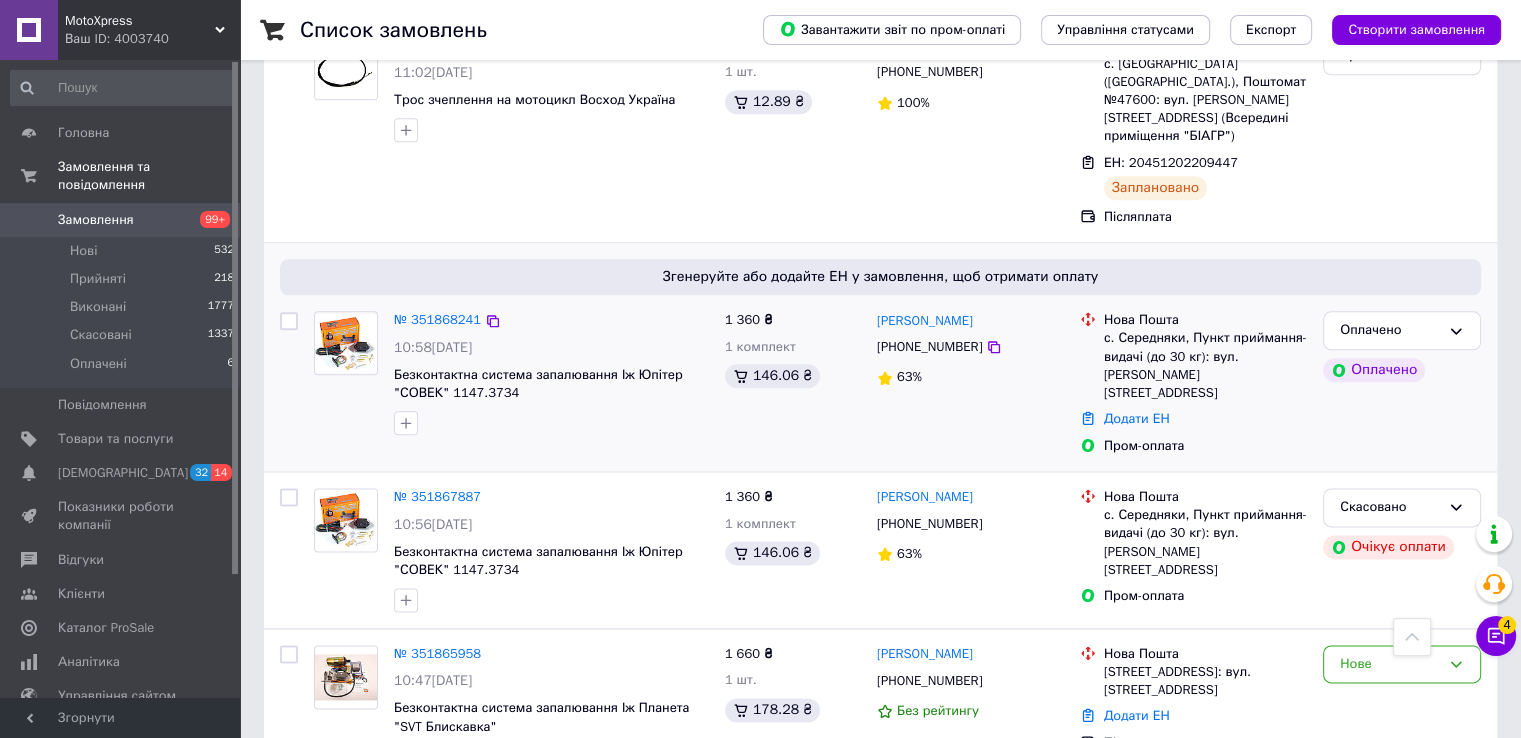 click on "+380993621431" at bounding box center (929, 347) 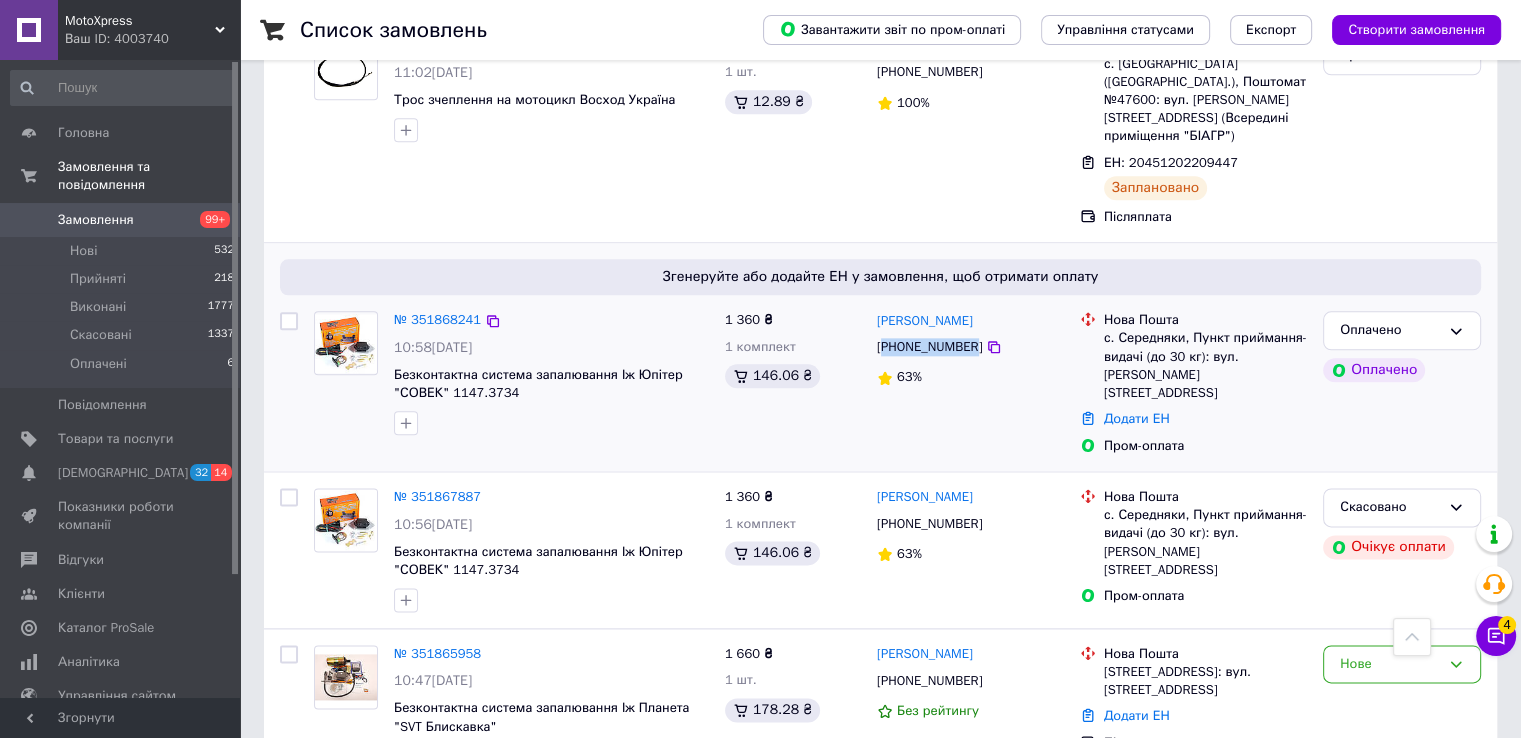 click on "+380993621431" at bounding box center (929, 347) 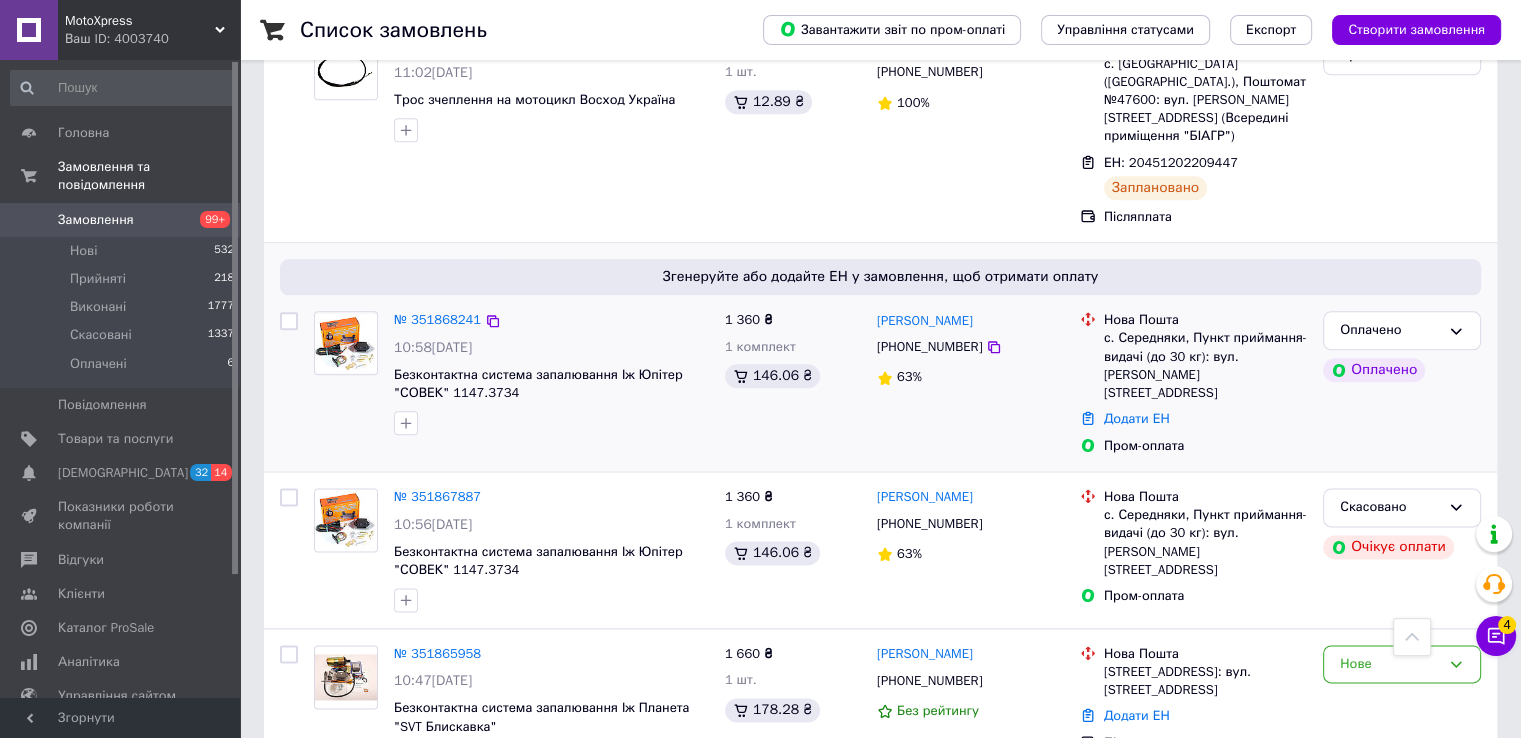 click on "Володымыр Олексенко +380993621431 63%" at bounding box center (970, 383) 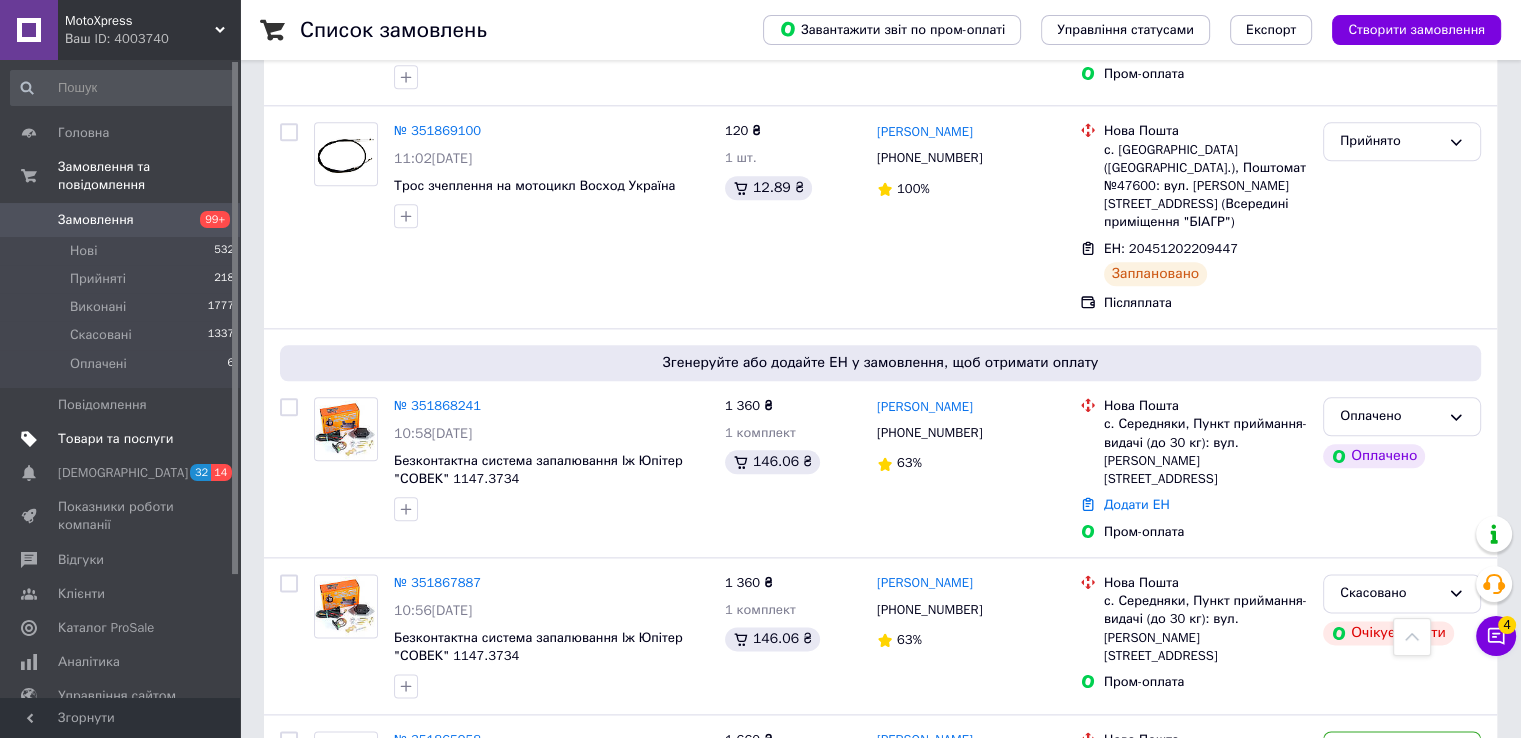 scroll, scrollTop: 2200, scrollLeft: 0, axis: vertical 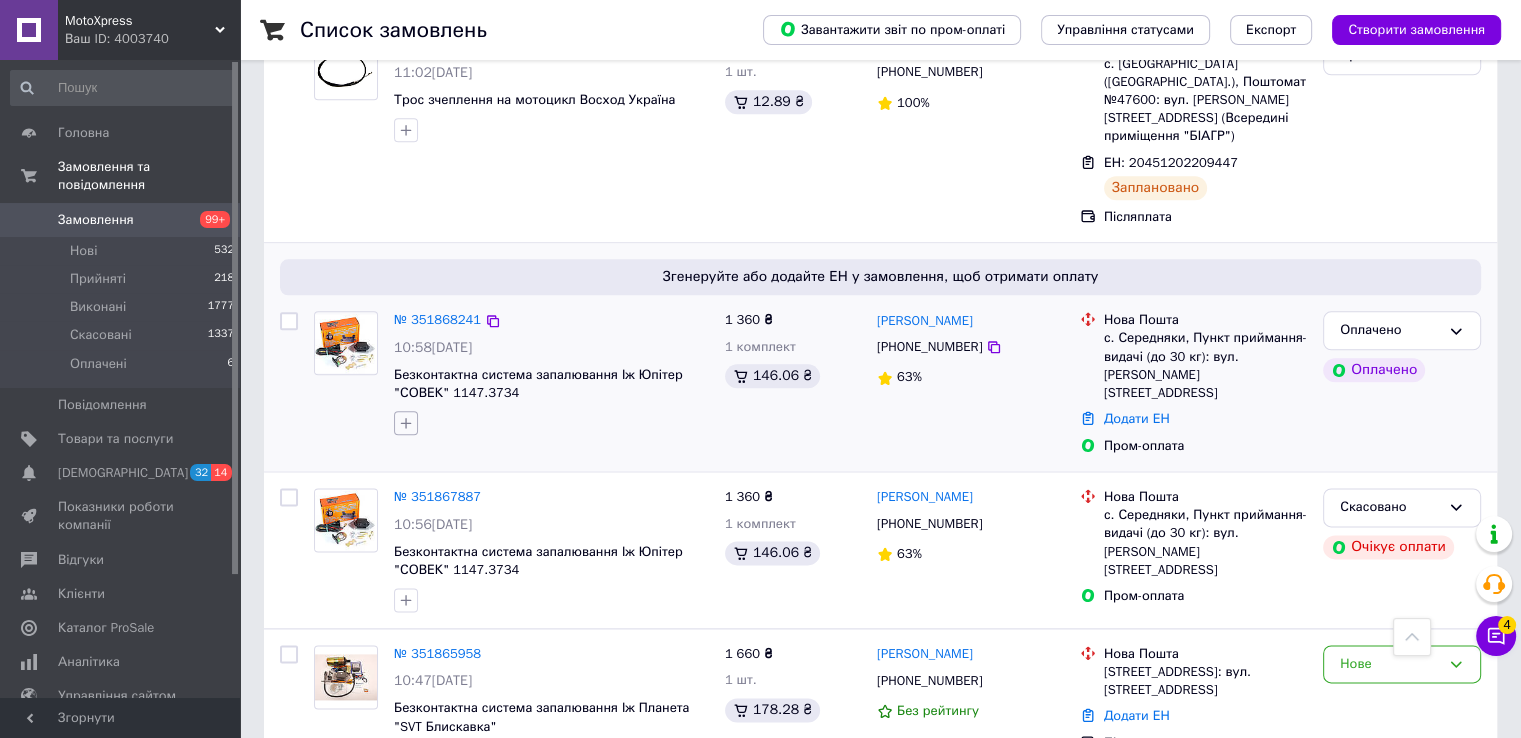 click 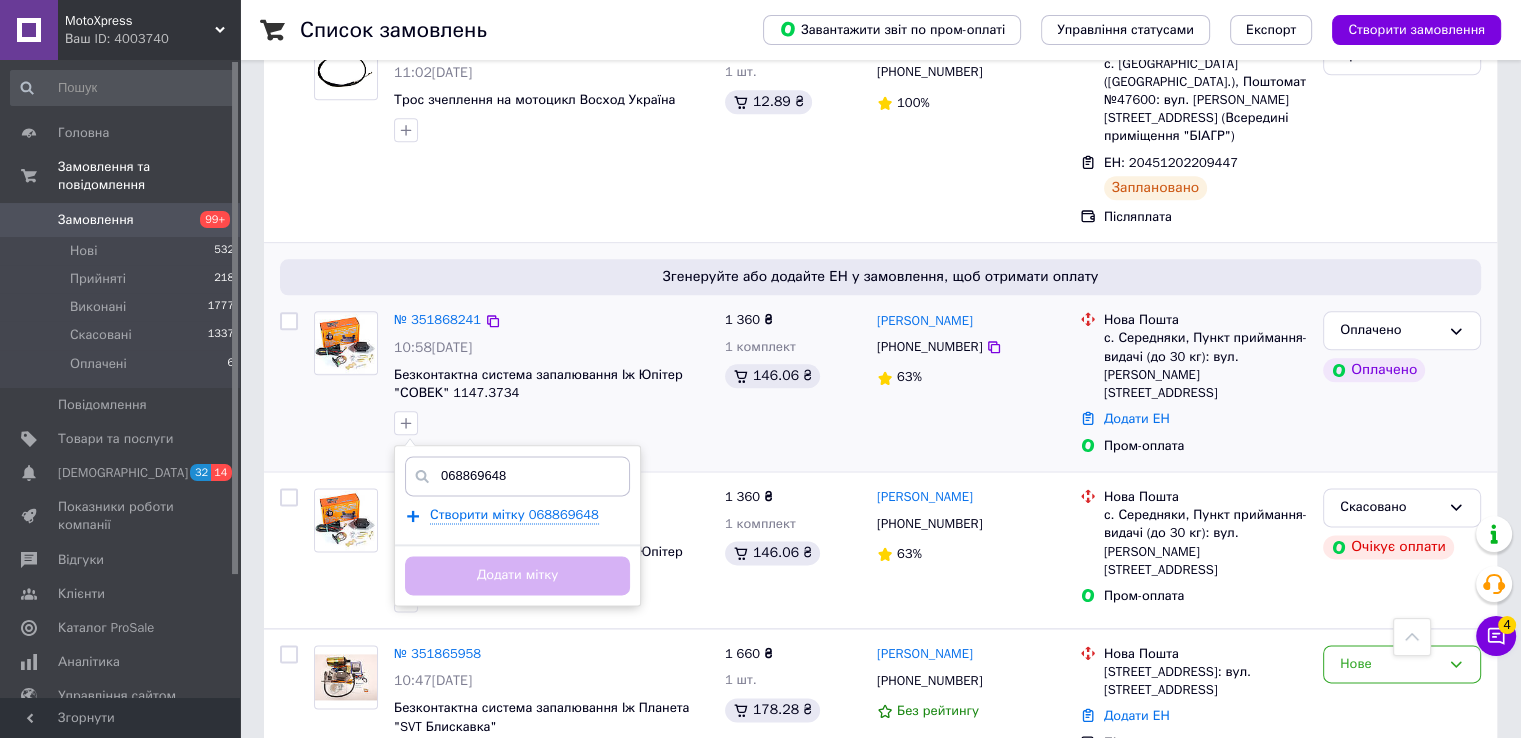 type on "0688696487" 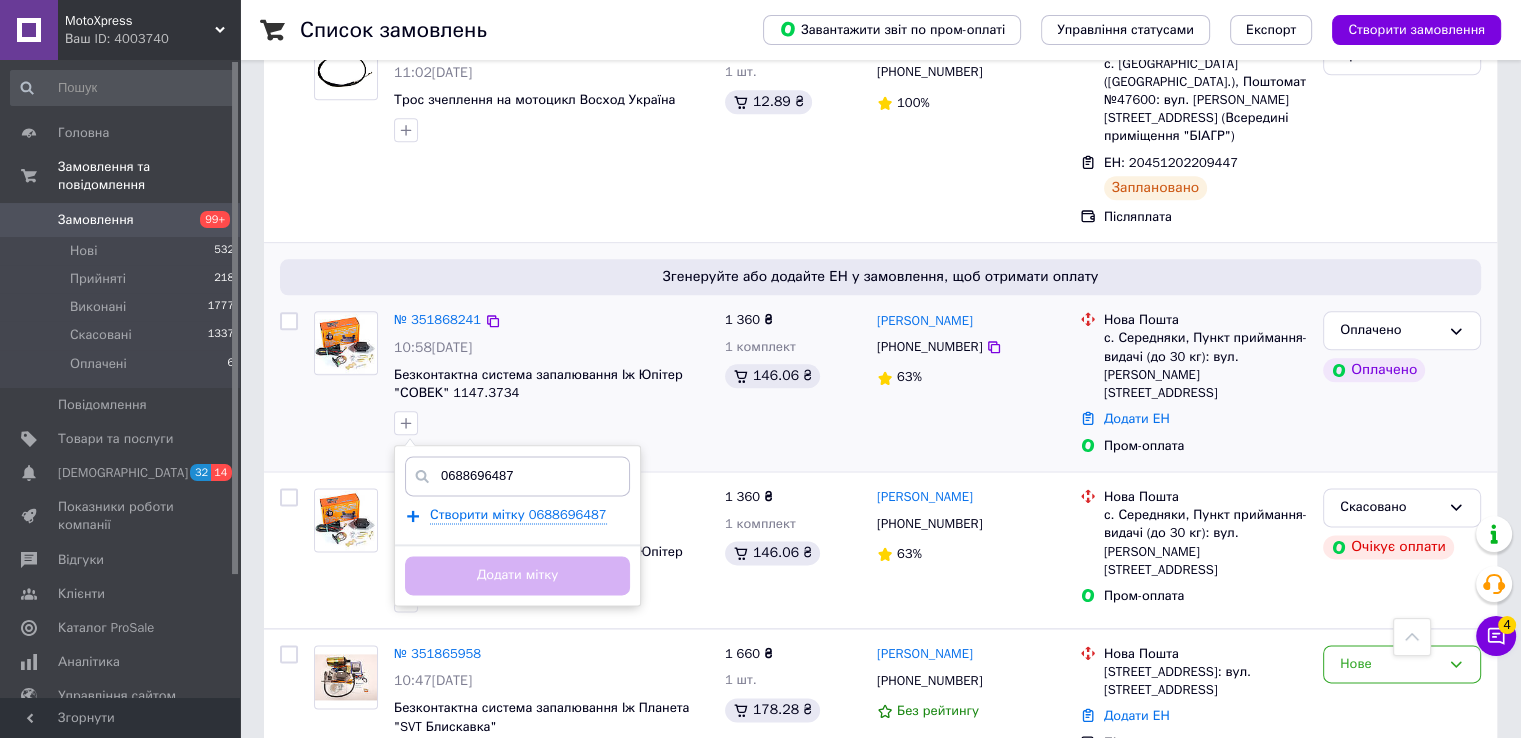 click on "0688696487 Створити мітку   0688696487 Додати мітку" at bounding box center (551, 423) 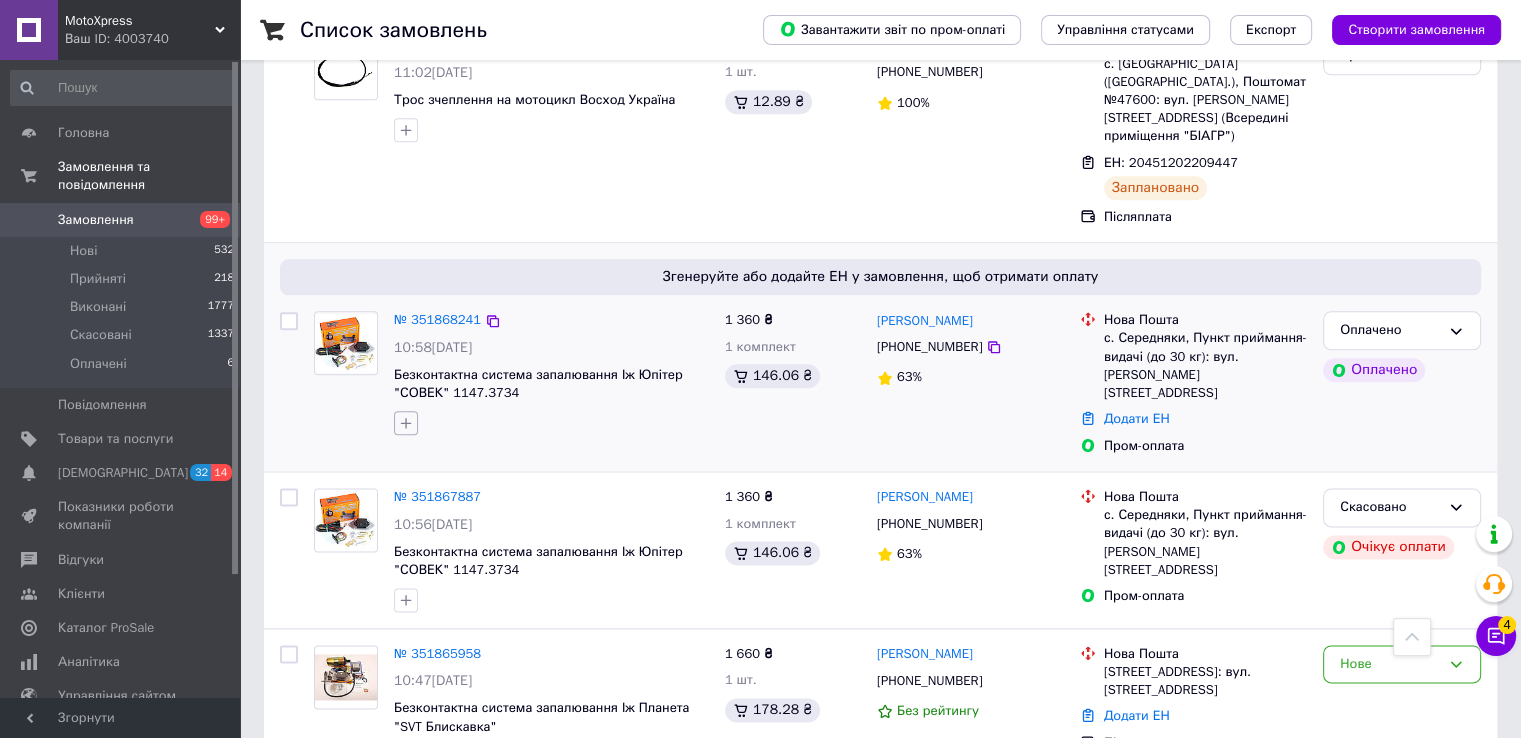 click 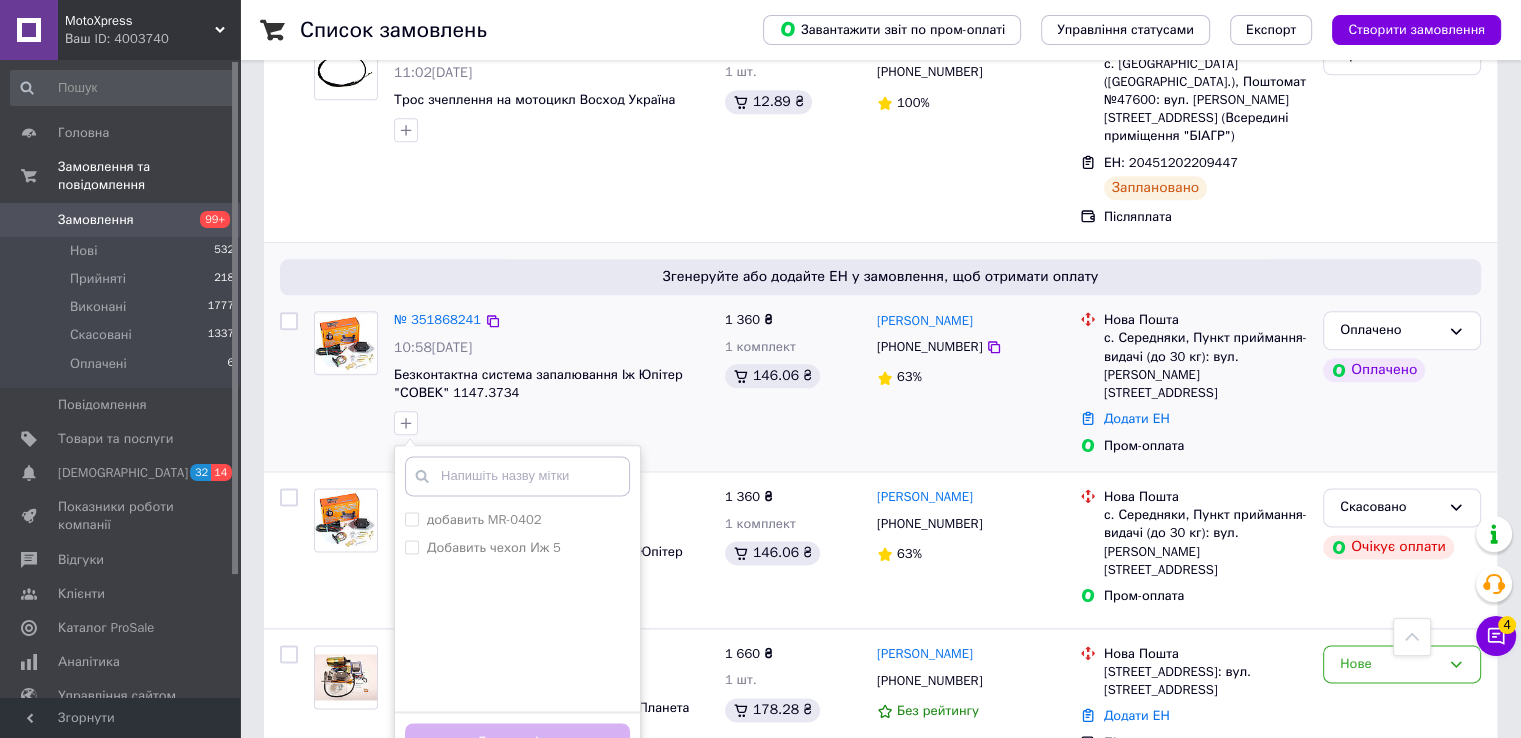 click at bounding box center [517, 476] 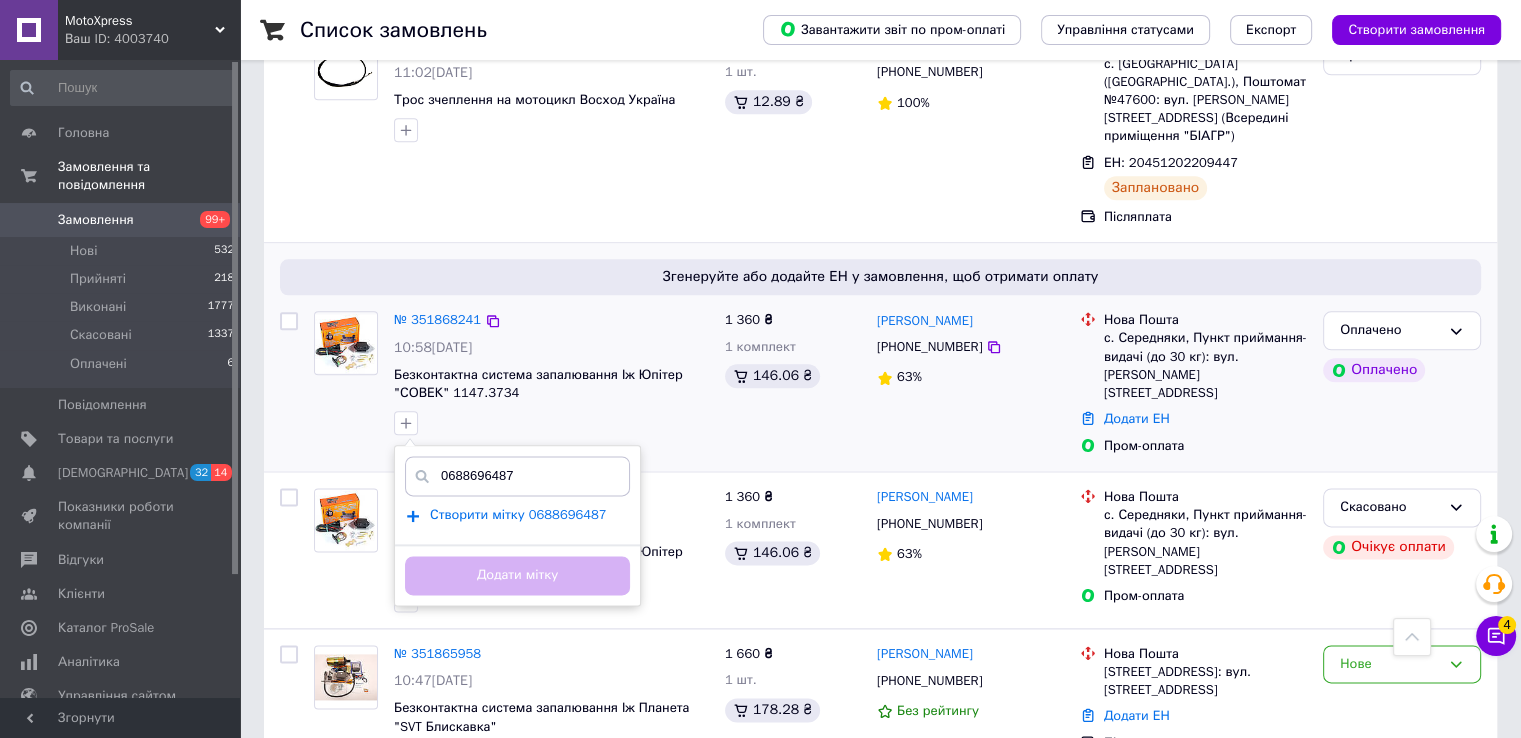 type on "0688696487" 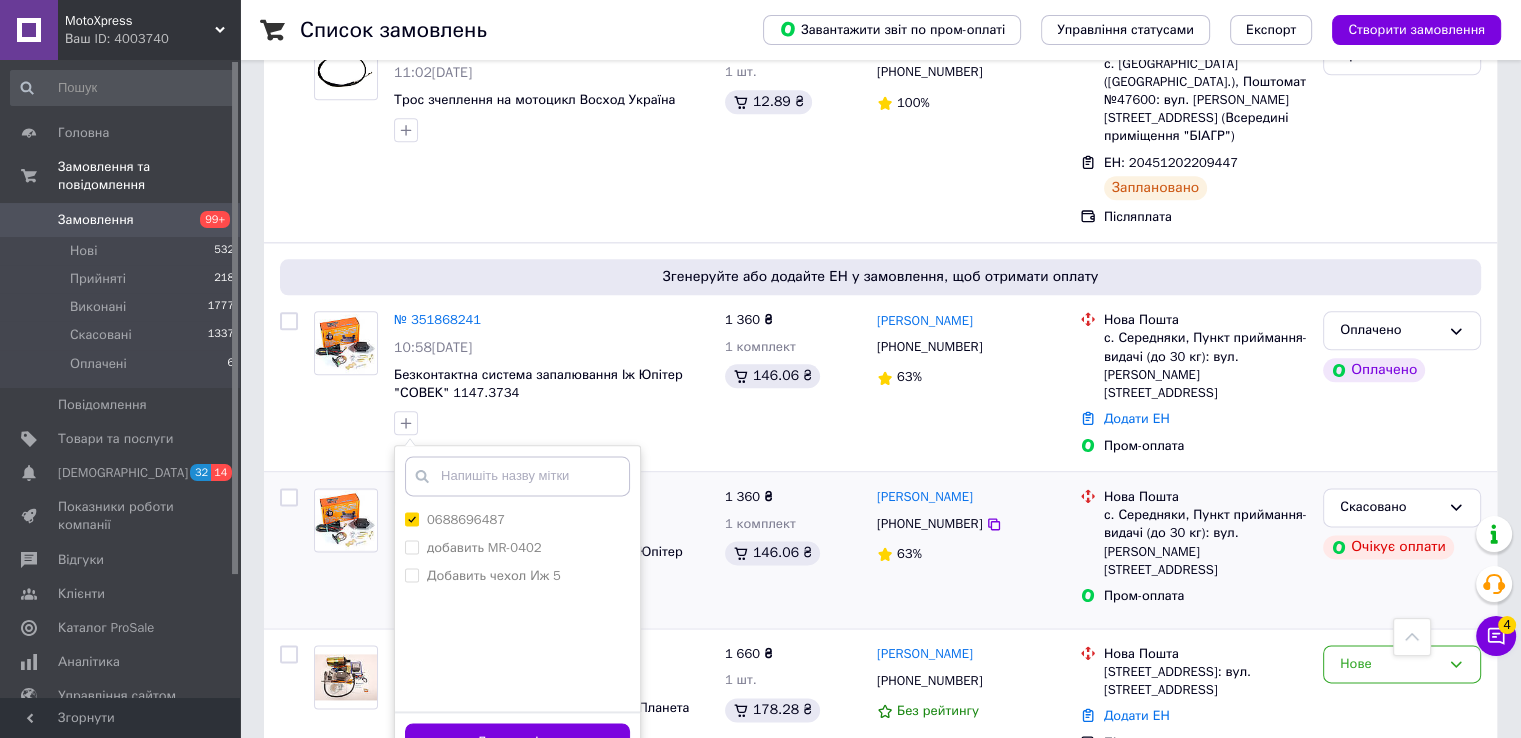 click on "Додати мітку" at bounding box center [517, 742] 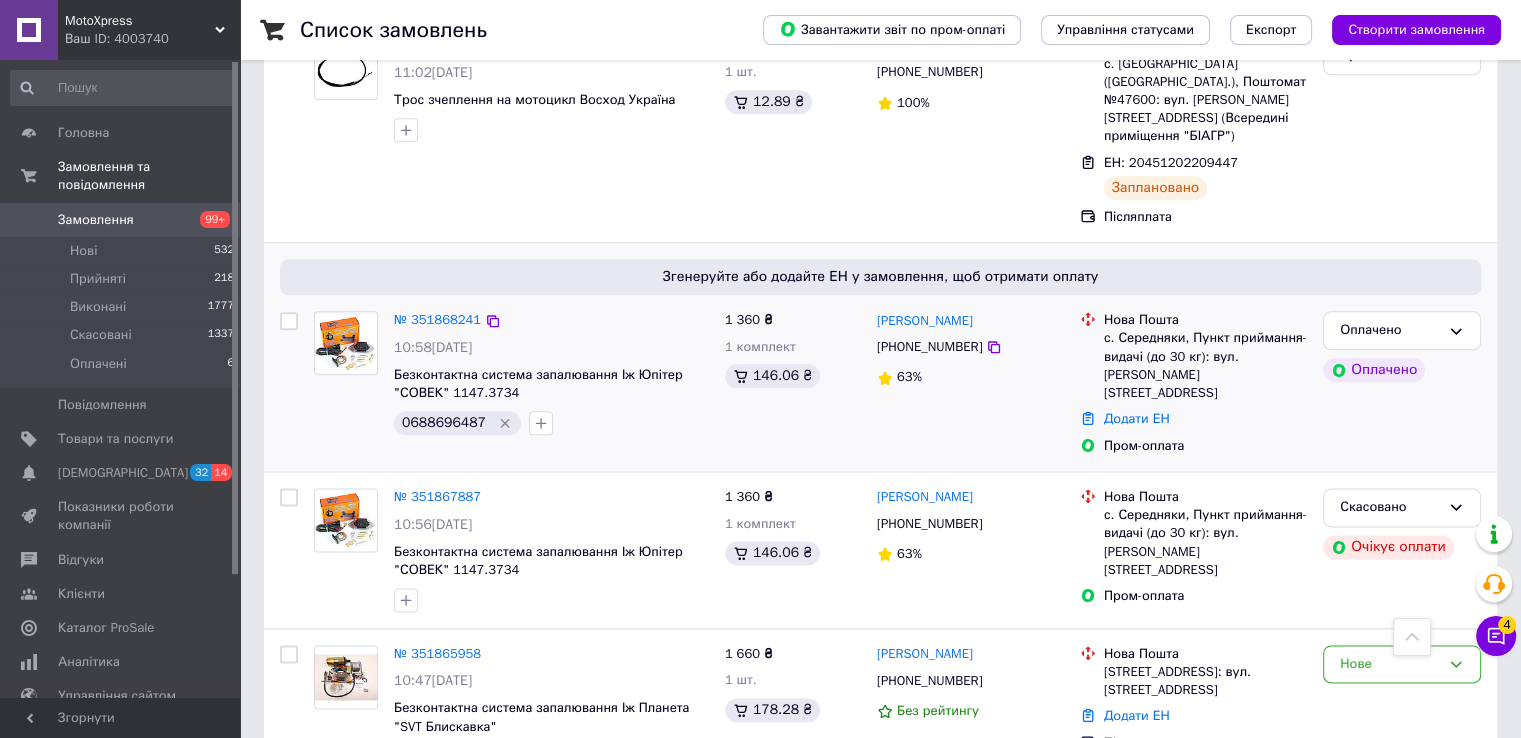 click on "Безконтактна система запалювання Іж Юпітер "СОВЕК" 1147.3734" at bounding box center (551, 384) 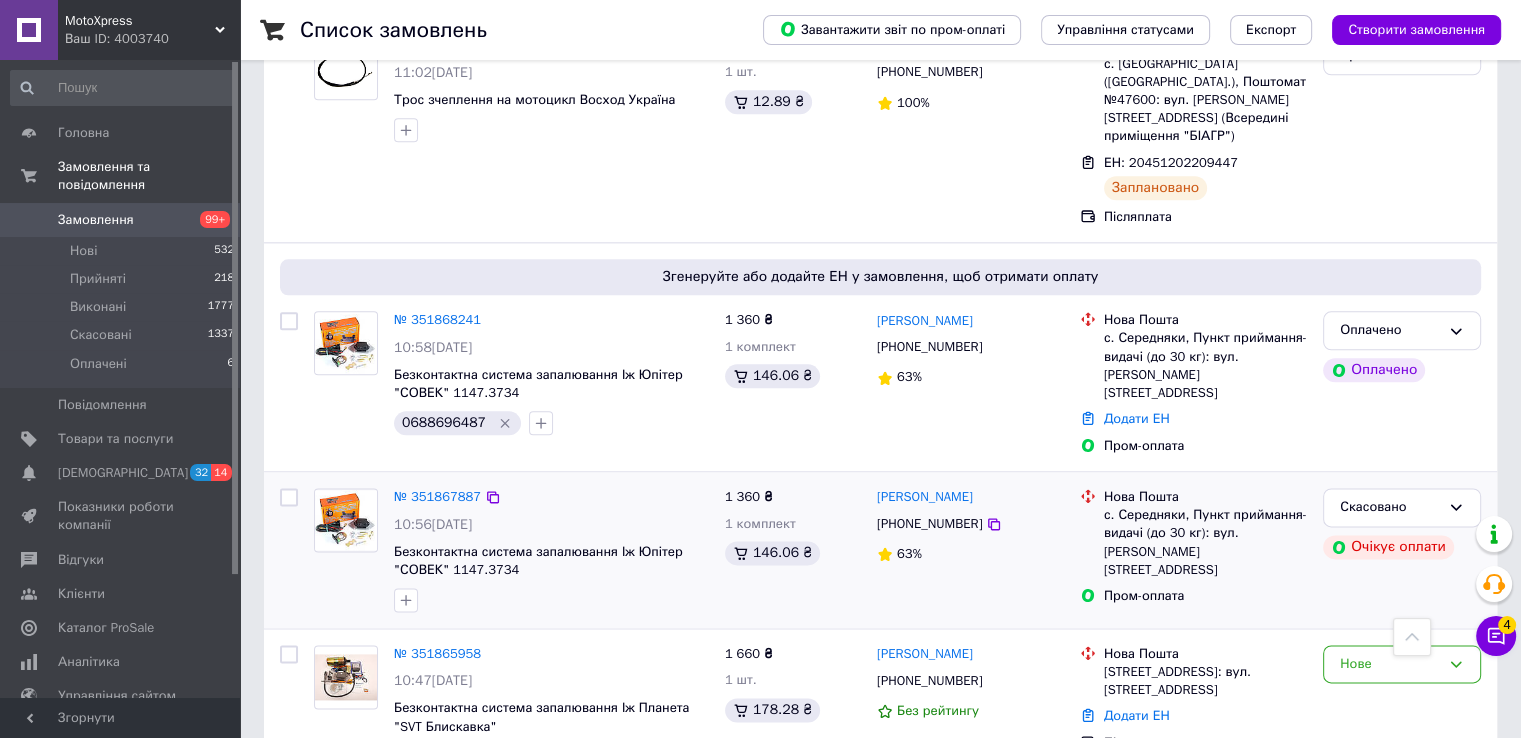 scroll, scrollTop: 2300, scrollLeft: 0, axis: vertical 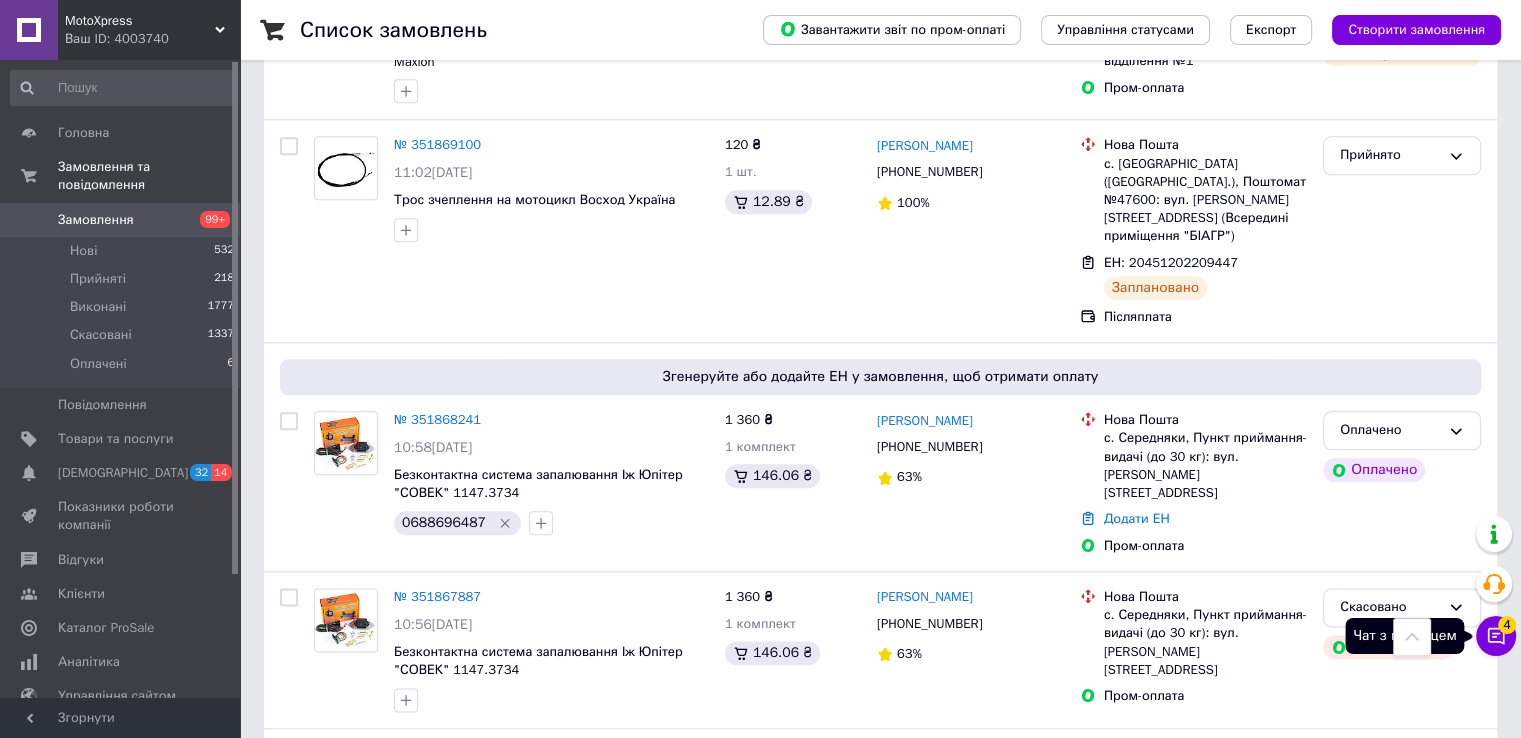 click 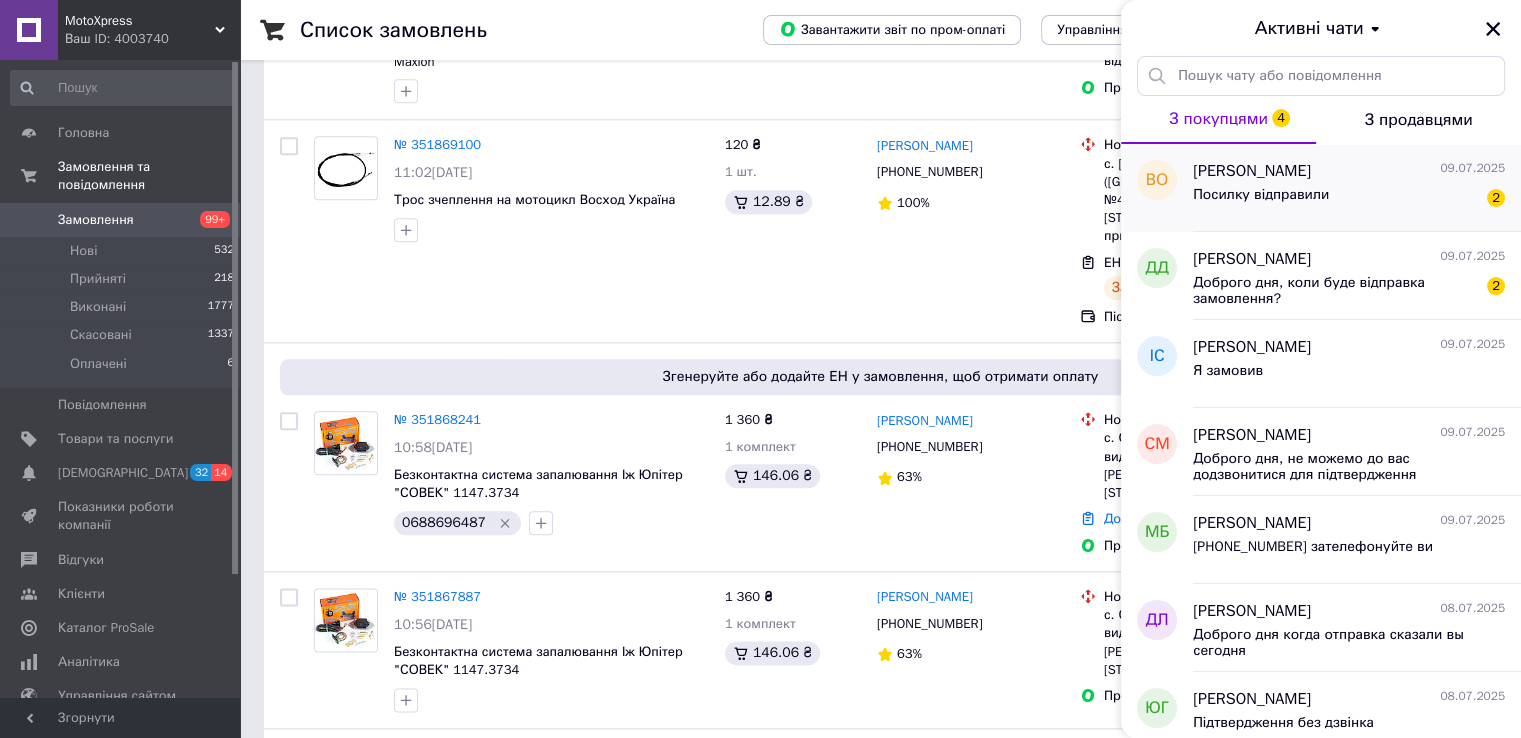 click on "Посилку відправили" at bounding box center [1261, 195] 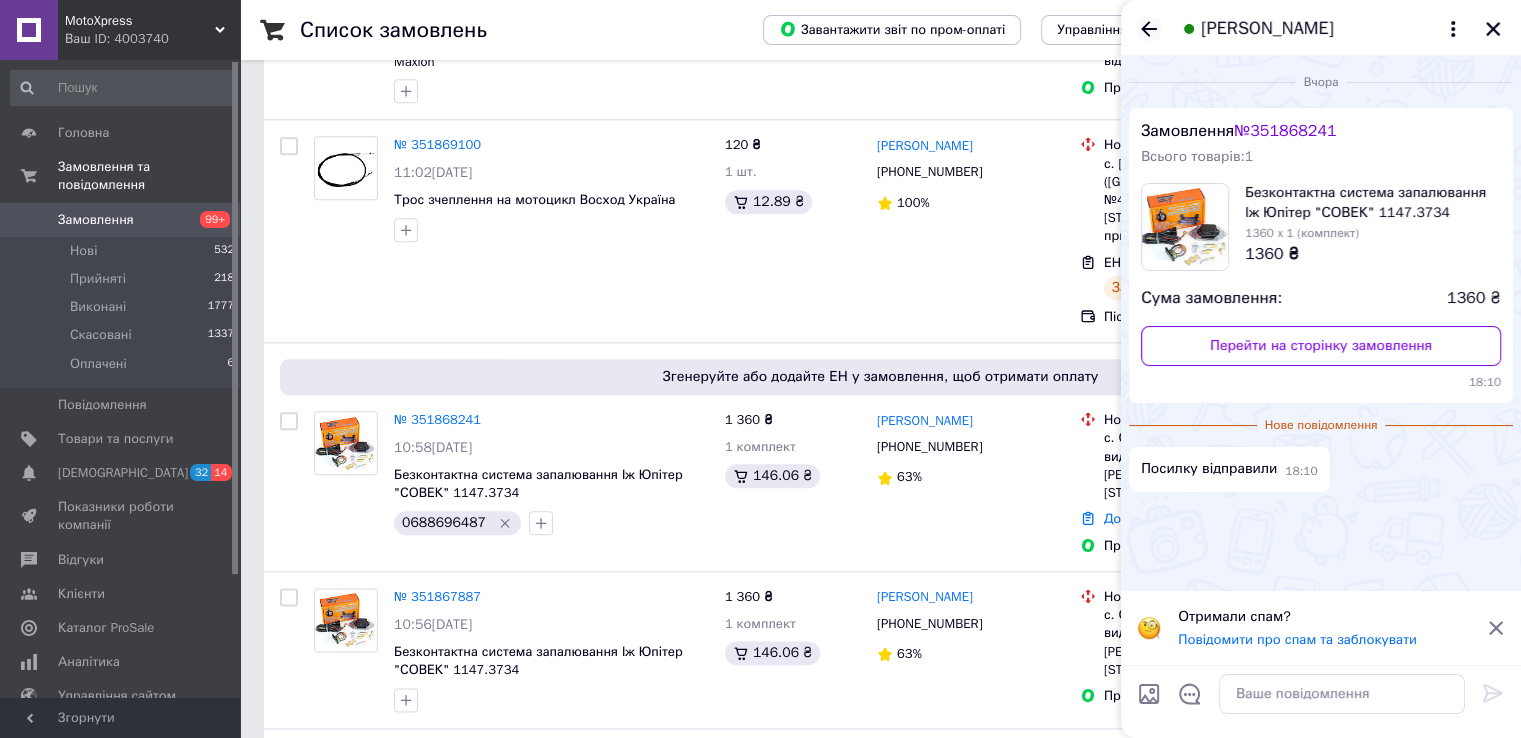 click 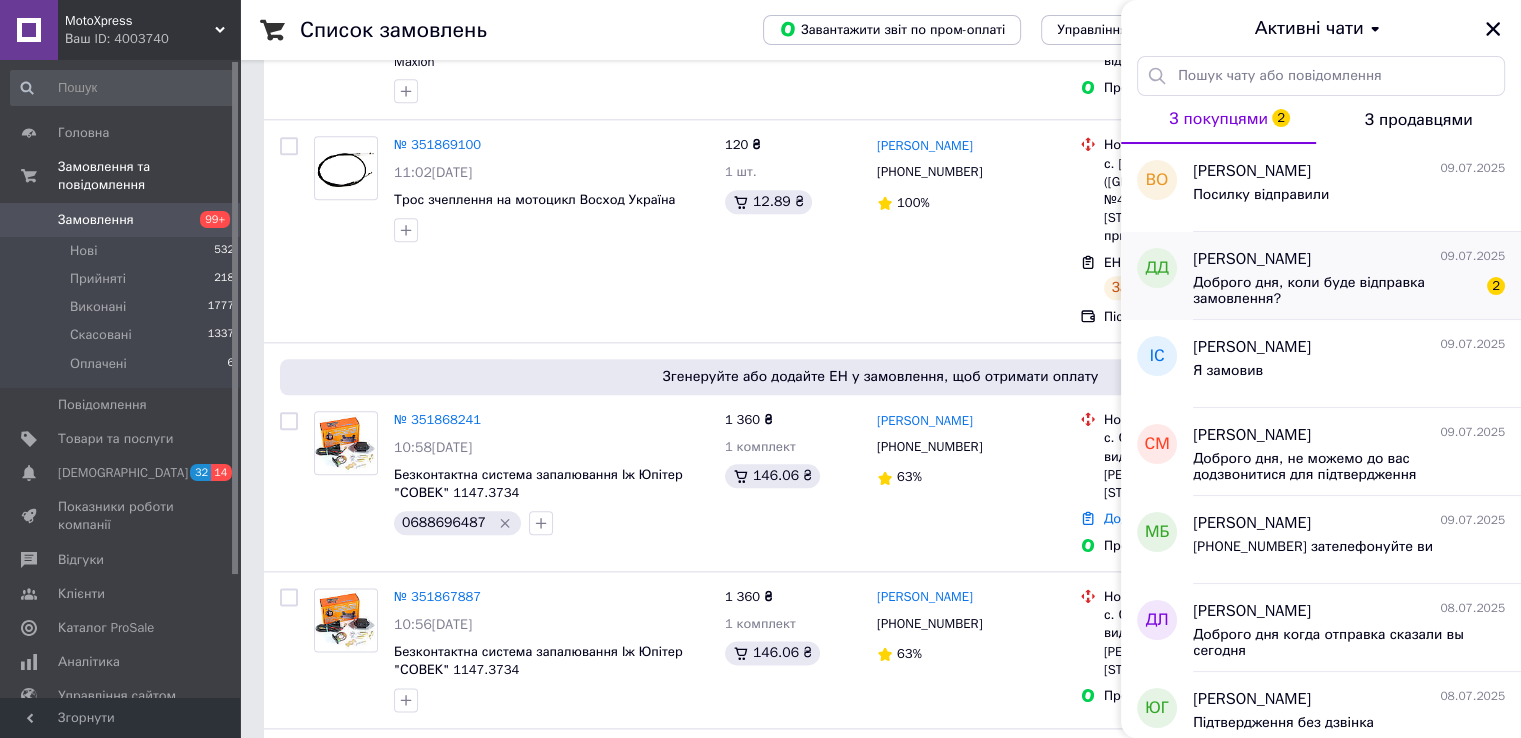 click on "Доброго дня, коли буде відправка замовлення?" at bounding box center (1335, 291) 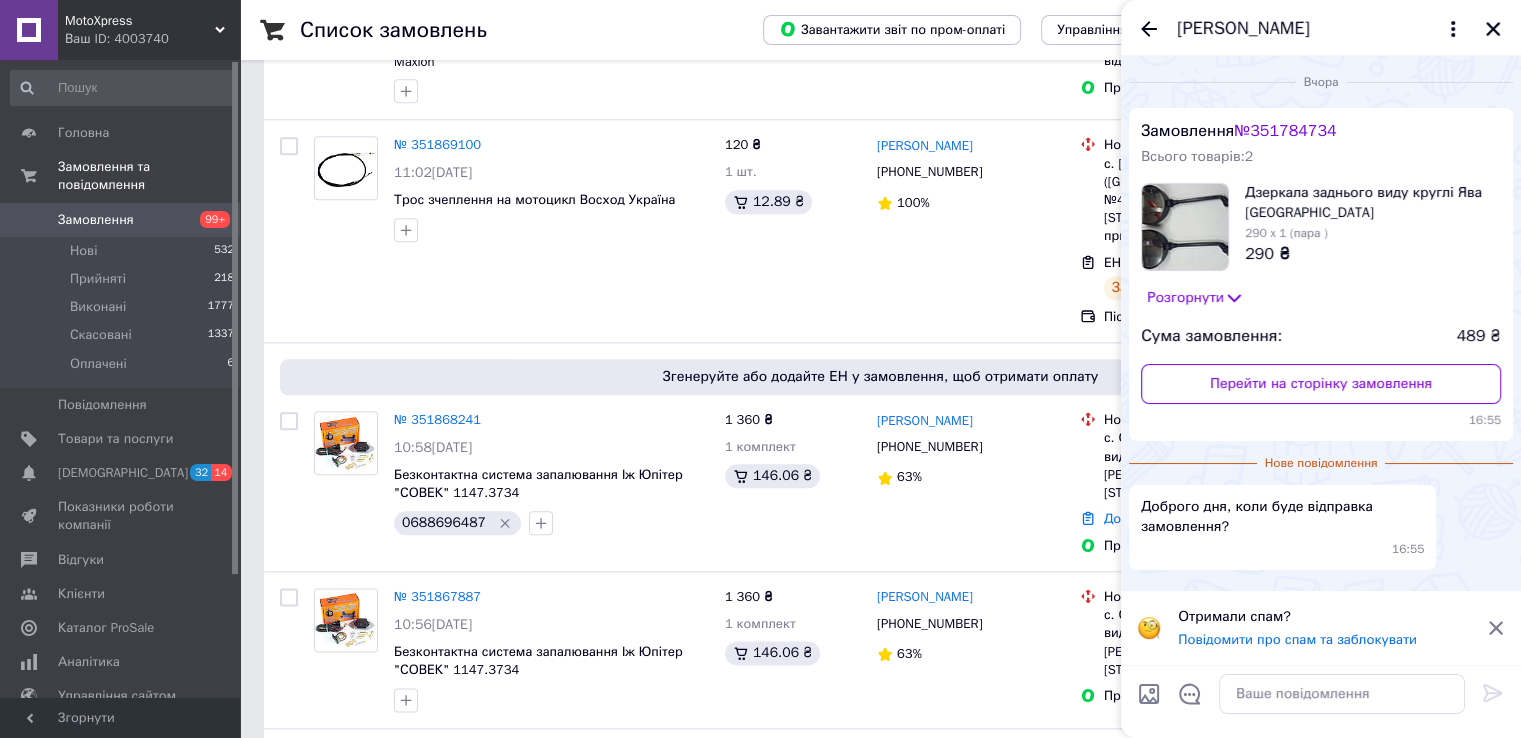 click on "Розгорнути" at bounding box center (1195, 298) 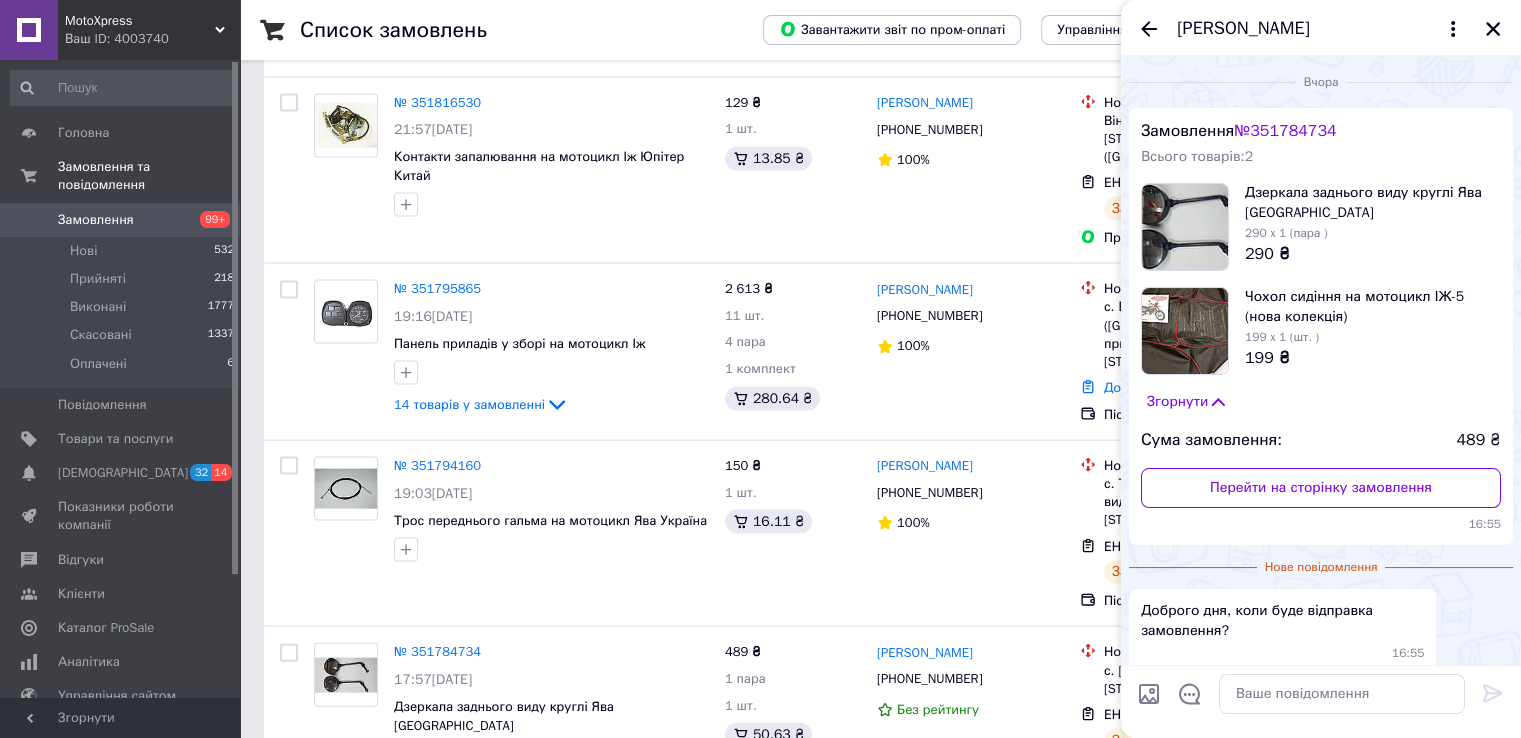 scroll, scrollTop: 4300, scrollLeft: 0, axis: vertical 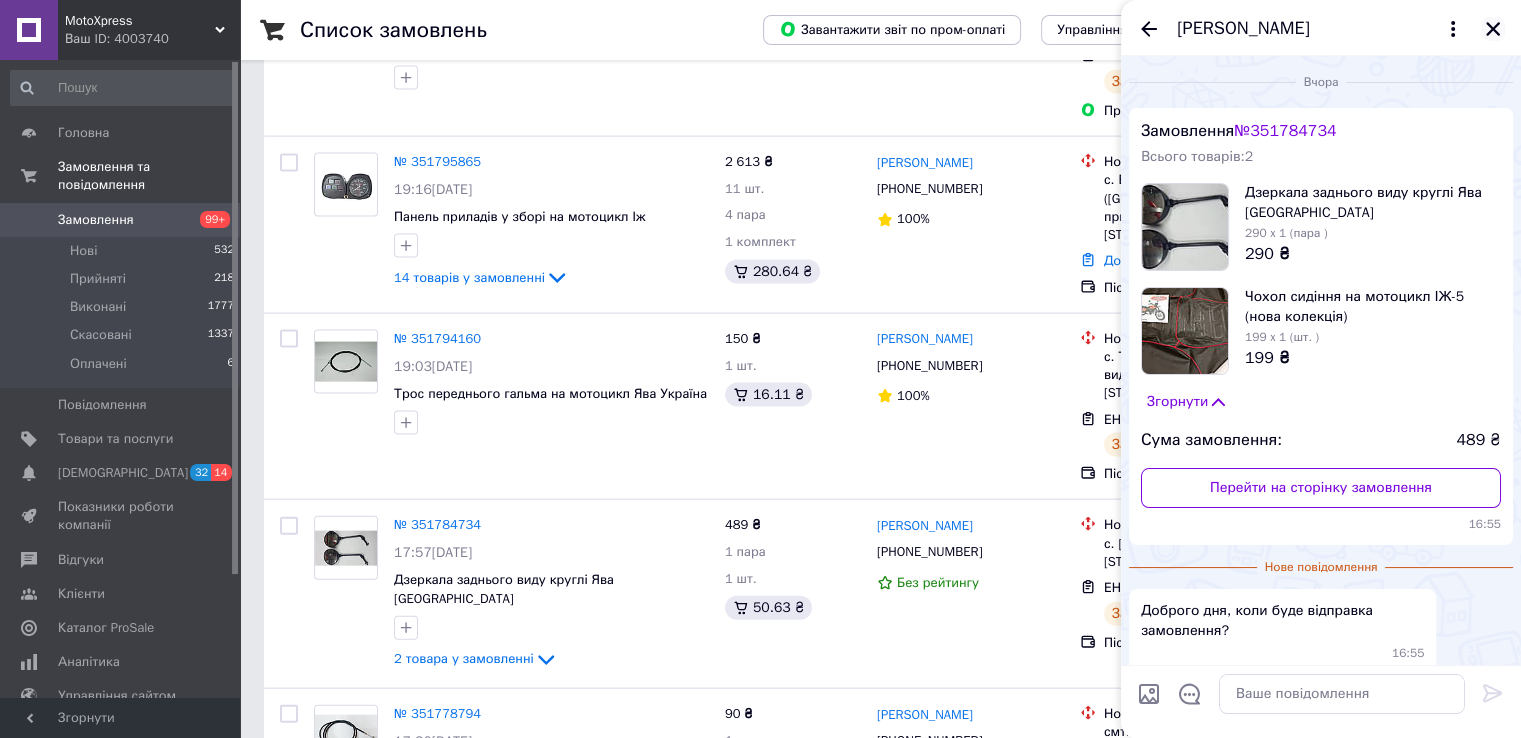 click 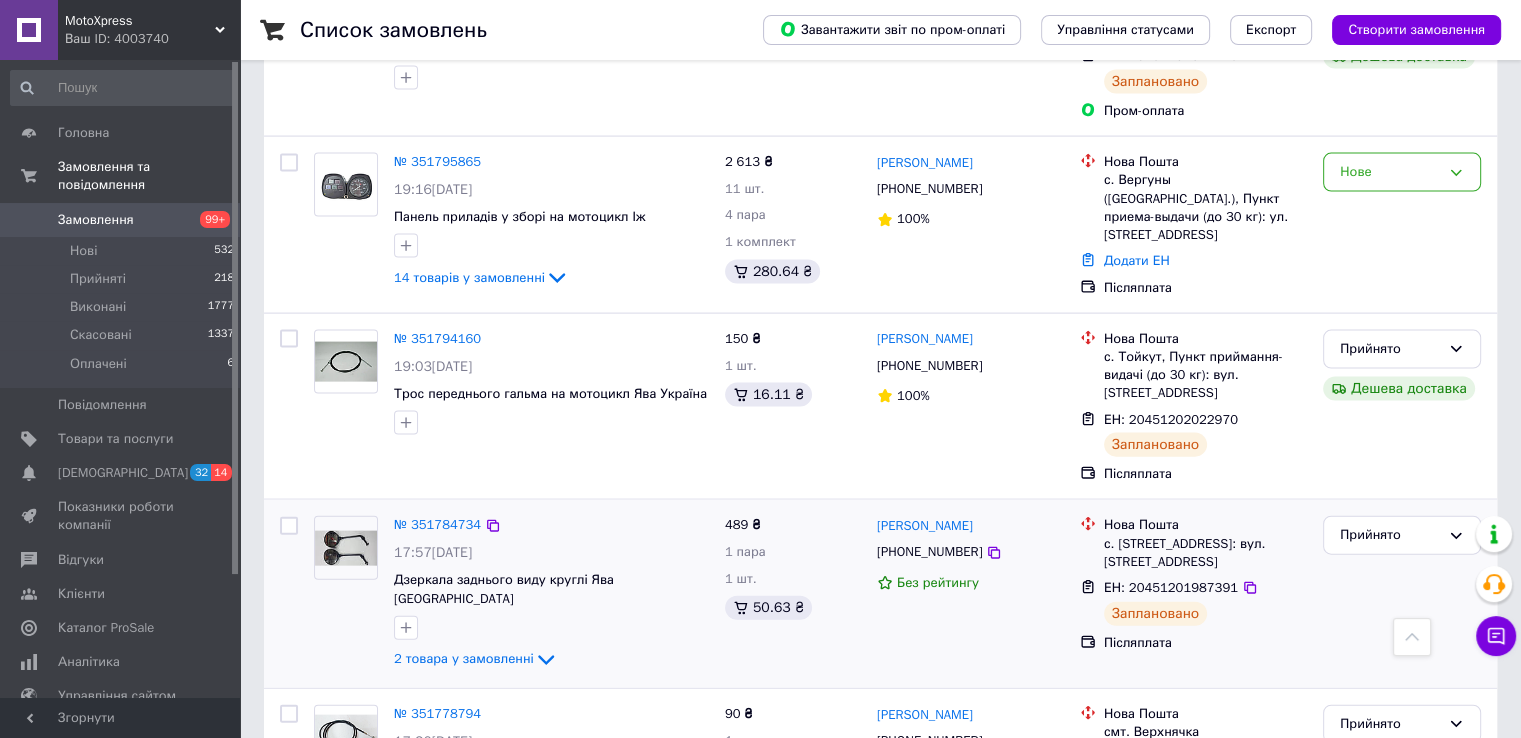 click on "ЕН: 20451201987391" at bounding box center (1171, 587) 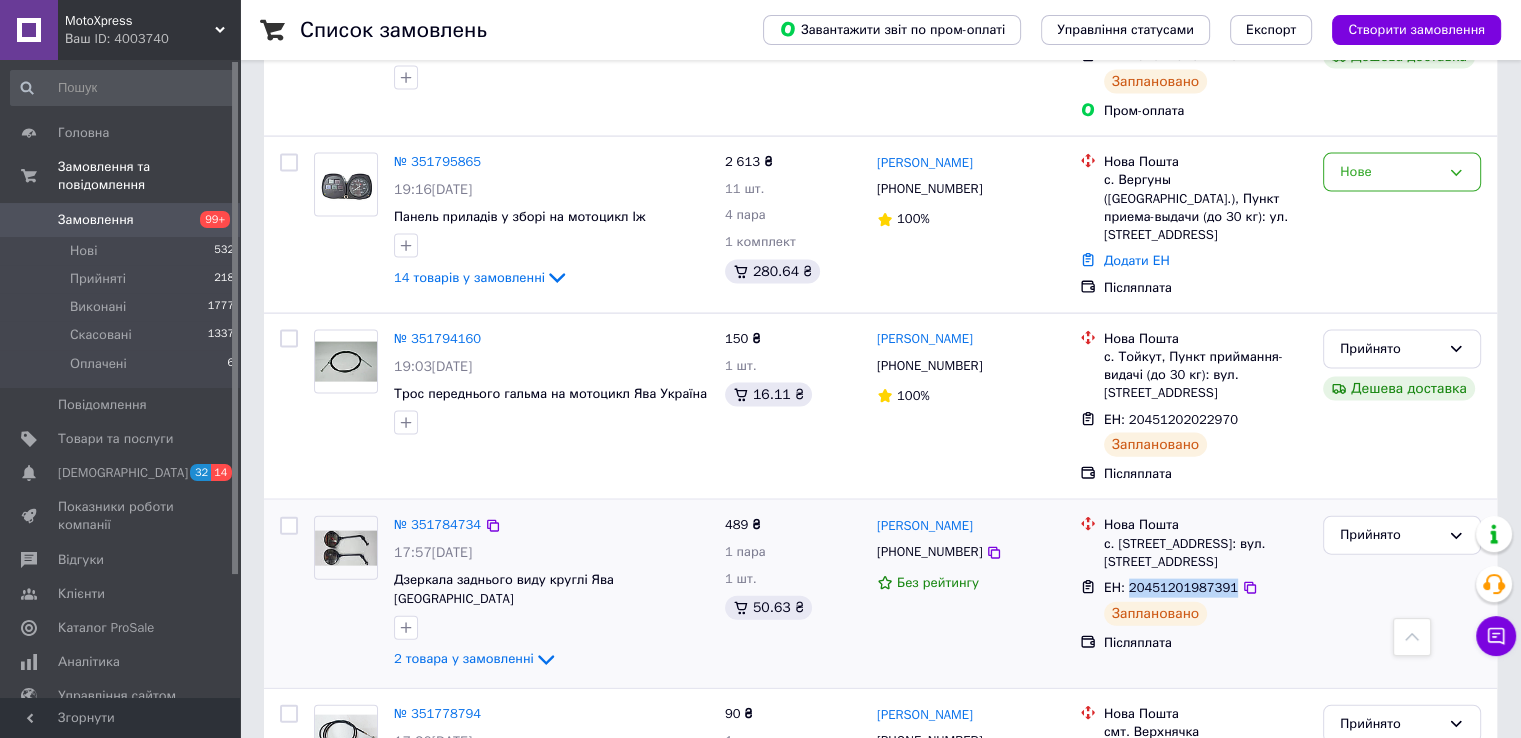 click on "ЕН: 20451201987391" at bounding box center [1171, 587] 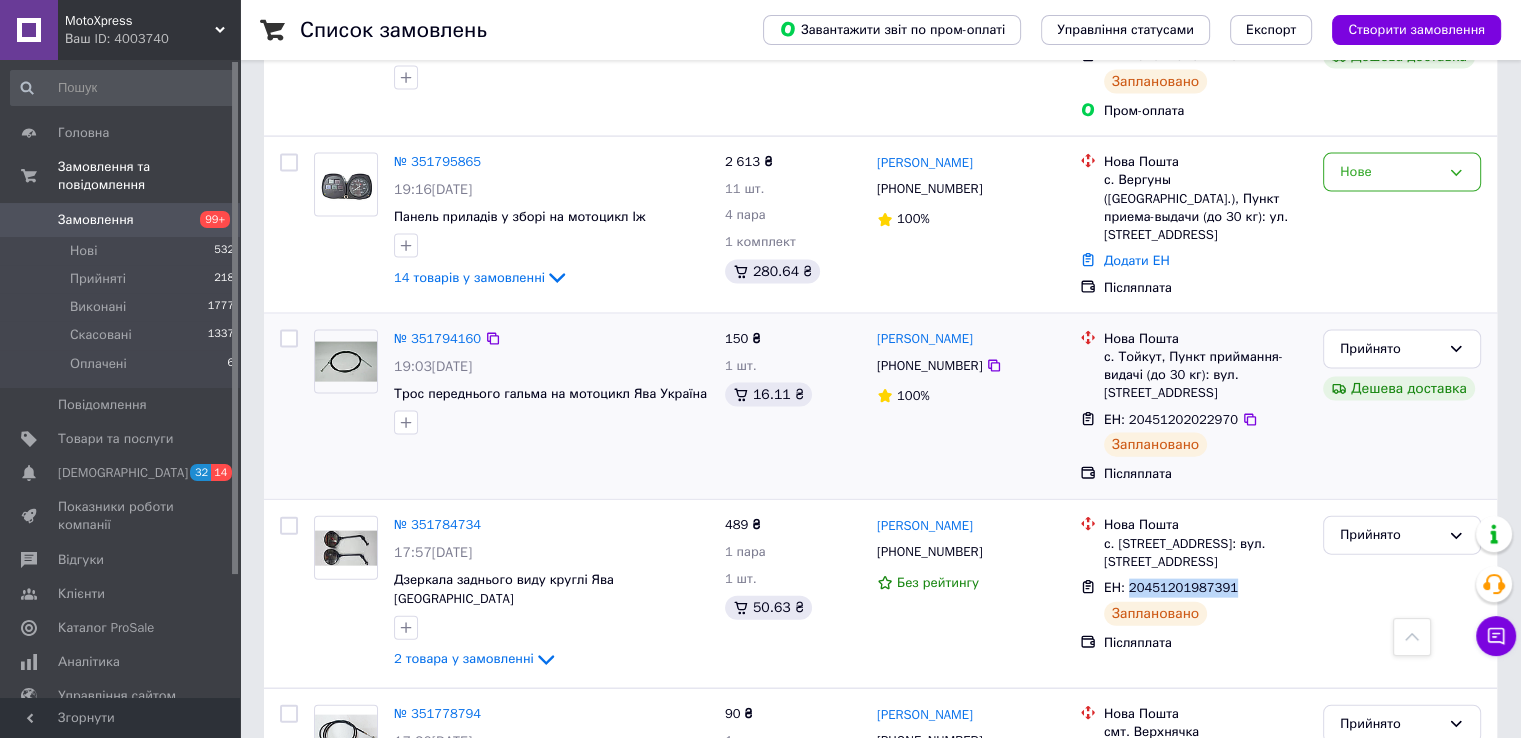 copy on "20451201987391" 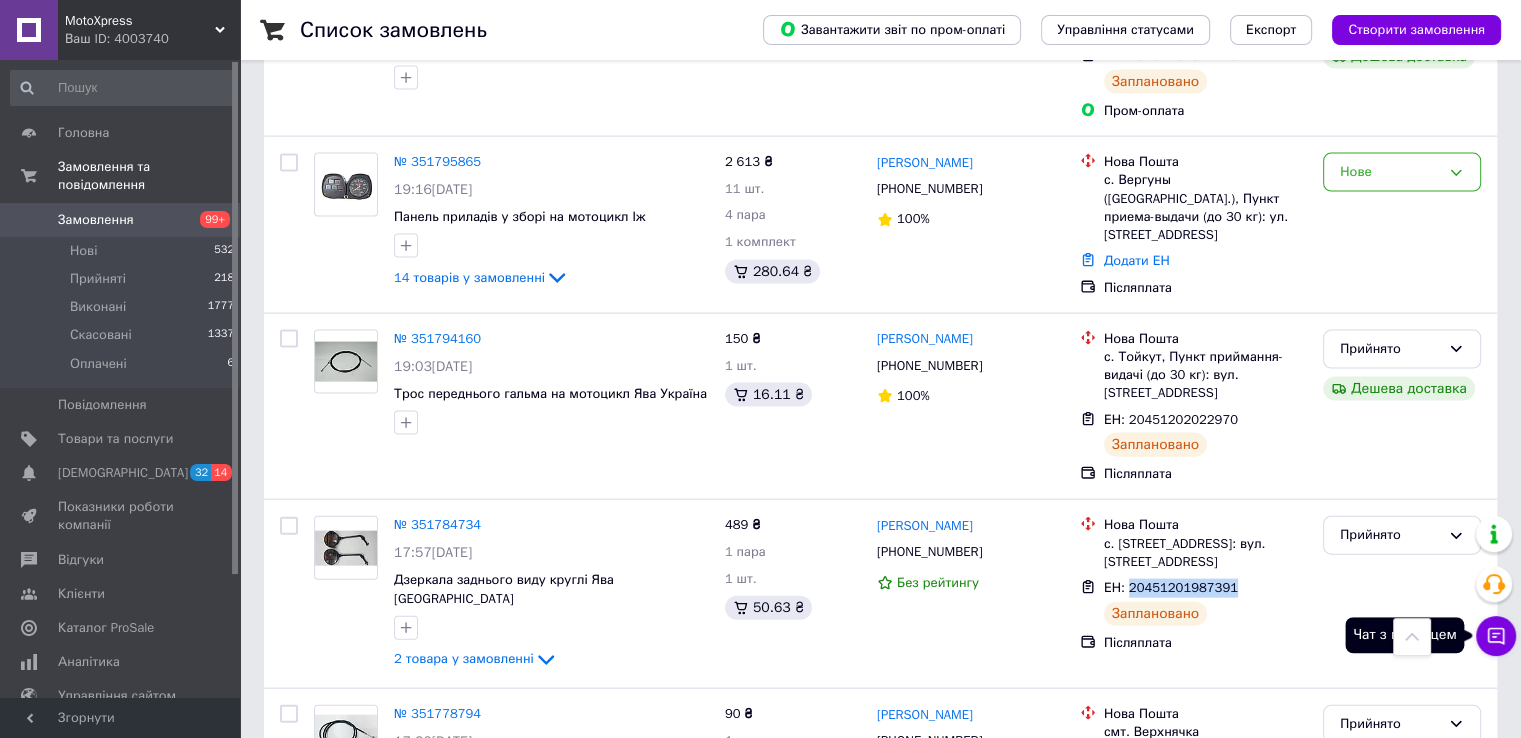click 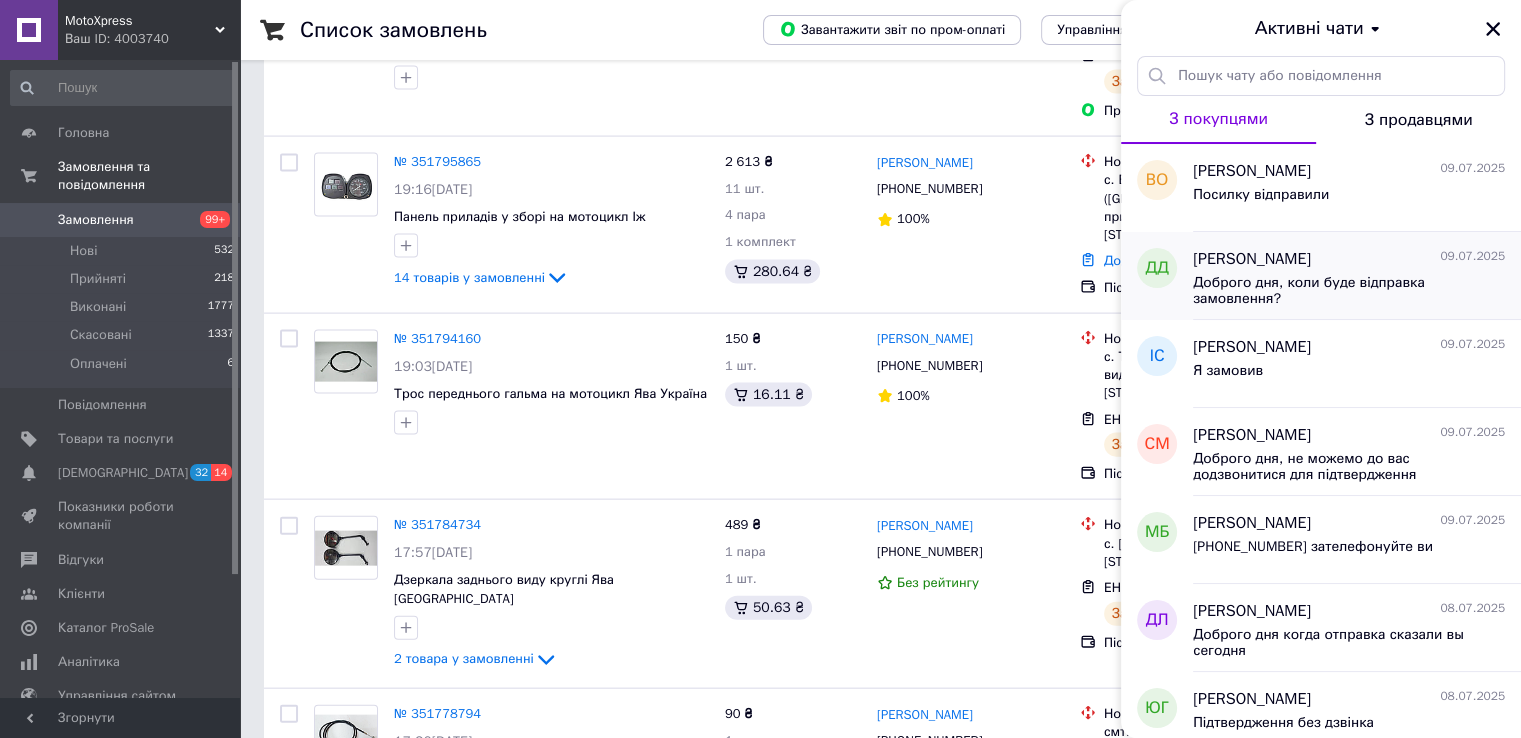 click on "Доброго дня, коли буде відправка замовлення?" at bounding box center [1335, 291] 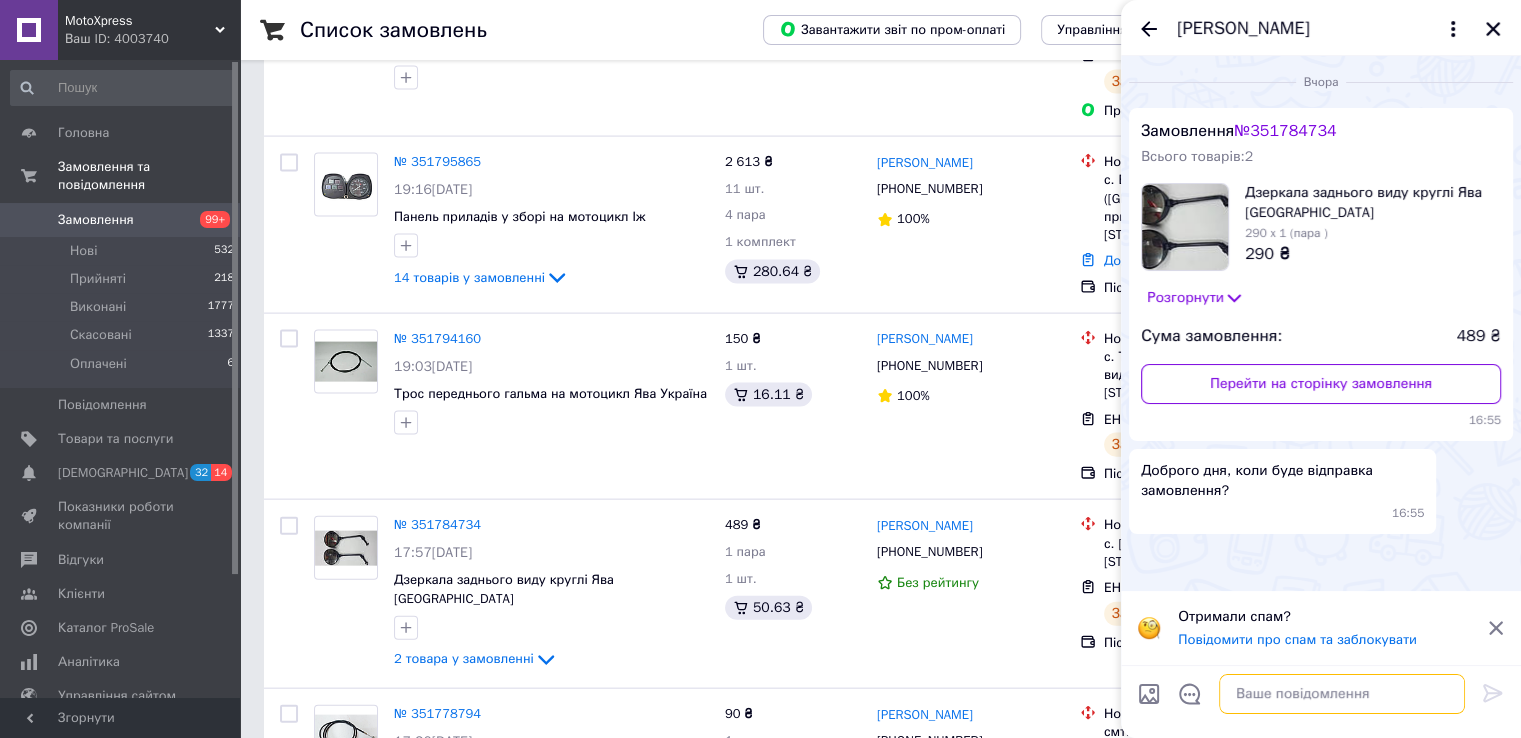 click at bounding box center (1342, 694) 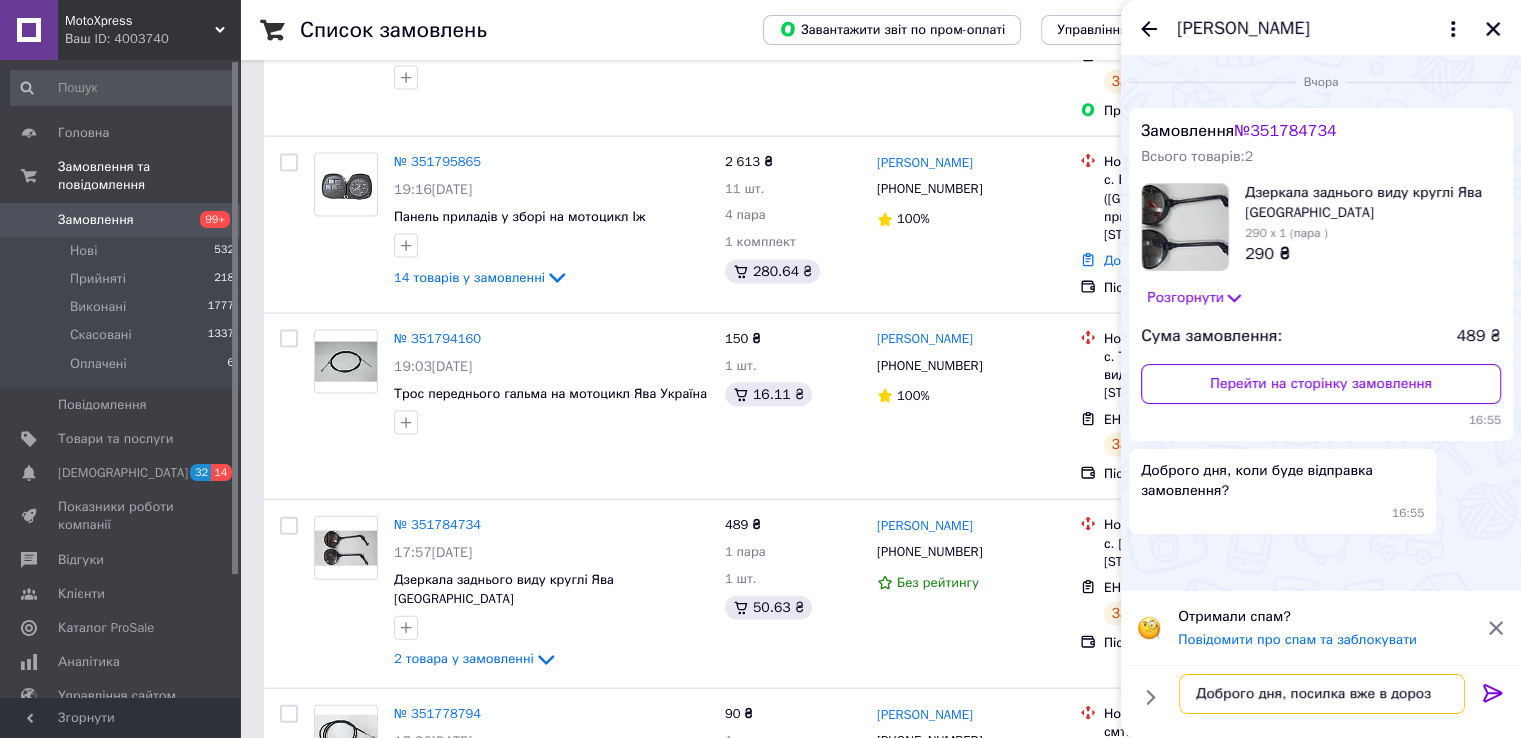 click on "Доброго дня, посилка вже в дороз" at bounding box center [1322, 694] 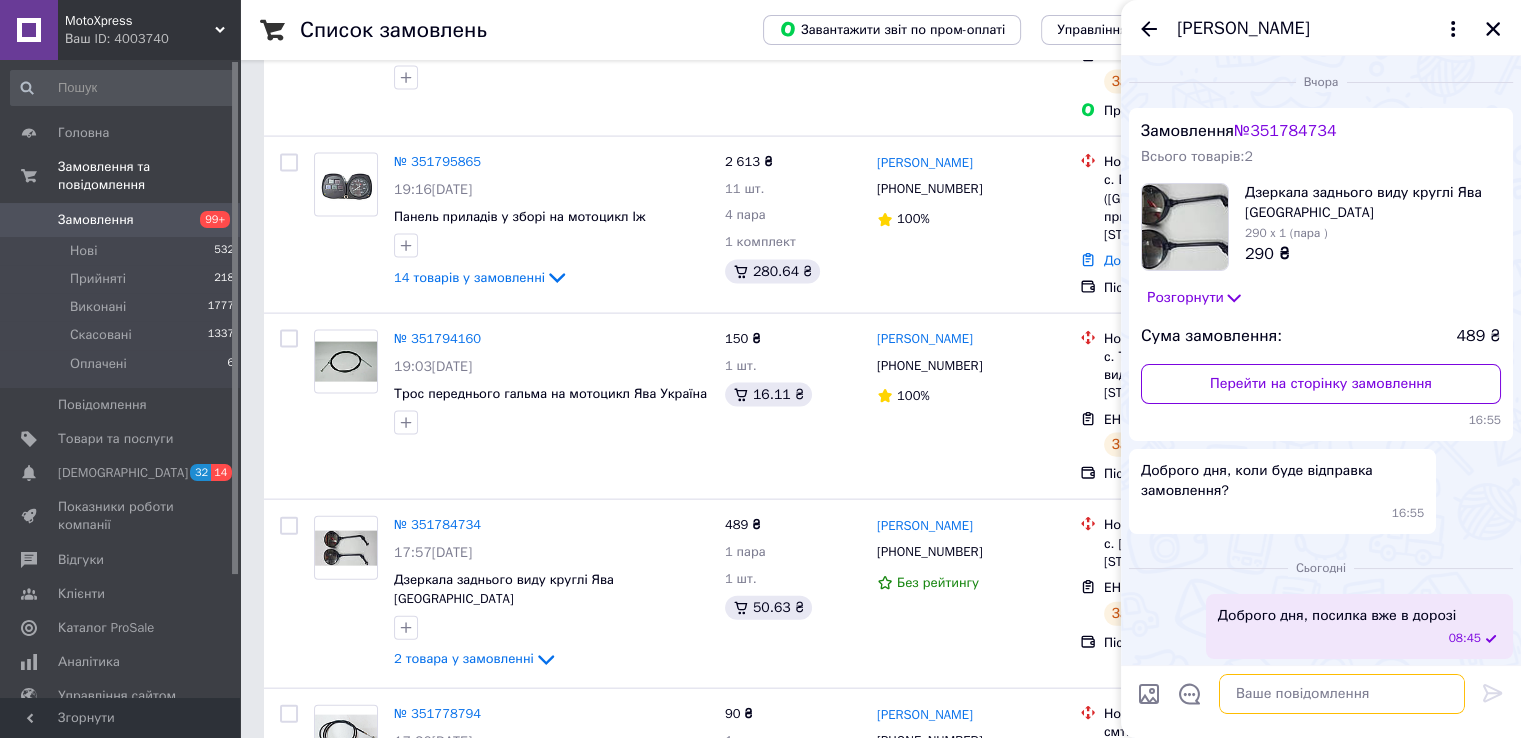 scroll, scrollTop: 2, scrollLeft: 0, axis: vertical 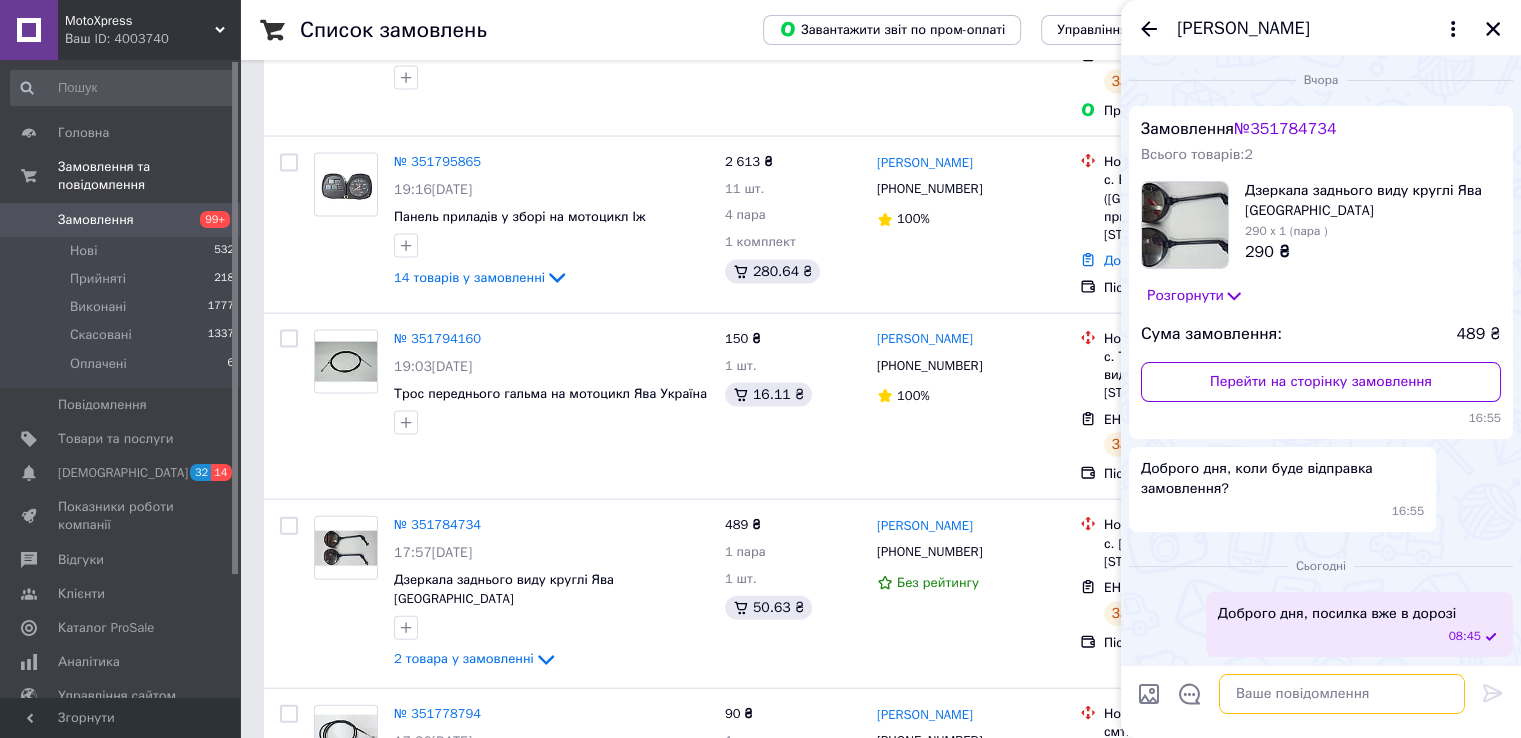 type 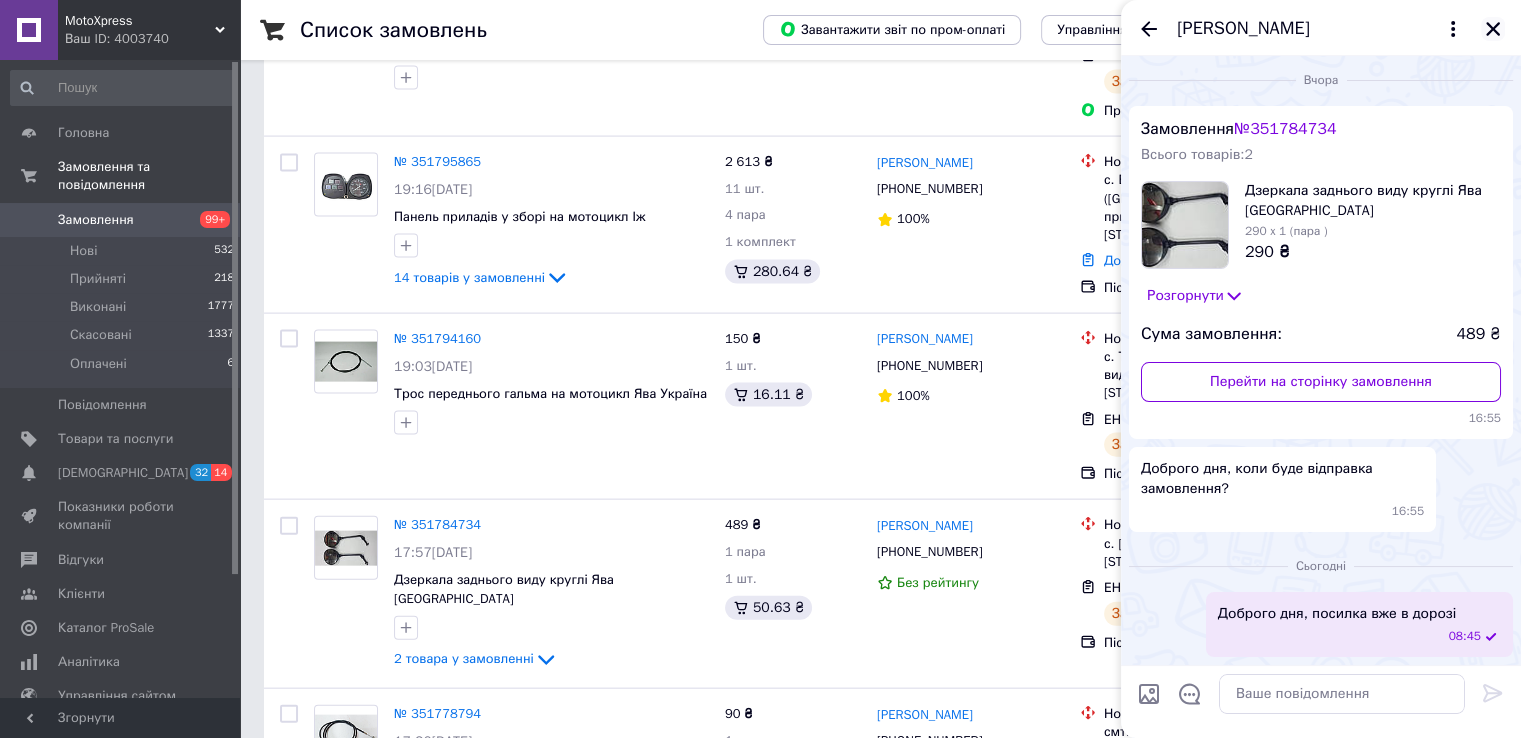click 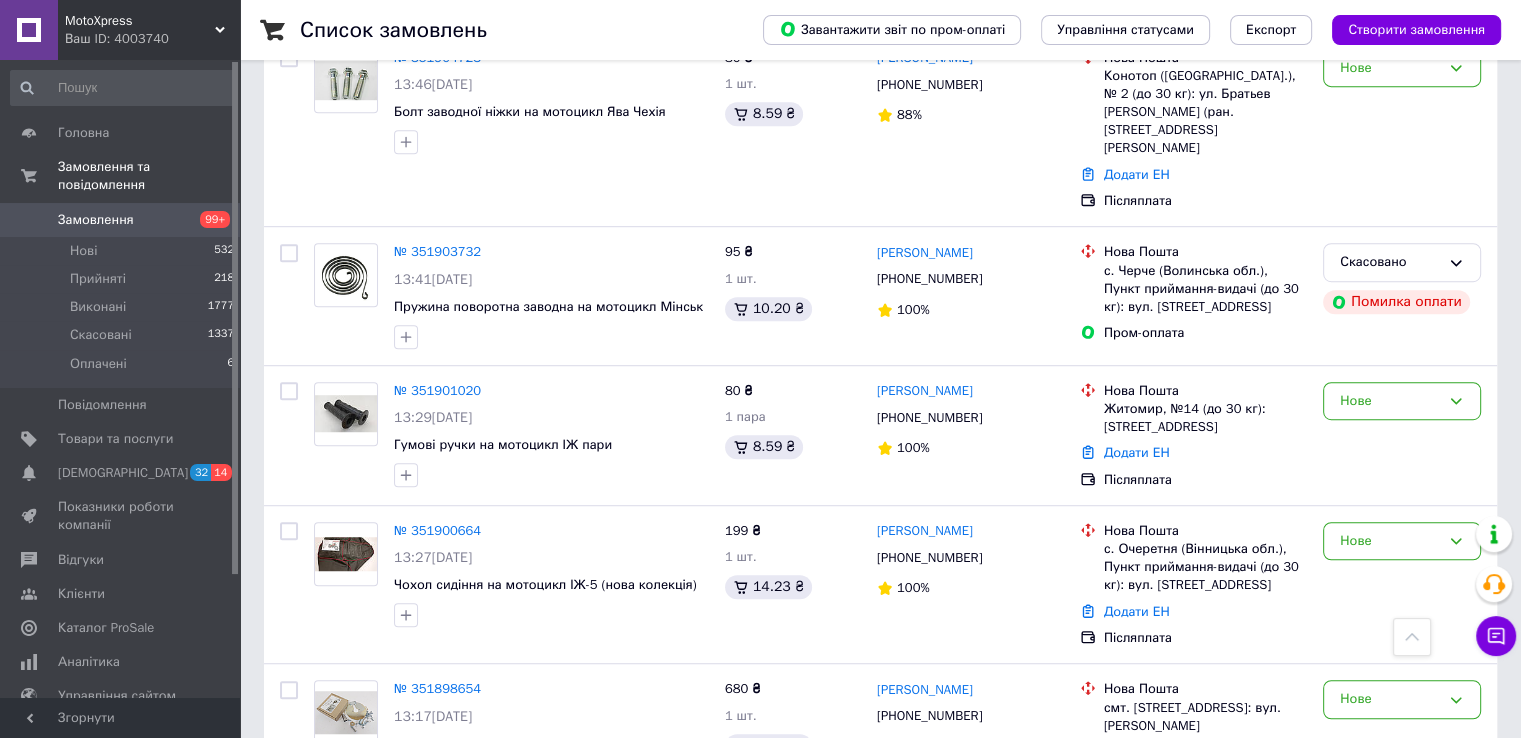 scroll, scrollTop: 1700, scrollLeft: 0, axis: vertical 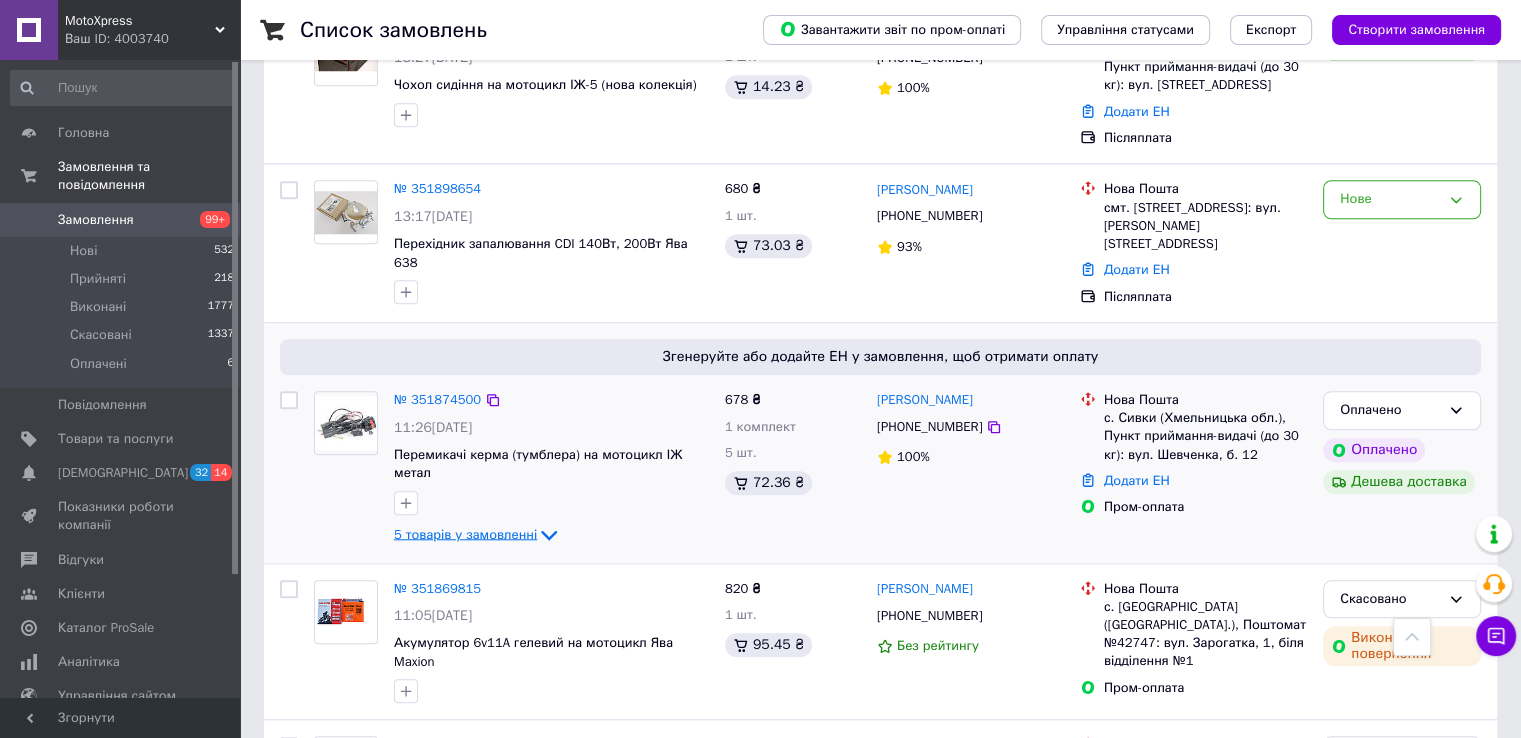 click on "5 товарів у замовленні" at bounding box center [465, 533] 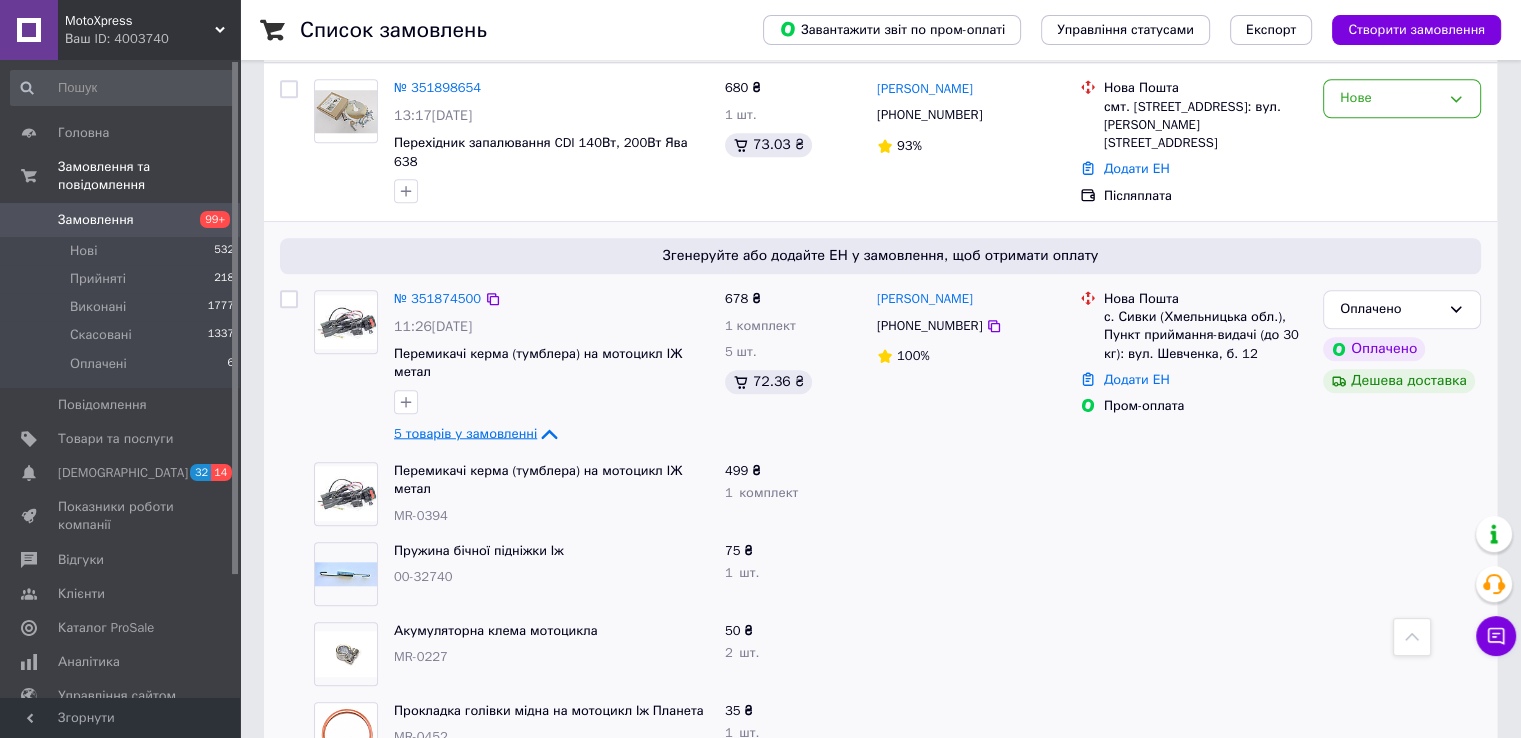 scroll, scrollTop: 1800, scrollLeft: 0, axis: vertical 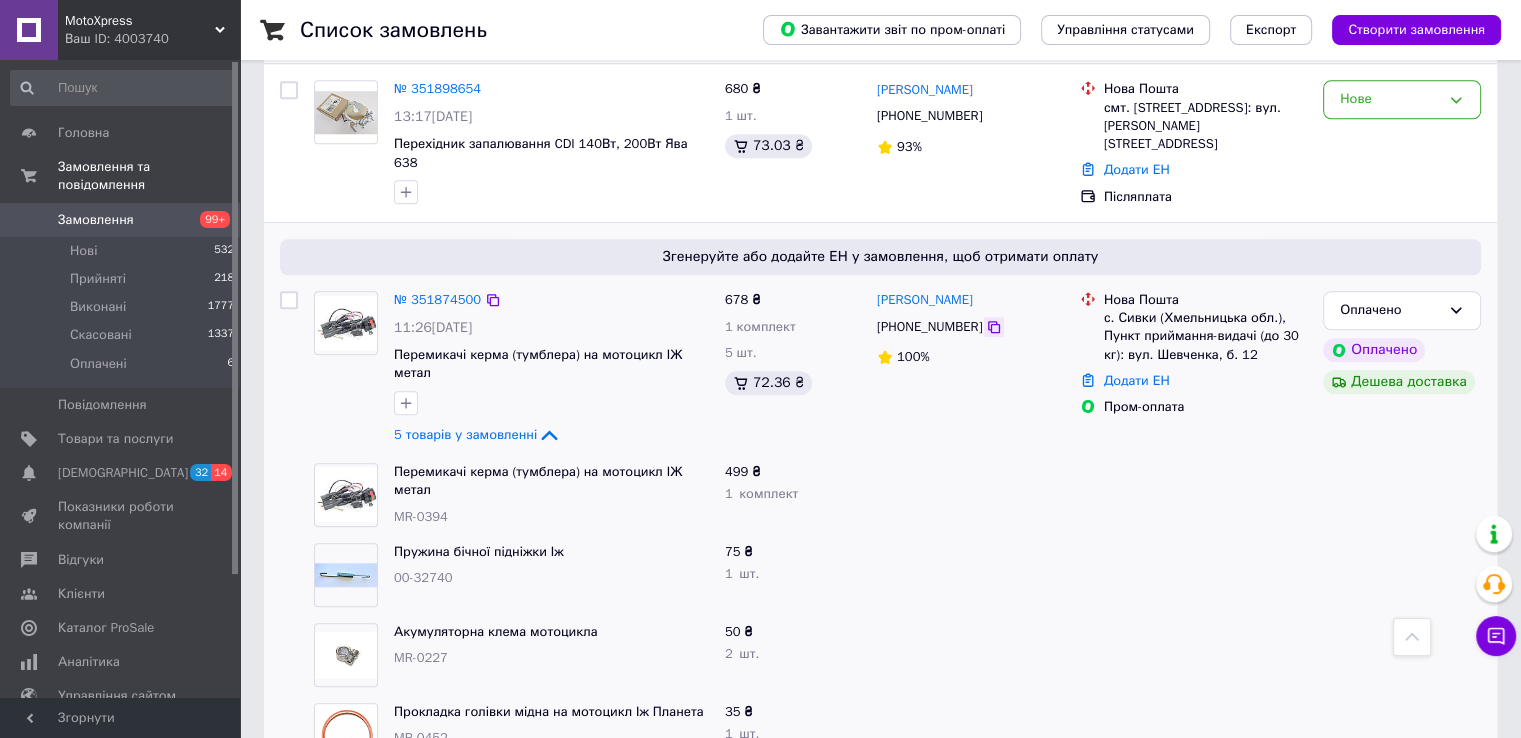 click 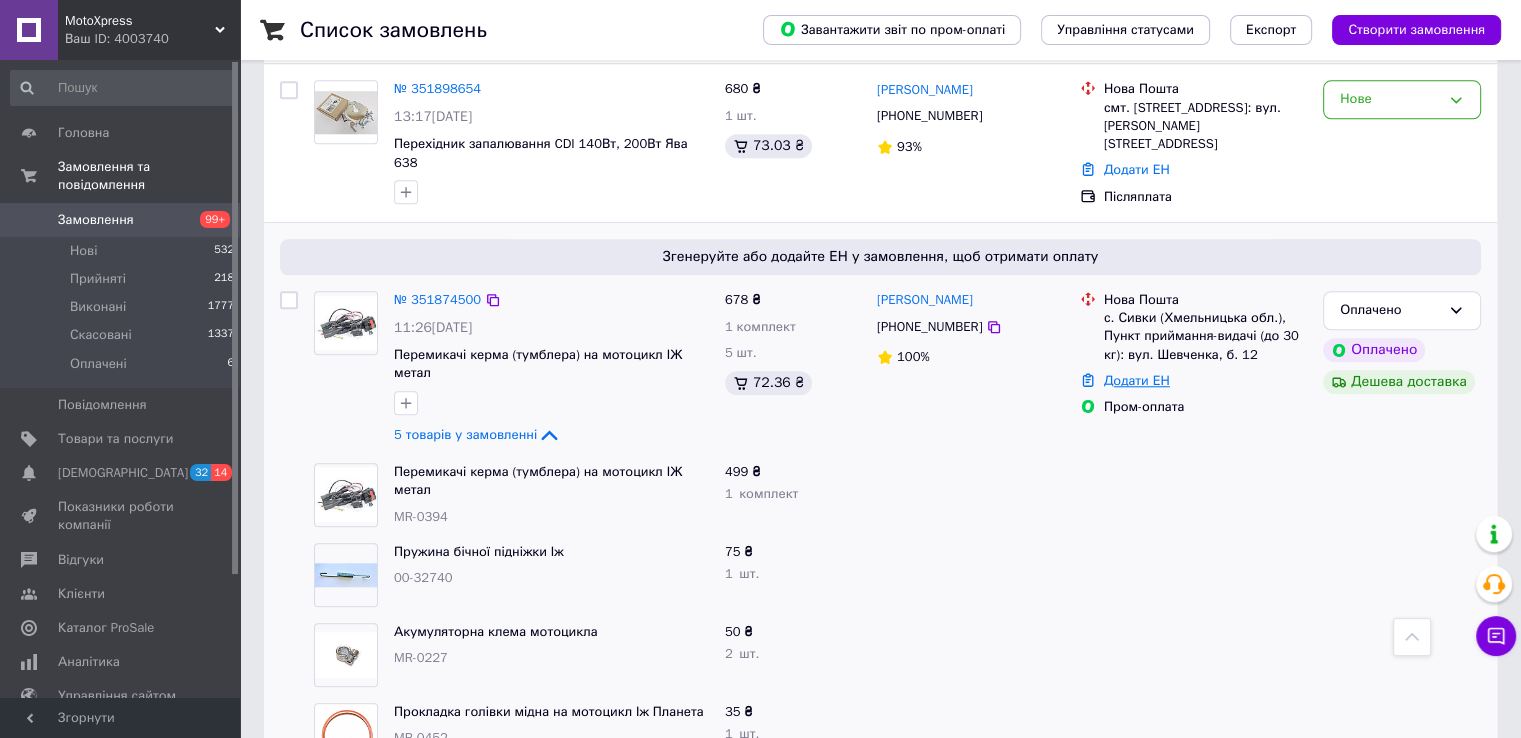 click on "Додати ЕН" at bounding box center [1137, 380] 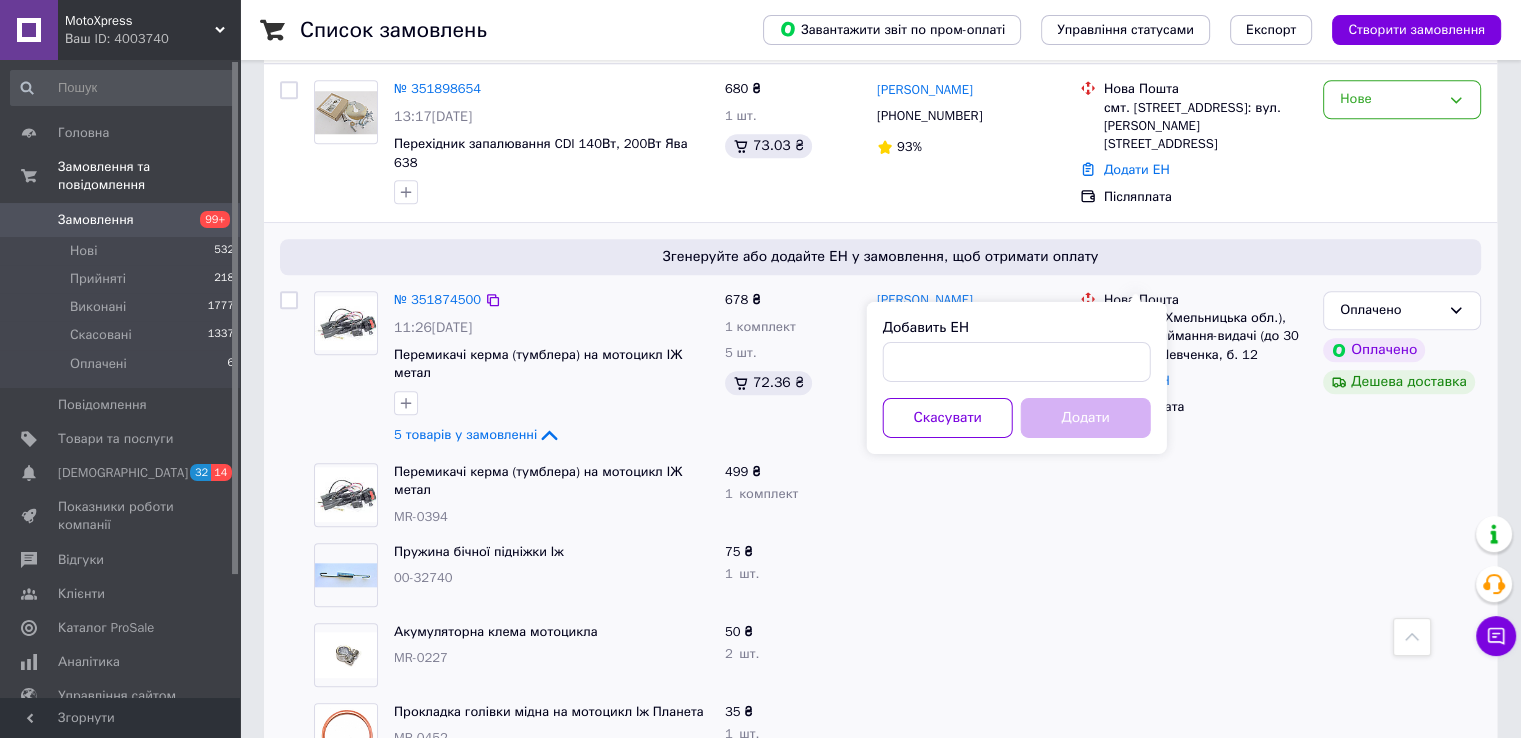 click on "100%" at bounding box center (970, 357) 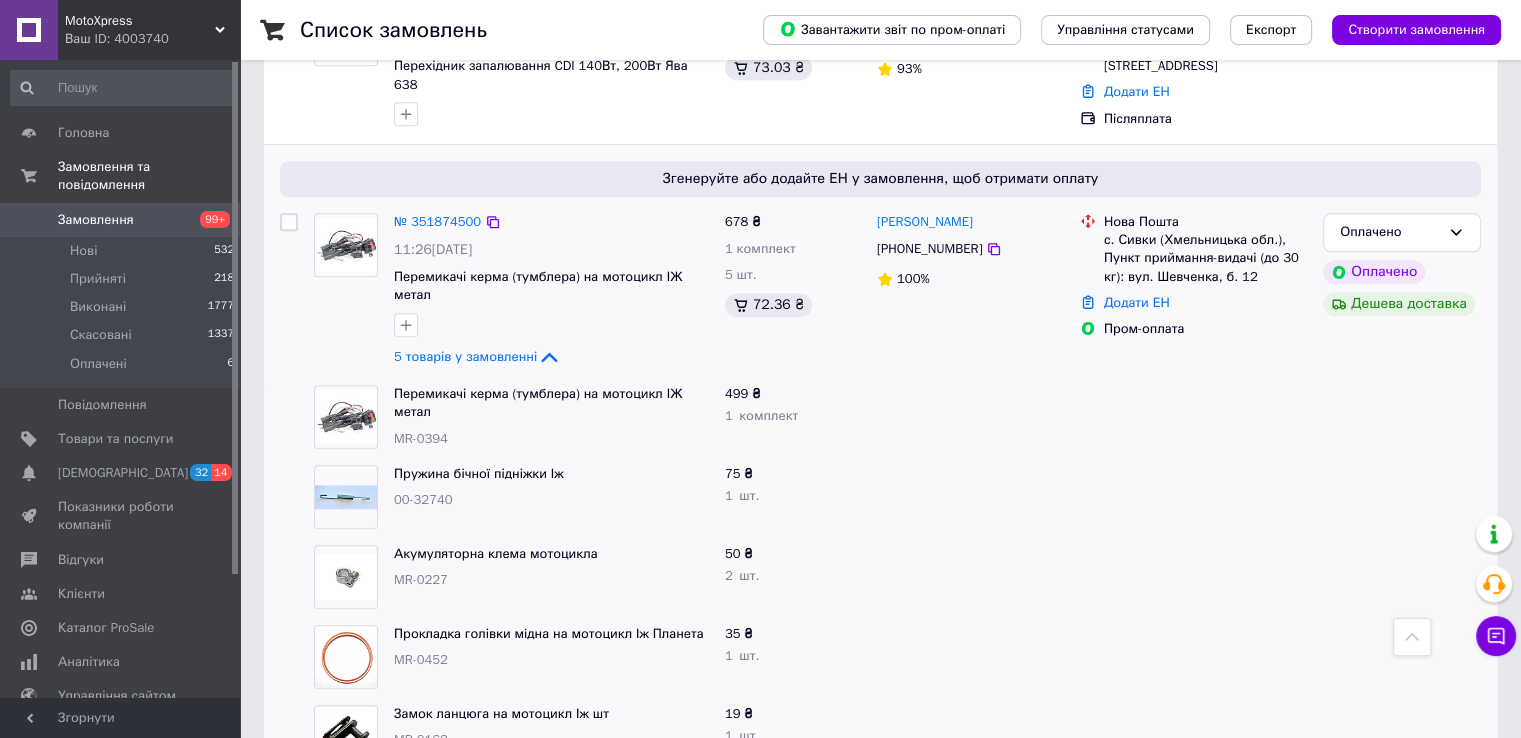 scroll, scrollTop: 1900, scrollLeft: 0, axis: vertical 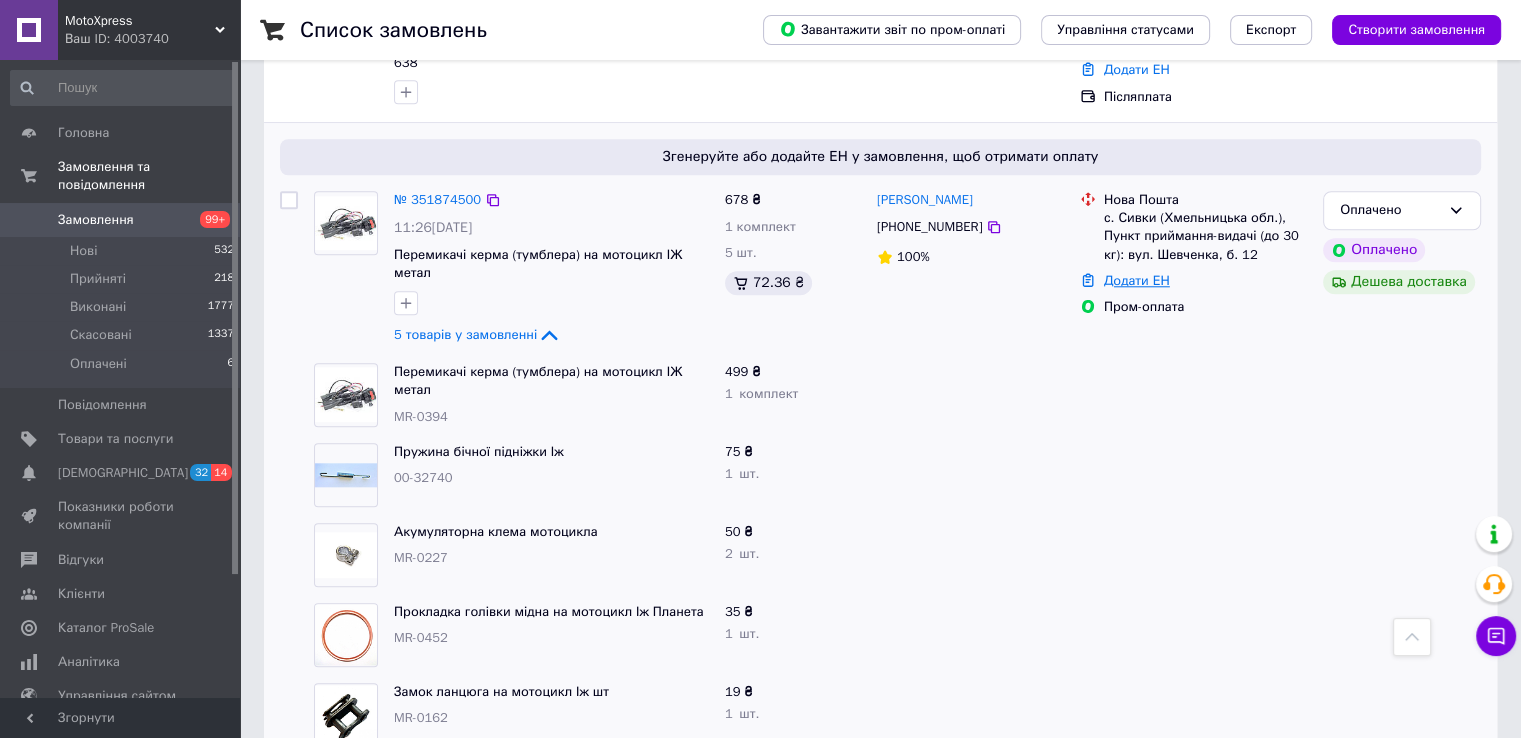 click on "Додати ЕН" at bounding box center [1137, 280] 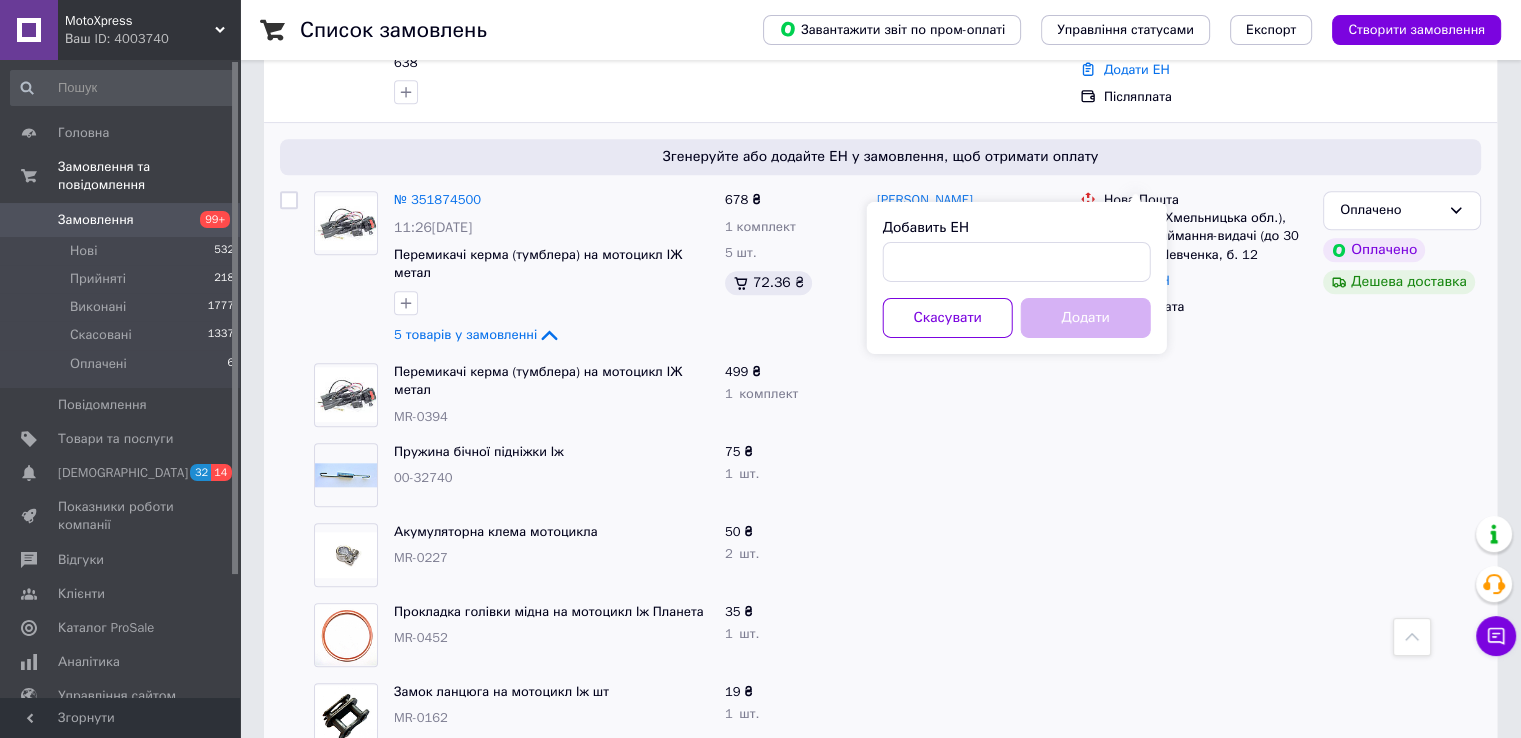 click on "Добавить ЕН" at bounding box center [1017, 250] 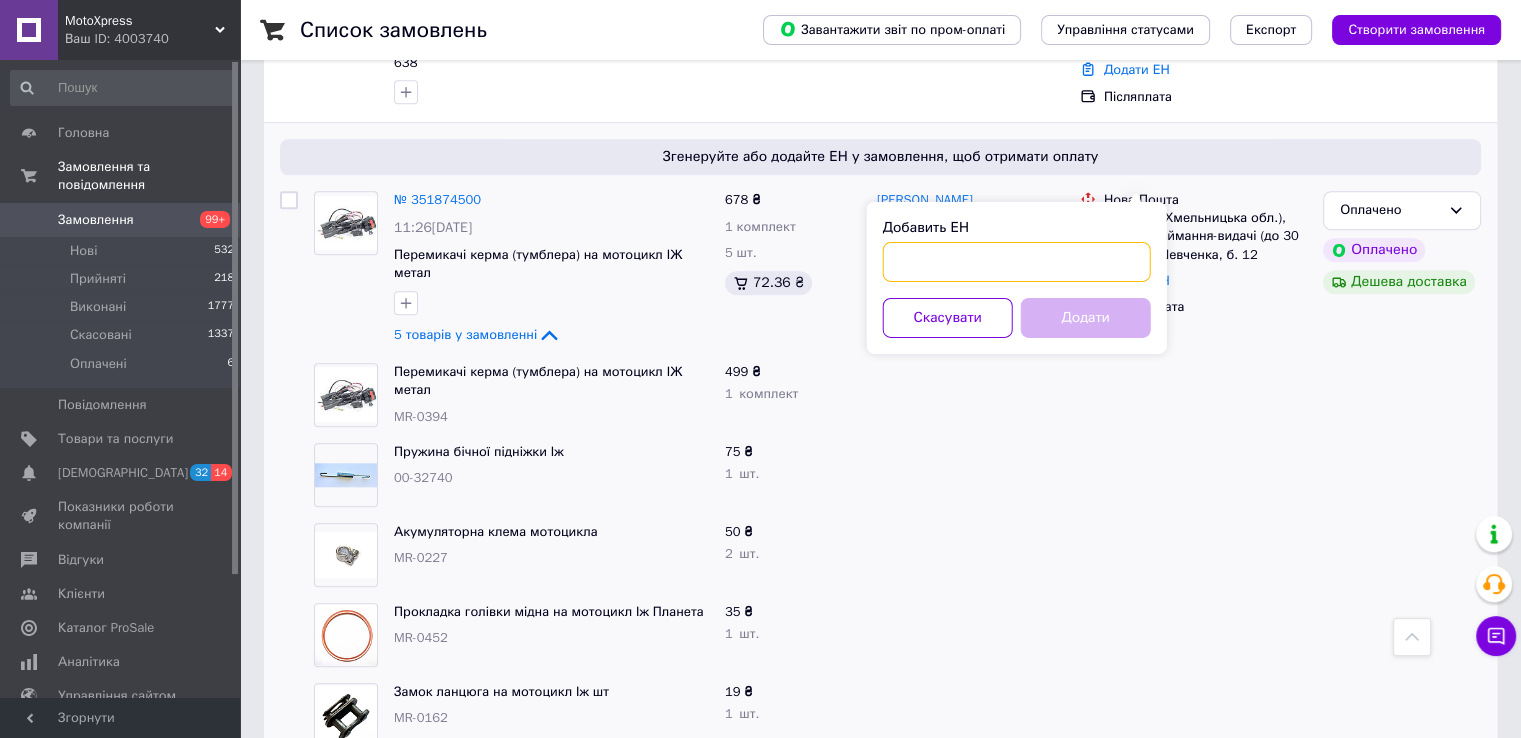click on "Добавить ЕН" at bounding box center (1017, 262) 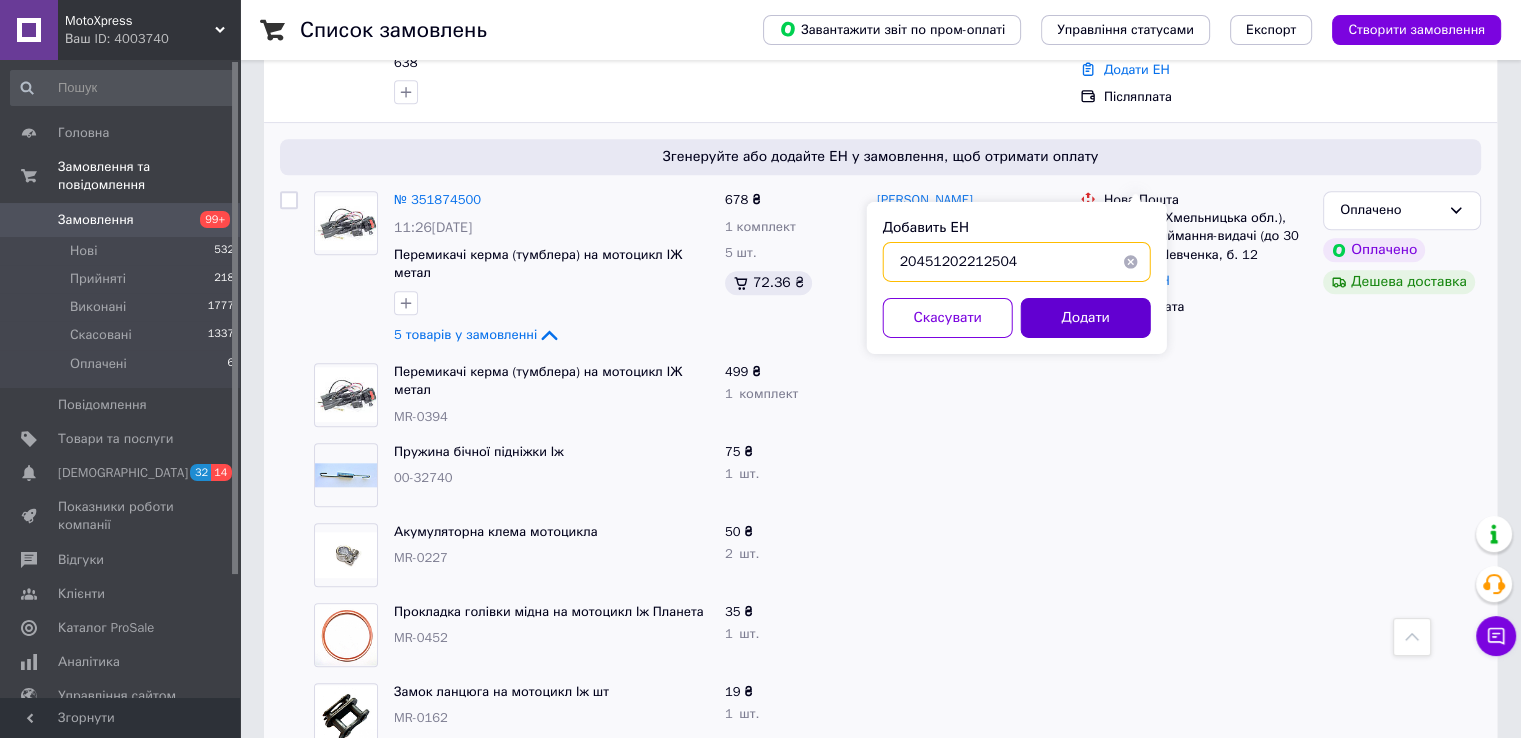 type on "20451202212504" 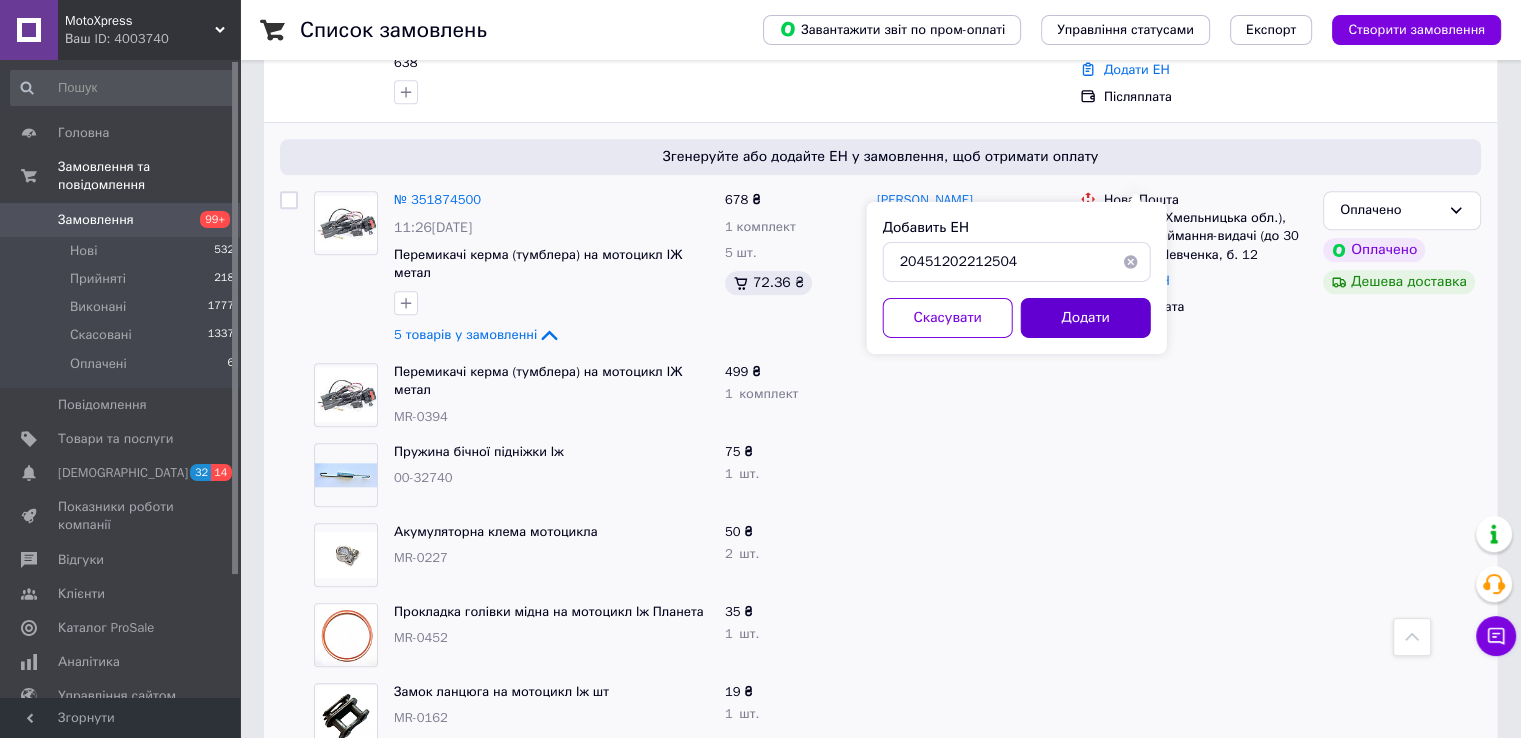 click on "Додати" at bounding box center [1086, 318] 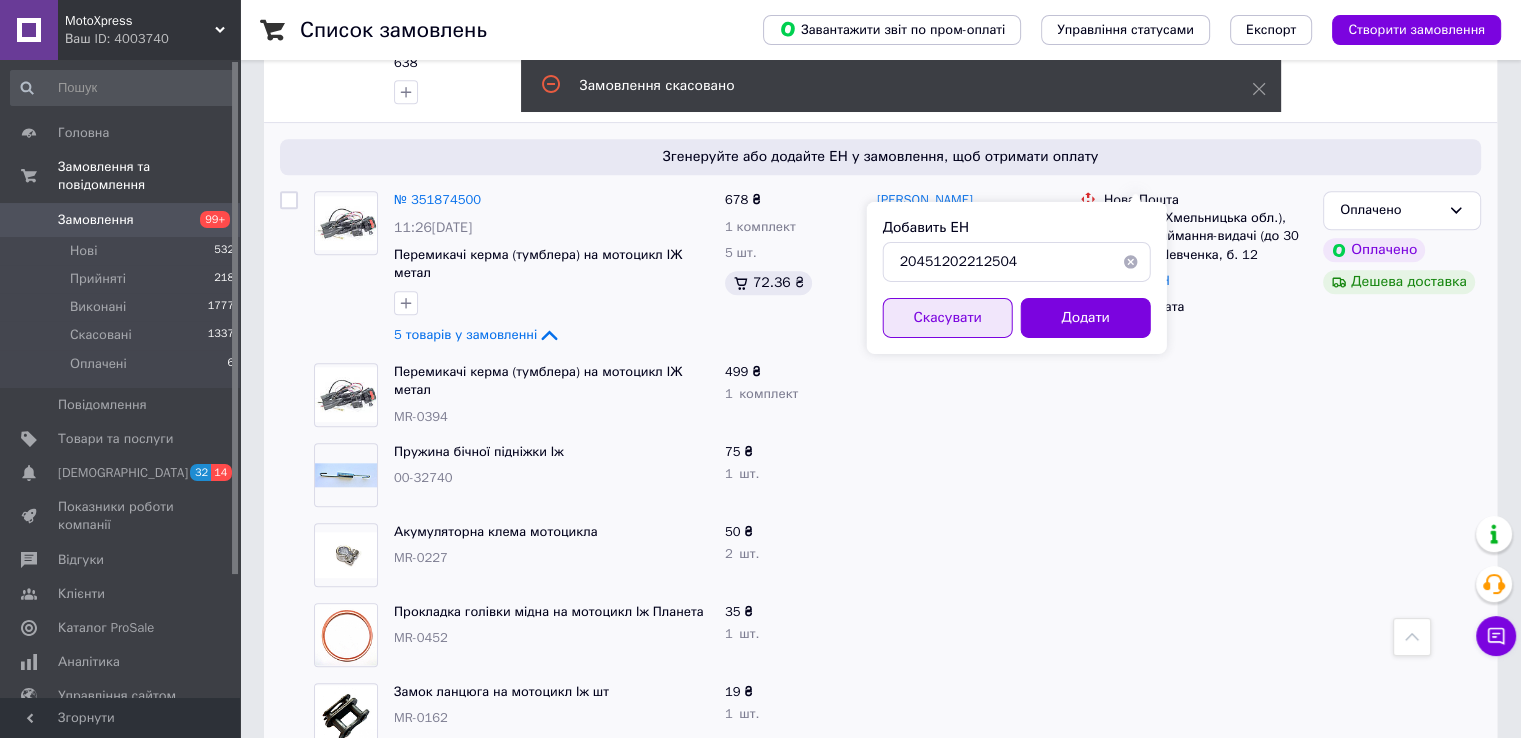 click on "Скасувати" at bounding box center [948, 318] 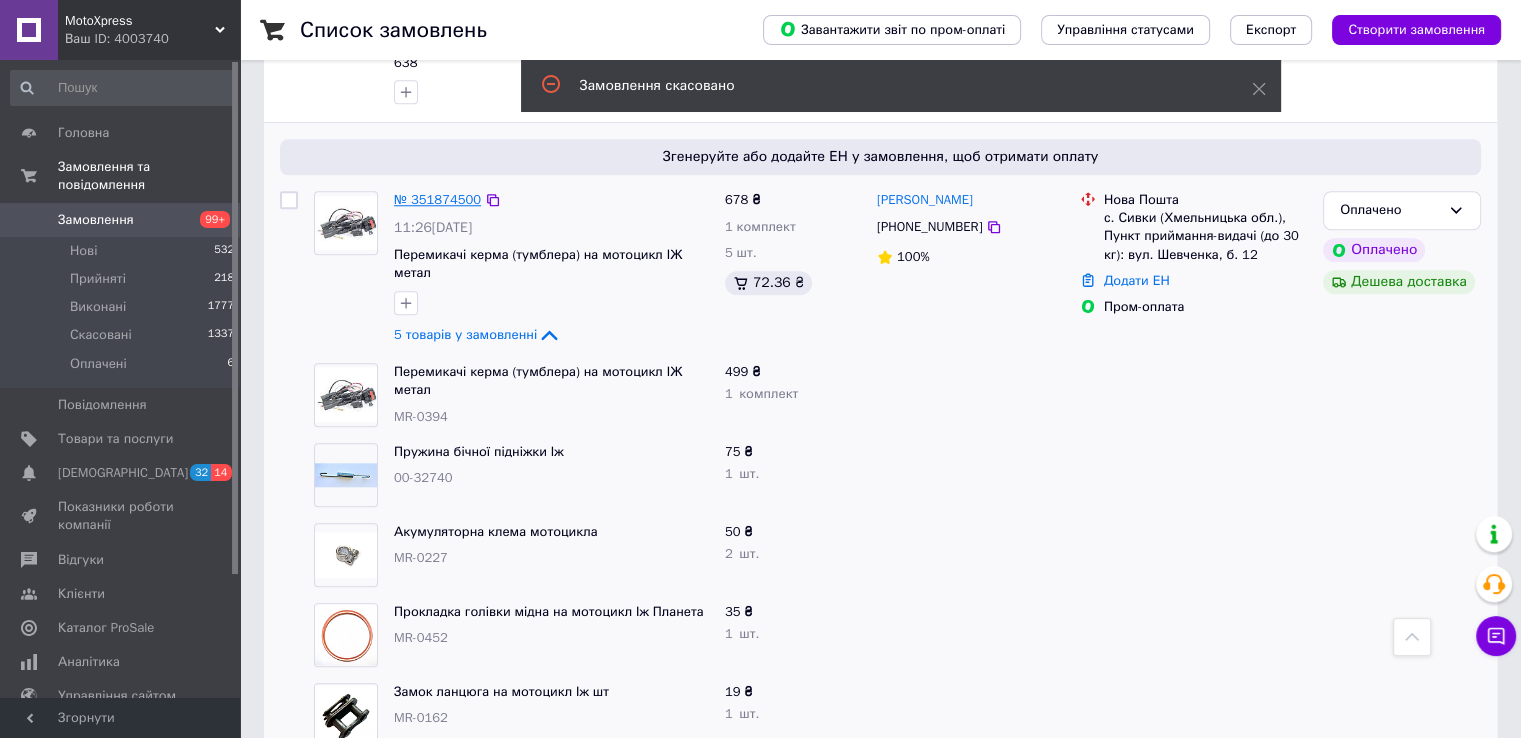 click on "№ 351874500" at bounding box center (437, 199) 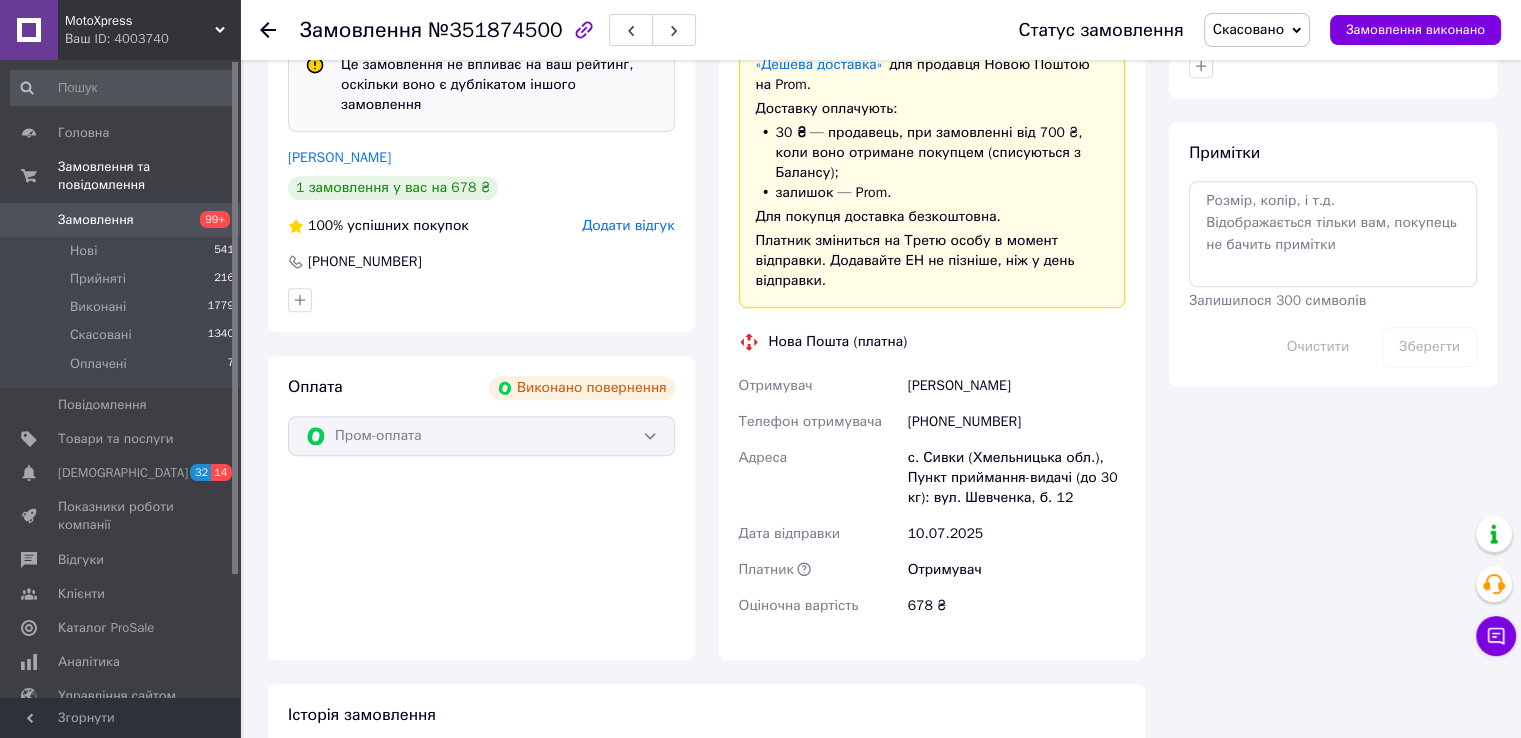 scroll, scrollTop: 1351, scrollLeft: 0, axis: vertical 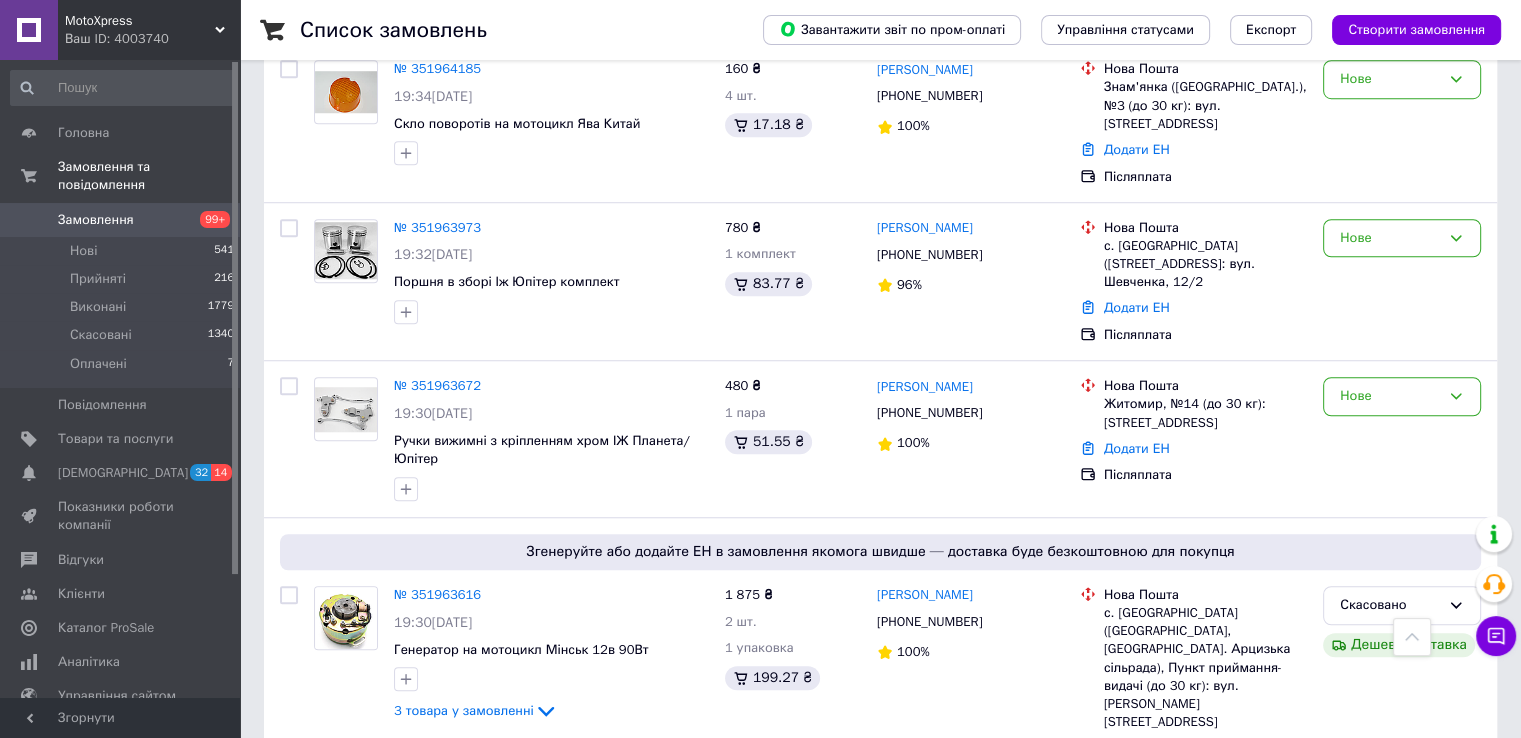 type 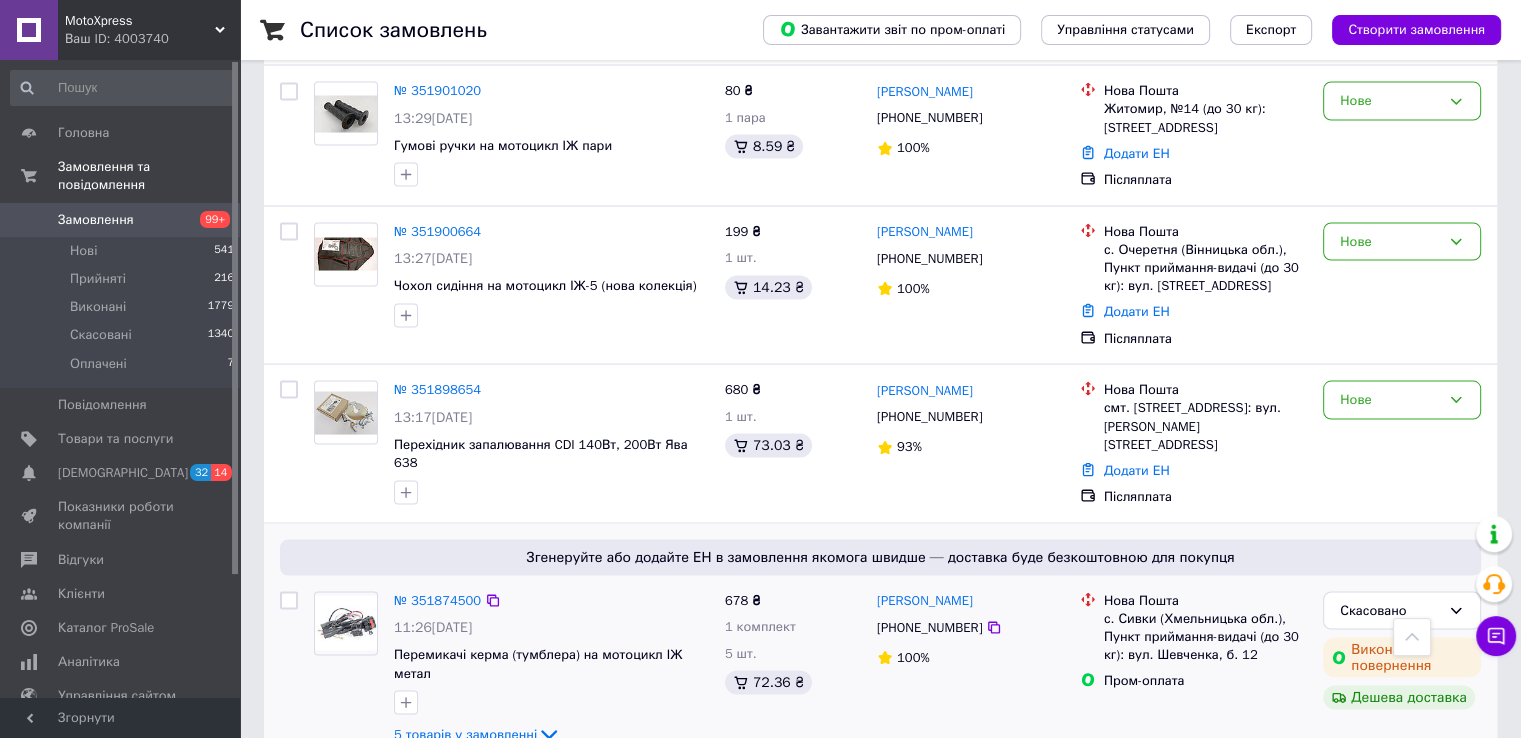 scroll, scrollTop: 3900, scrollLeft: 0, axis: vertical 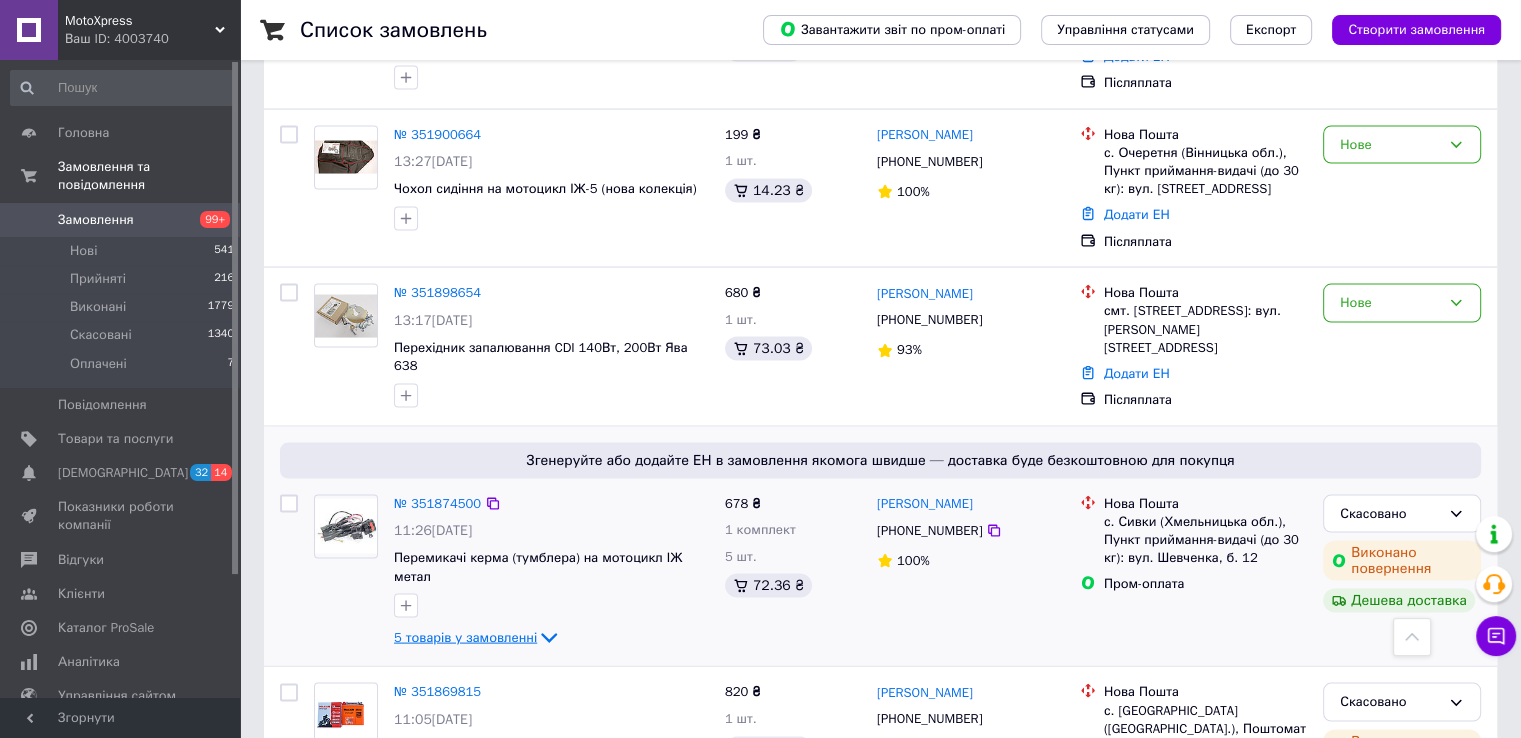 click on "5 товарів у замовленні" at bounding box center (465, 637) 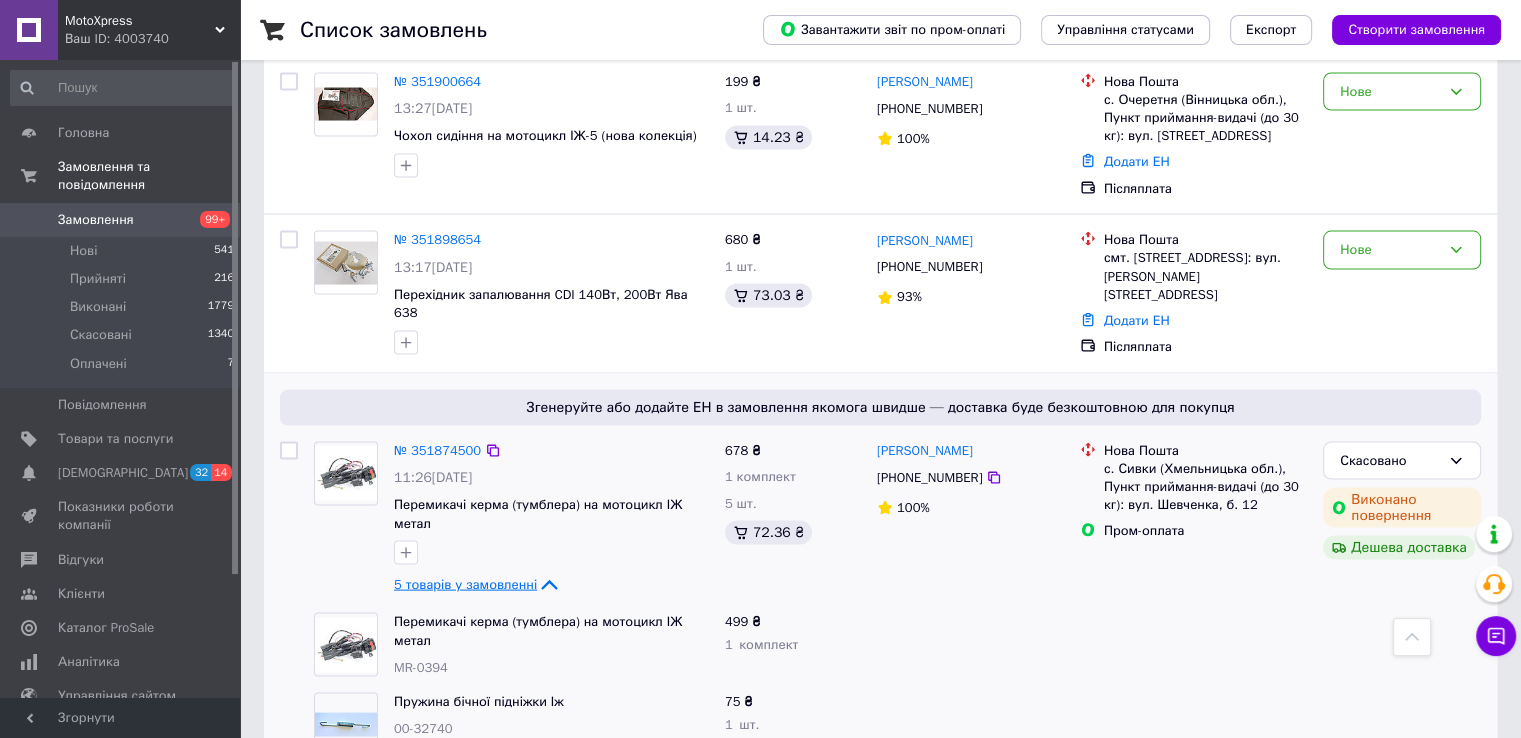 scroll, scrollTop: 4000, scrollLeft: 0, axis: vertical 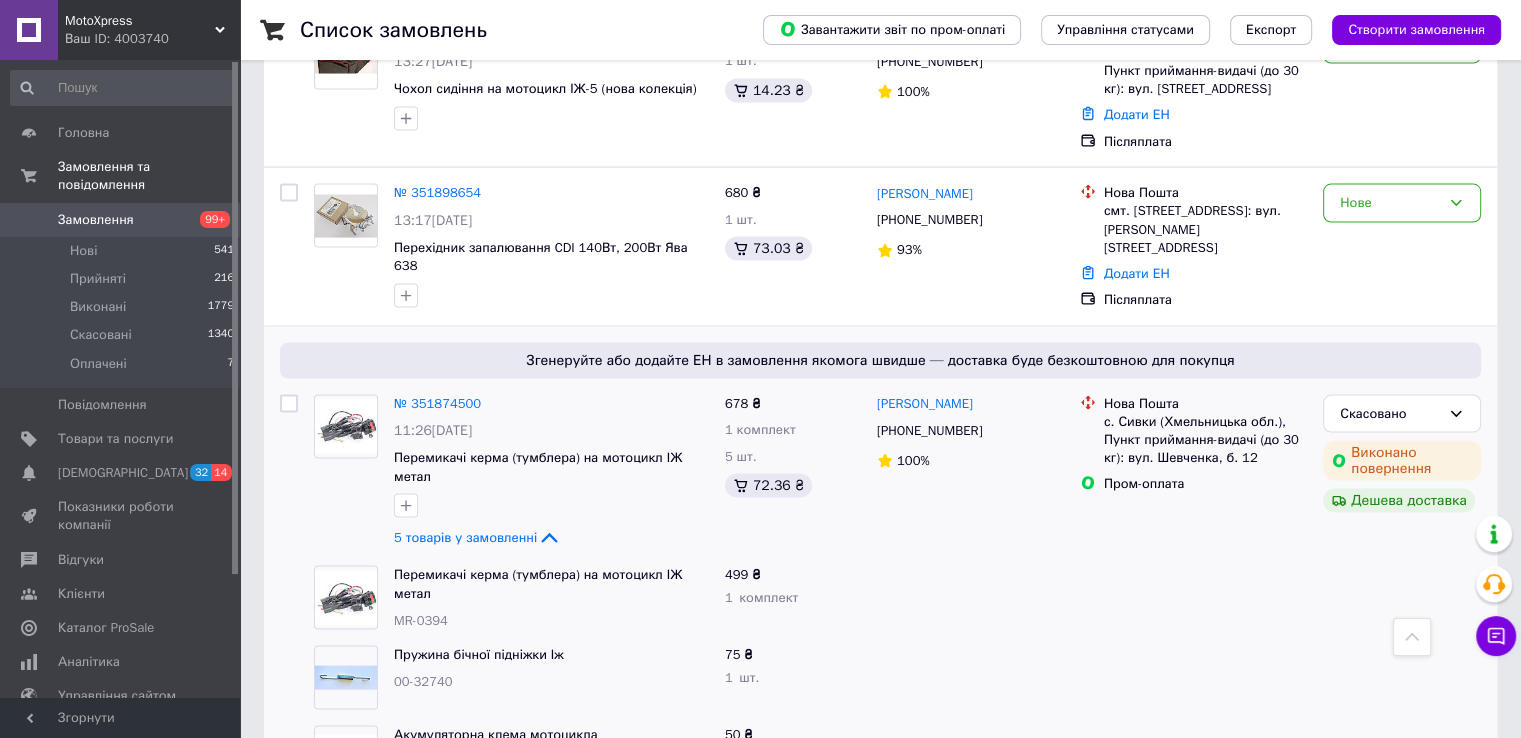 click on "MR-0394" at bounding box center (421, 620) 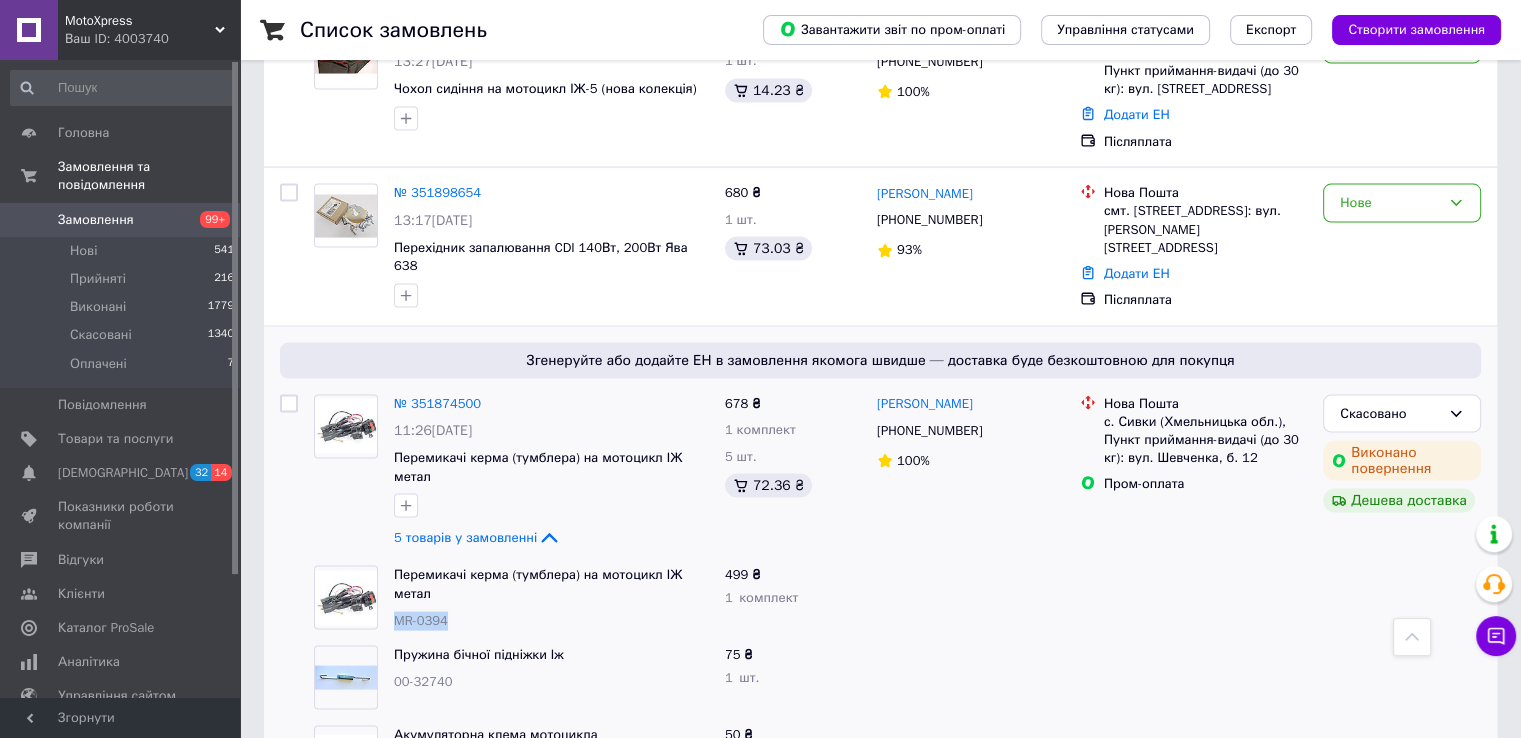 drag, startPoint x: 444, startPoint y: 322, endPoint x: 459, endPoint y: 318, distance: 15.524175 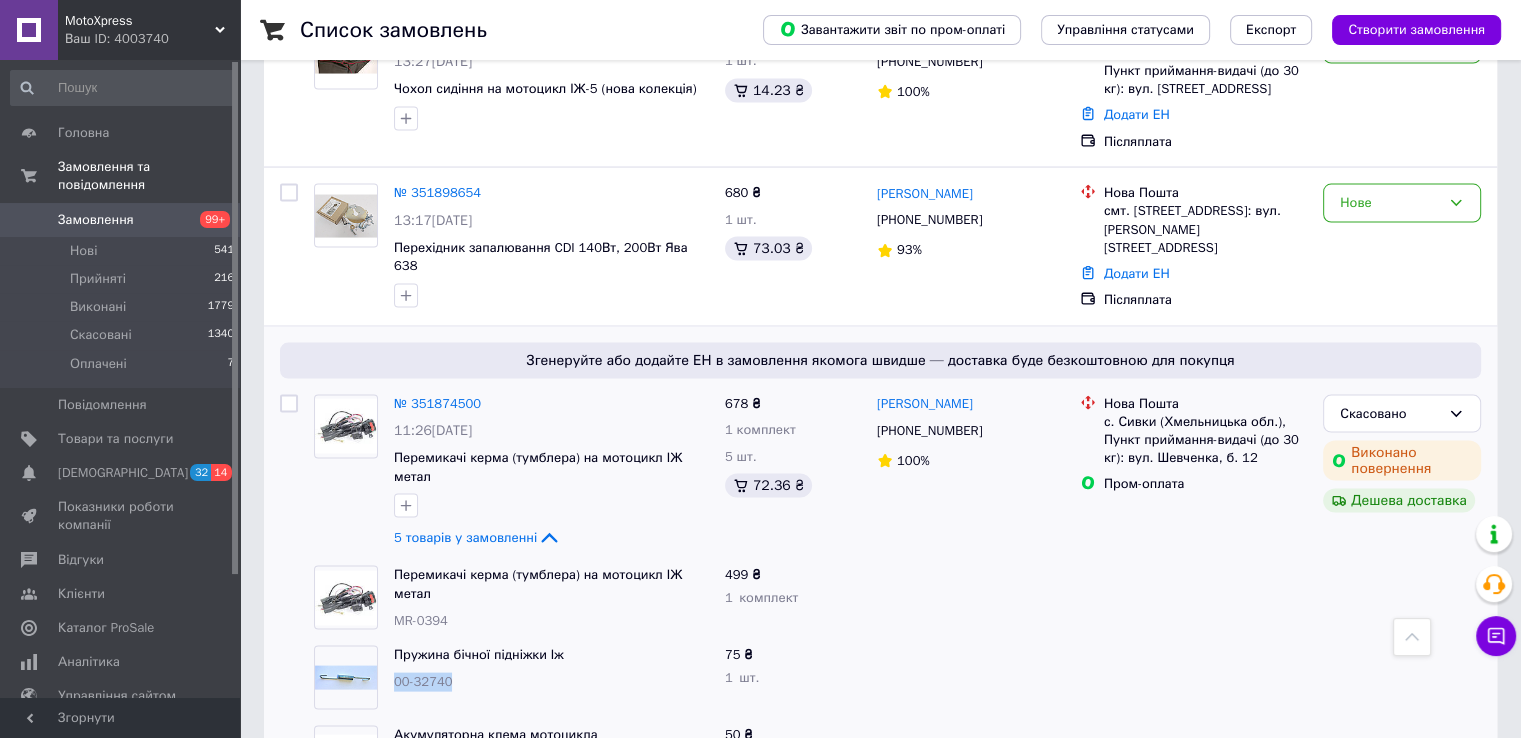 drag, startPoint x: 400, startPoint y: 401, endPoint x: 432, endPoint y: 399, distance: 32.06244 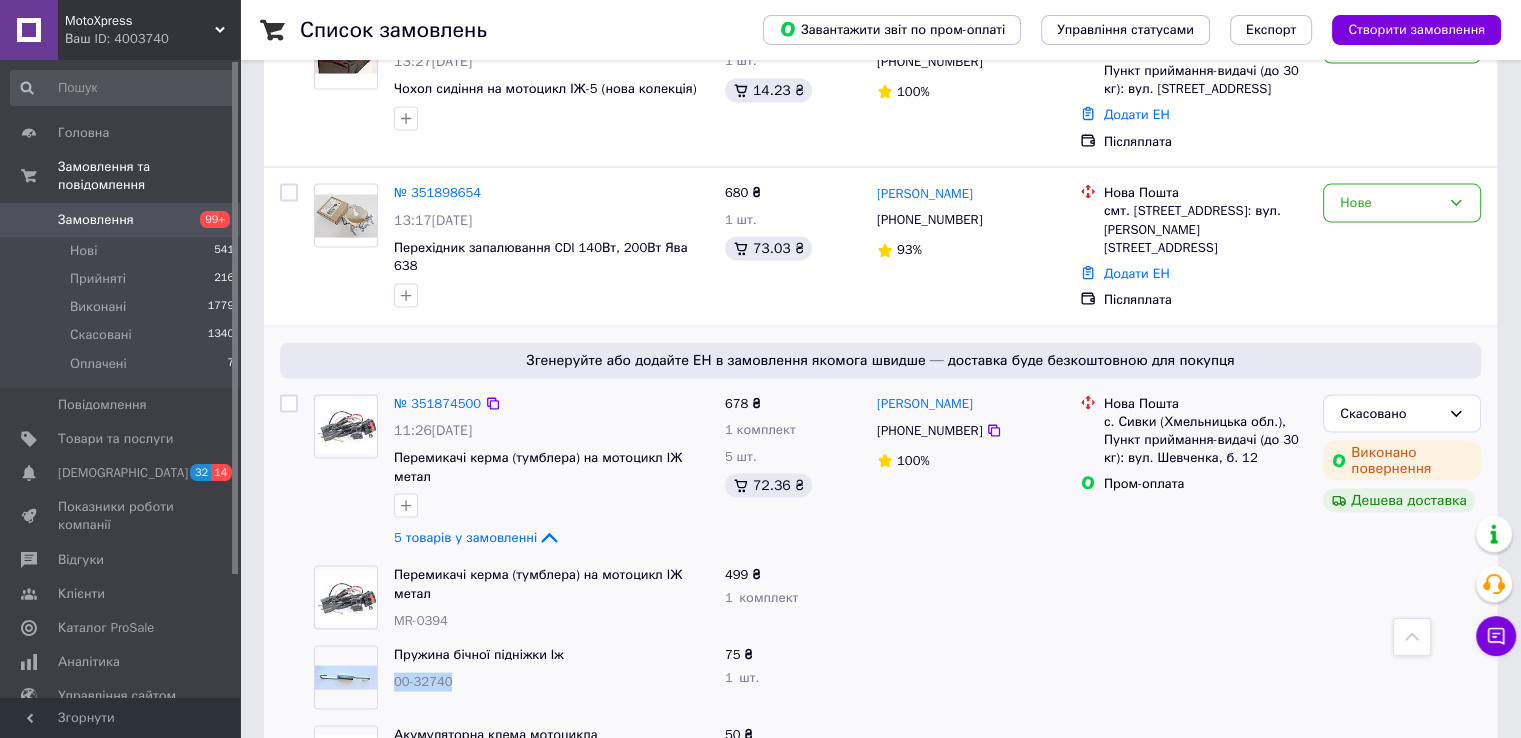 copy on "00-32740" 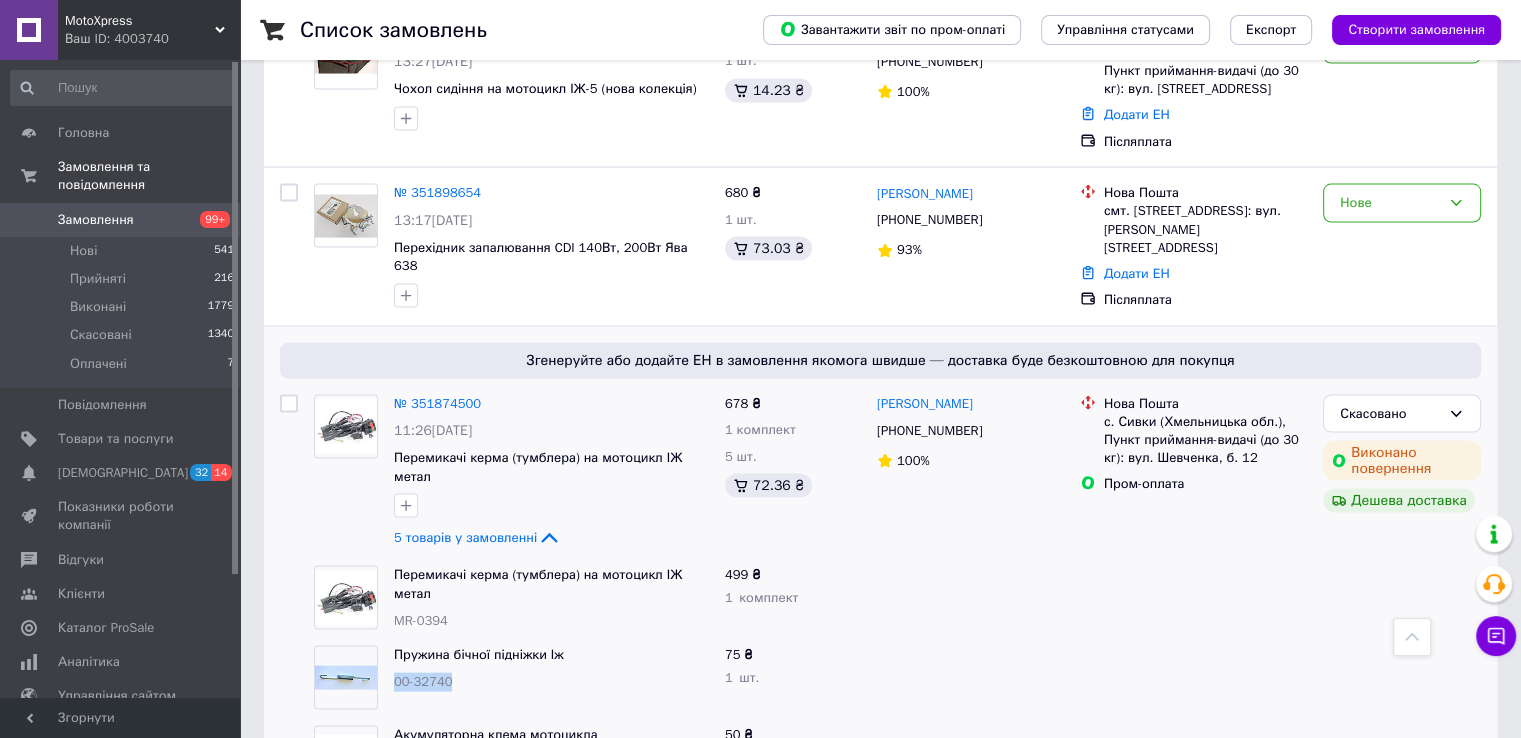 click on "MR-0227" at bounding box center [421, 761] 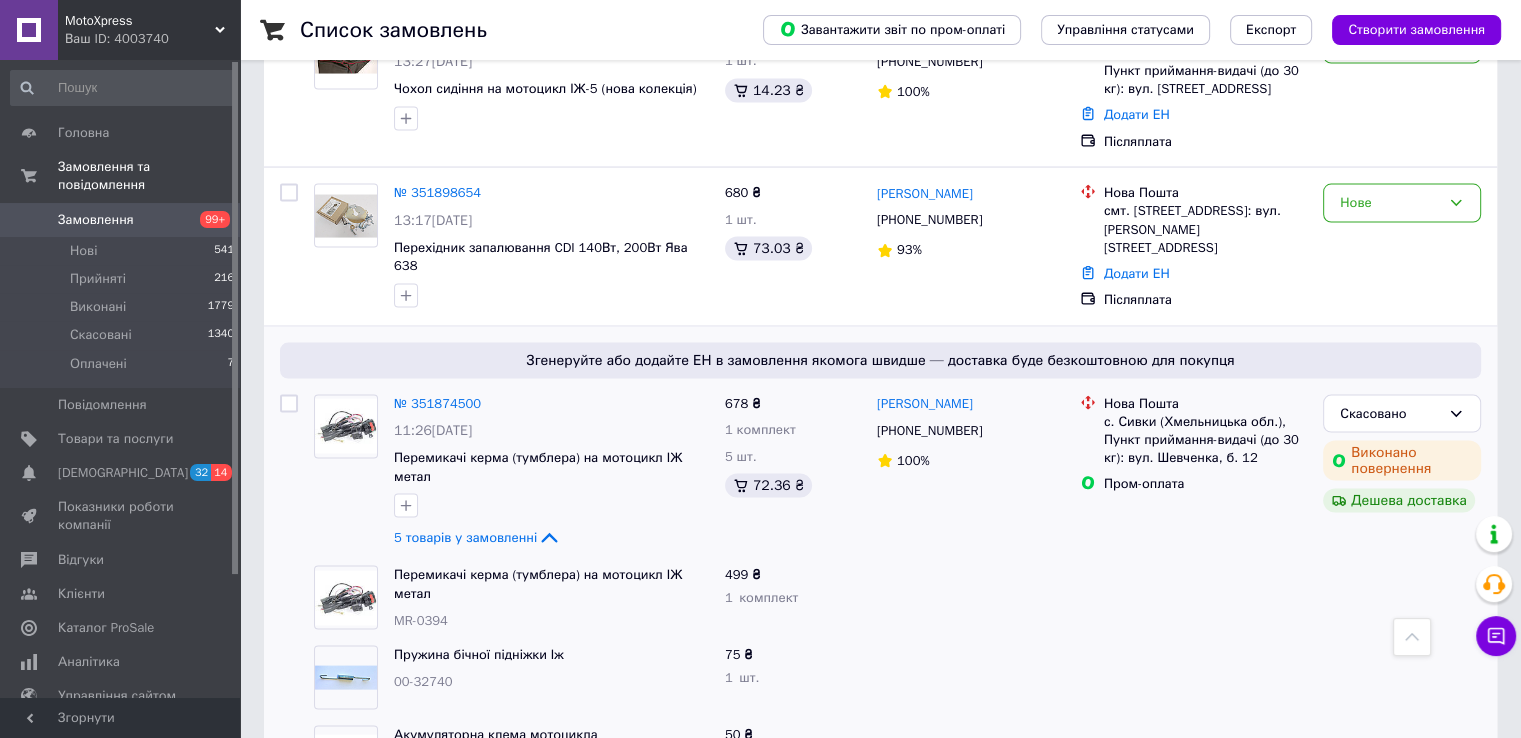 drag, startPoint x: 407, startPoint y: 487, endPoint x: 430, endPoint y: 487, distance: 23 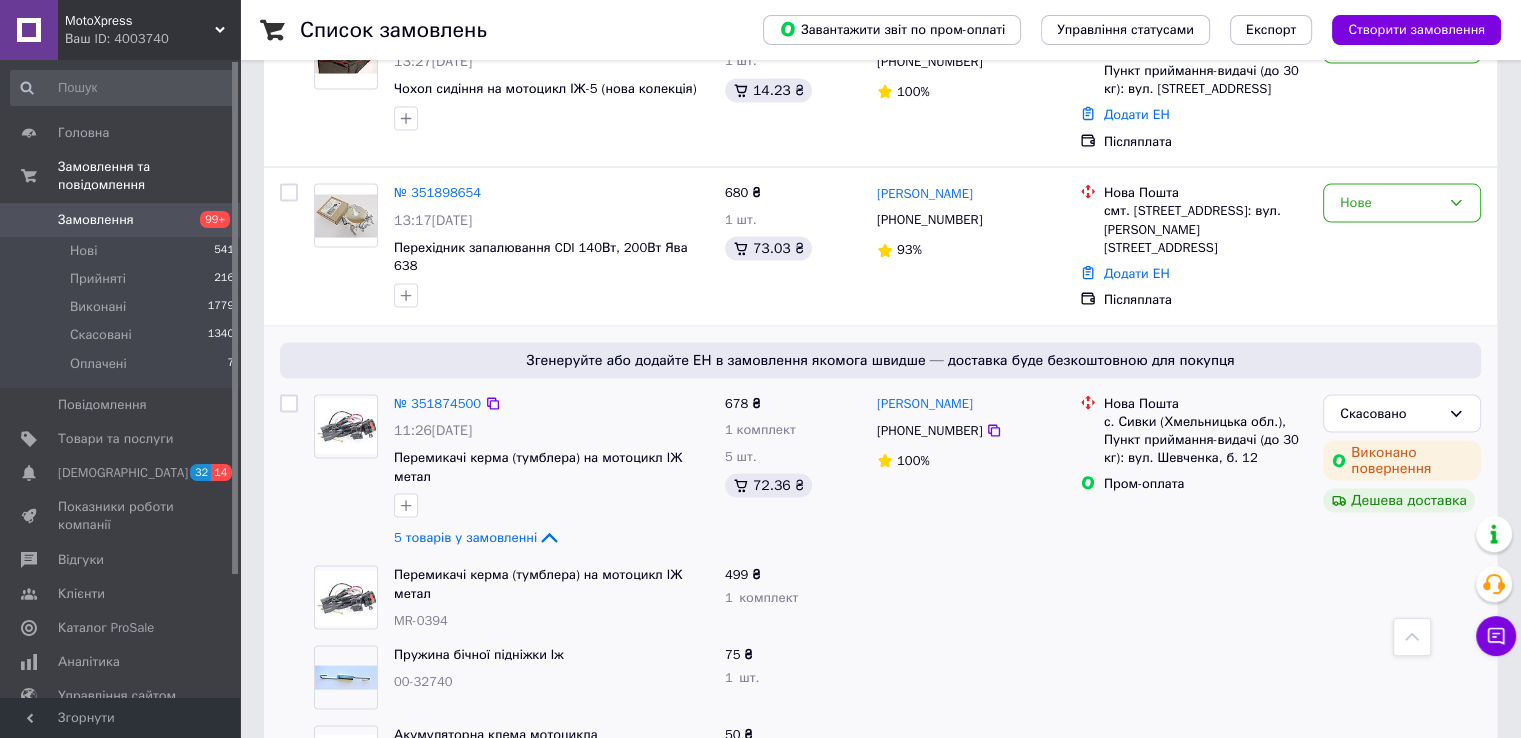 copy on "MR-0227" 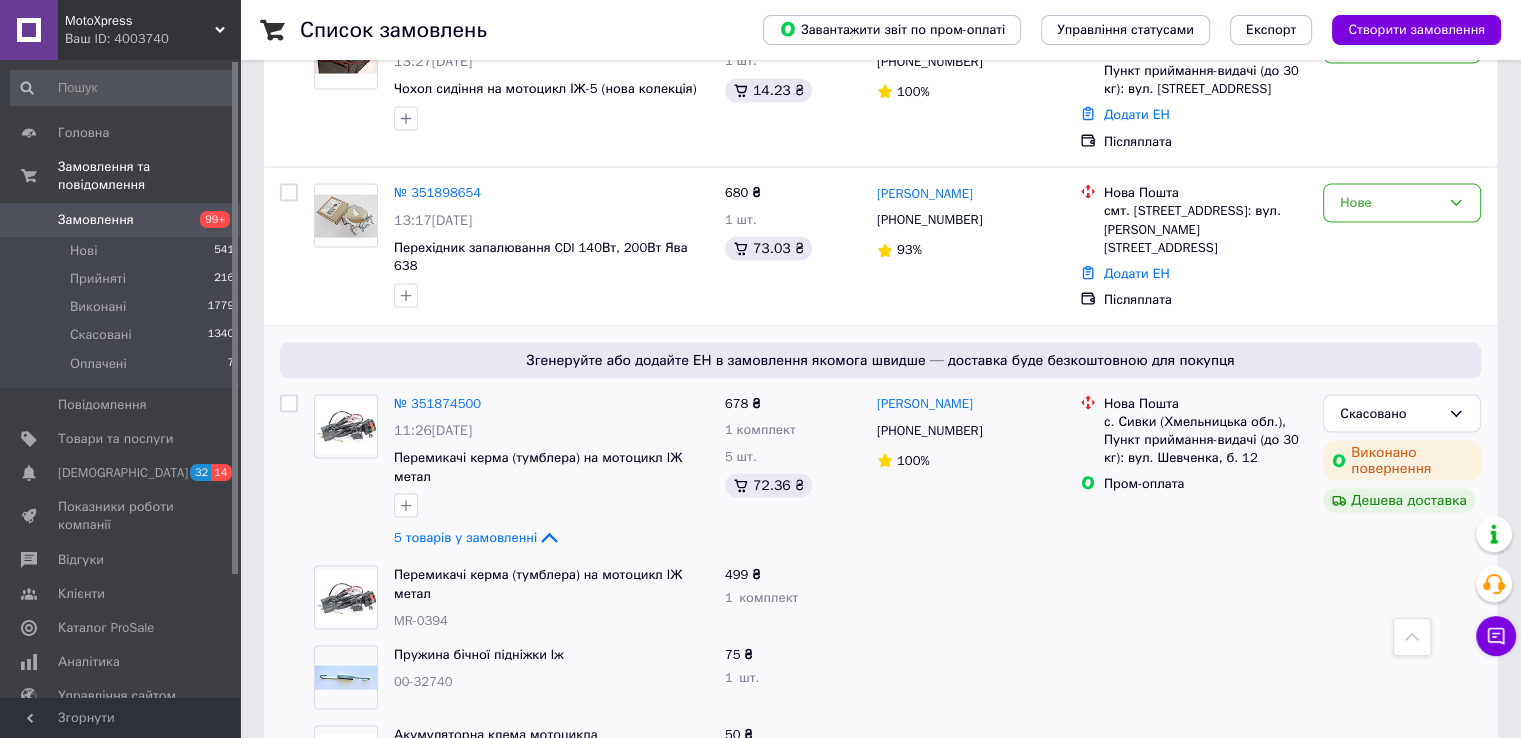 click on "MR-0452" at bounding box center [421, 841] 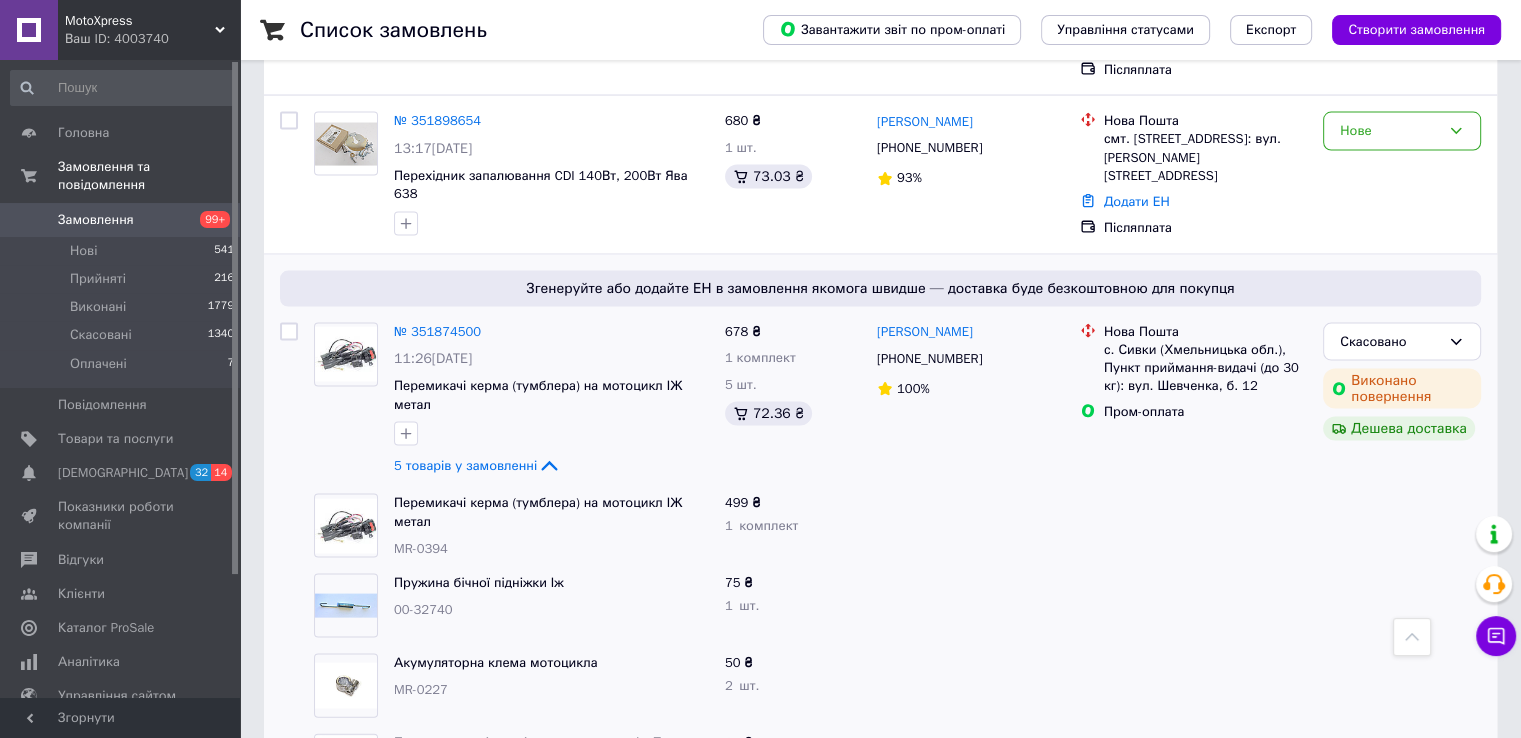 scroll, scrollTop: 4200, scrollLeft: 0, axis: vertical 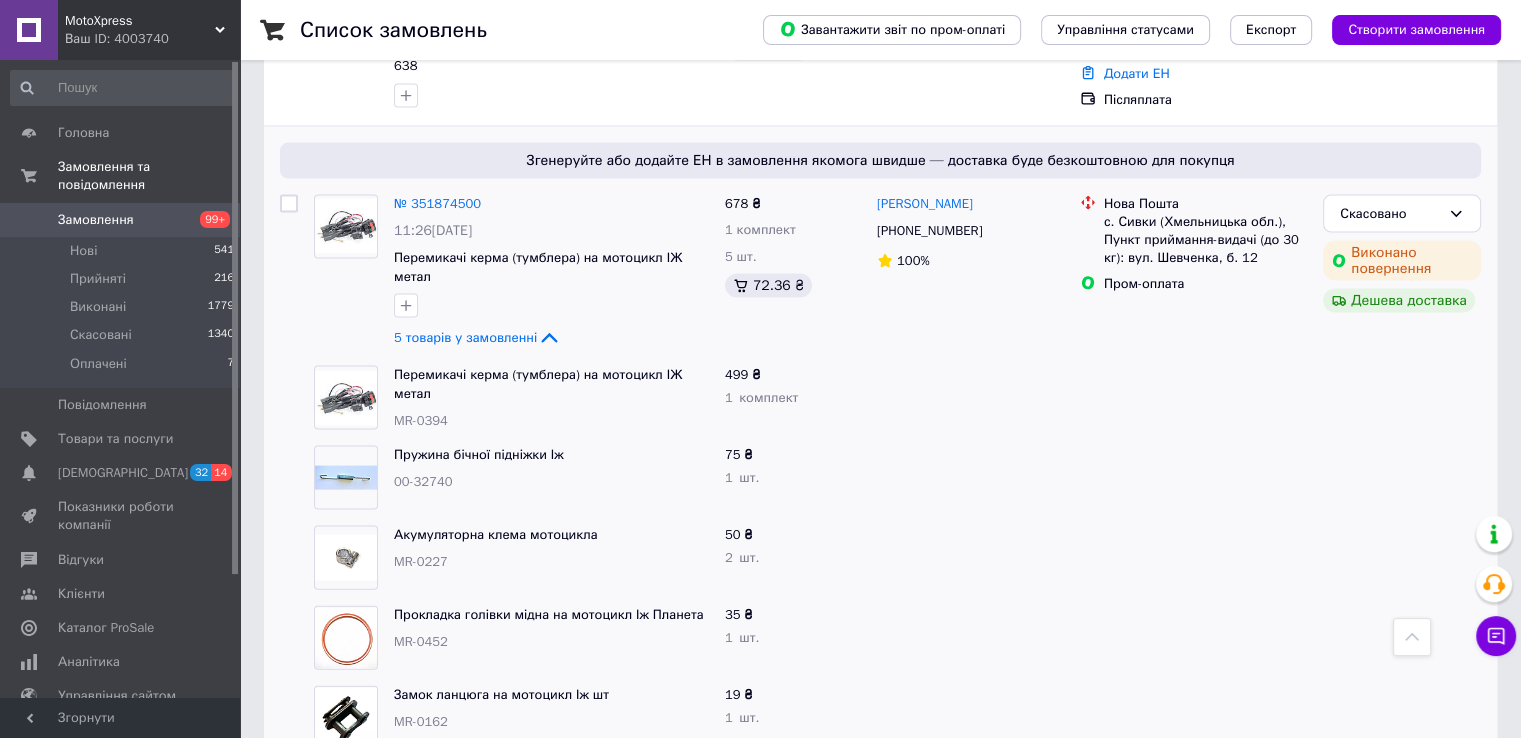 click on "MR-0162" at bounding box center [421, 721] 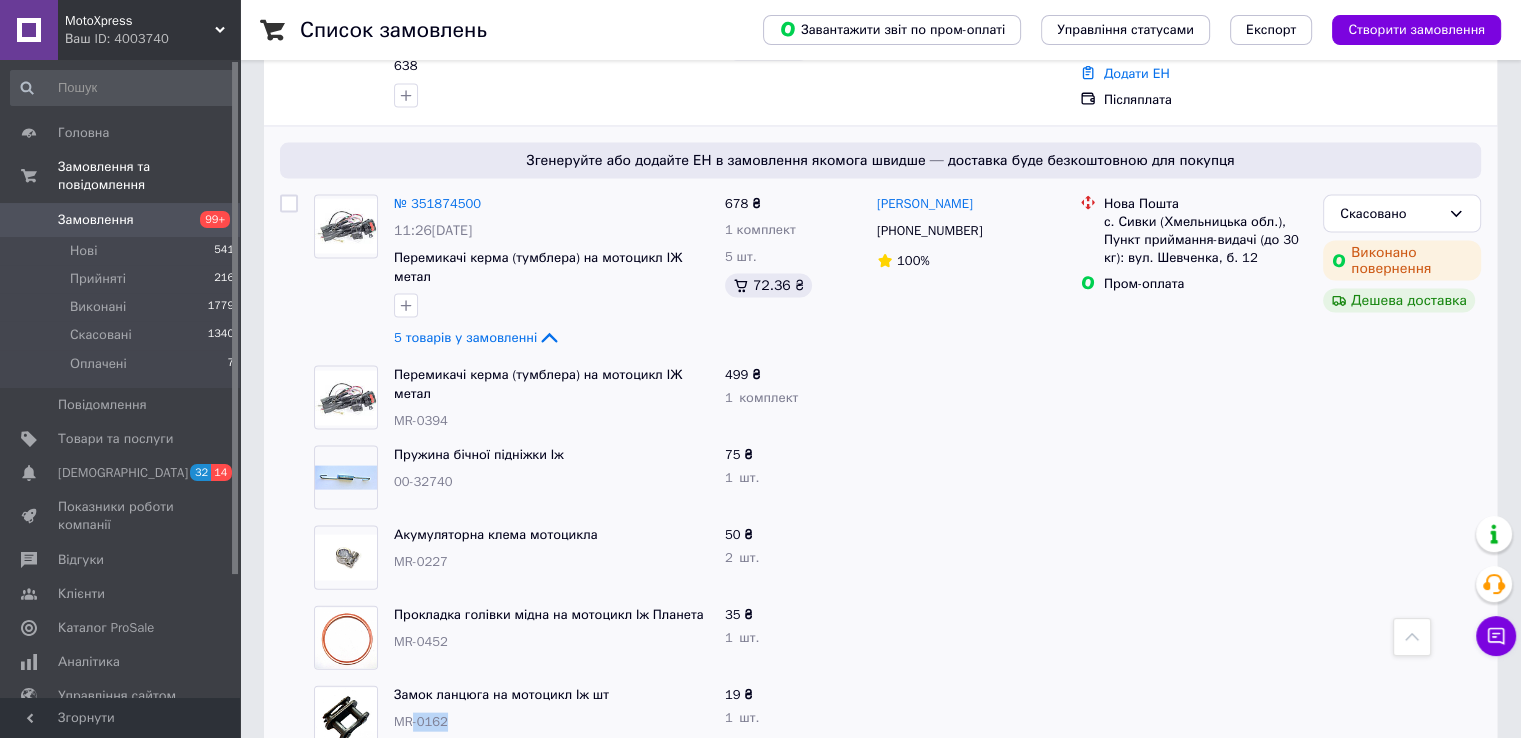 click on "MR-0162" at bounding box center (421, 721) 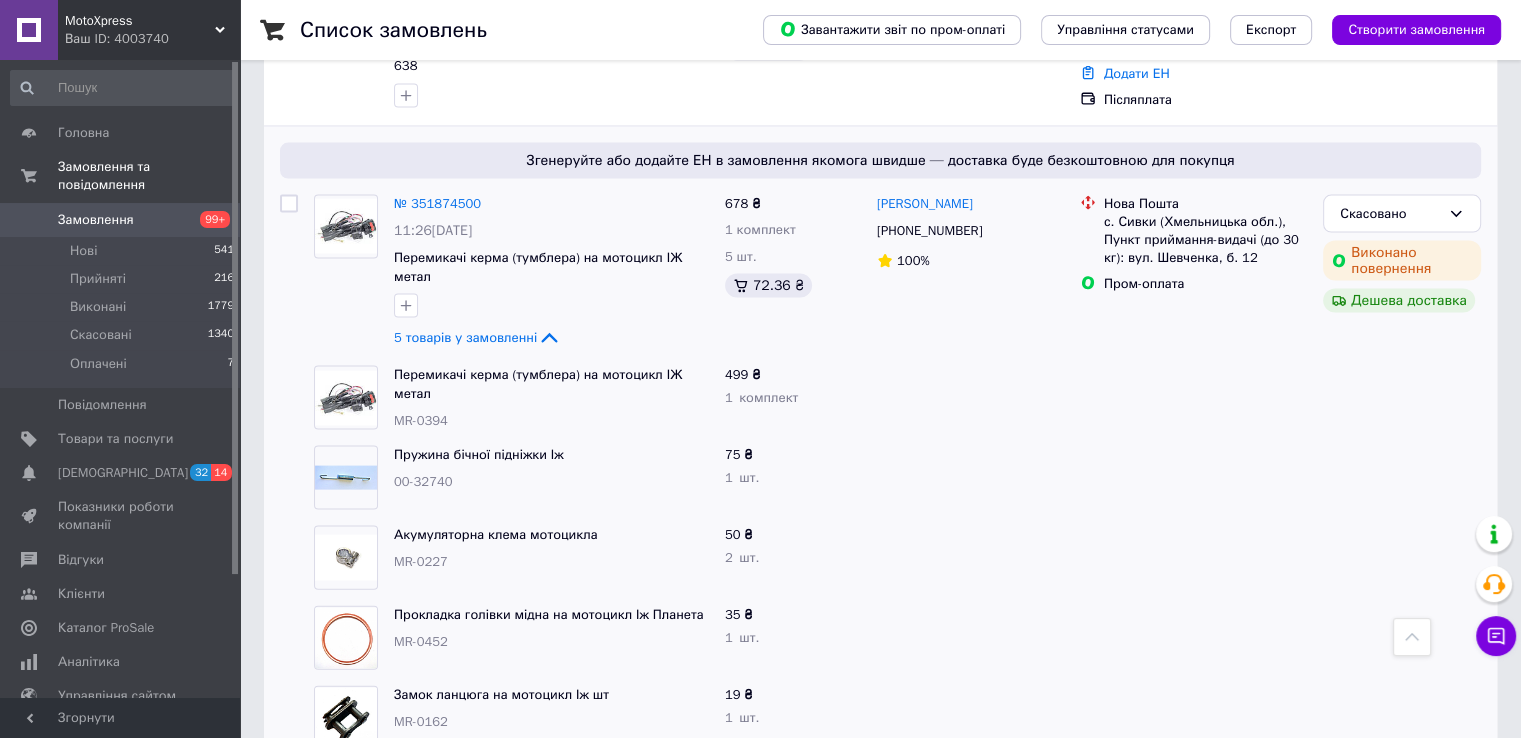 click on "Замок ланцюга на мотоцикл Іж шт MR-0162" at bounding box center (551, 718) 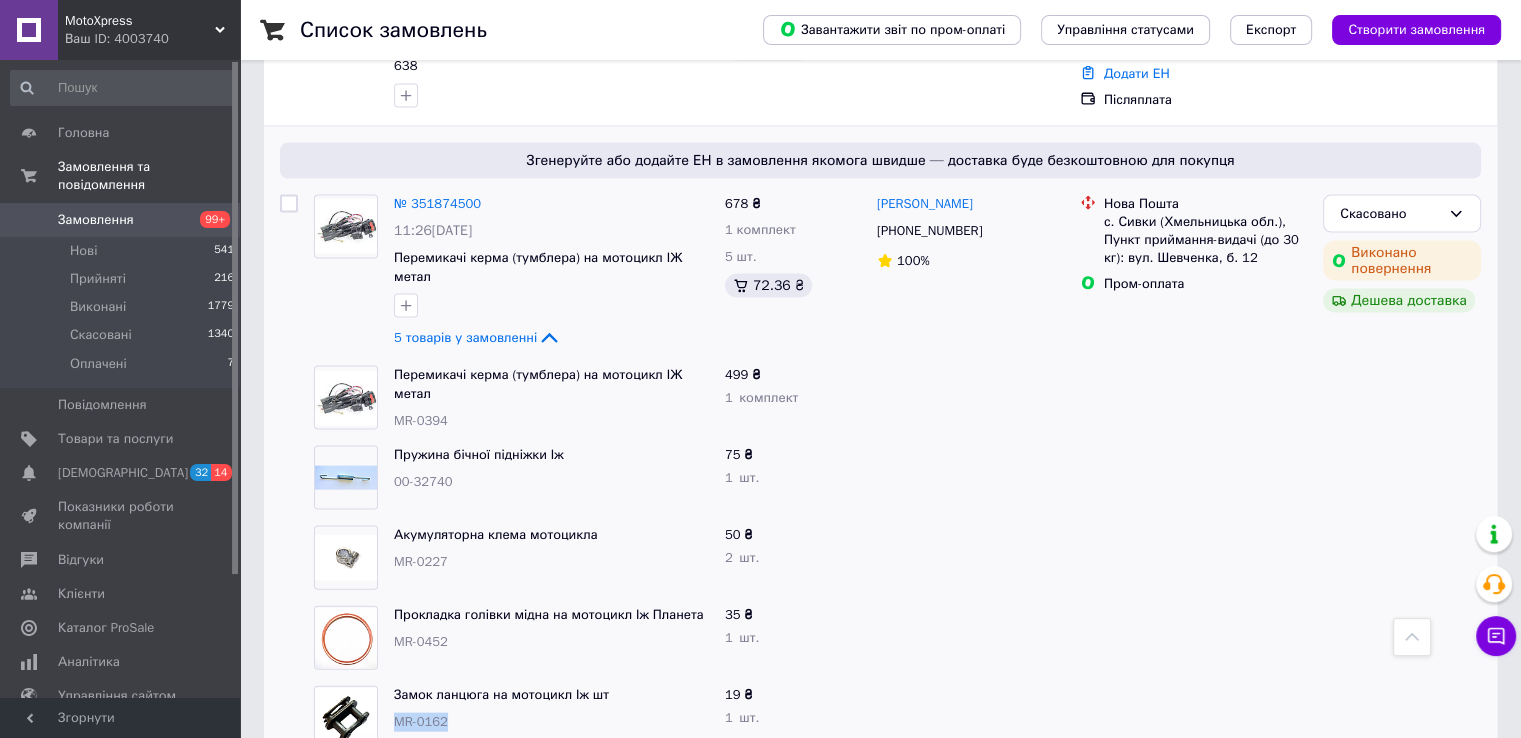 drag, startPoint x: 390, startPoint y: 438, endPoint x: 432, endPoint y: 438, distance: 42 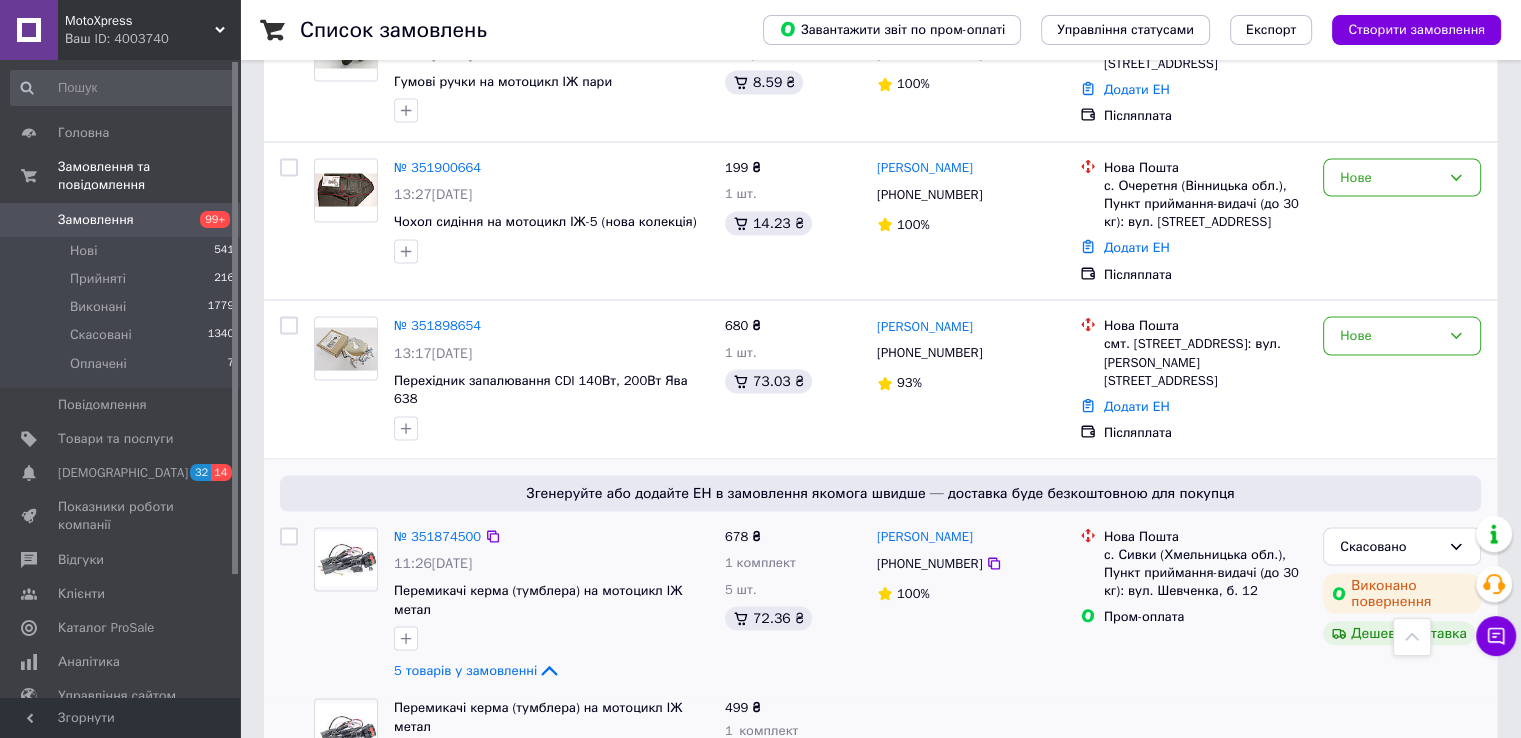 scroll, scrollTop: 3800, scrollLeft: 0, axis: vertical 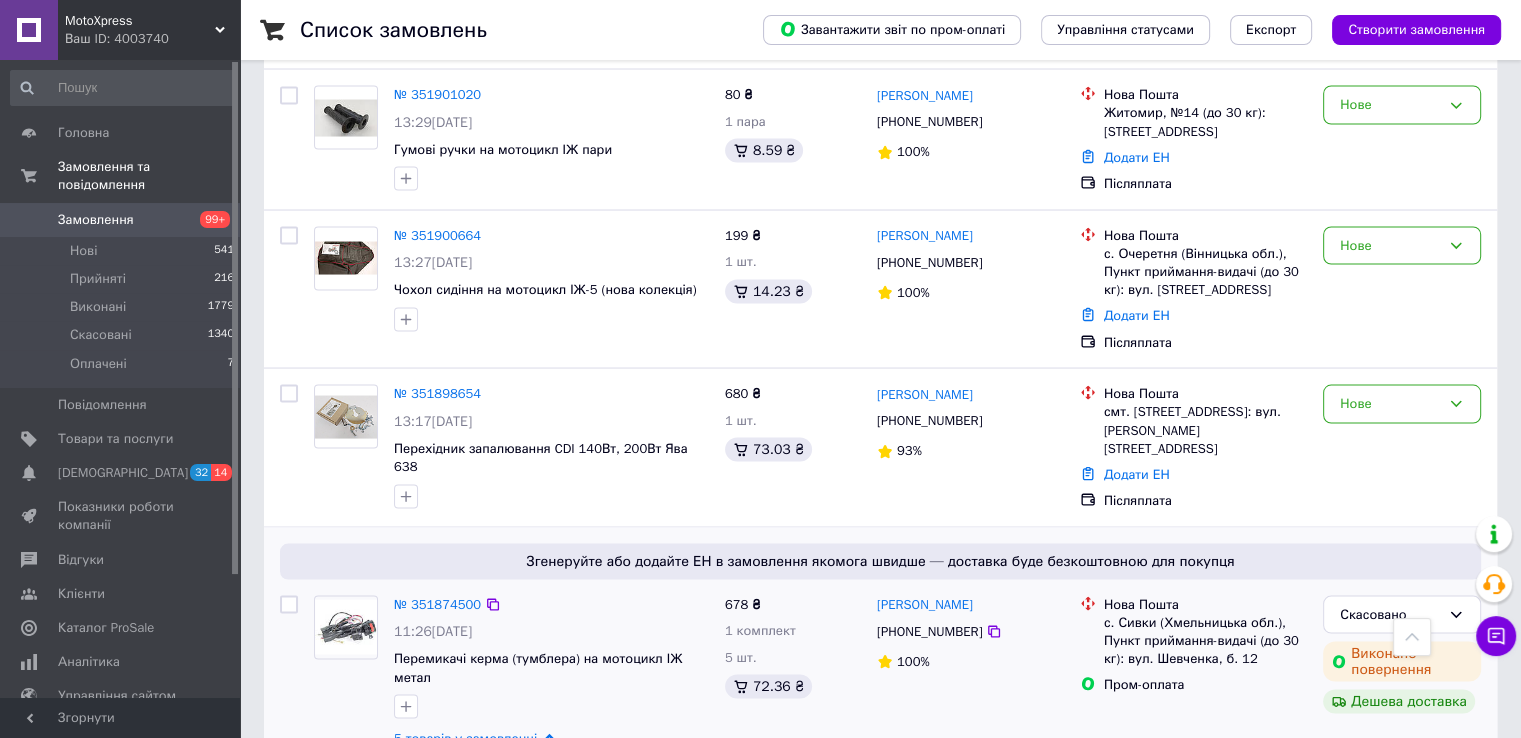 click on "5 товарів у замовленні" 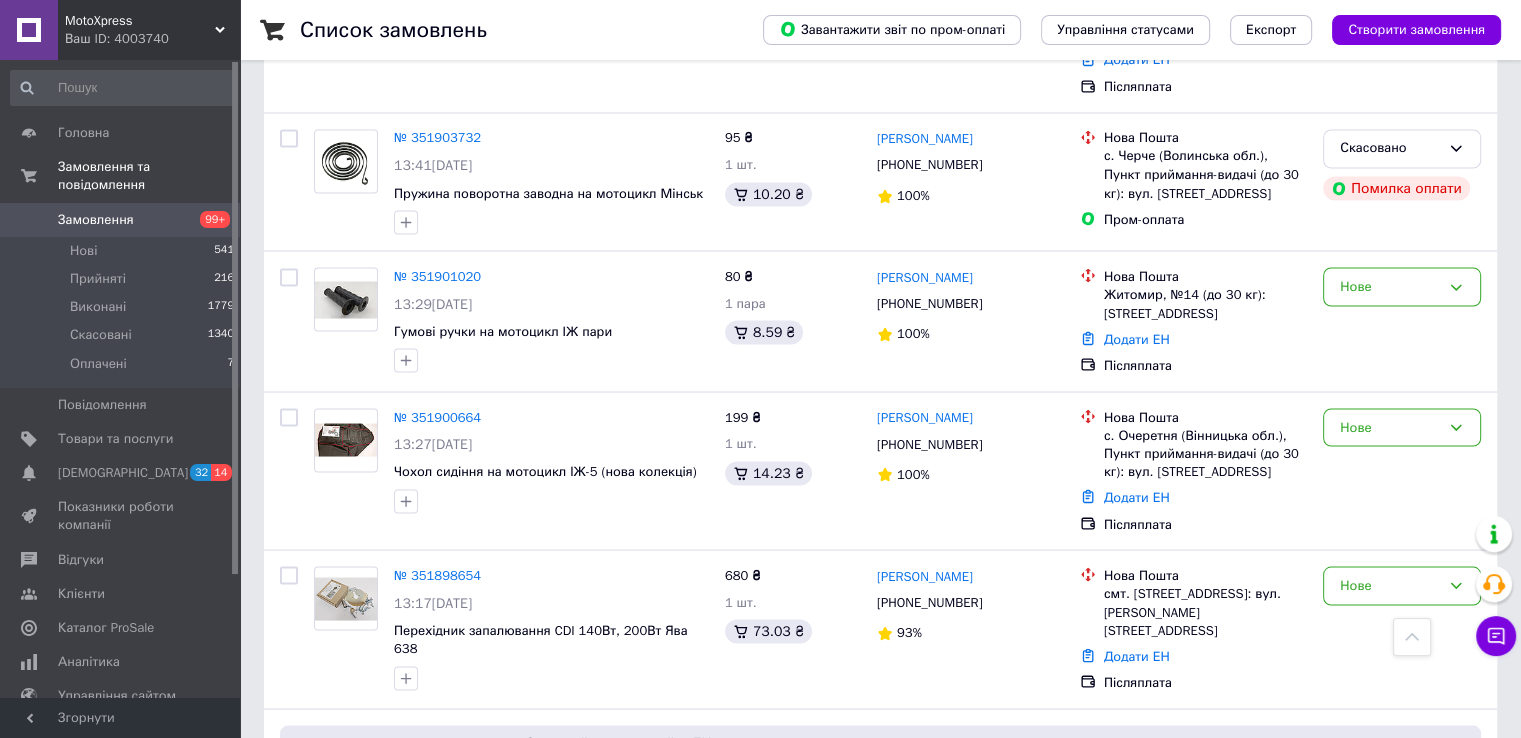 scroll, scrollTop: 3600, scrollLeft: 0, axis: vertical 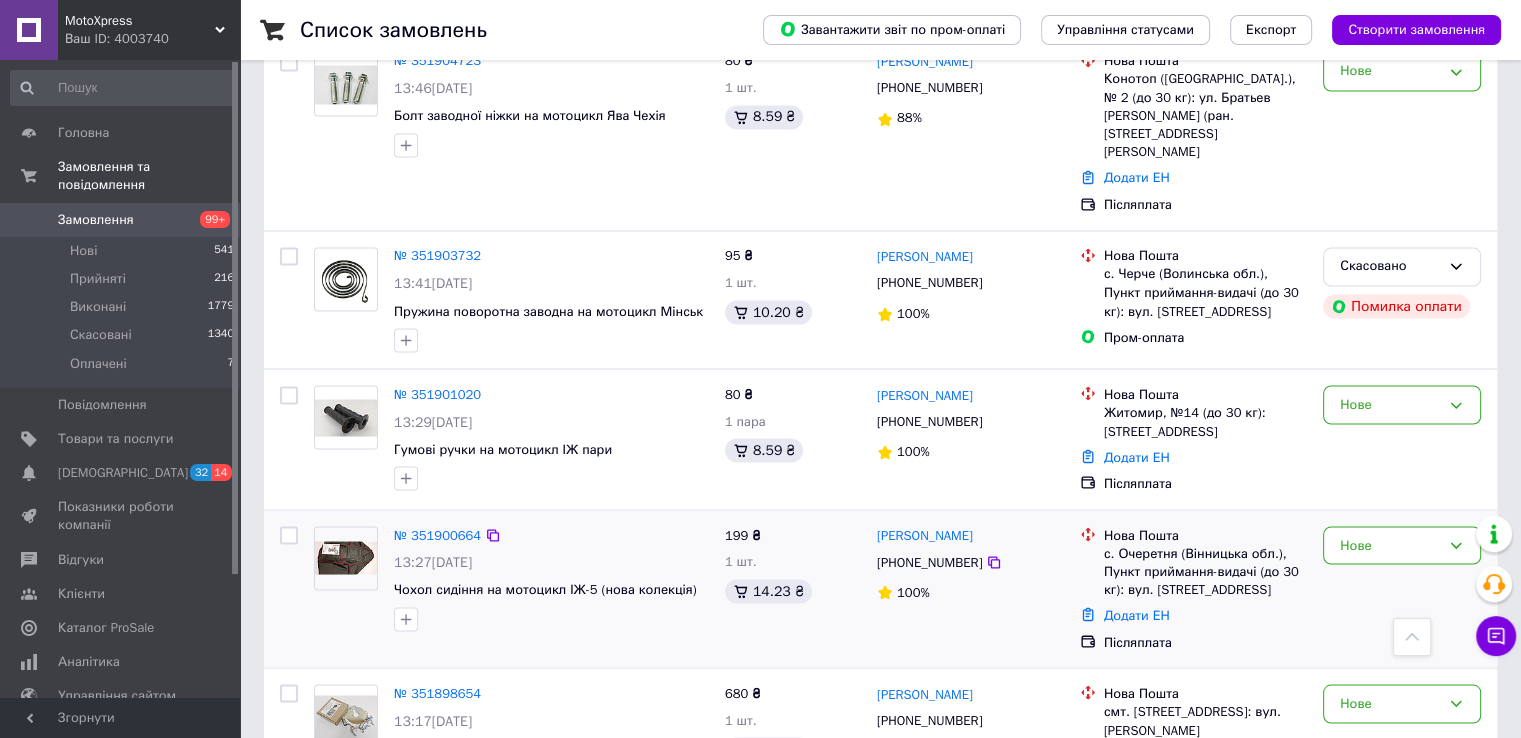click at bounding box center (346, 557) 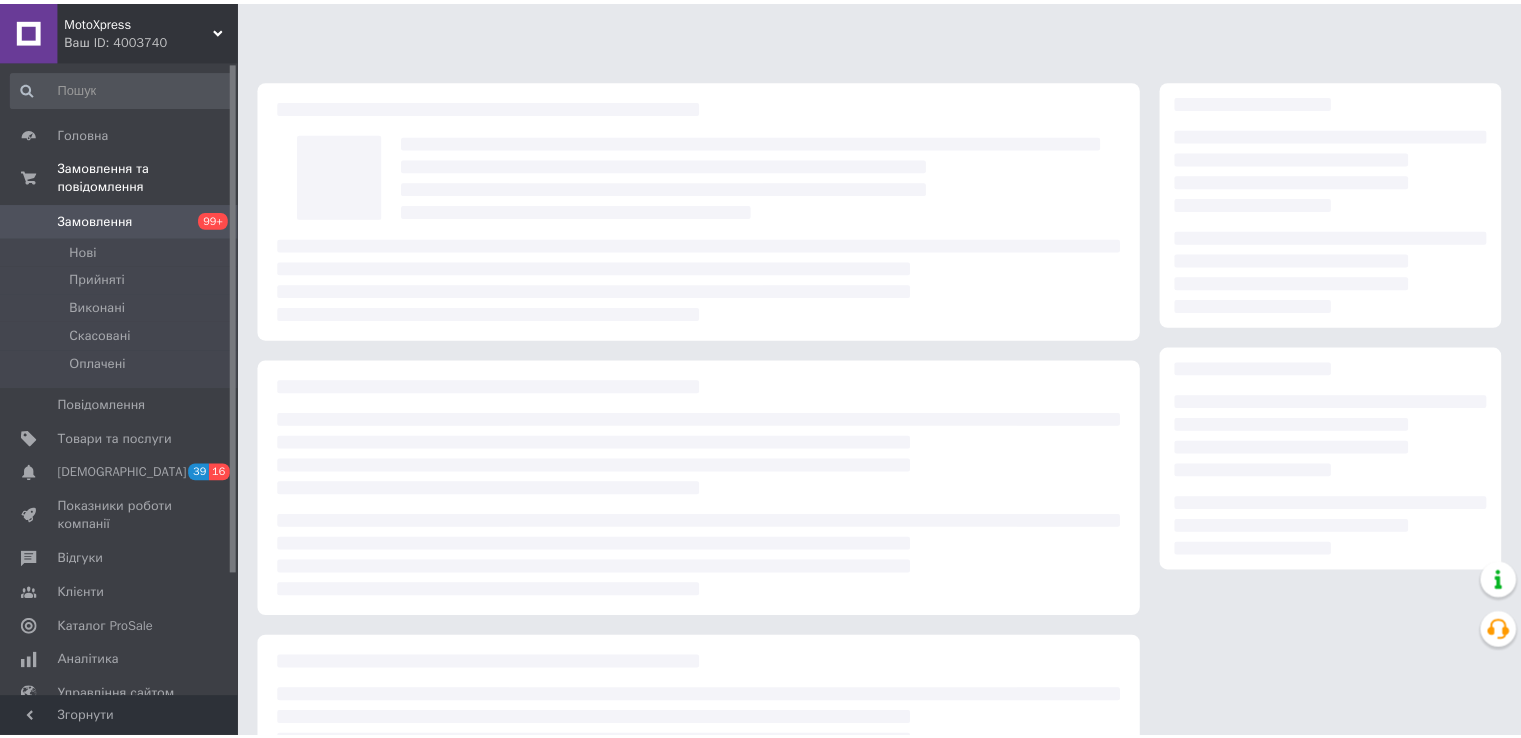 scroll, scrollTop: 0, scrollLeft: 0, axis: both 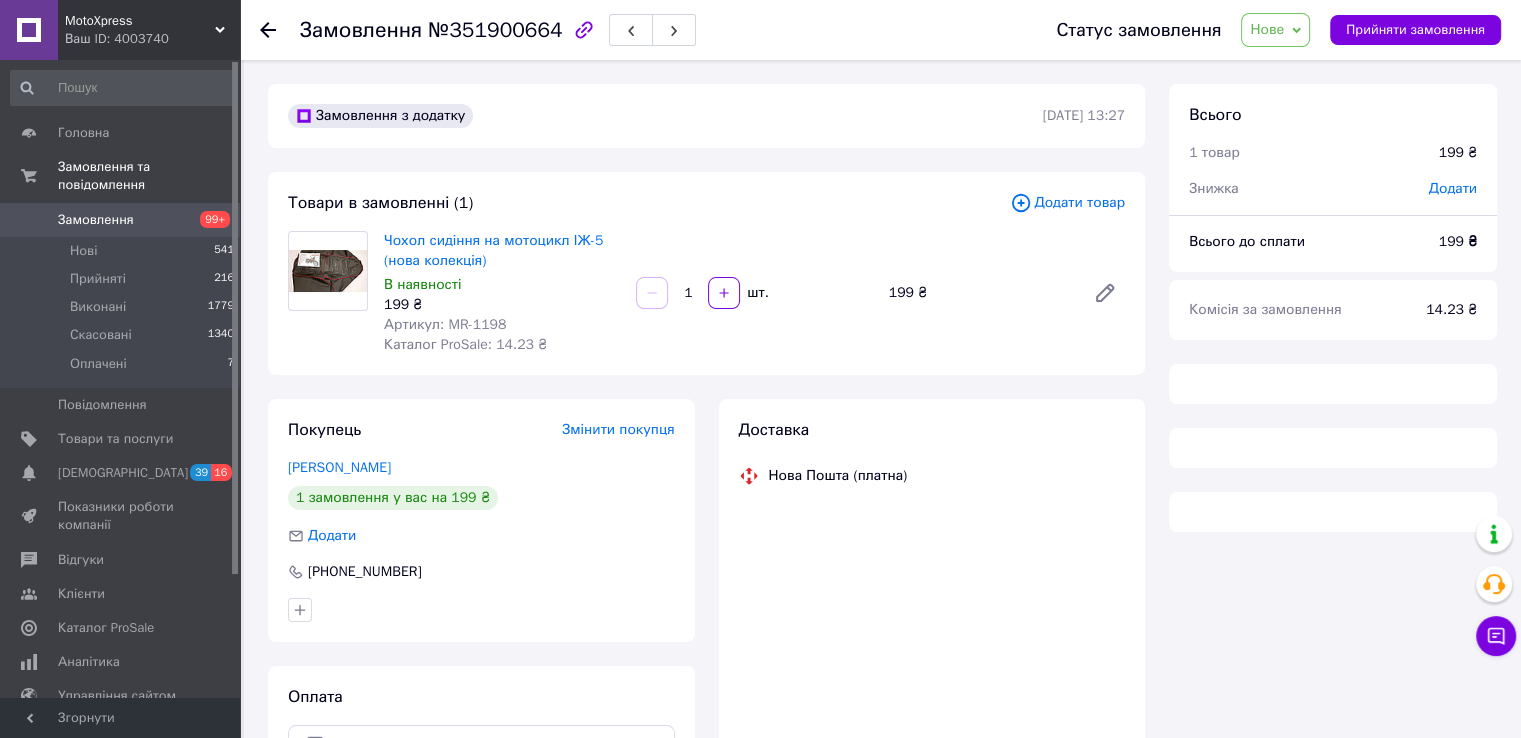 click on "Артикул: MR-1198" at bounding box center [445, 324] 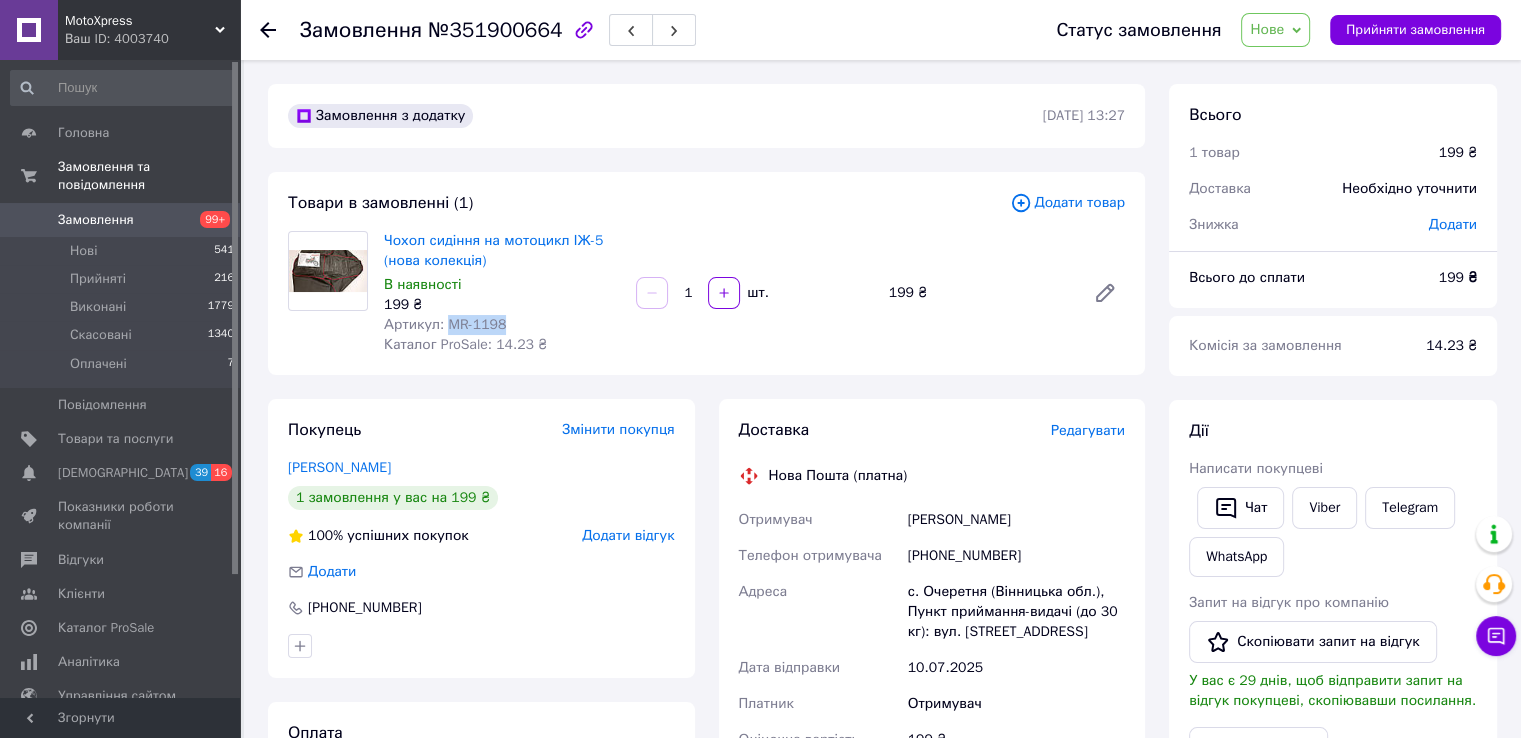 drag, startPoint x: 453, startPoint y: 324, endPoint x: 479, endPoint y: 324, distance: 26 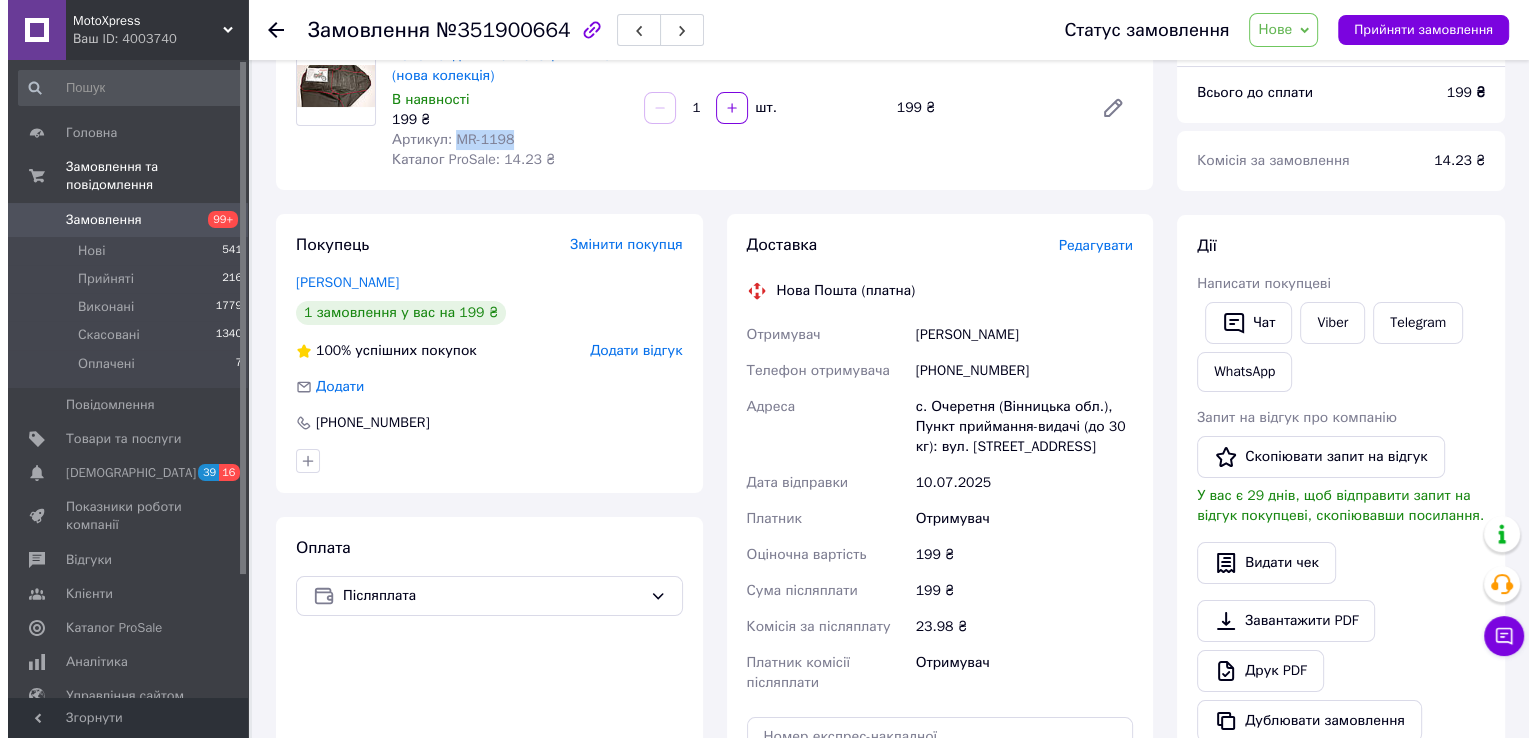 scroll, scrollTop: 200, scrollLeft: 0, axis: vertical 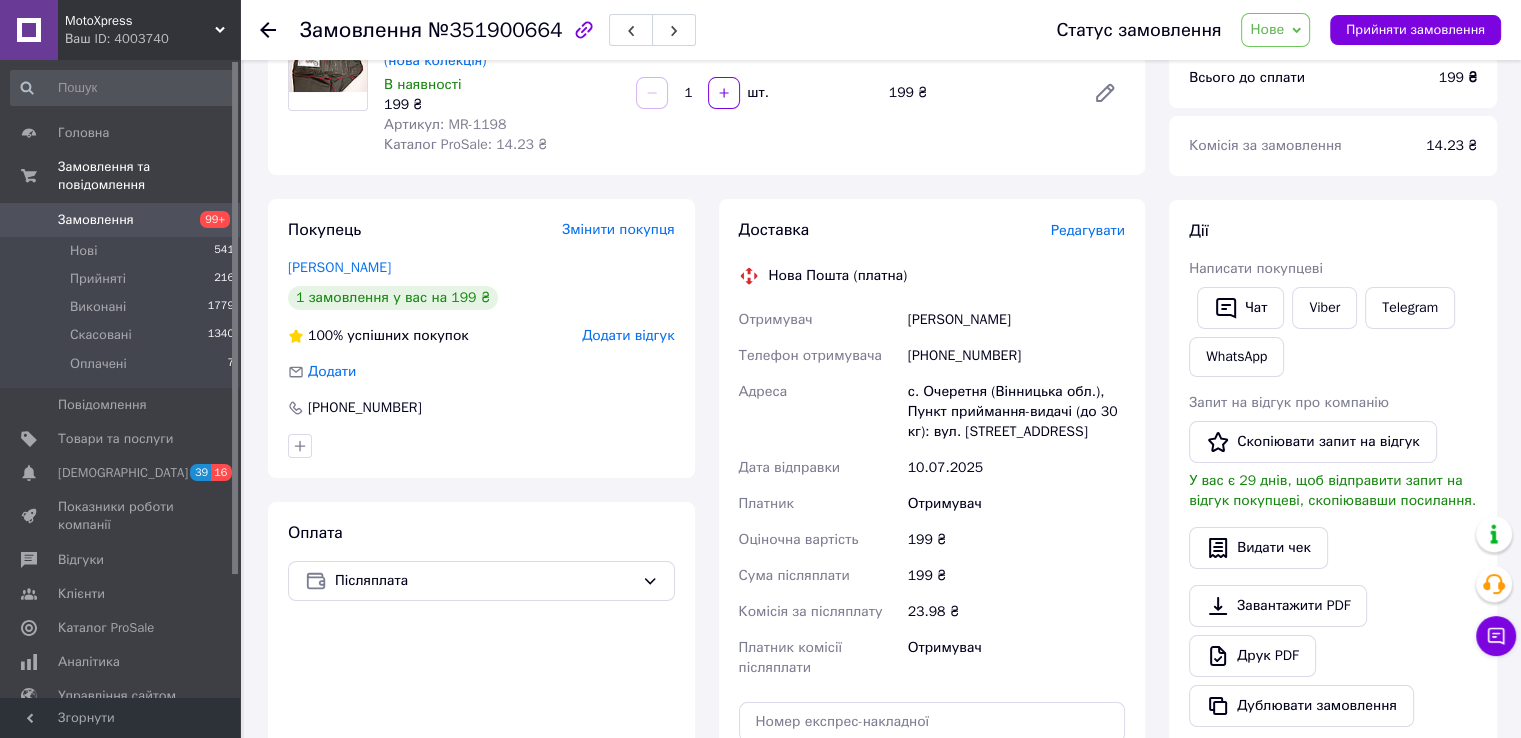 click on "Редагувати" at bounding box center [1088, 230] 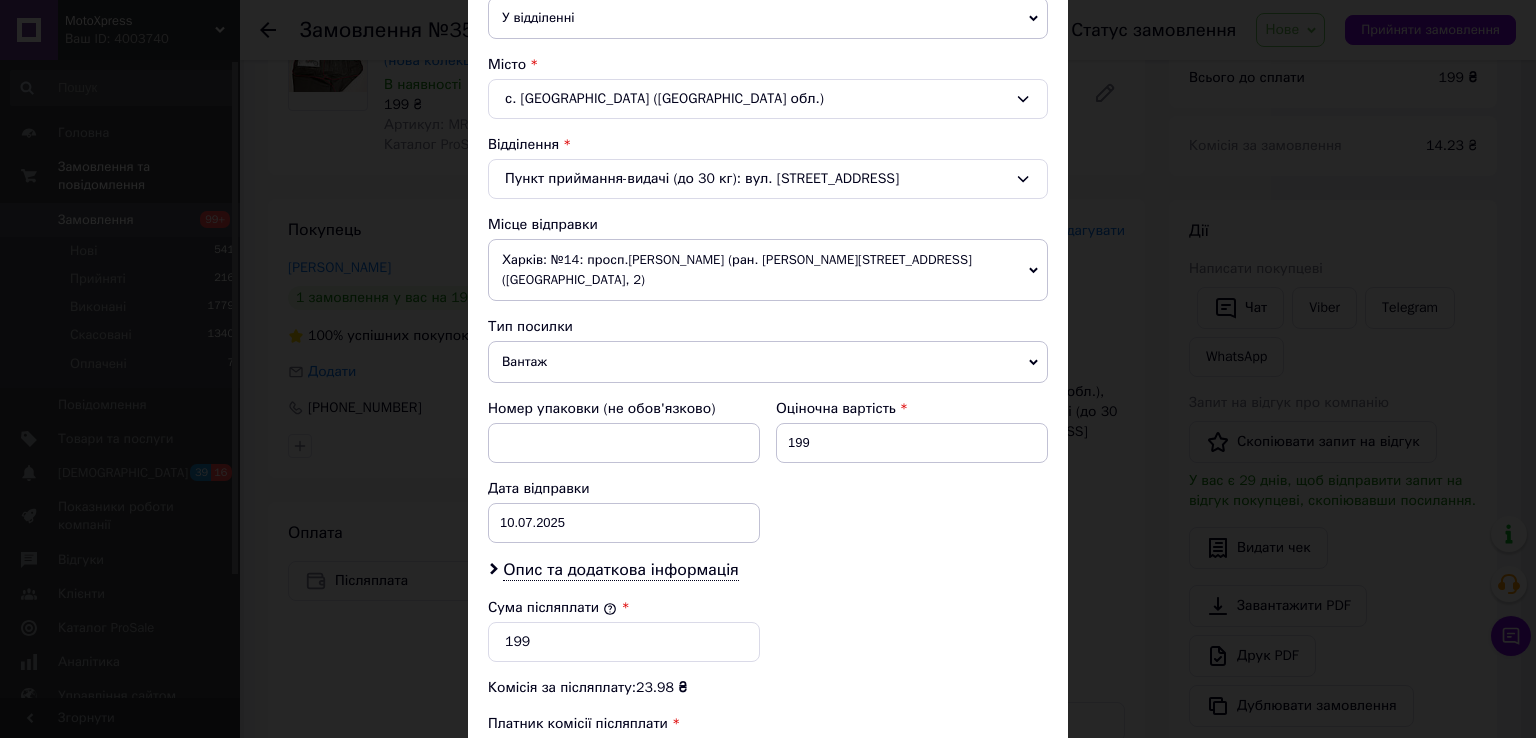 scroll, scrollTop: 700, scrollLeft: 0, axis: vertical 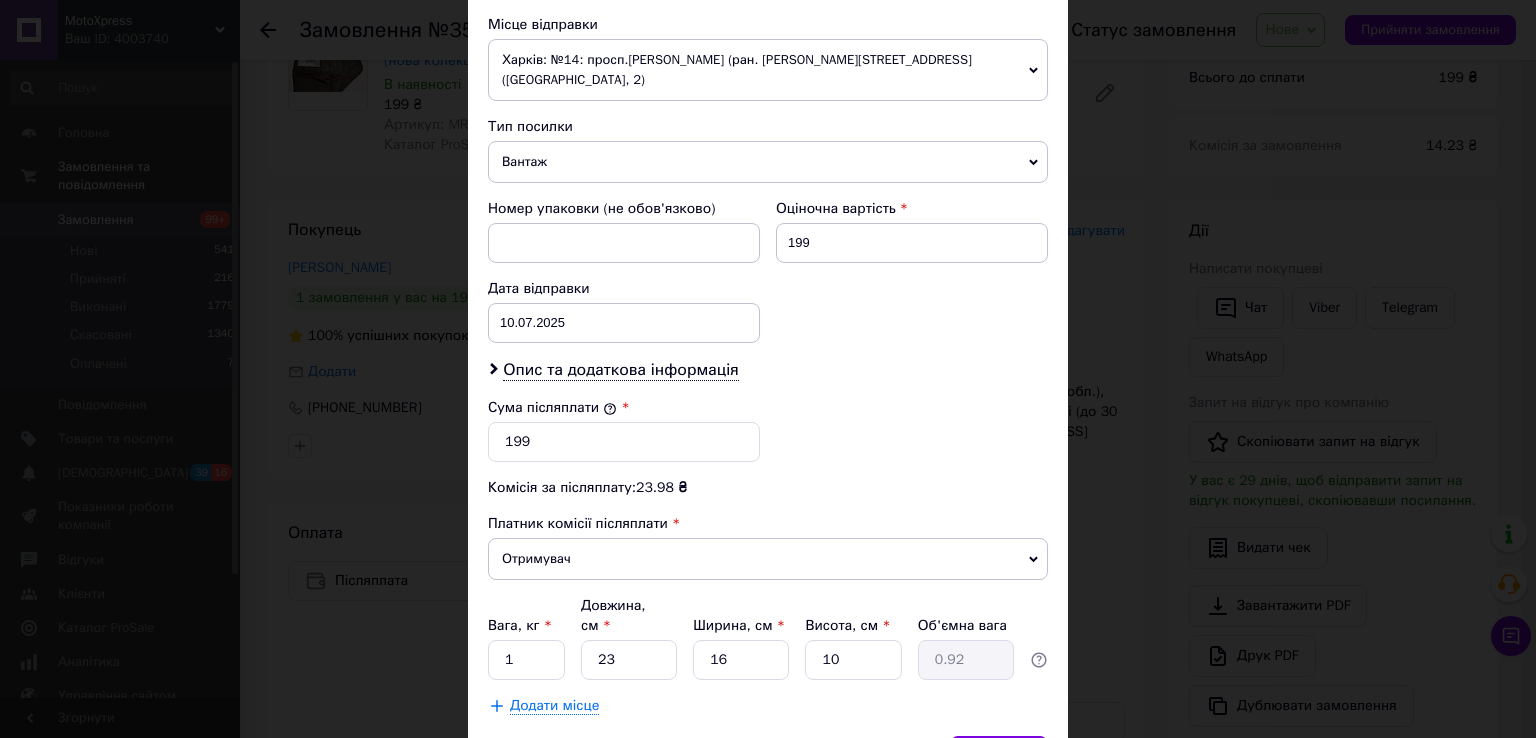 click on "× Редагування доставки Спосіб доставки Нова Пошта (платна) Платник Отримувач Відправник Прізвище отримувача телепенко Ім'я отримувача Іван По батькові отримувача Телефон отримувача +380685164994 Тип доставки У відділенні Кур'єром В поштоматі Місто с. Очеретня (Вінницька обл.) Відділення Пункт приймання-видачі (до 30 кг): вул. Центральна, 31 Місце відправки Харків: №14: просп.Героїв Харкова (ран. Московський), 199б (ТЦ СанСіті, 2) Немає збігів. Спробуйте змінити умови пошуку Додати ще місце відправки Тип посилки Вантаж Документи Номер упаковки (не обов'язково) 199 10.07.2025 <" at bounding box center (768, 369) 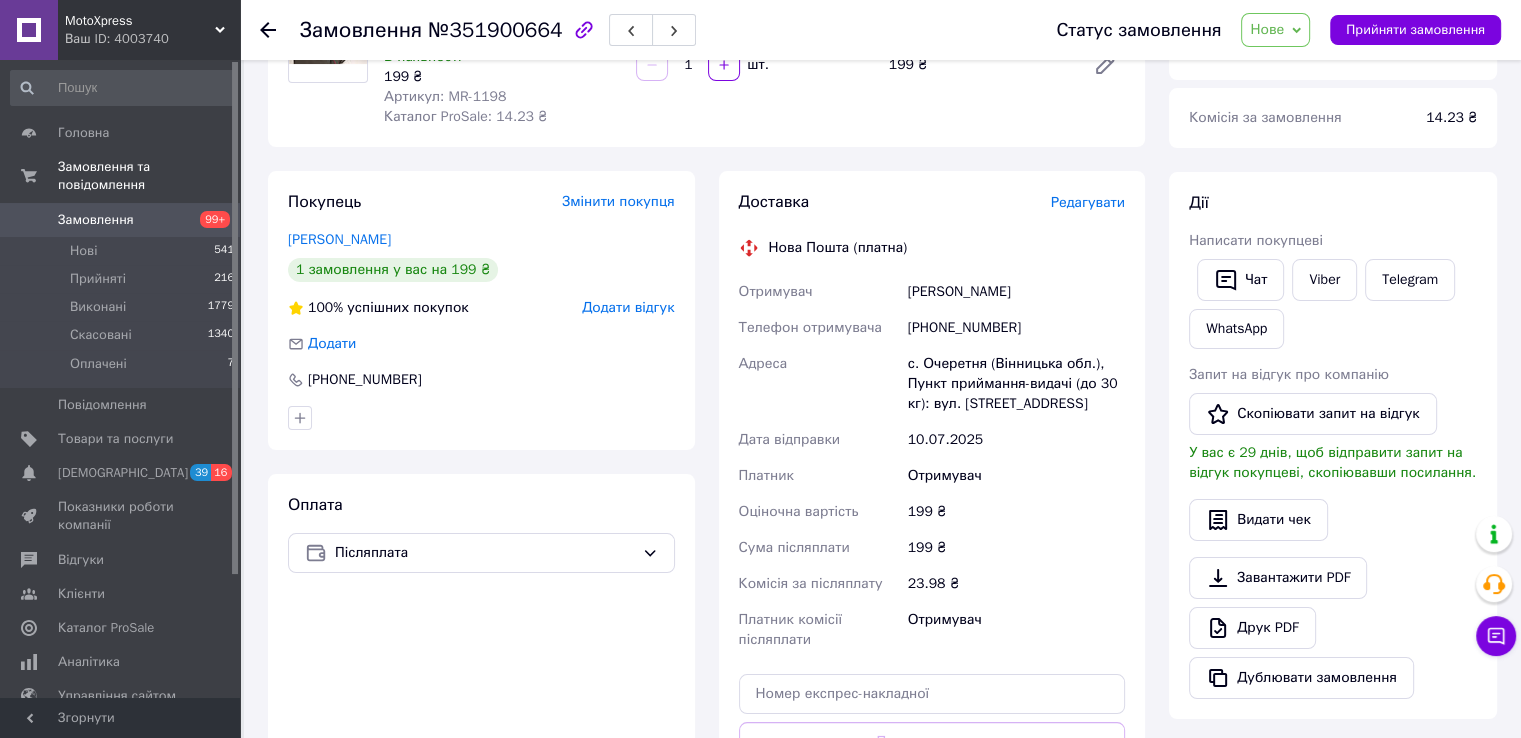scroll, scrollTop: 694, scrollLeft: 0, axis: vertical 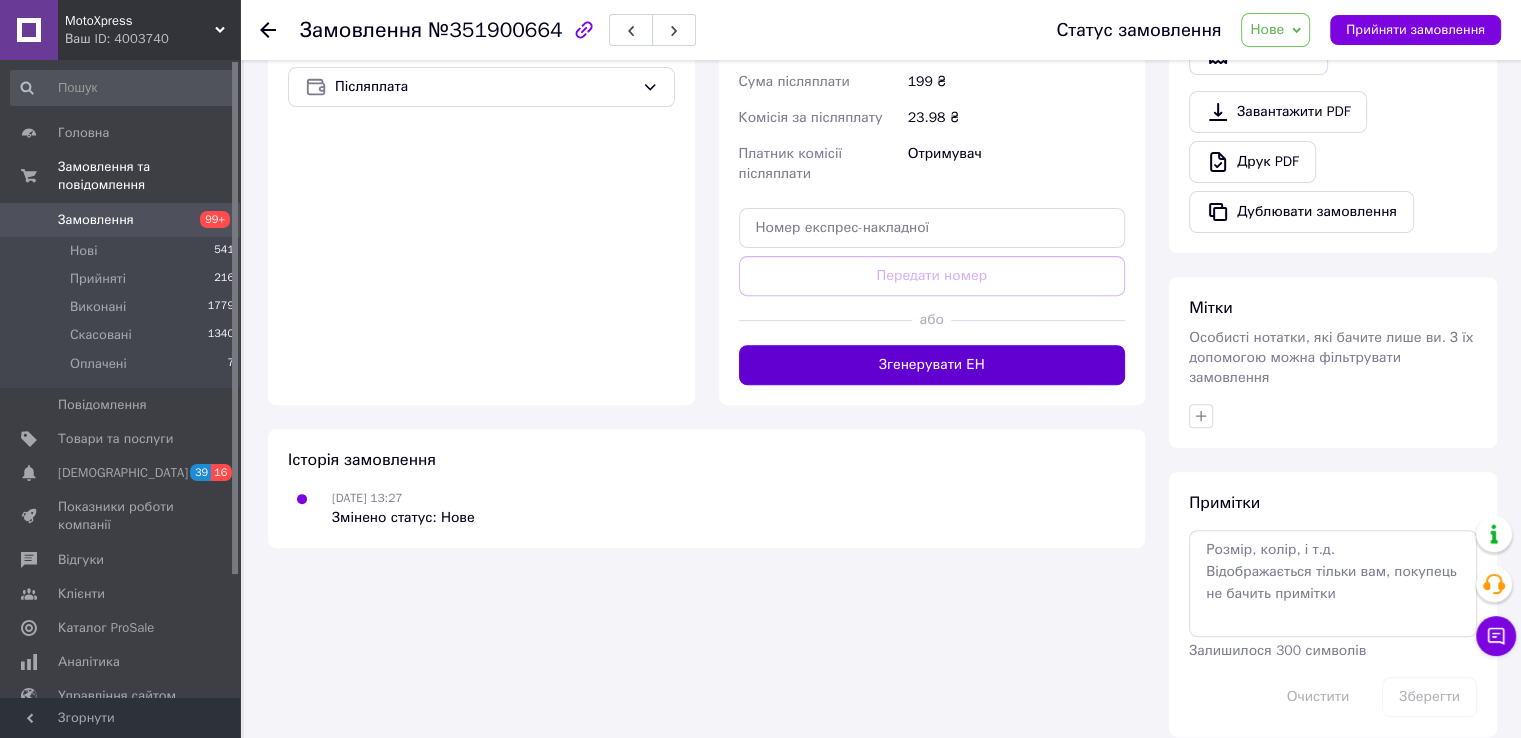click on "Згенерувати ЕН" at bounding box center [932, 365] 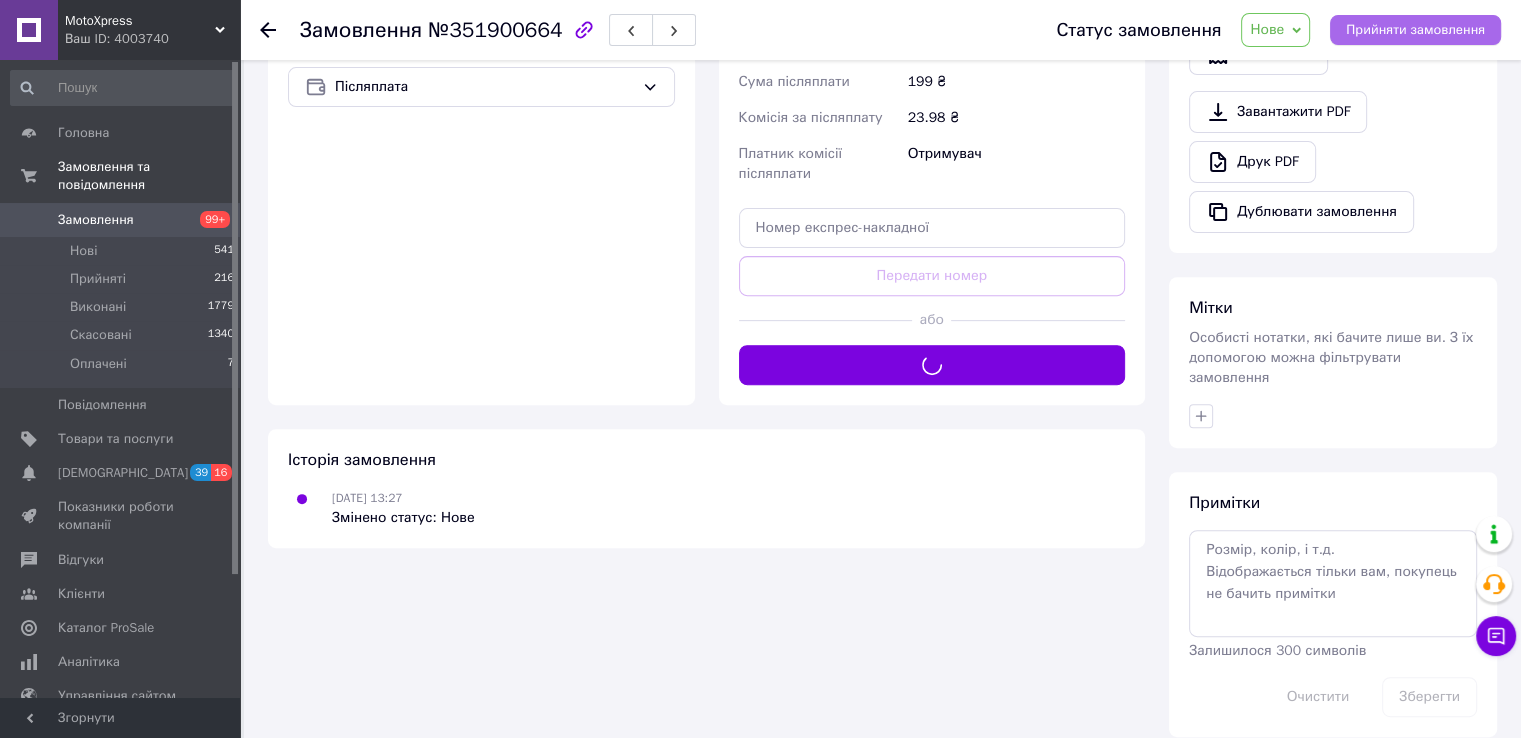click on "Прийняти замовлення" at bounding box center (1415, 30) 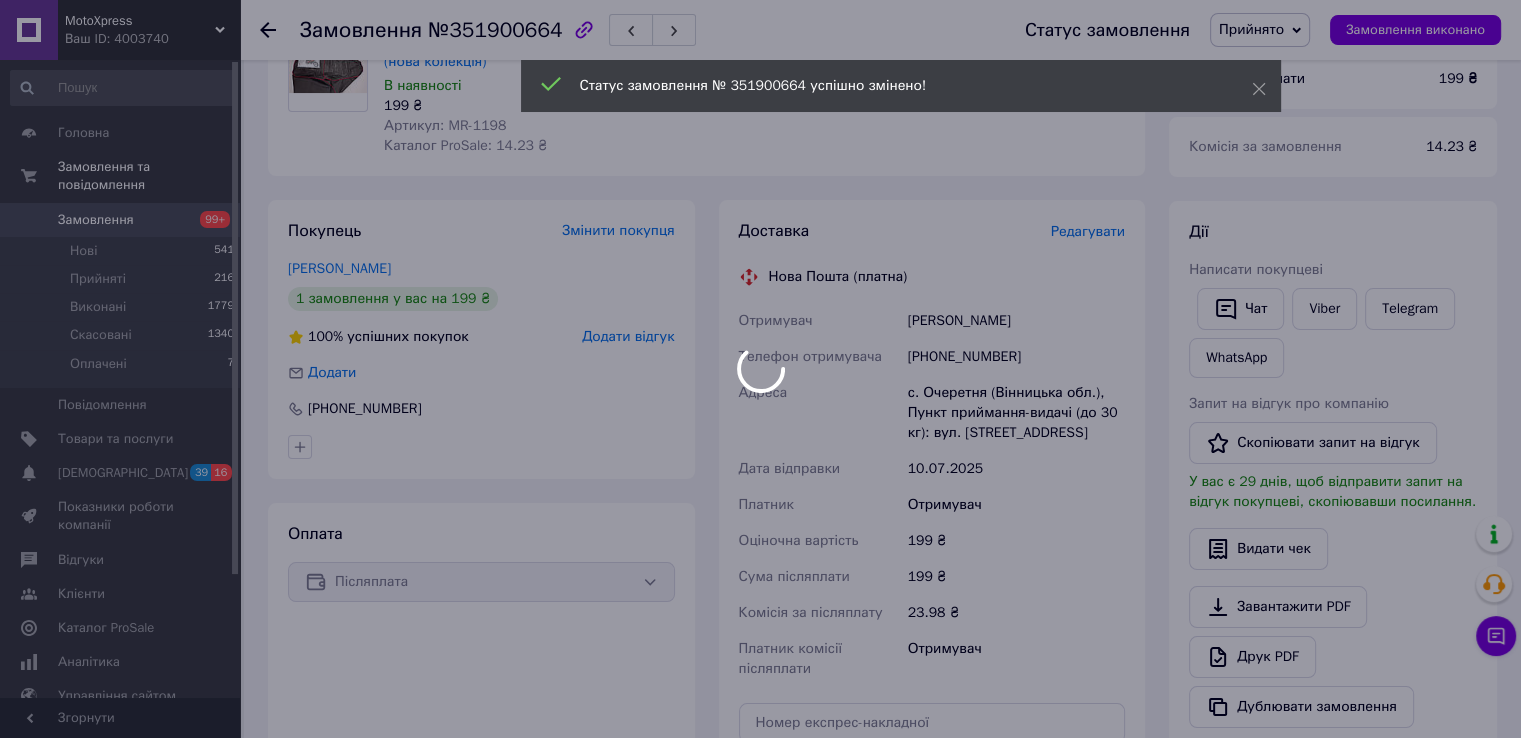 scroll, scrollTop: 194, scrollLeft: 0, axis: vertical 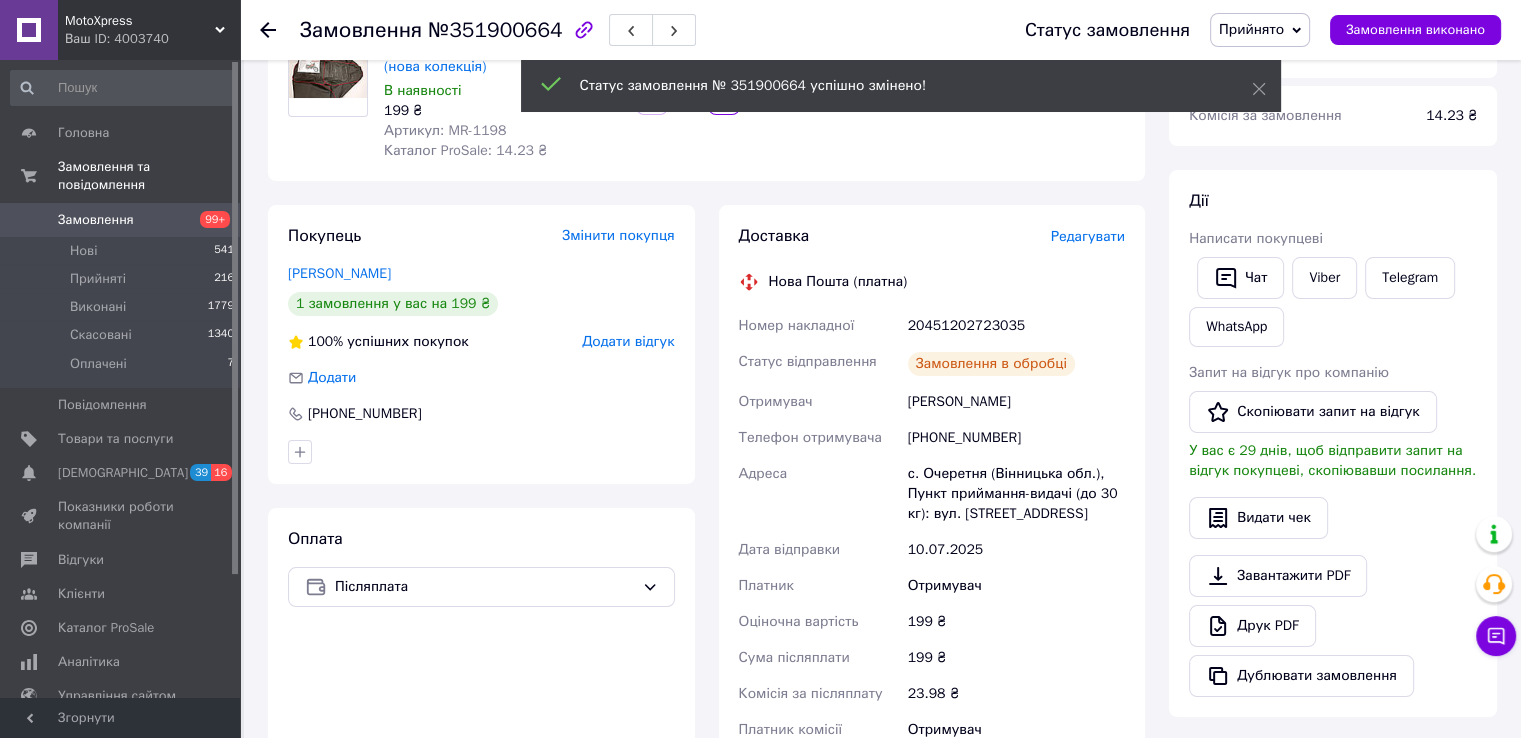 click on "20451202723035" at bounding box center (1016, 326) 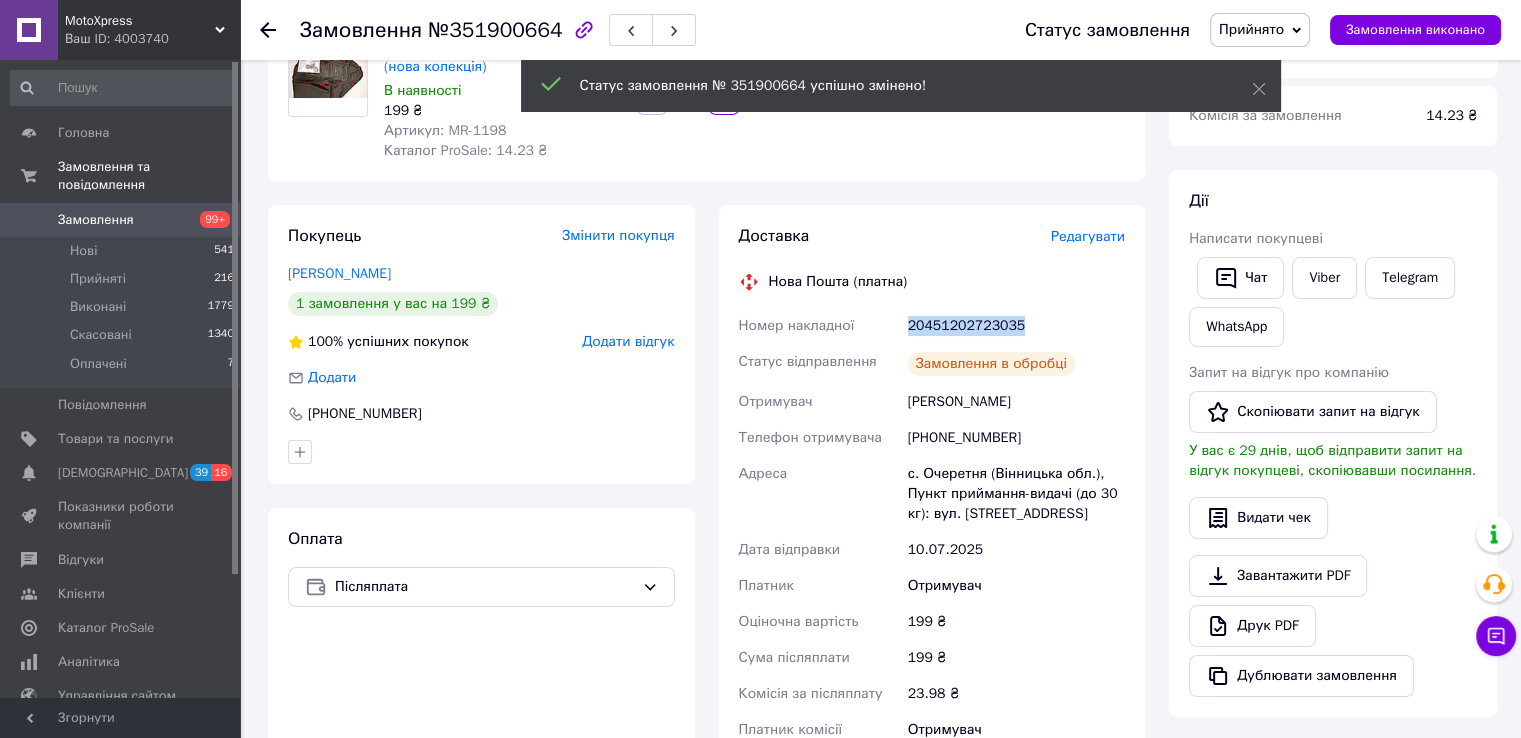 click on "20451202723035" at bounding box center (1016, 326) 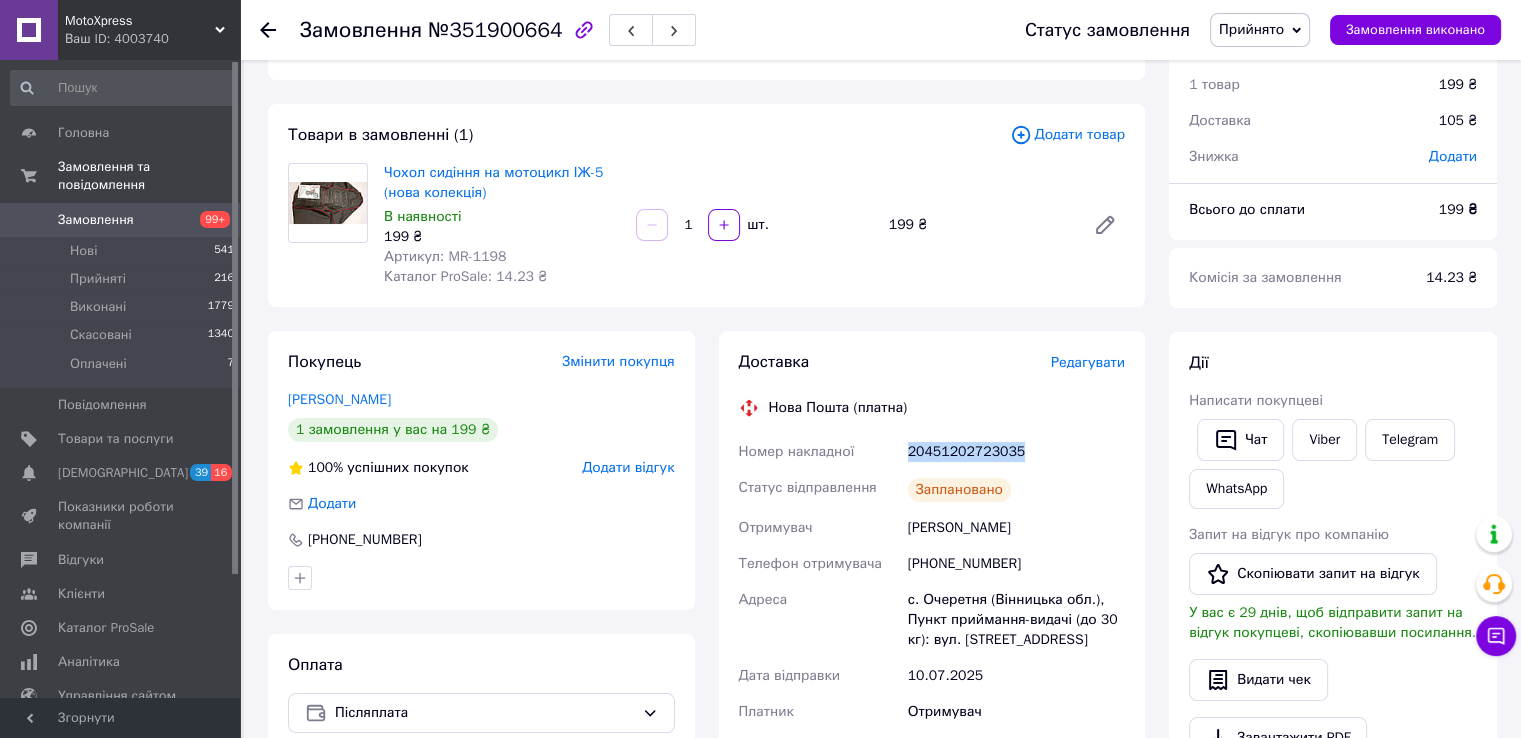 scroll, scrollTop: 0, scrollLeft: 0, axis: both 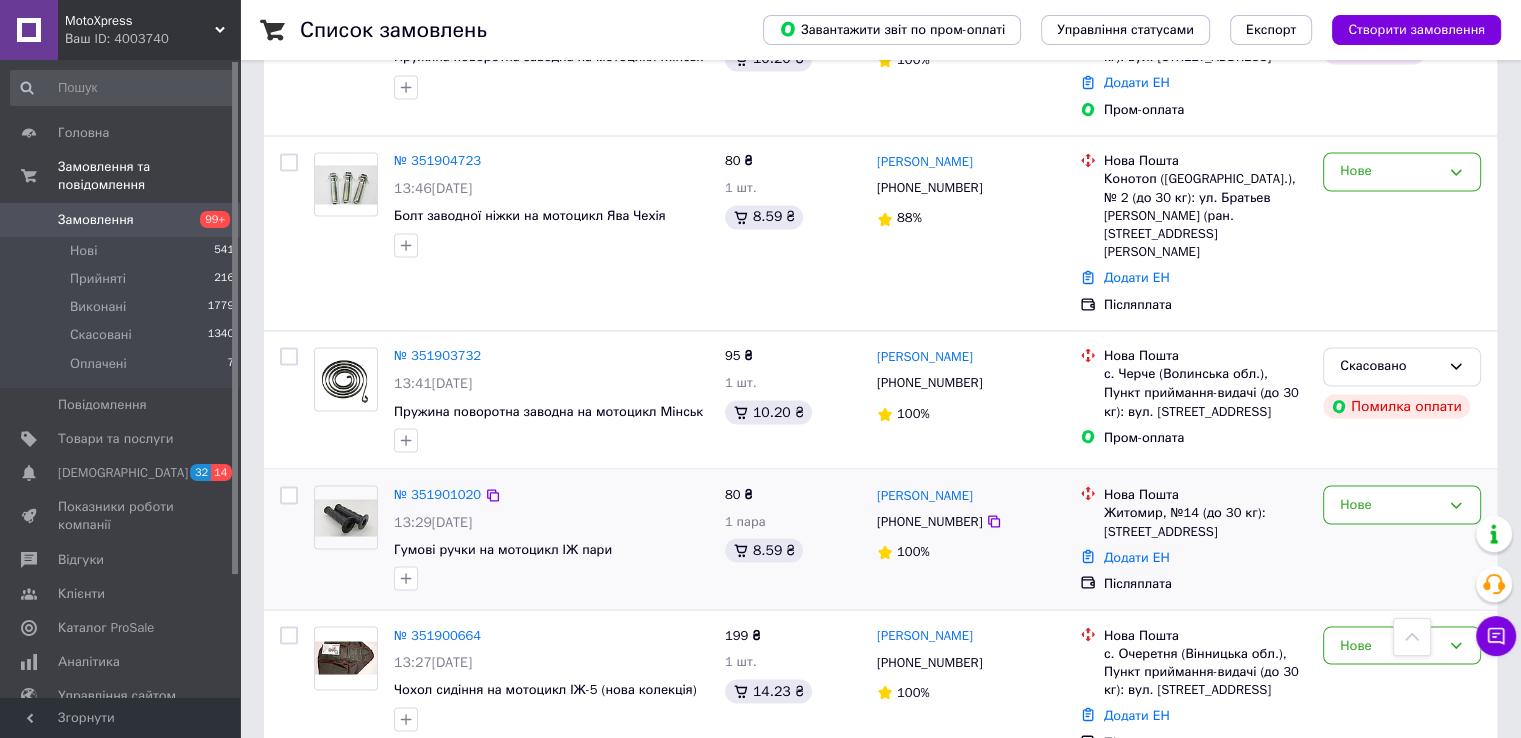 click at bounding box center (346, 517) 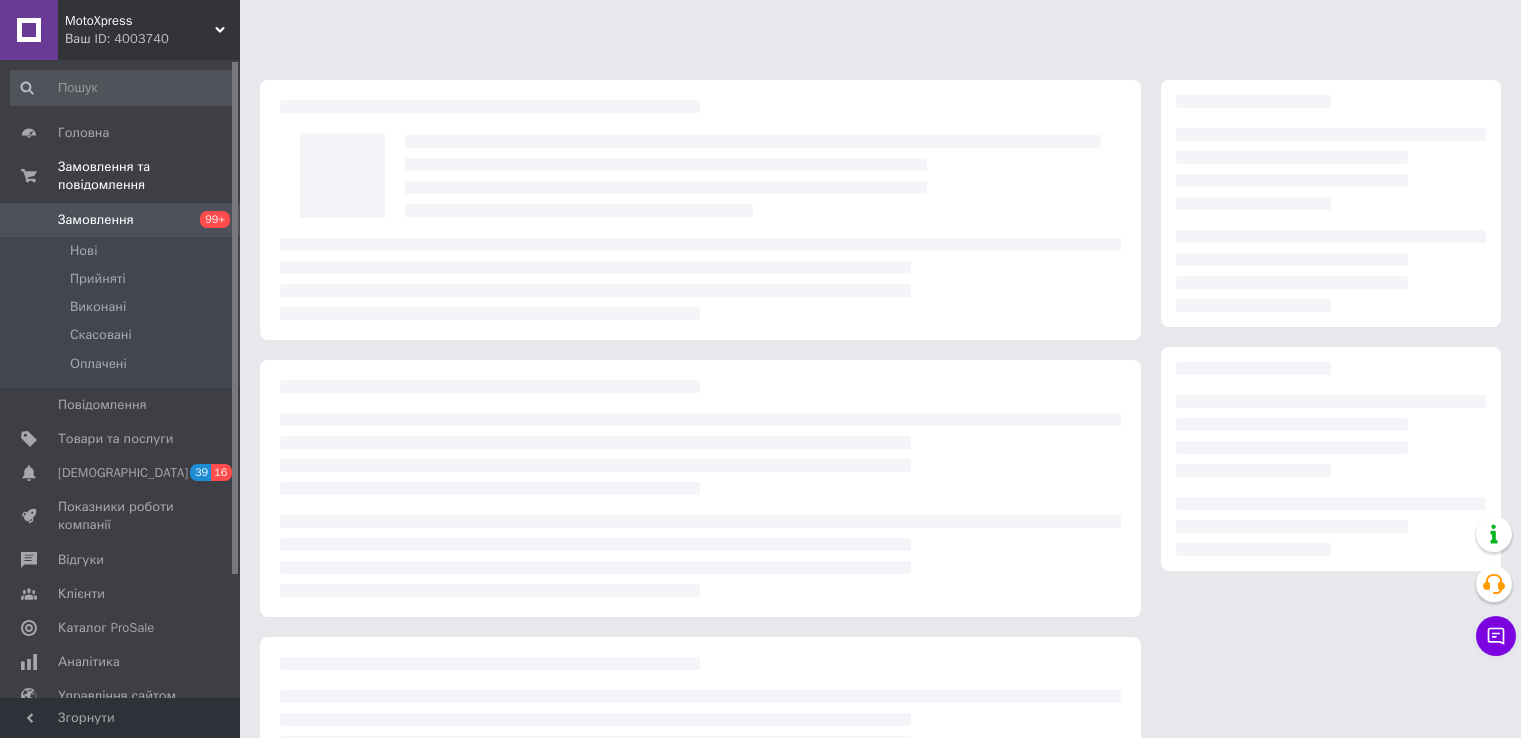 scroll, scrollTop: 0, scrollLeft: 0, axis: both 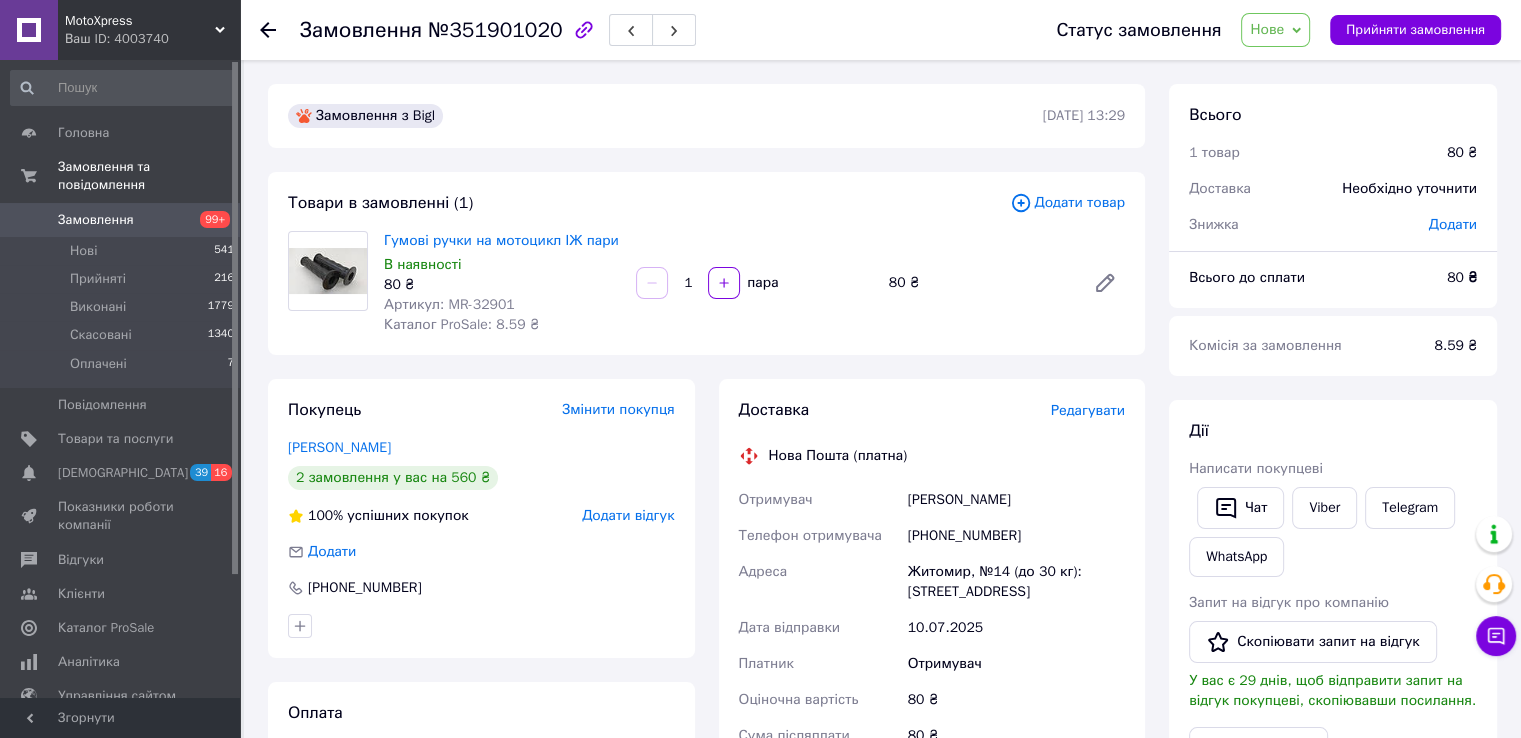 click on "Артикул: MR-32901" at bounding box center [449, 304] 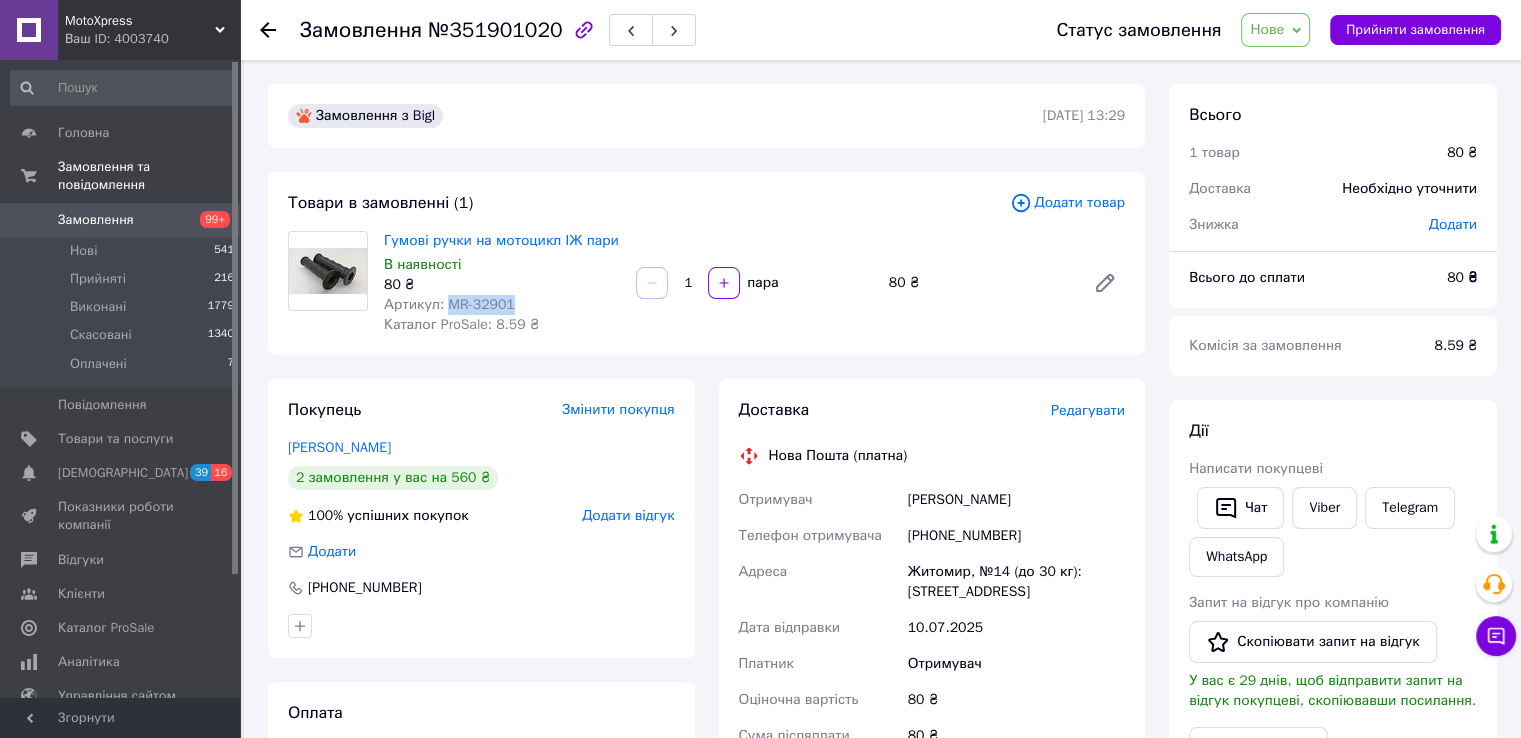 drag, startPoint x: 454, startPoint y: 303, endPoint x: 485, endPoint y: 301, distance: 31.06445 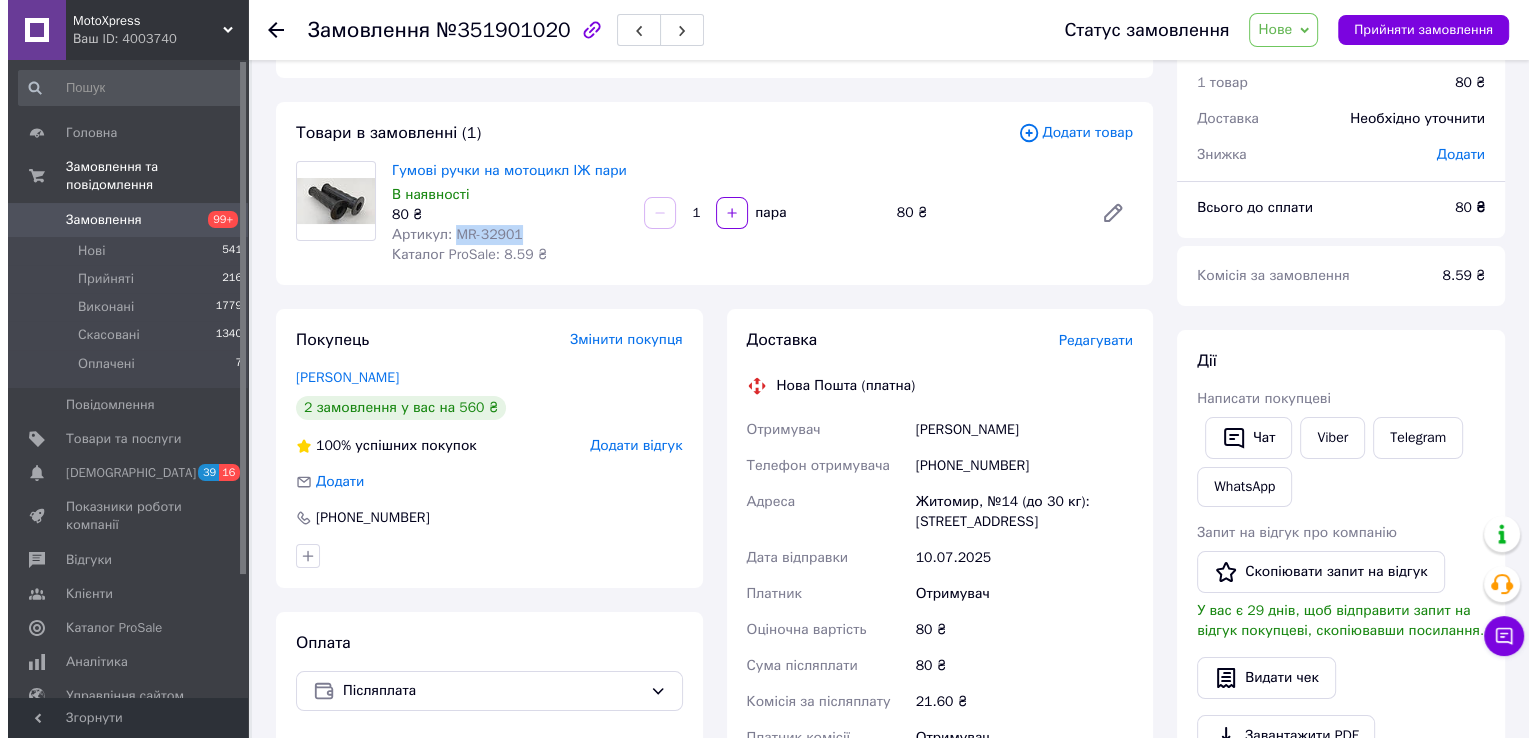 scroll, scrollTop: 100, scrollLeft: 0, axis: vertical 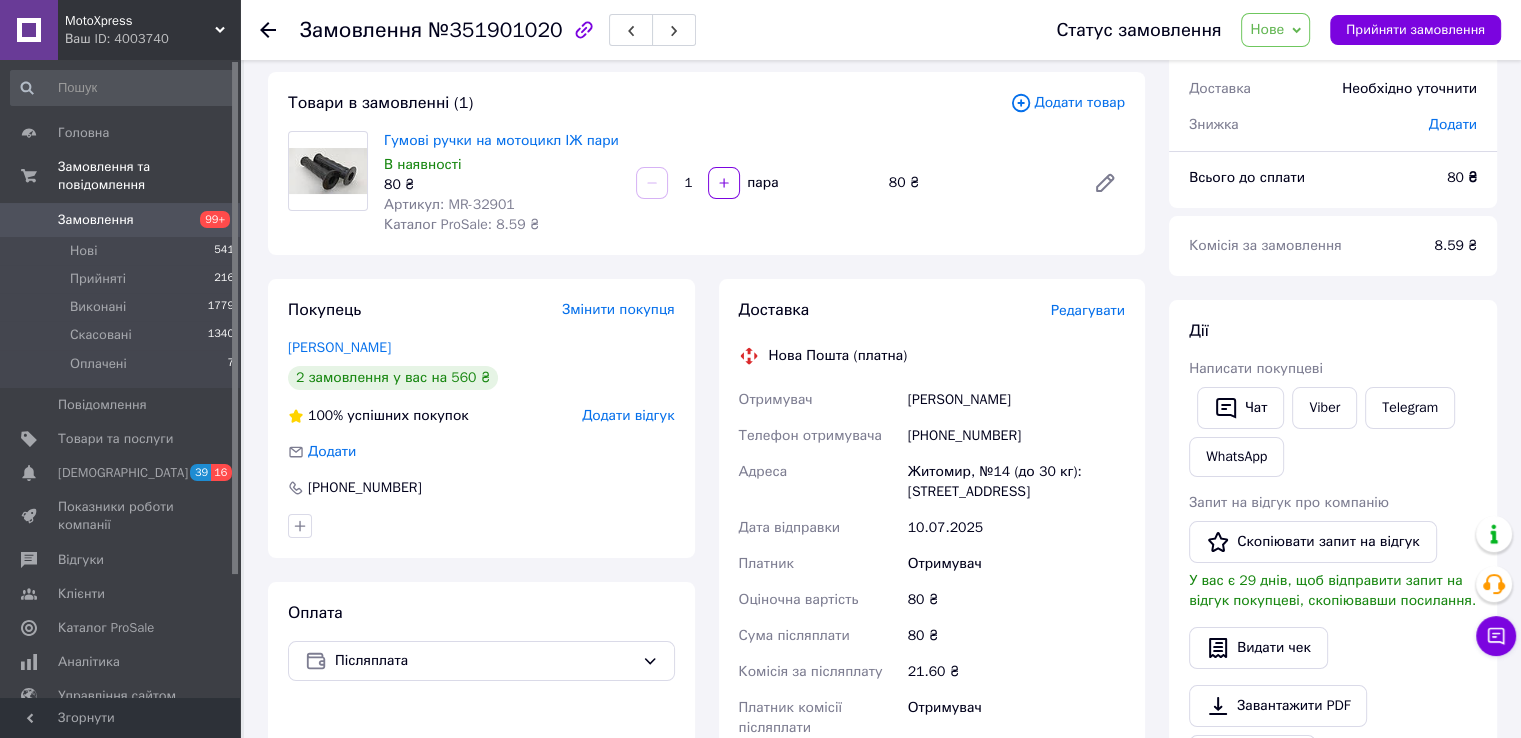 click on "Редагувати" at bounding box center [1088, 310] 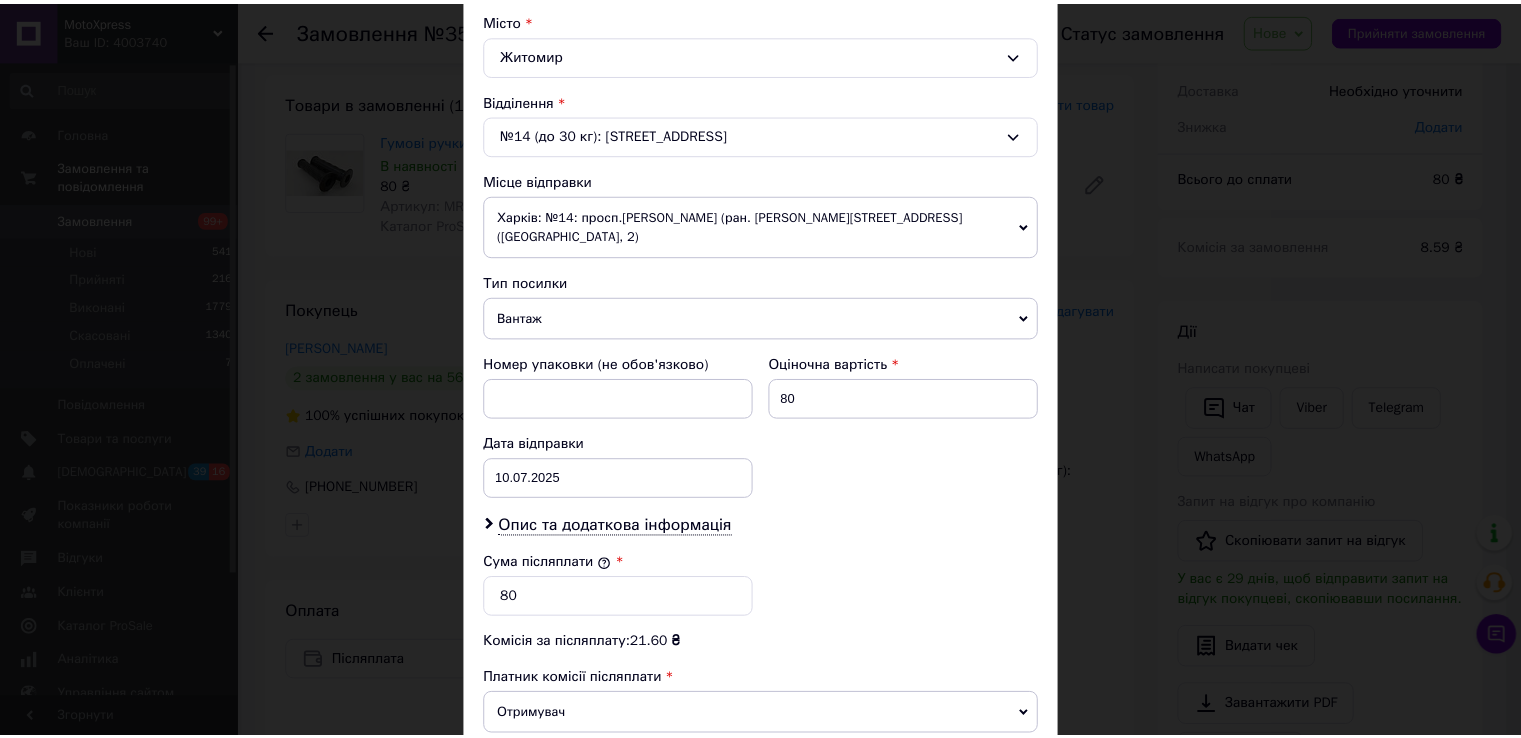 scroll, scrollTop: 782, scrollLeft: 0, axis: vertical 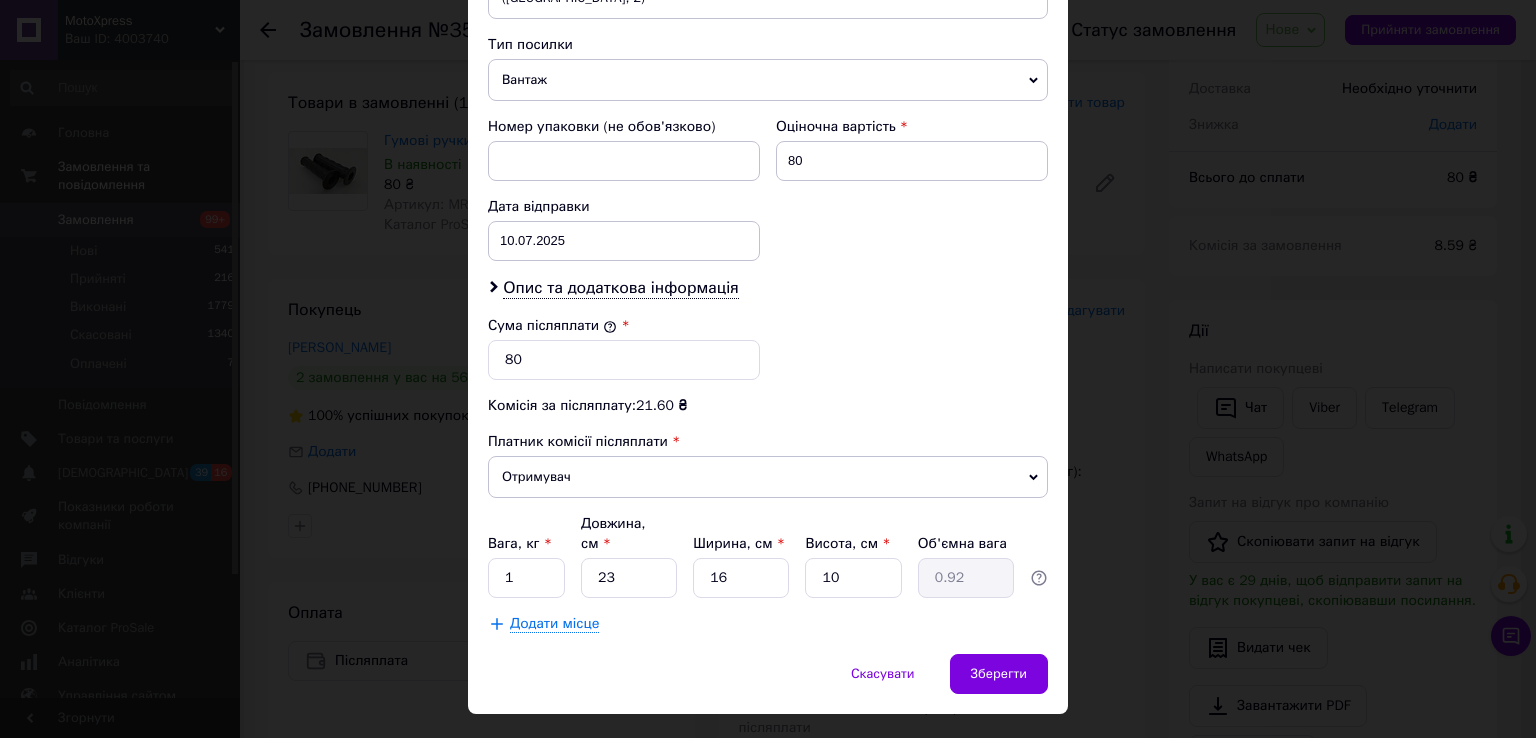 click on "× Редагування доставки Спосіб доставки Нова Пошта (платна) Платник Отримувач Відправник Прізвище отримувача Плисак Ім'я отримувача Дмитро По батькові отримувача Телефон отримувача +380966602173 Тип доставки У відділенні Кур'єром В поштоматі Місто Житомир Відділення №14 (до 30 кг): Вокзальна, 10 Місце відправки Харків: №14: просп.Героїв Харкова (ран. Московський), 199б (ТЦ СанСіті, 2) Немає збігів. Спробуйте змінити умови пошуку Додати ще місце відправки Тип посилки Вантаж Документи Номер упаковки (не обов'язково) Оціночна вартість 80 Дата відправки 10.07.2025 < 2025 > < Июль > 30" at bounding box center (768, 369) 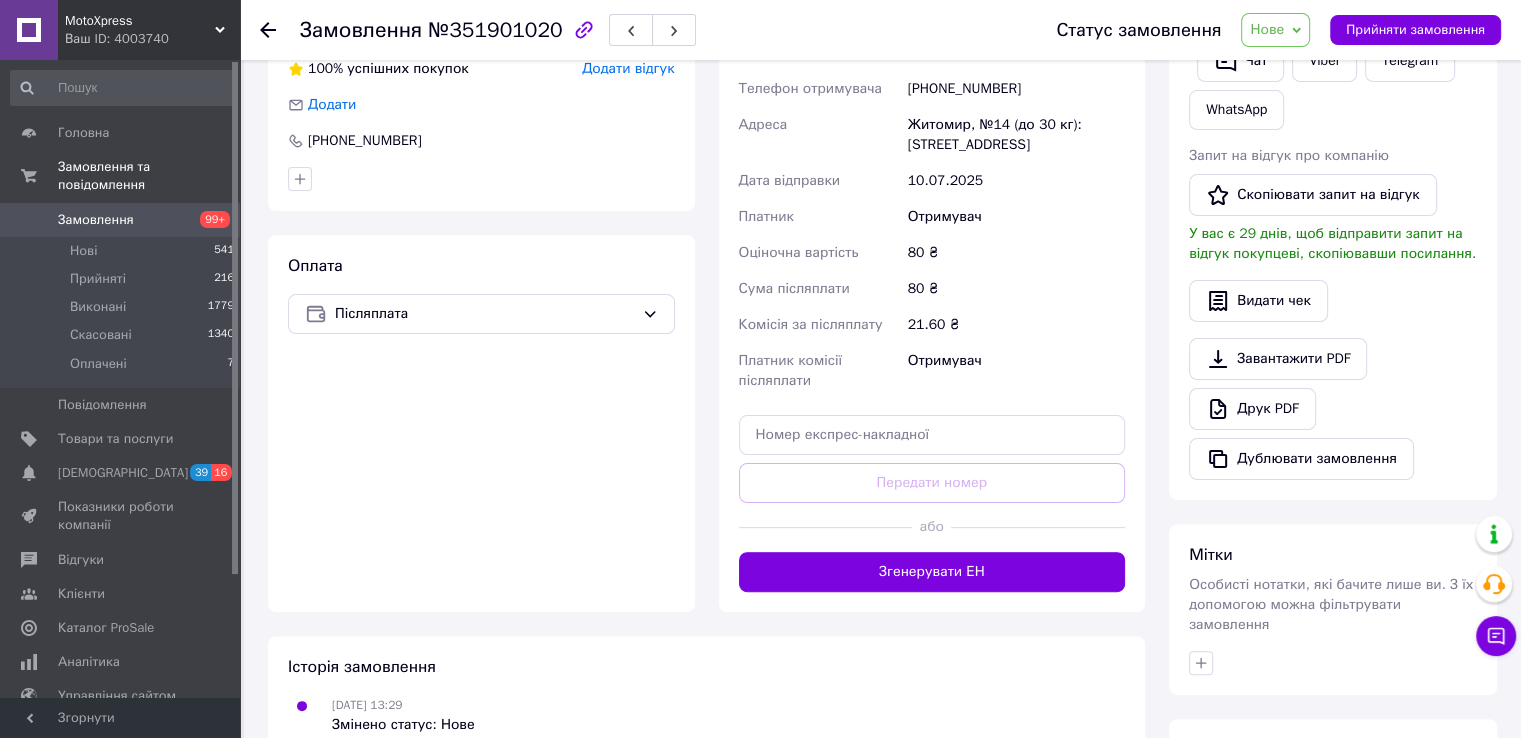 scroll, scrollTop: 600, scrollLeft: 0, axis: vertical 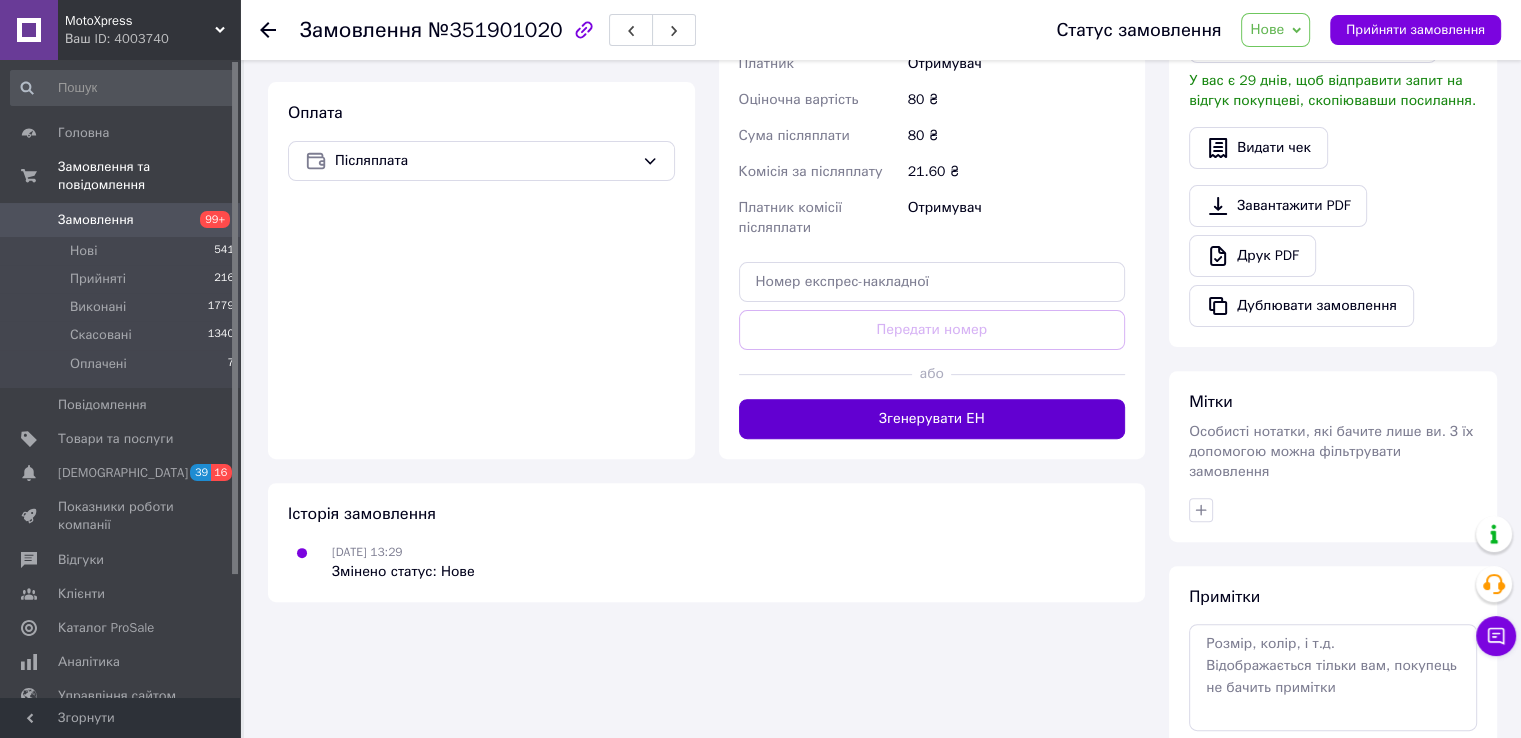 click on "Згенерувати ЕН" at bounding box center [932, 419] 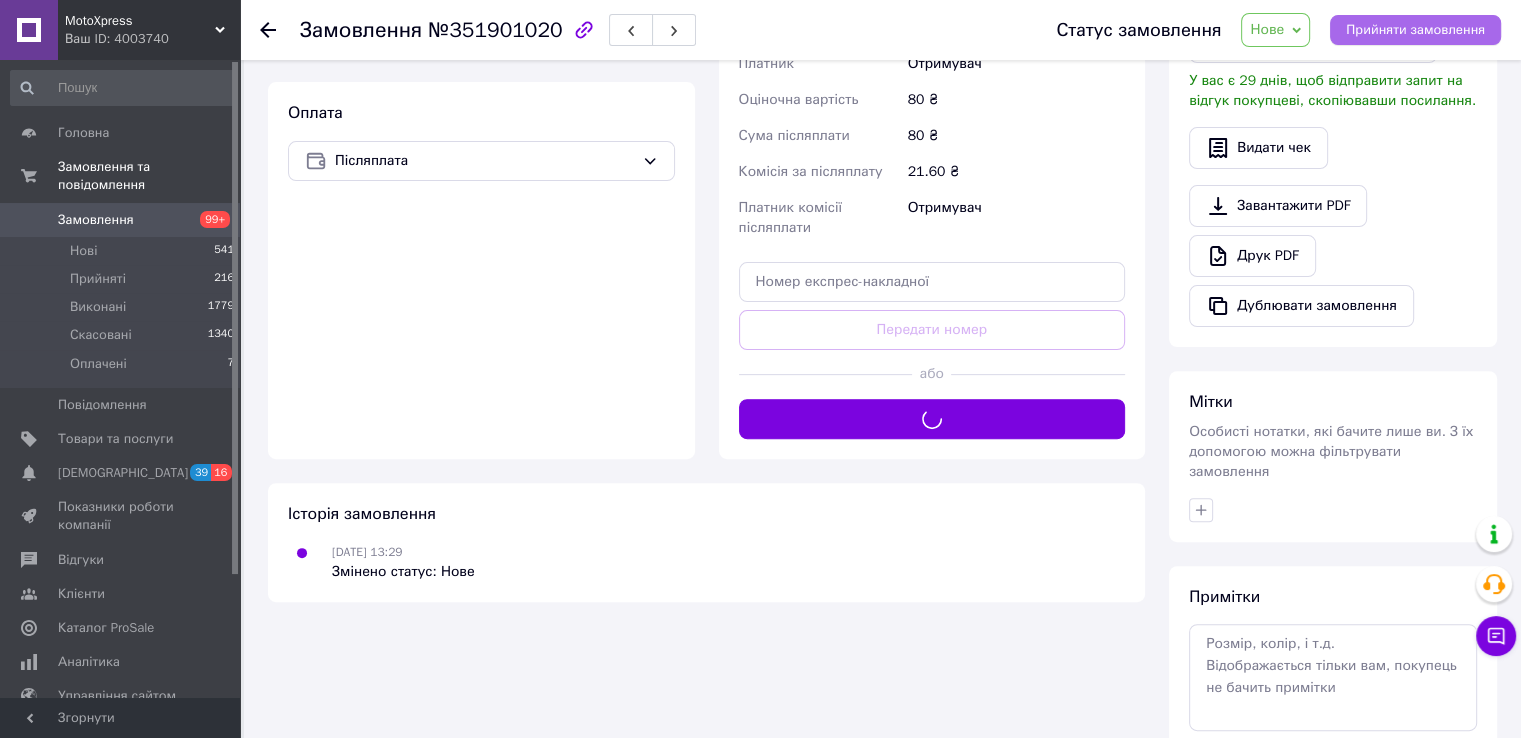 click on "Прийняти замовлення" at bounding box center (1415, 30) 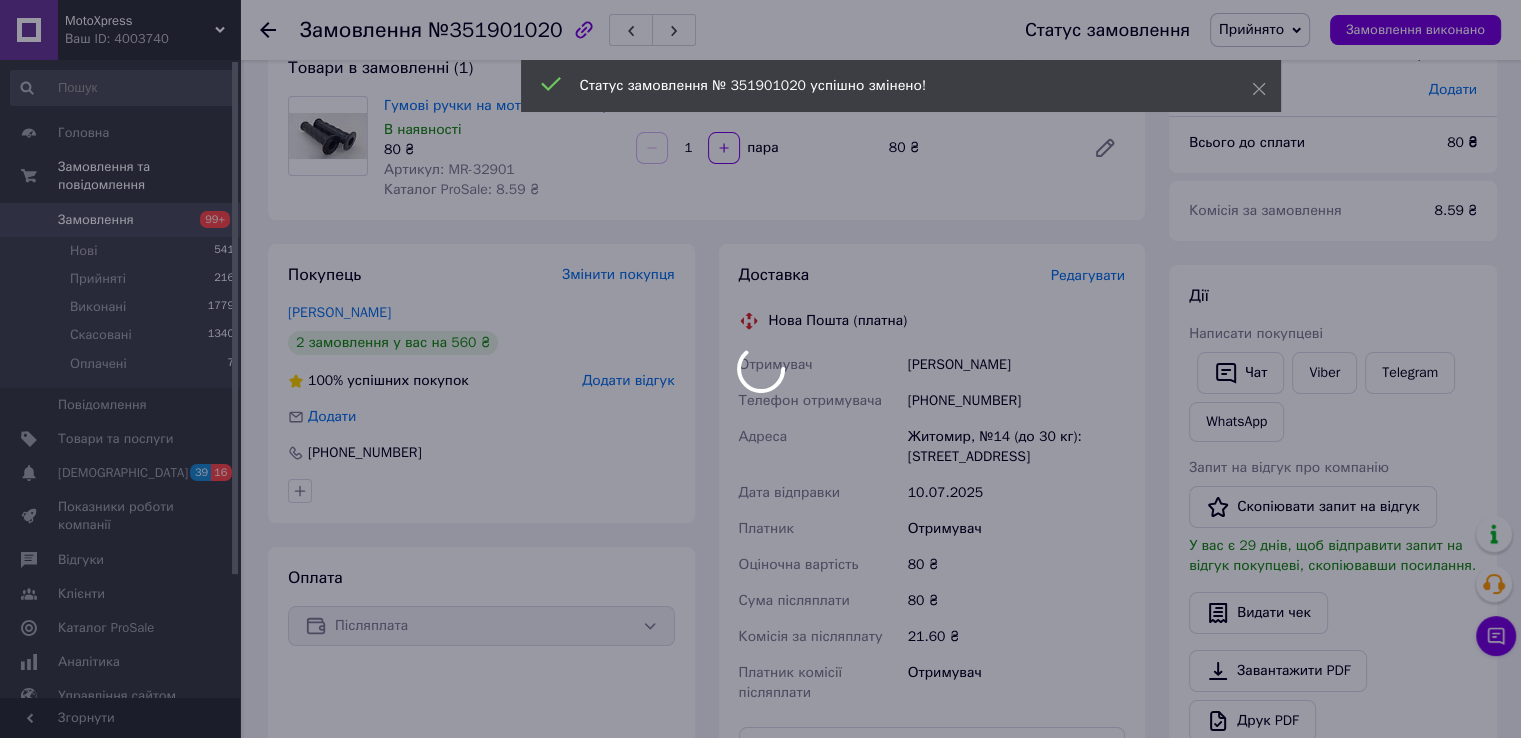 scroll, scrollTop: 1, scrollLeft: 0, axis: vertical 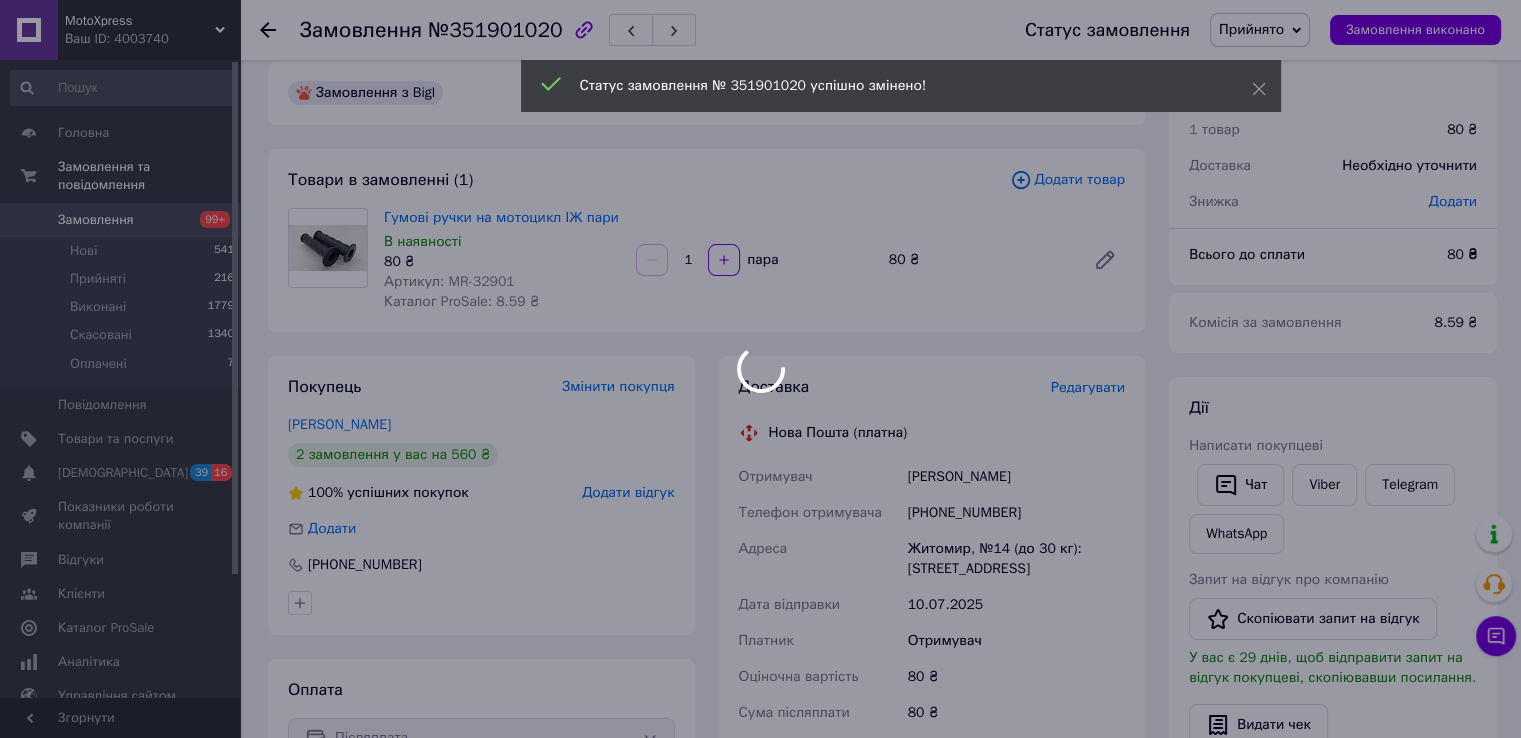type 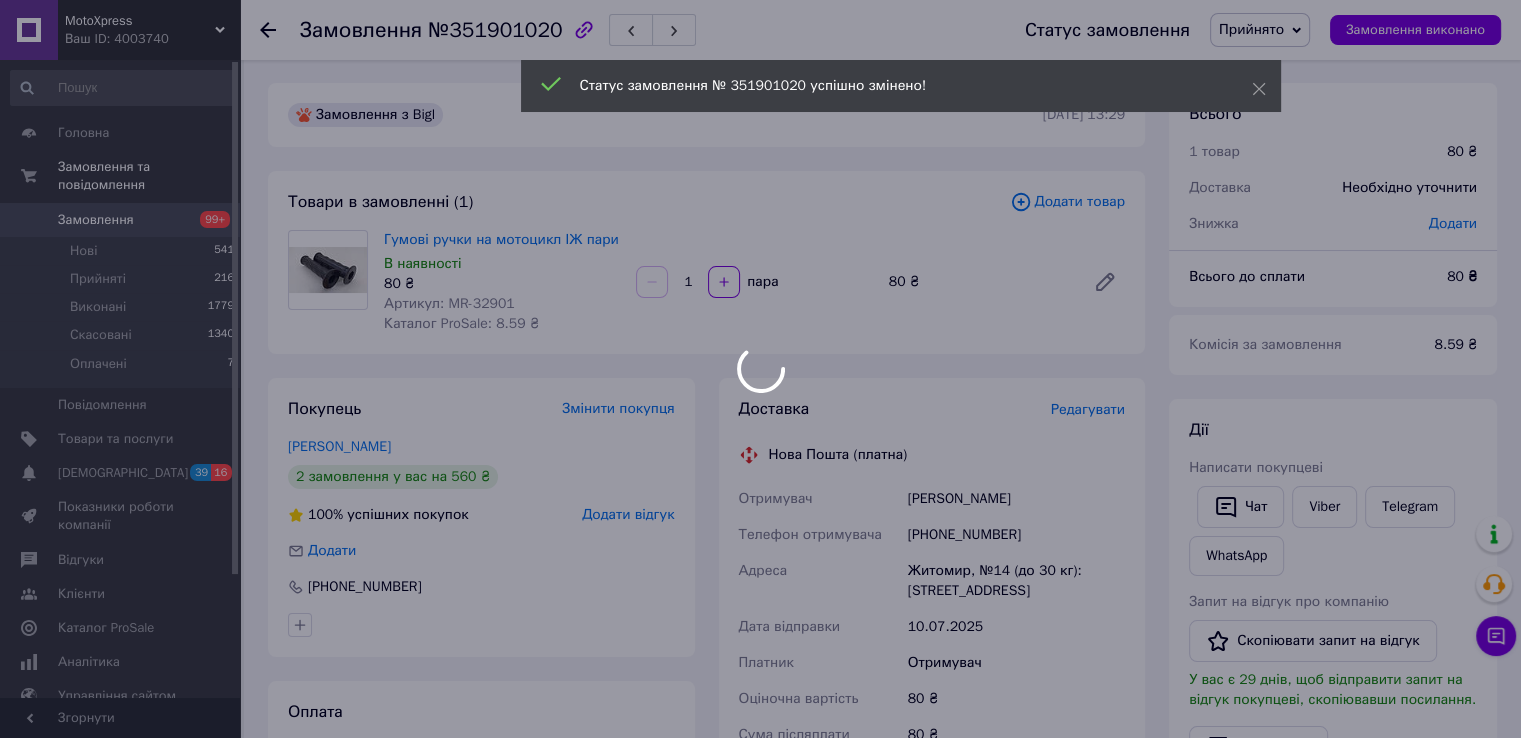 scroll, scrollTop: 0, scrollLeft: 0, axis: both 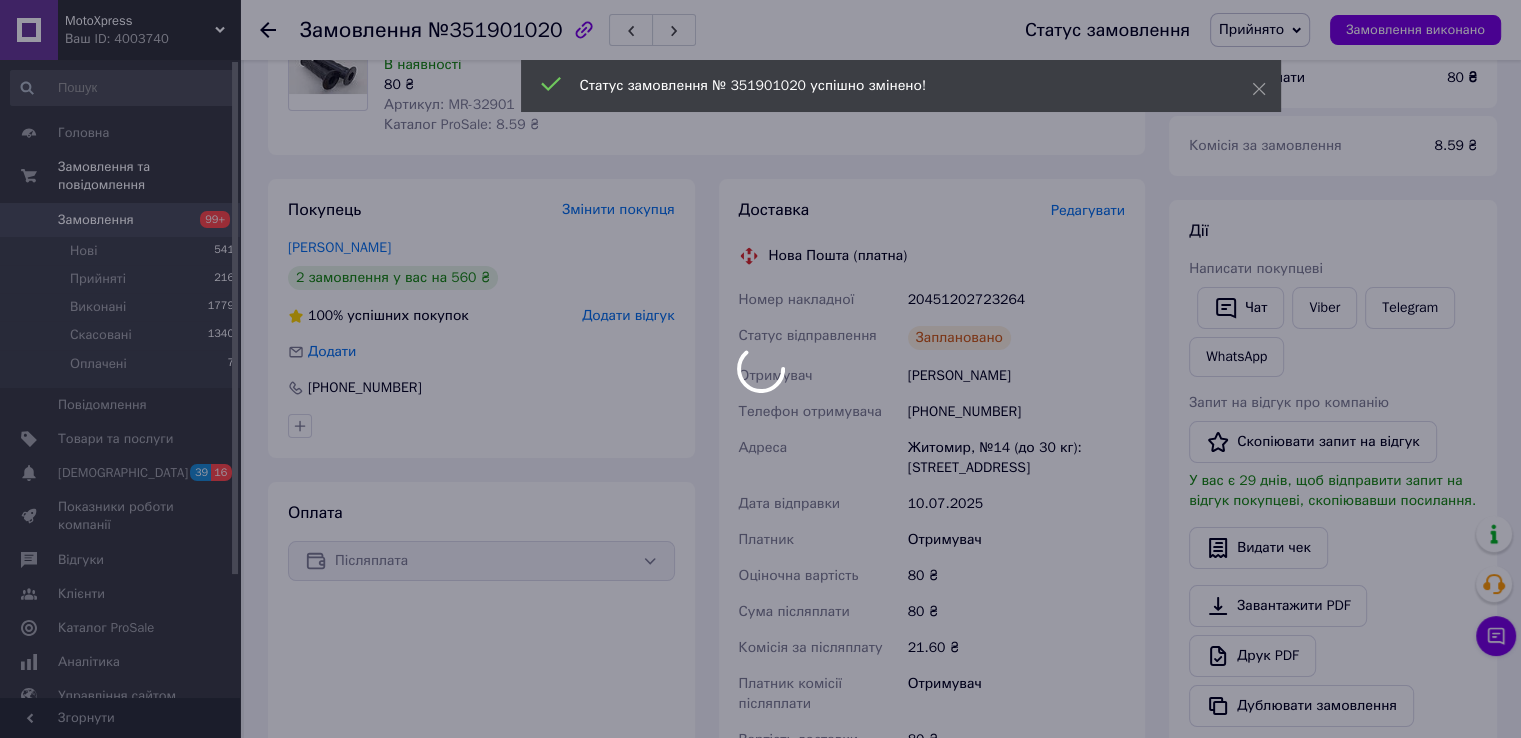 click at bounding box center (760, 369) 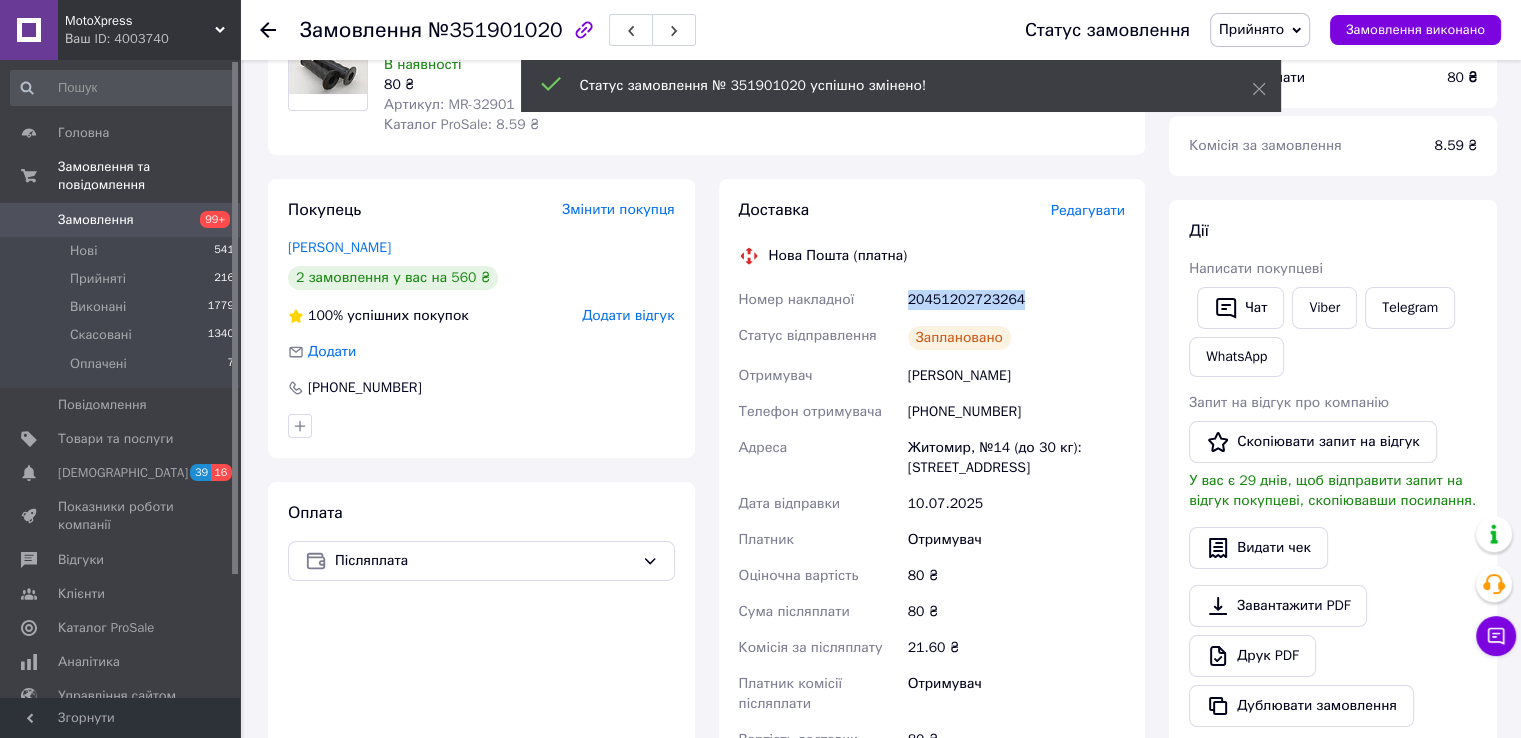 click on "20451202723264" at bounding box center [1016, 300] 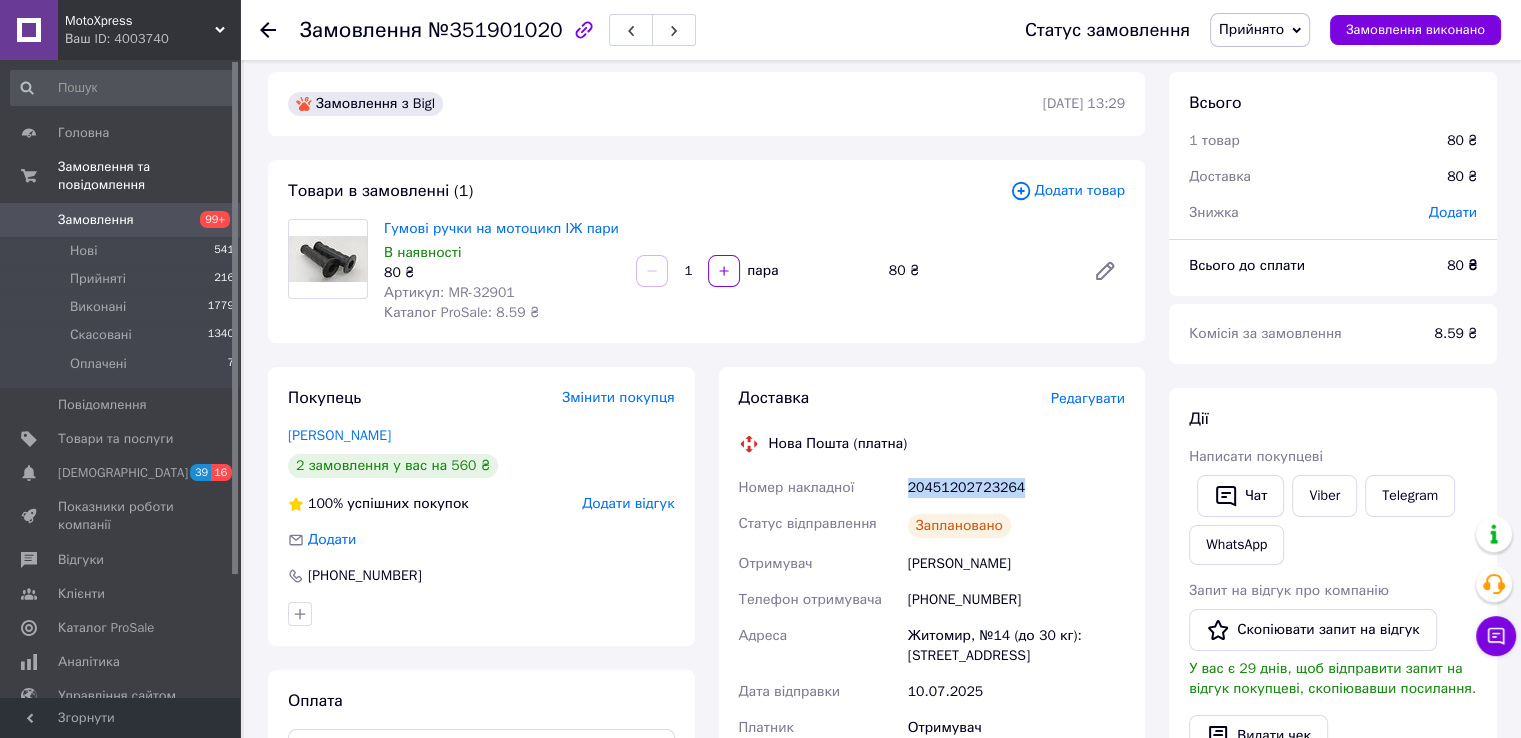 scroll, scrollTop: 0, scrollLeft: 0, axis: both 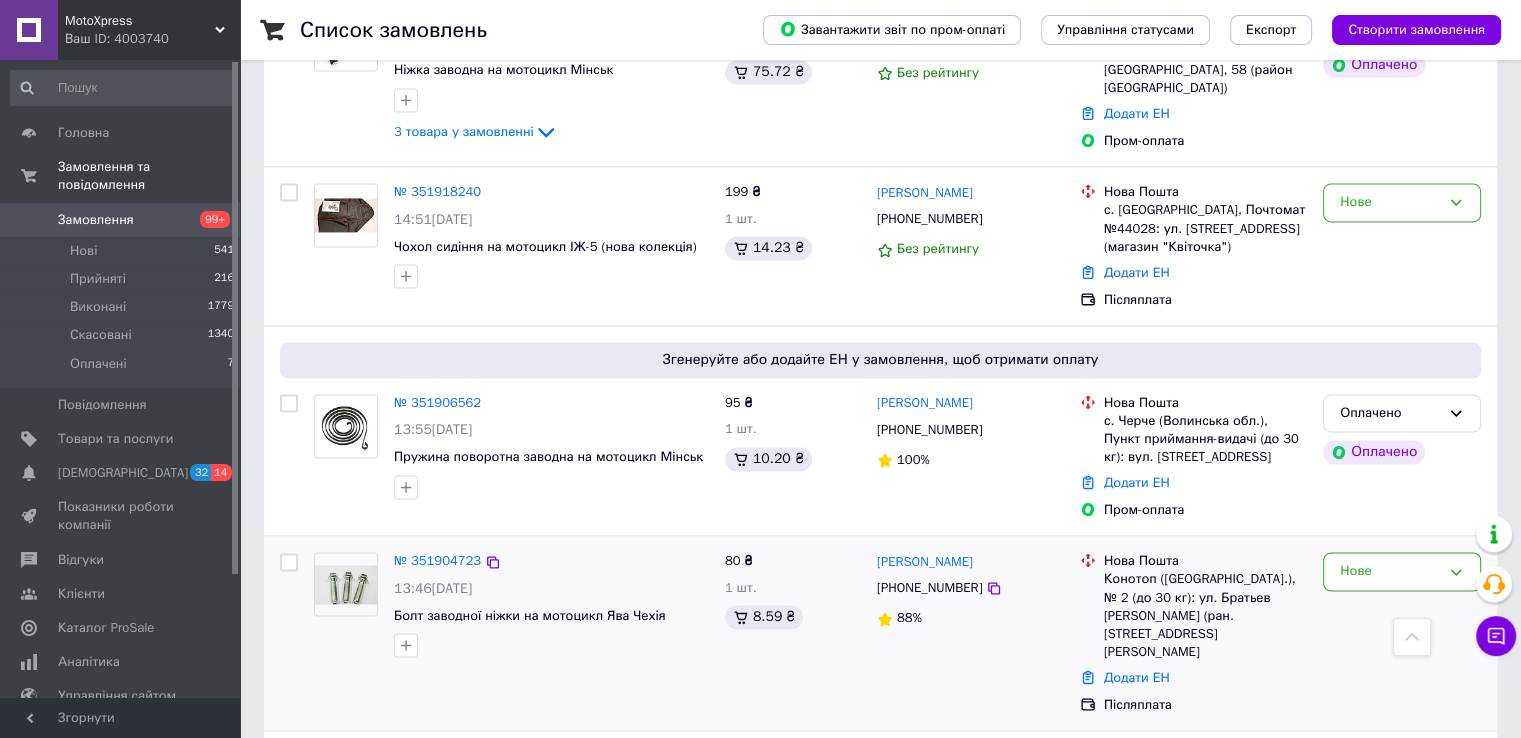 click at bounding box center [346, 584] 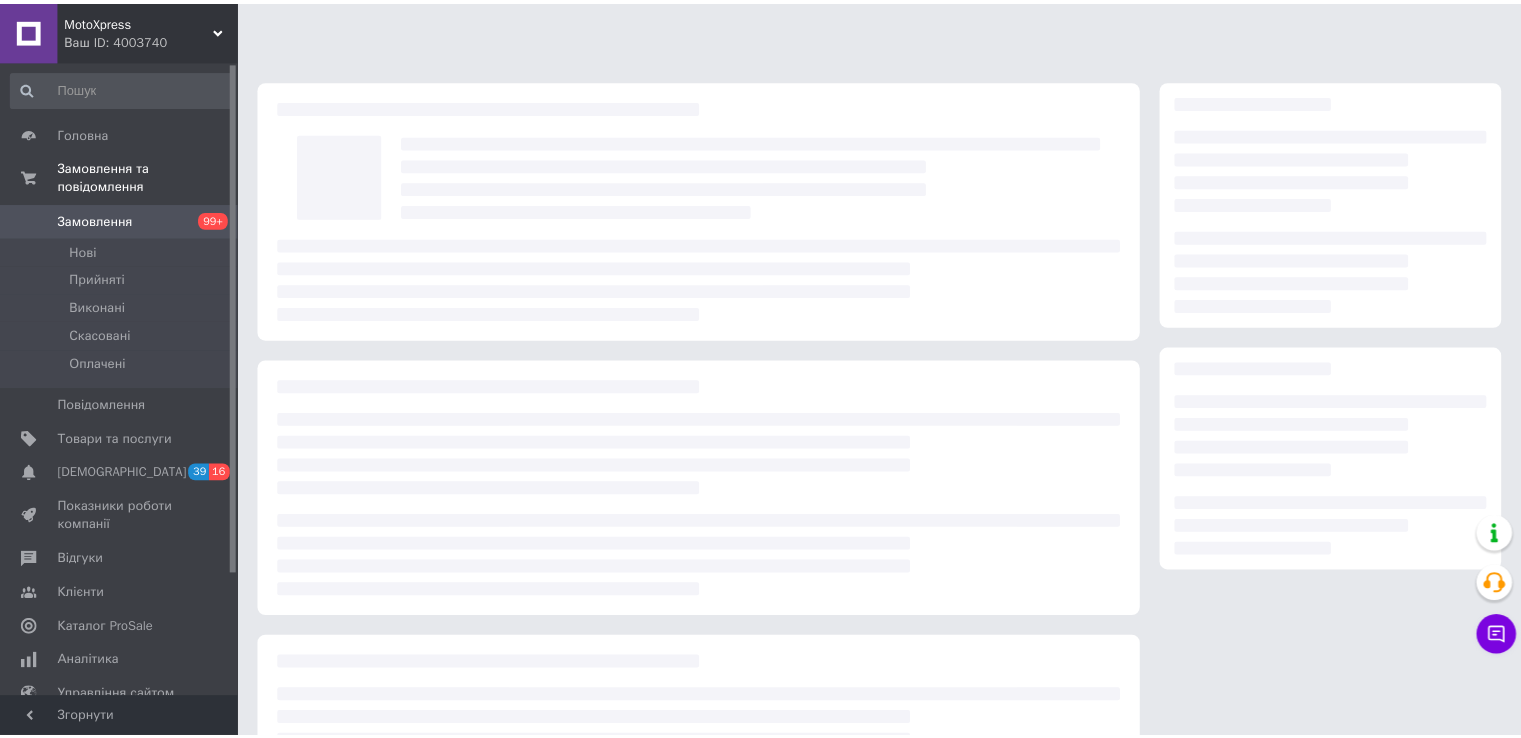 scroll, scrollTop: 0, scrollLeft: 0, axis: both 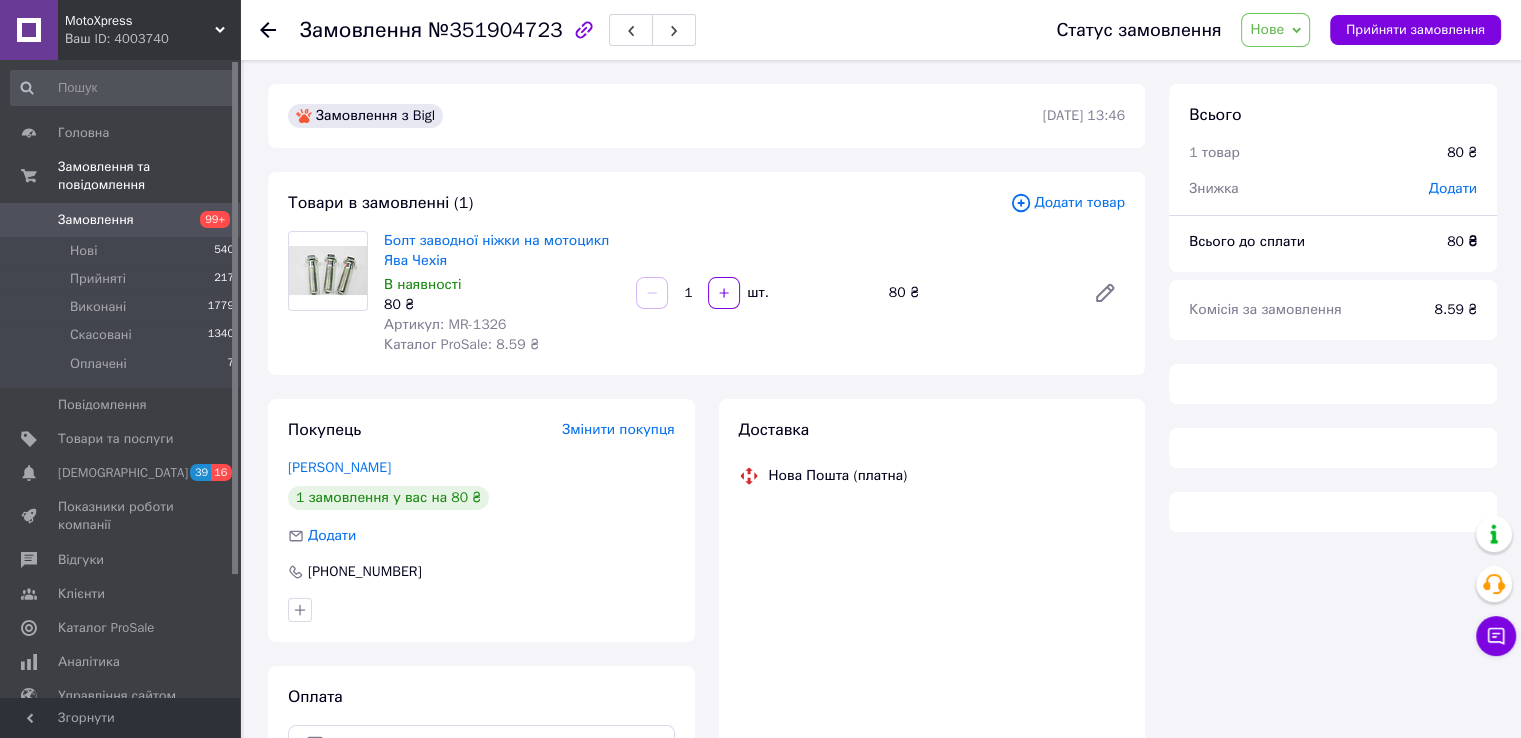 click on "Артикул: MR-1326" at bounding box center [445, 324] 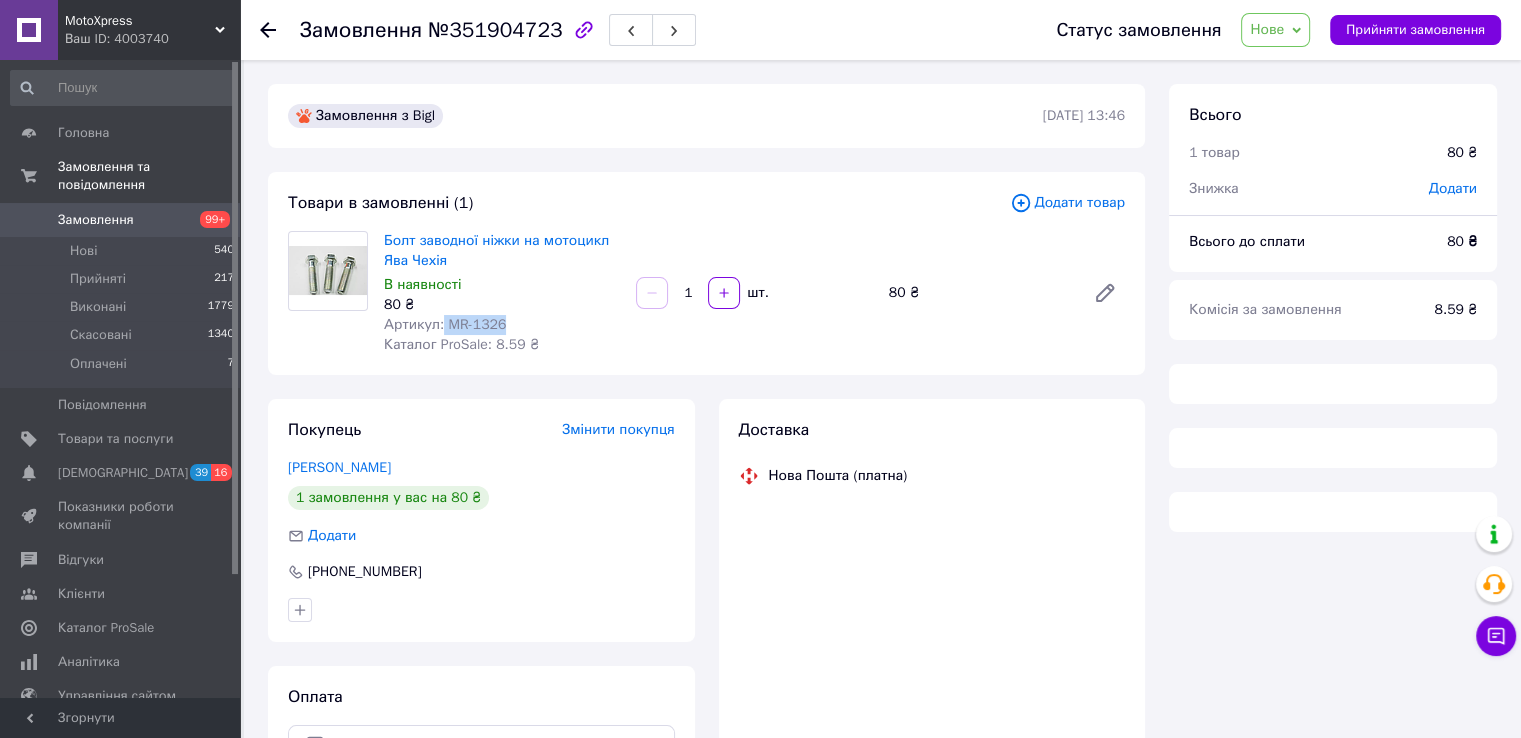 drag, startPoint x: 439, startPoint y: 328, endPoint x: 484, endPoint y: 331, distance: 45.099888 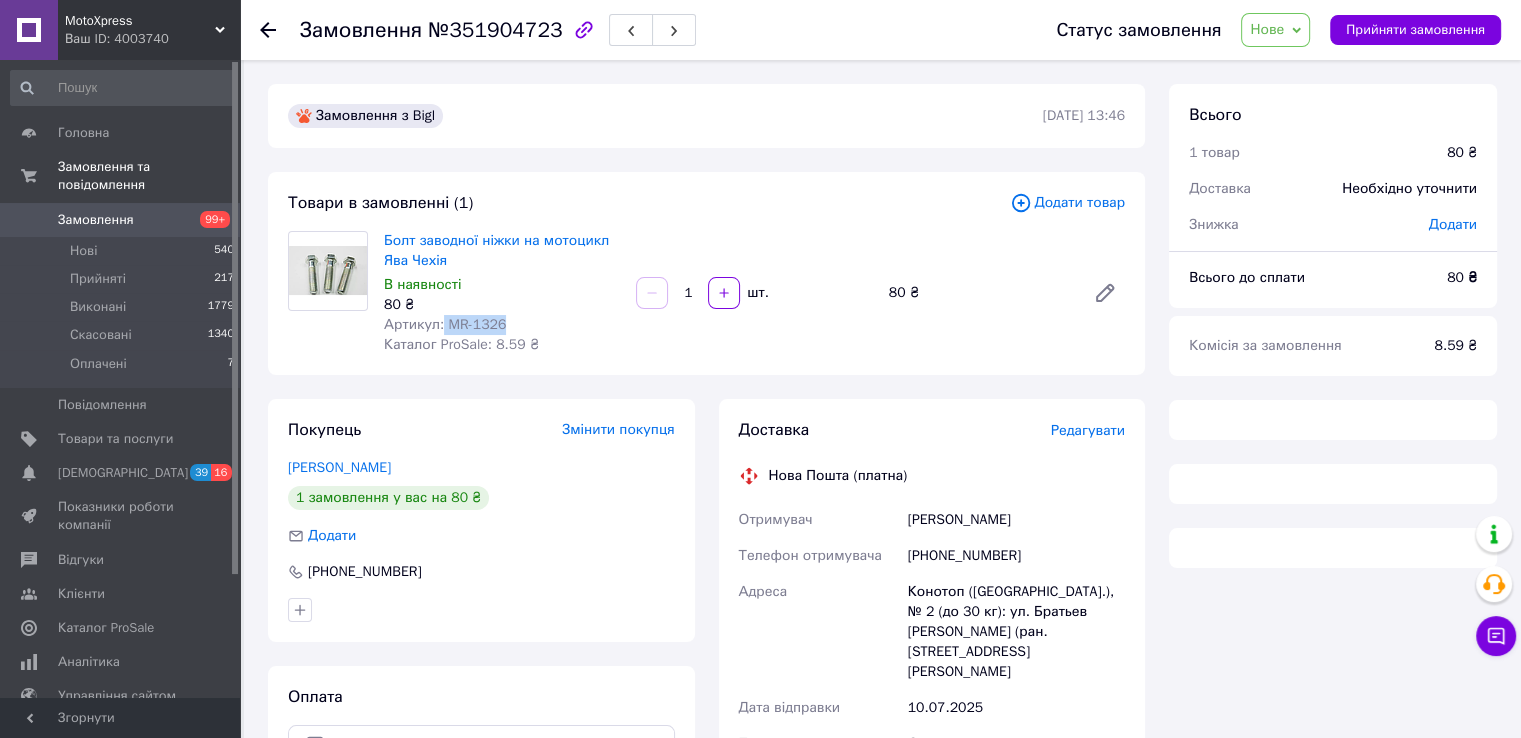 click on "Артикул: MR-1326" at bounding box center [445, 324] 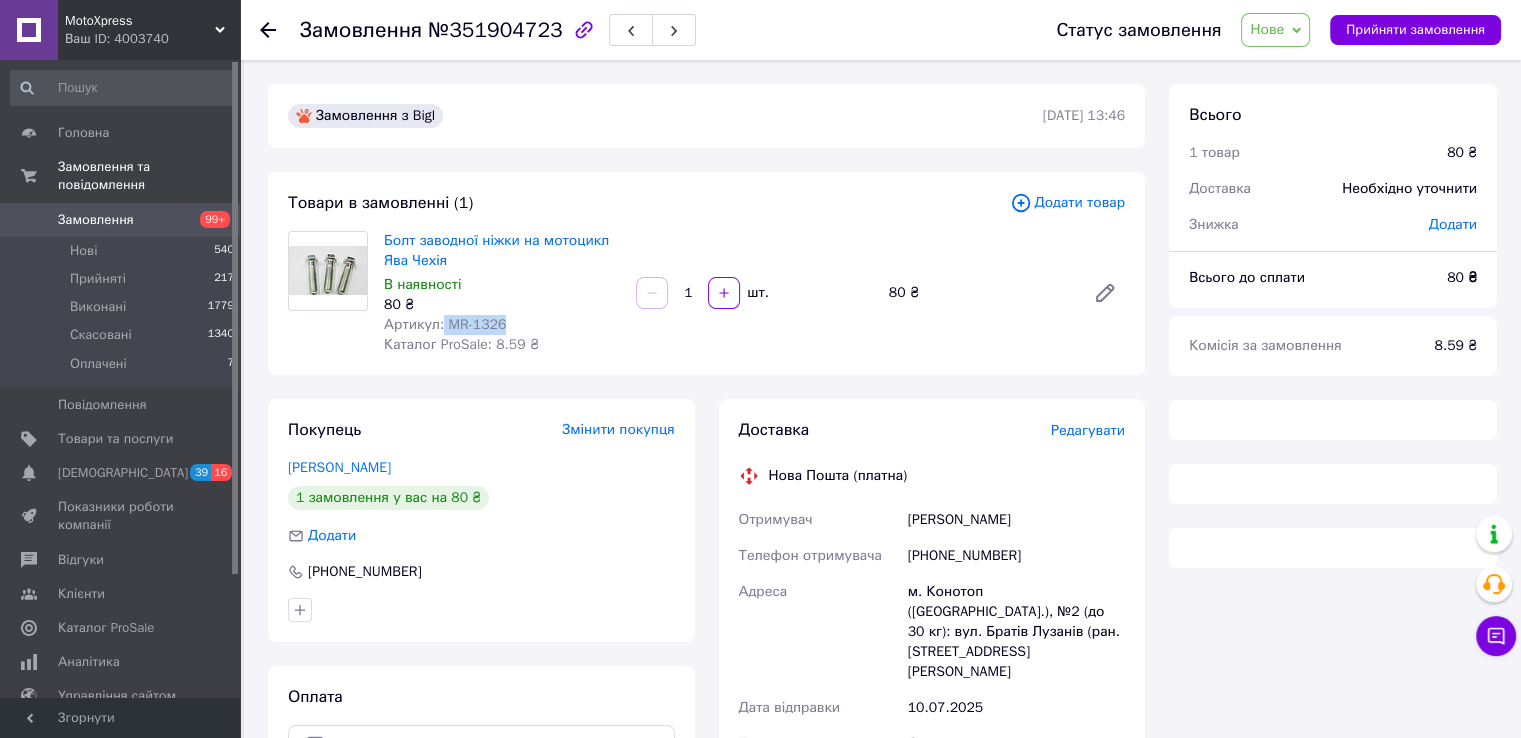 drag, startPoint x: 457, startPoint y: 327, endPoint x: 482, endPoint y: 327, distance: 25 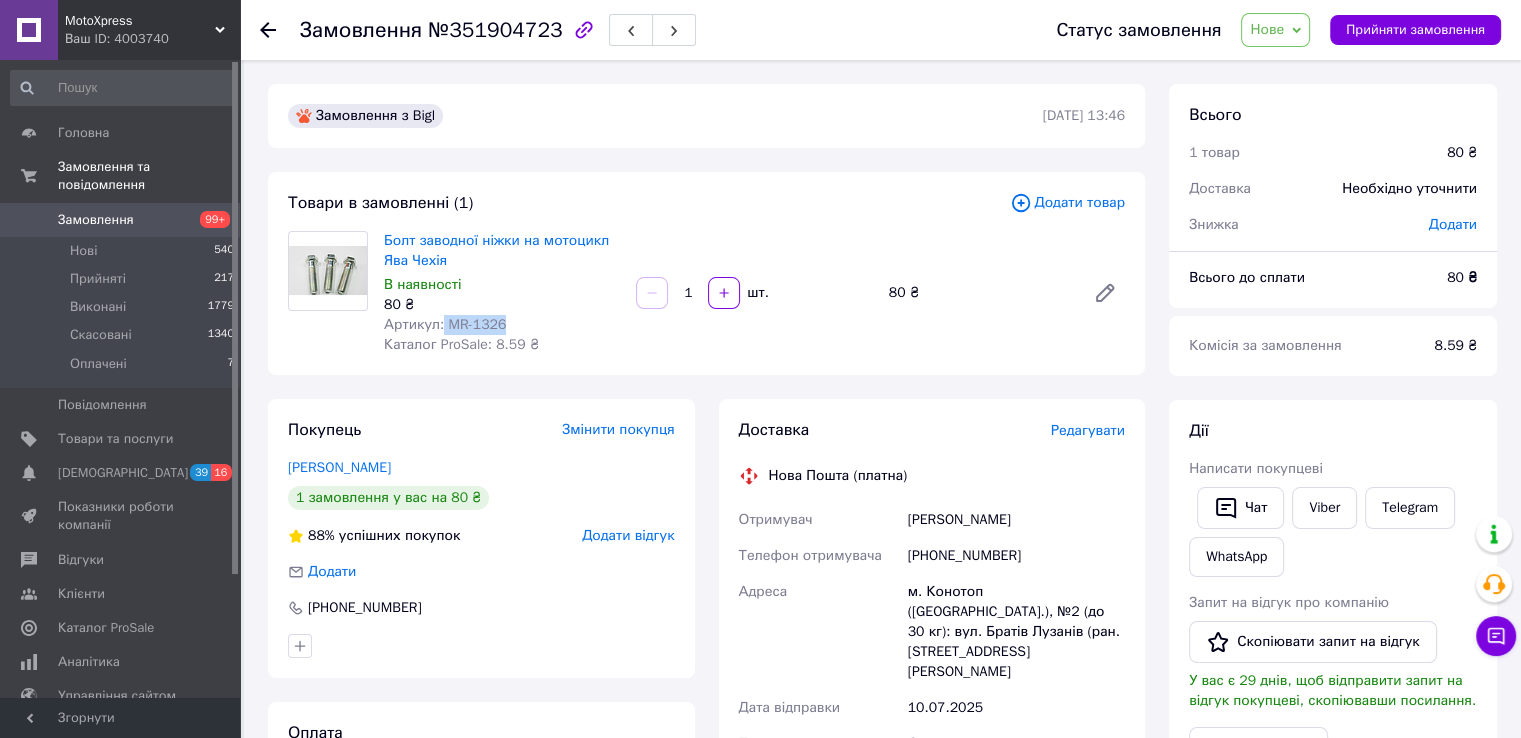 click on "Артикул: MR-1326" at bounding box center [445, 324] 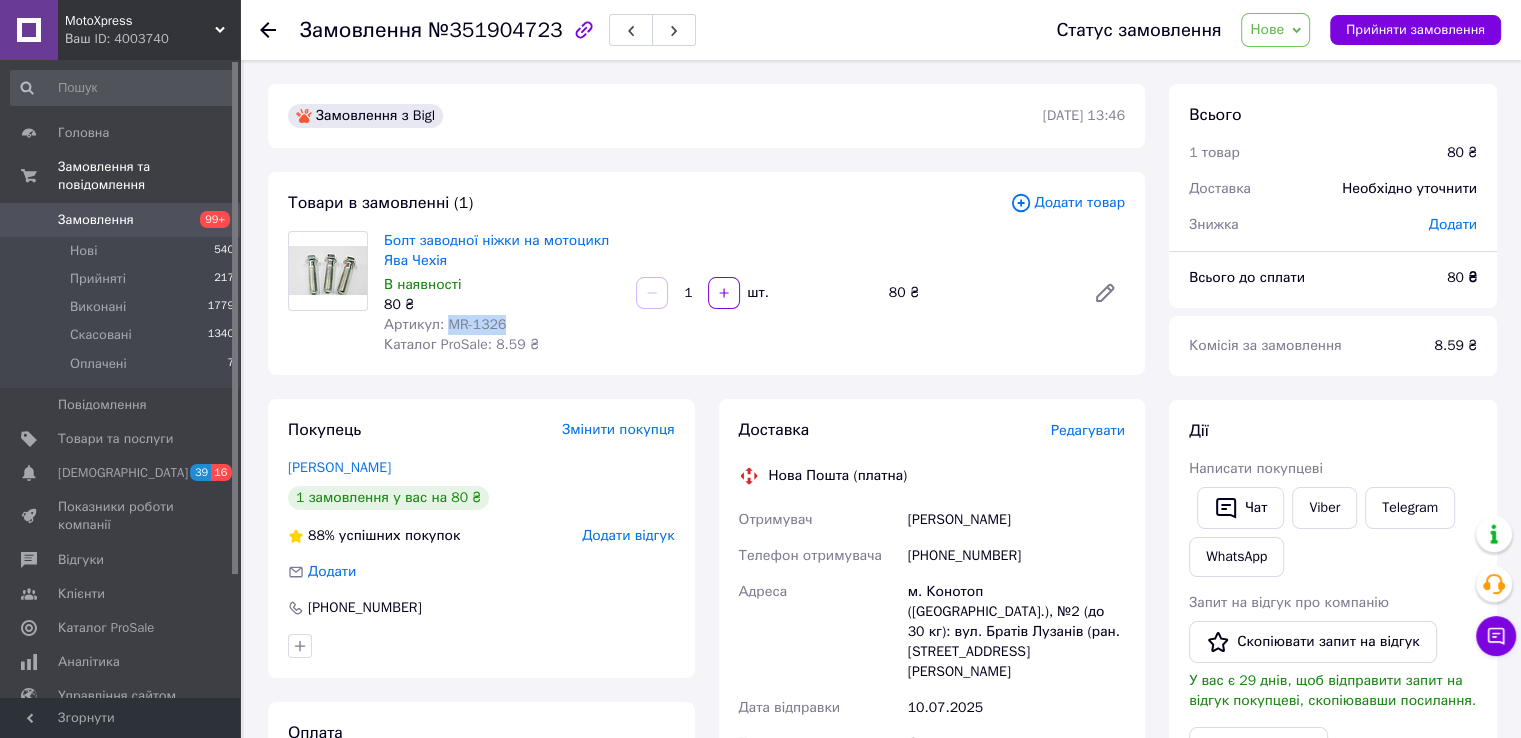 drag, startPoint x: 455, startPoint y: 325, endPoint x: 488, endPoint y: 328, distance: 33.13608 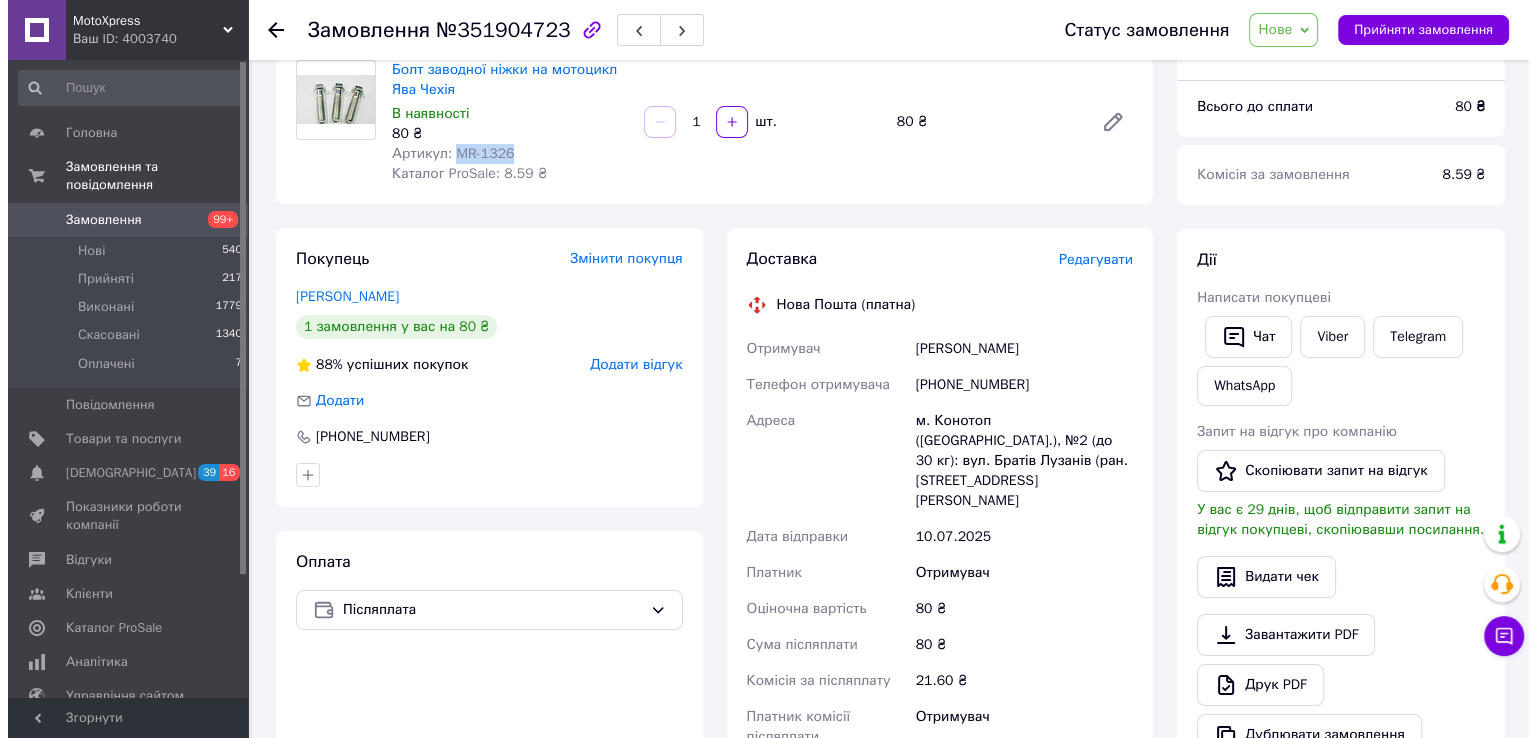 scroll, scrollTop: 200, scrollLeft: 0, axis: vertical 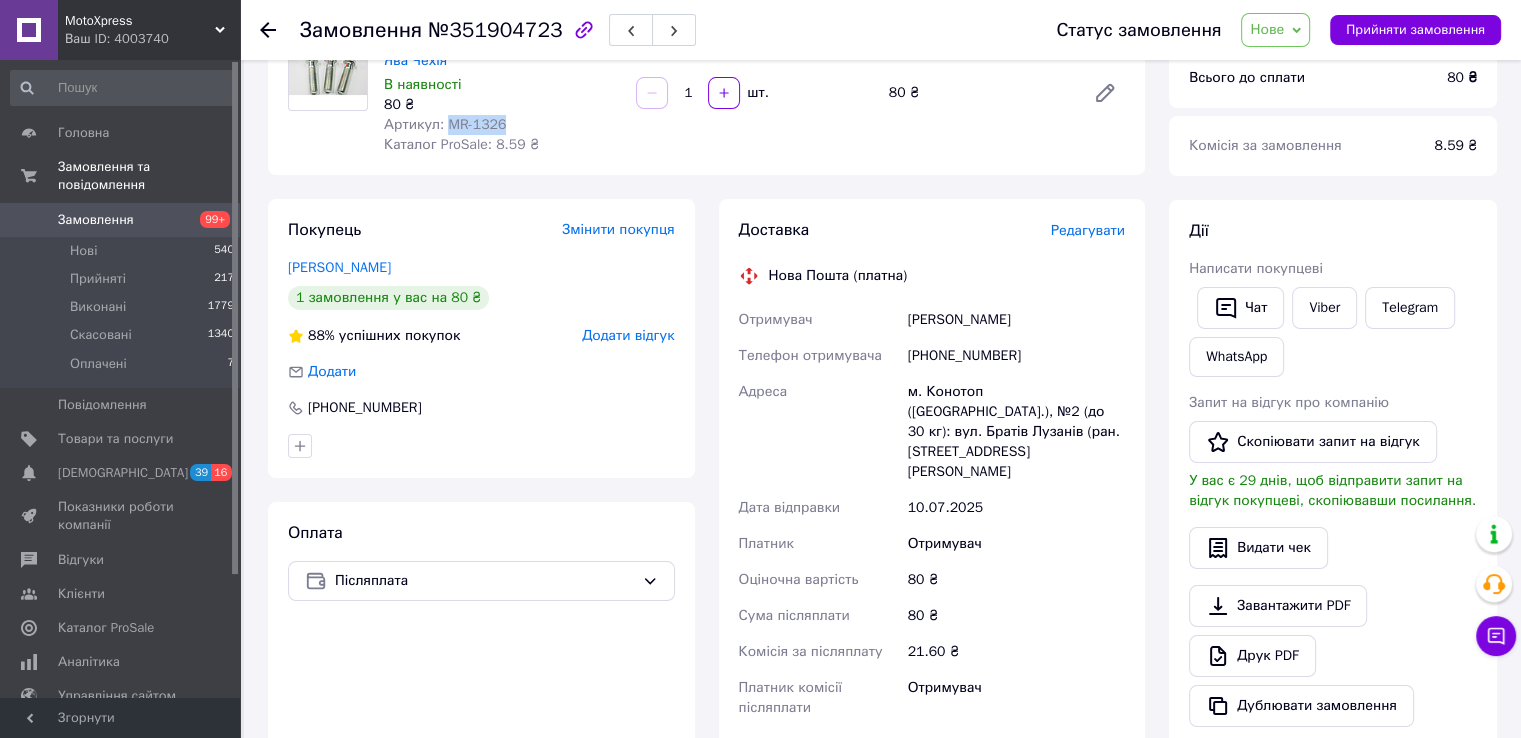 click on "Редагувати" at bounding box center [1088, 230] 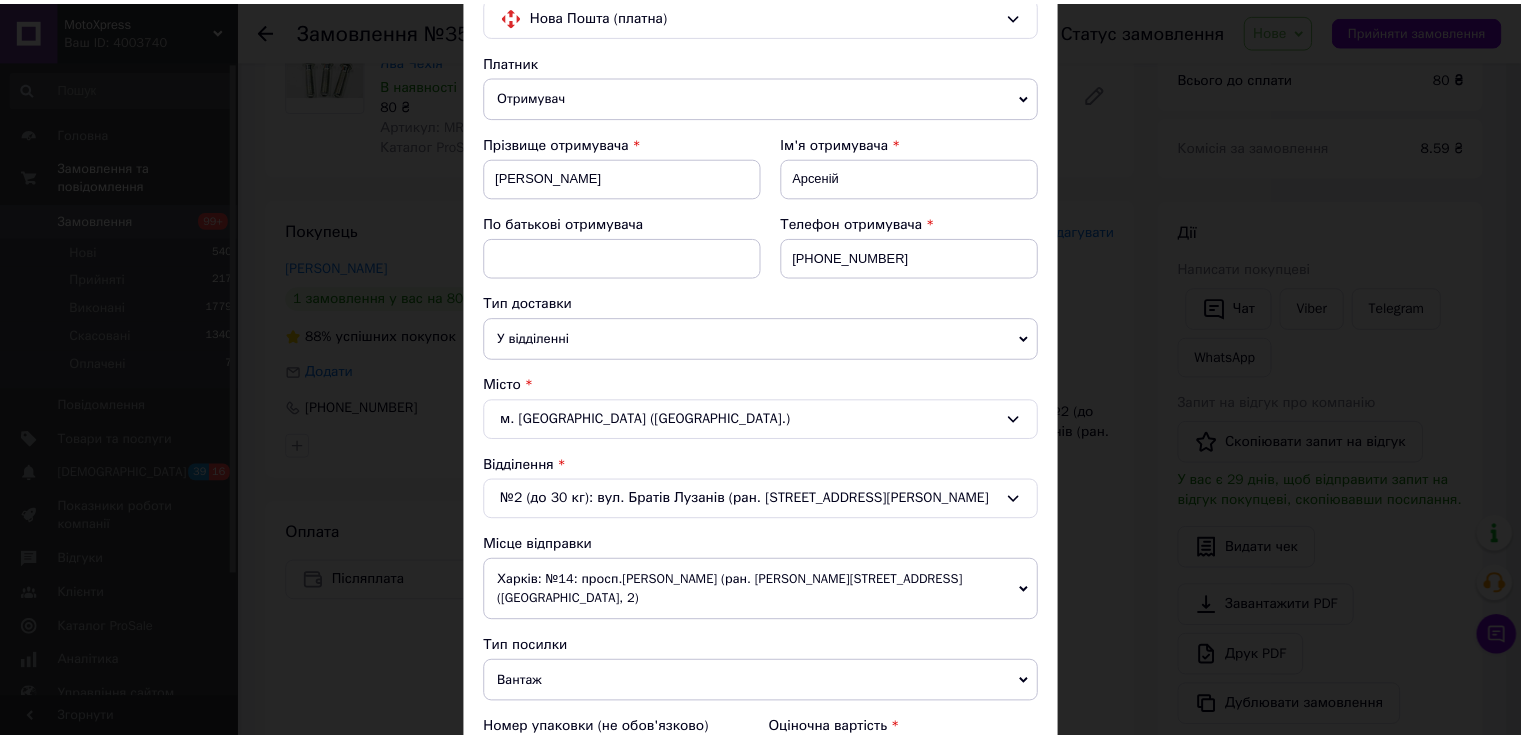 scroll, scrollTop: 782, scrollLeft: 0, axis: vertical 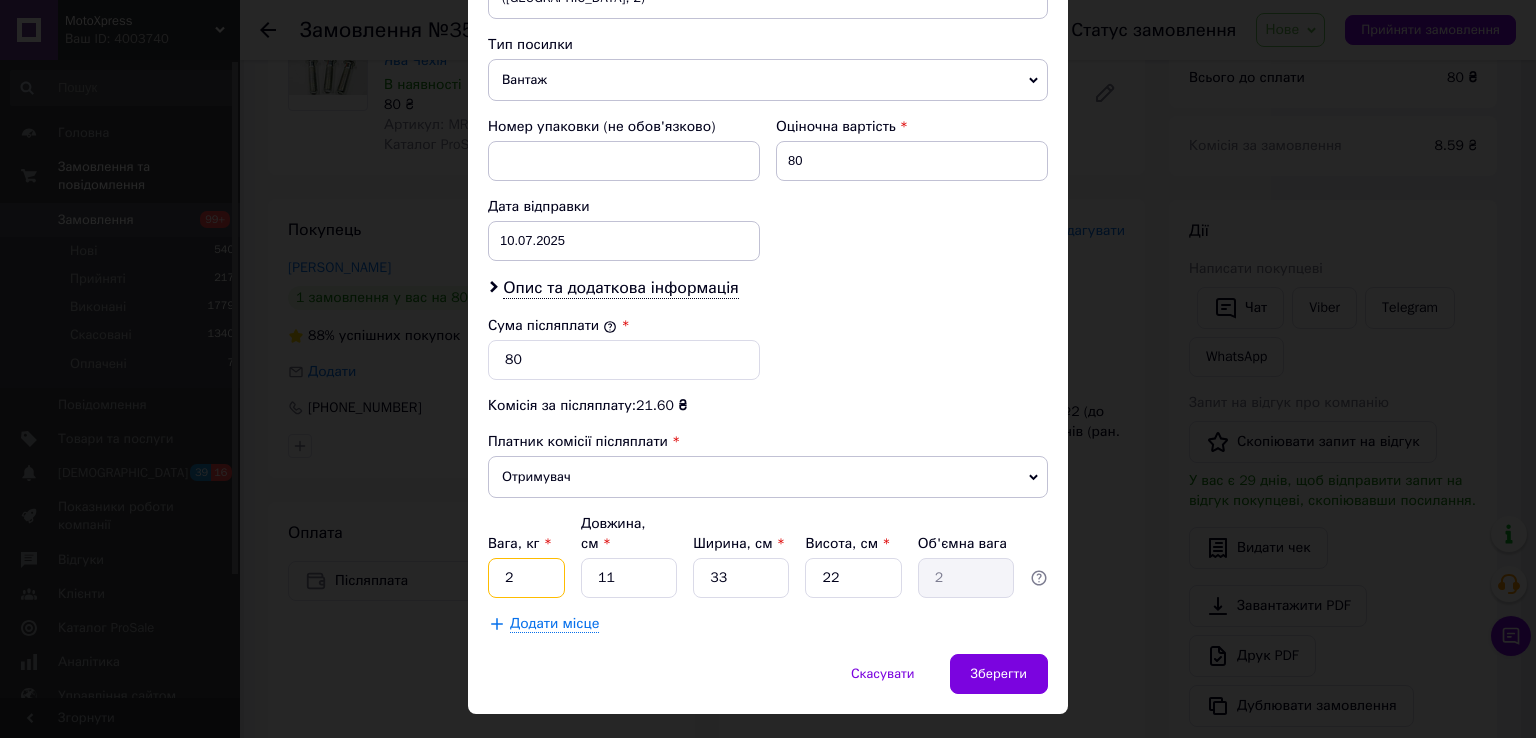 click on "2" at bounding box center (526, 578) 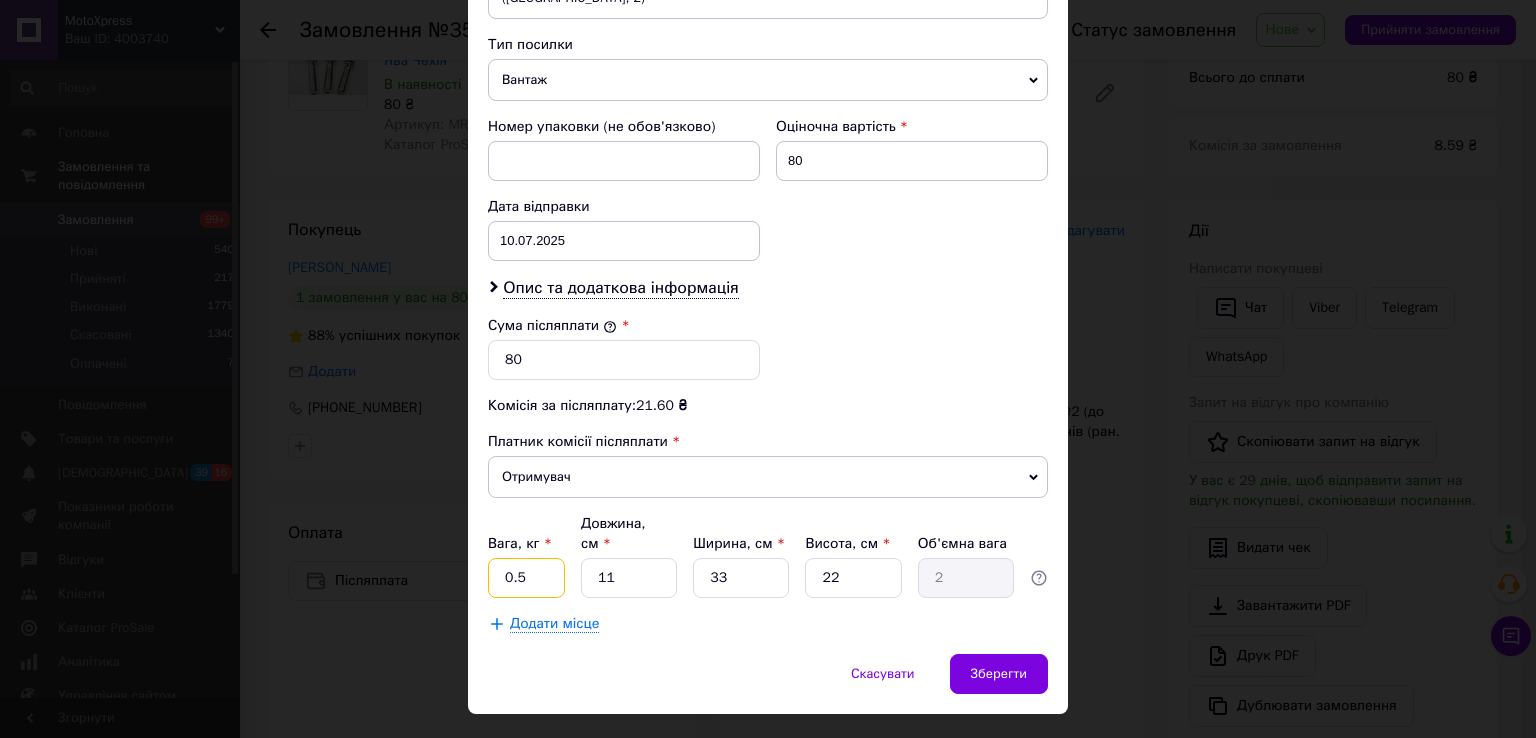 type on "0.5" 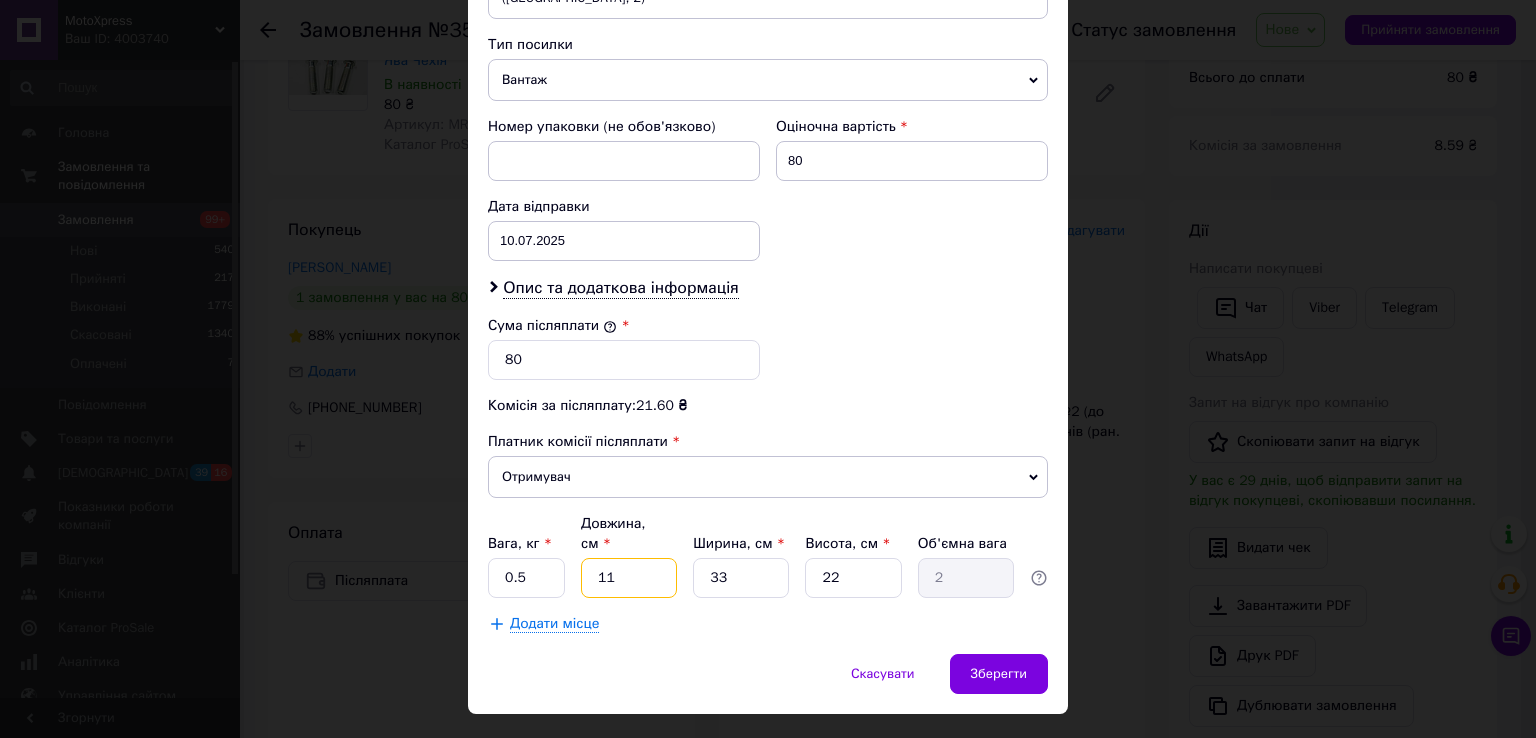 type on "2" 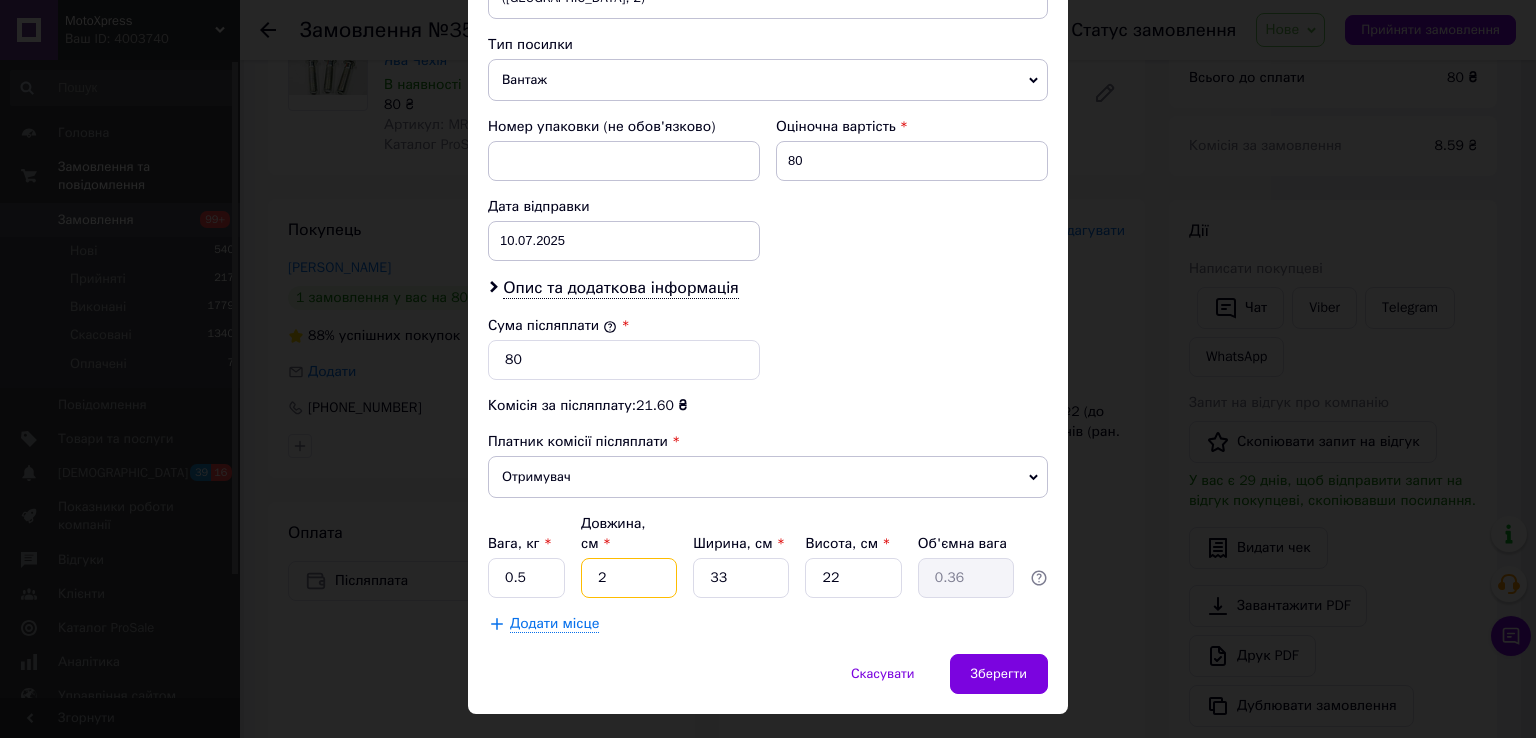 type on "20" 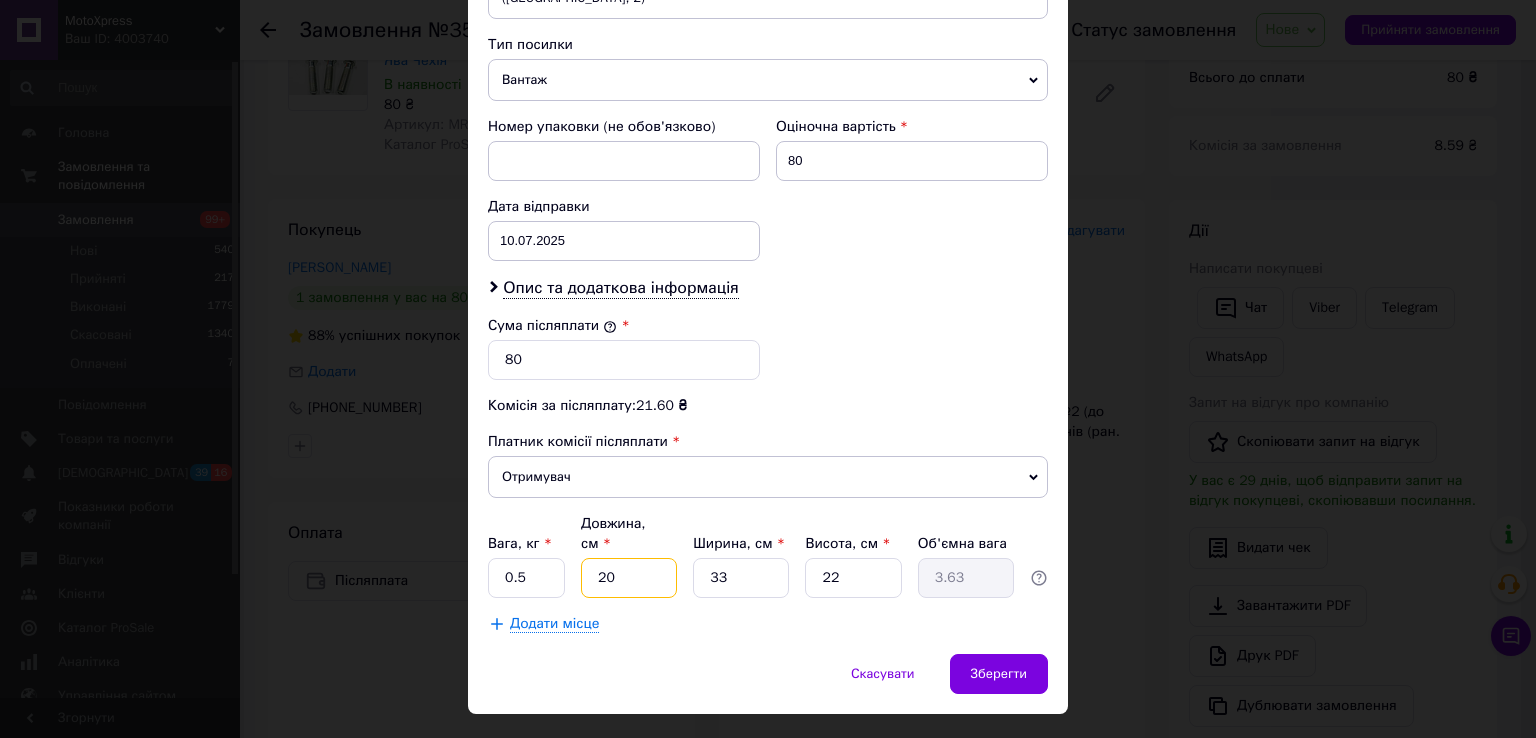 type on "20" 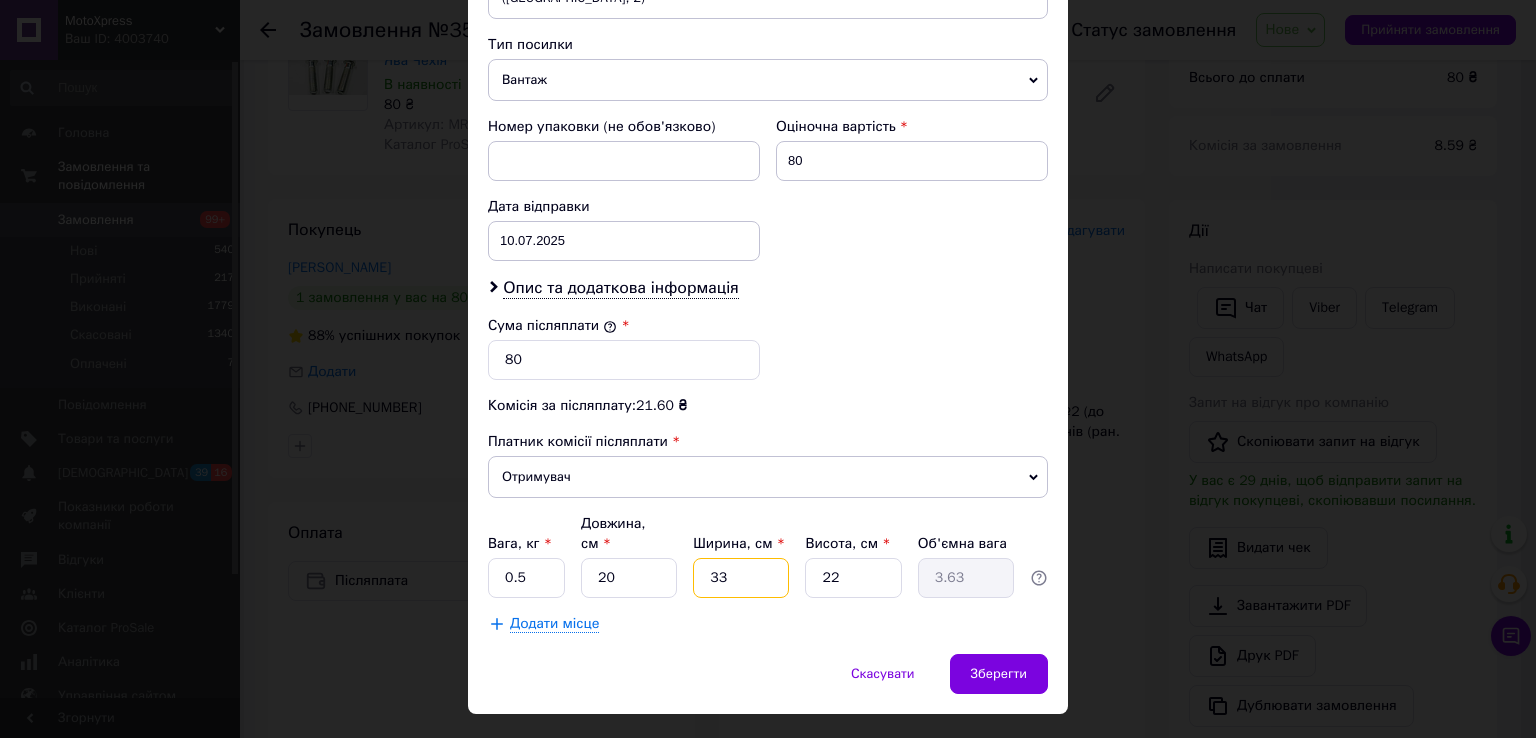 type on "1" 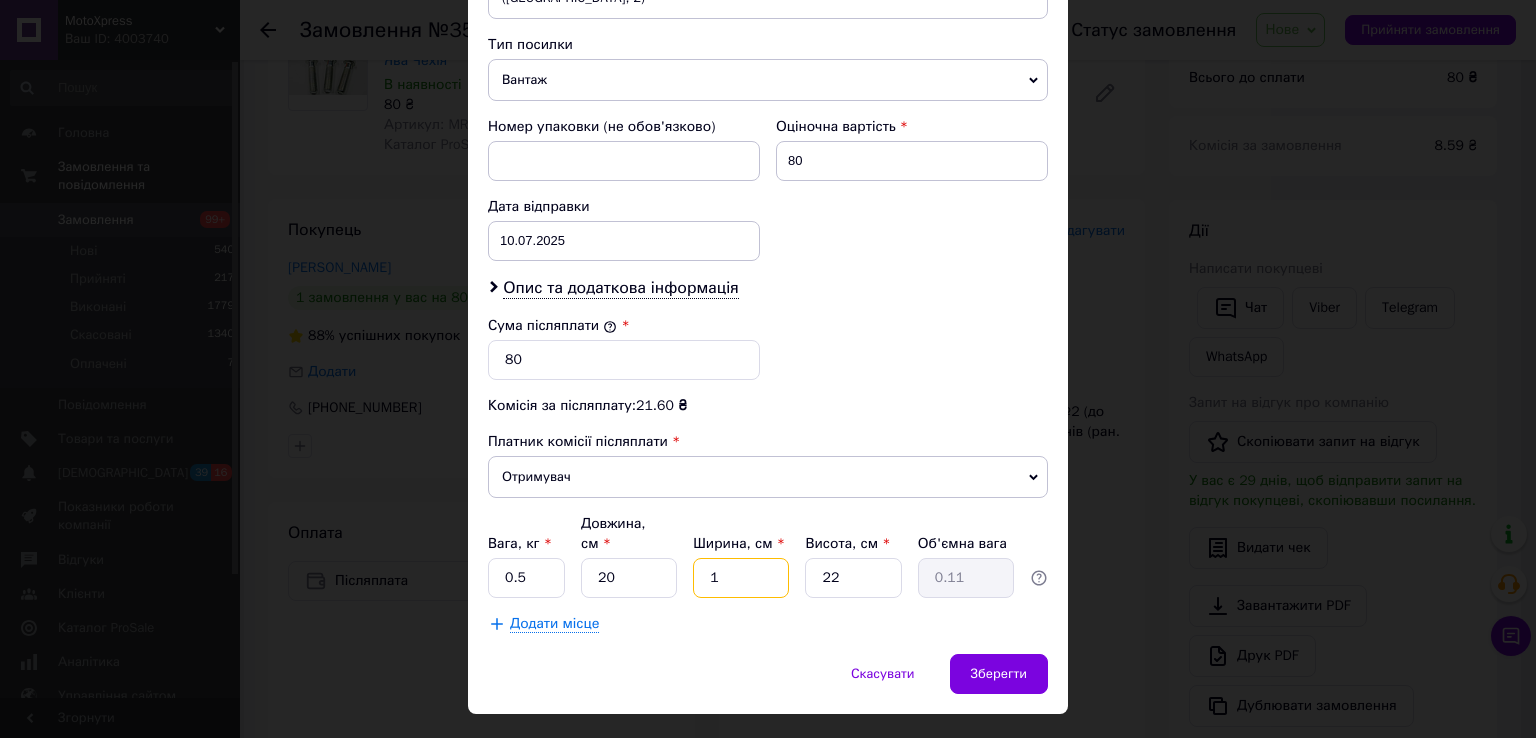 type on "10" 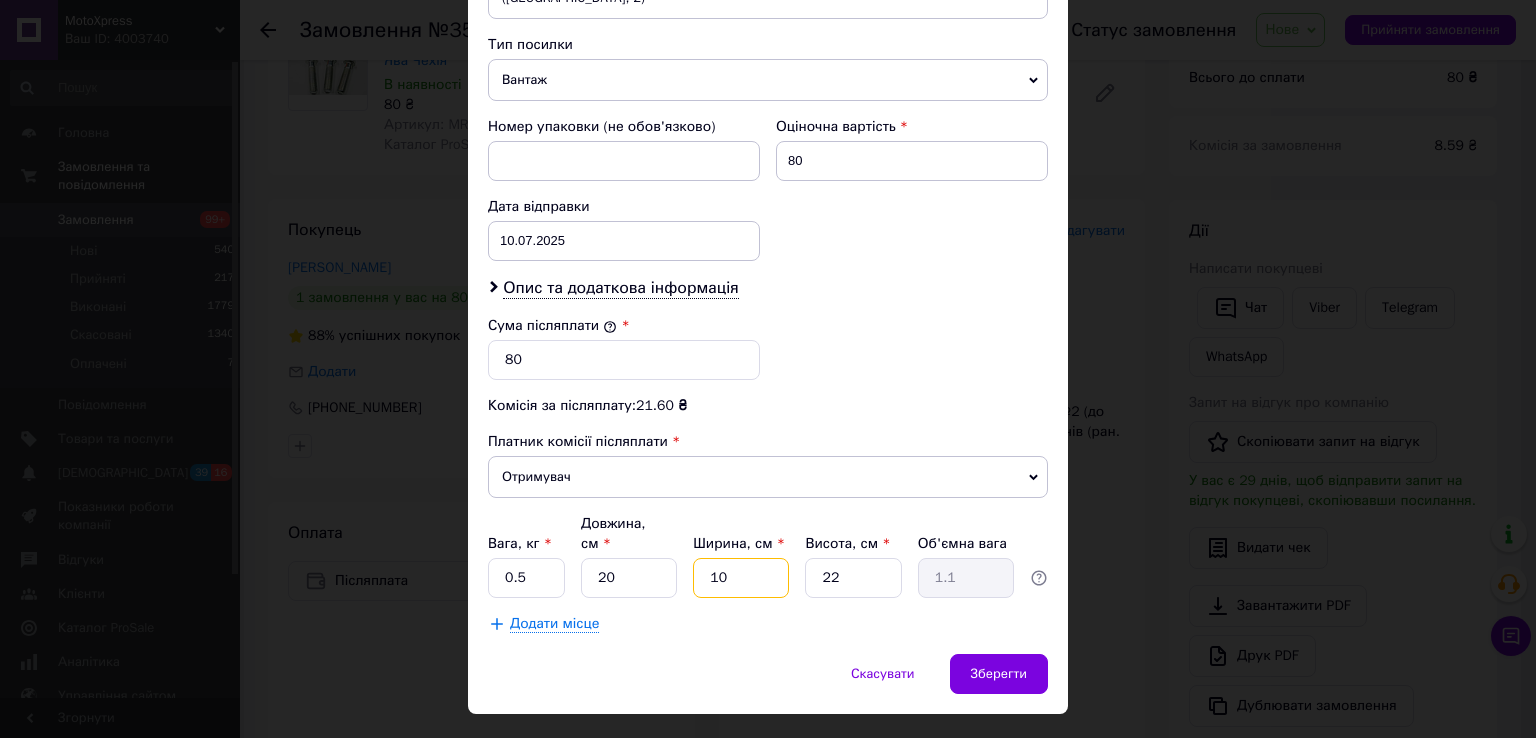 type on "10" 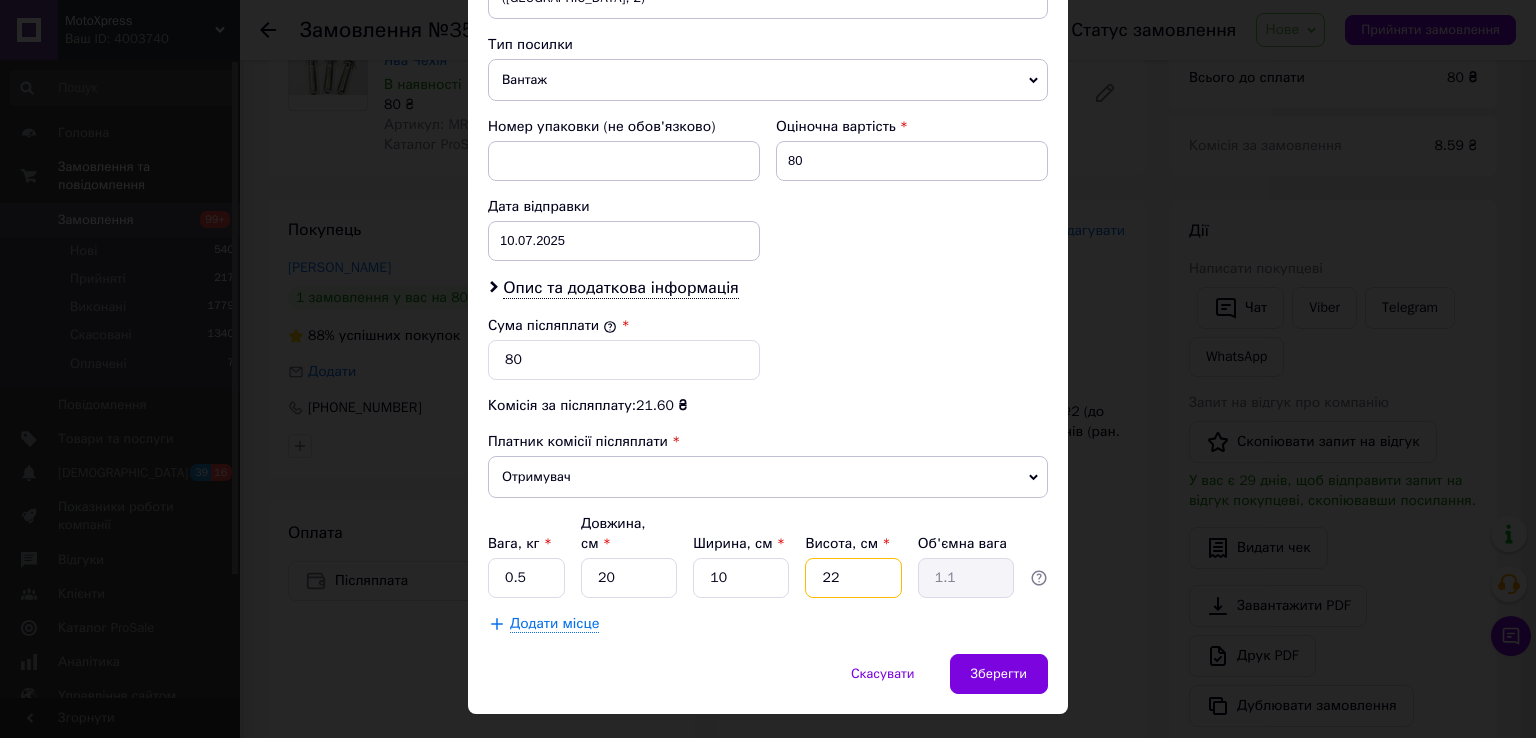 type on "0" 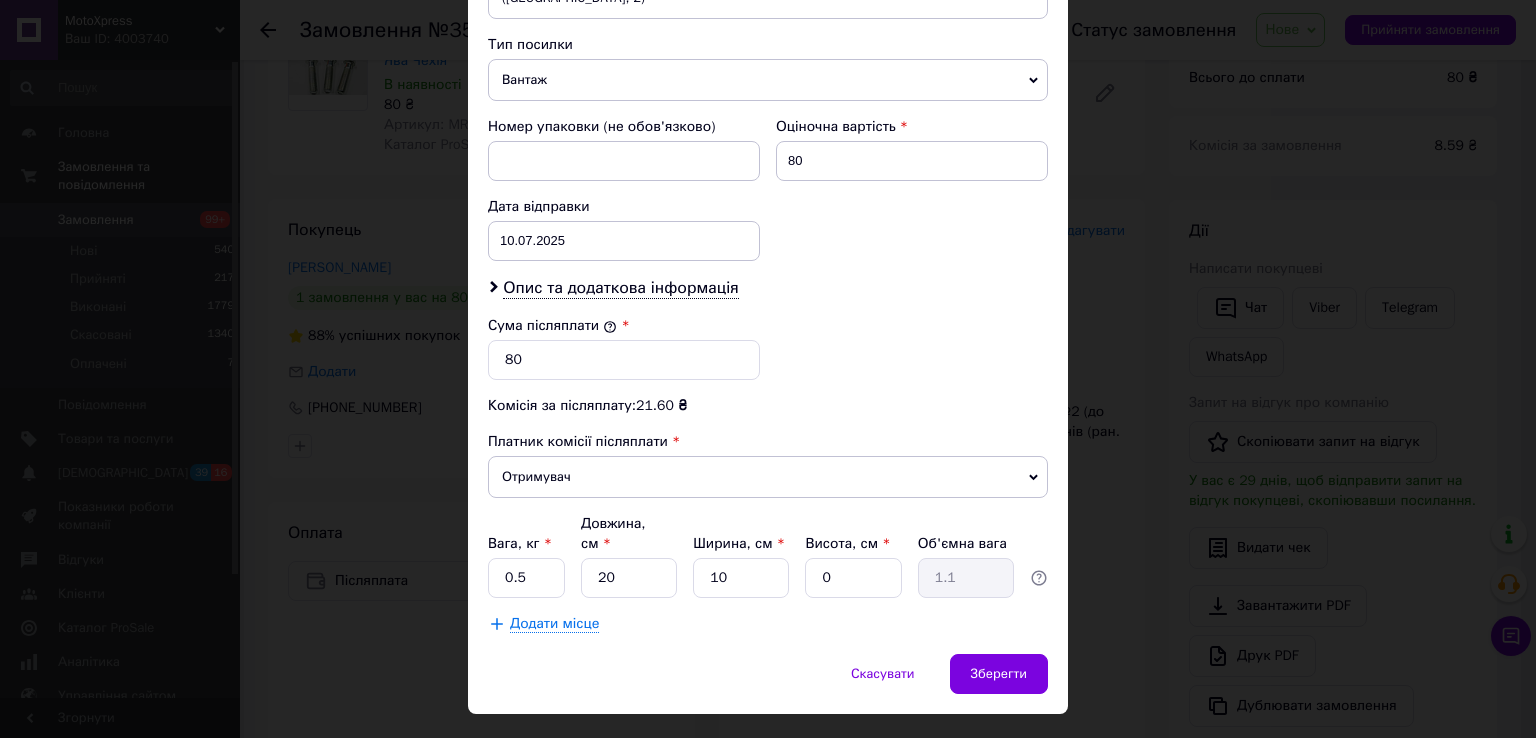 type on "0.1" 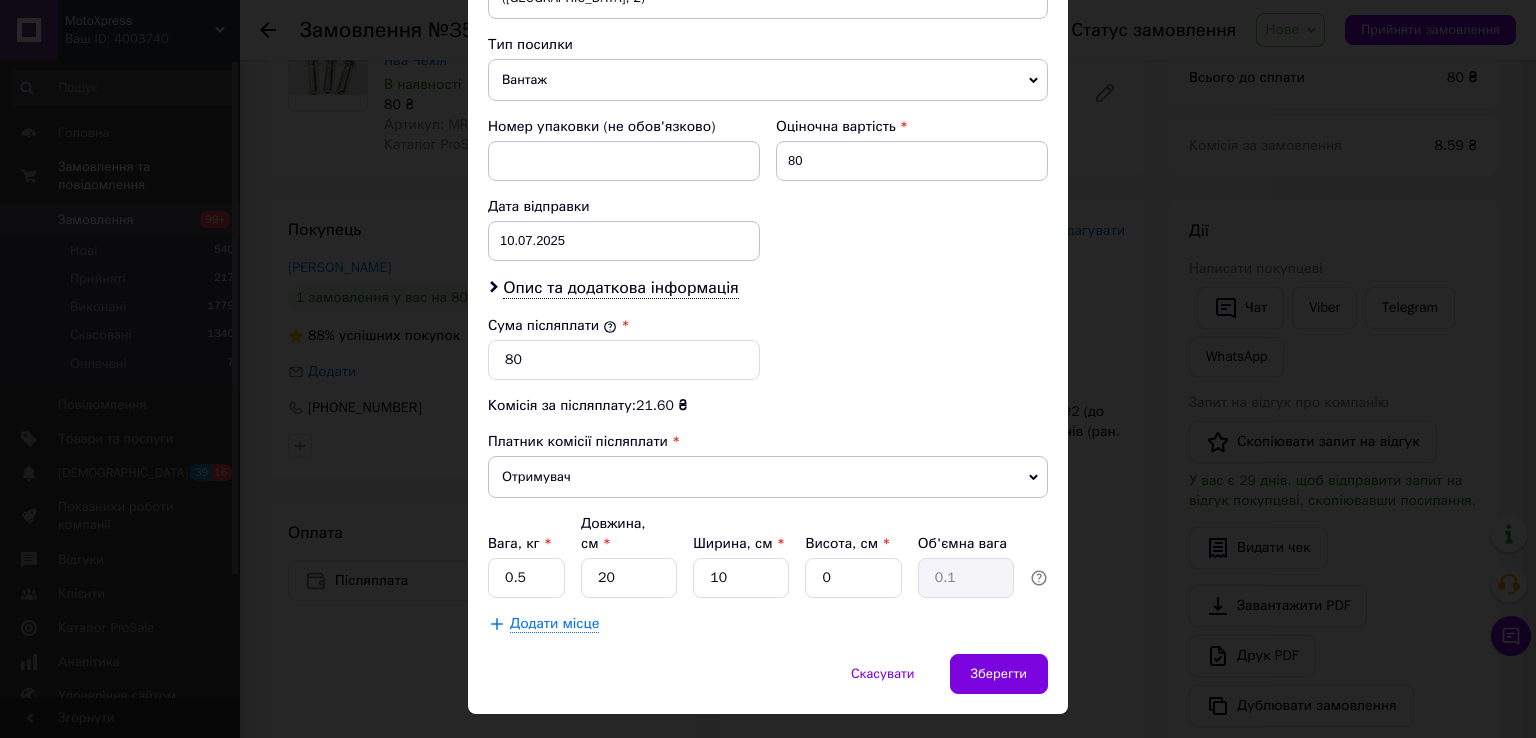 type 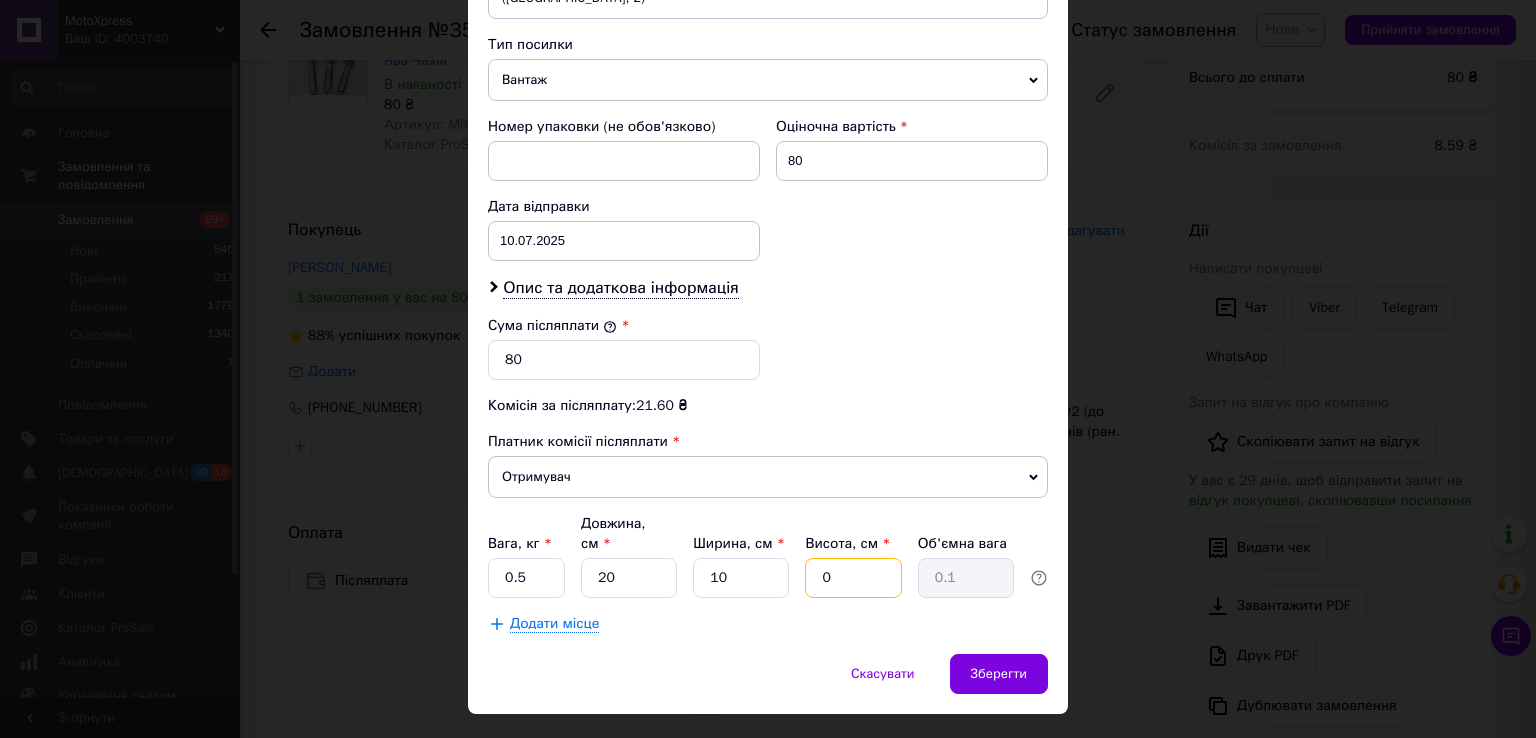 click on "0" at bounding box center [853, 578] 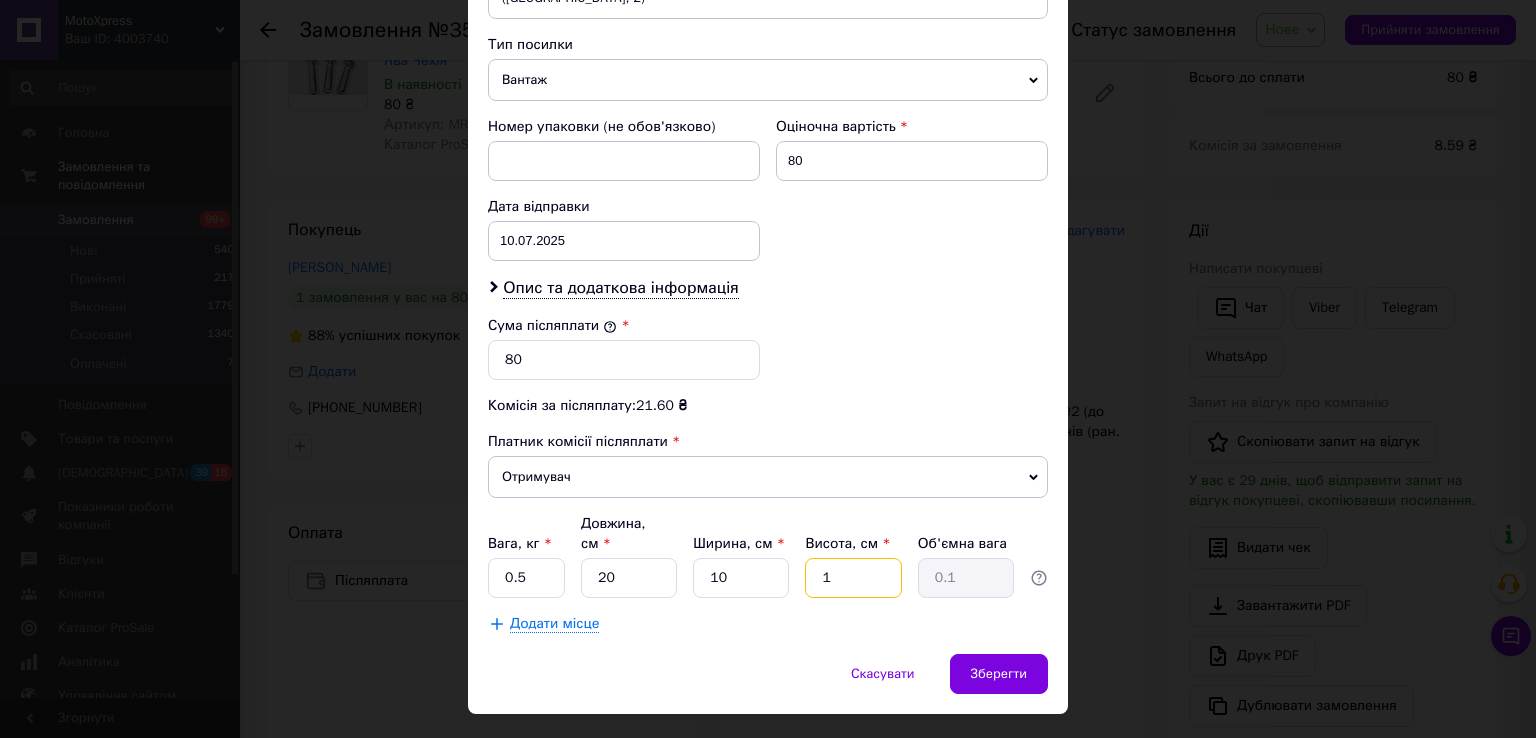 type on "10" 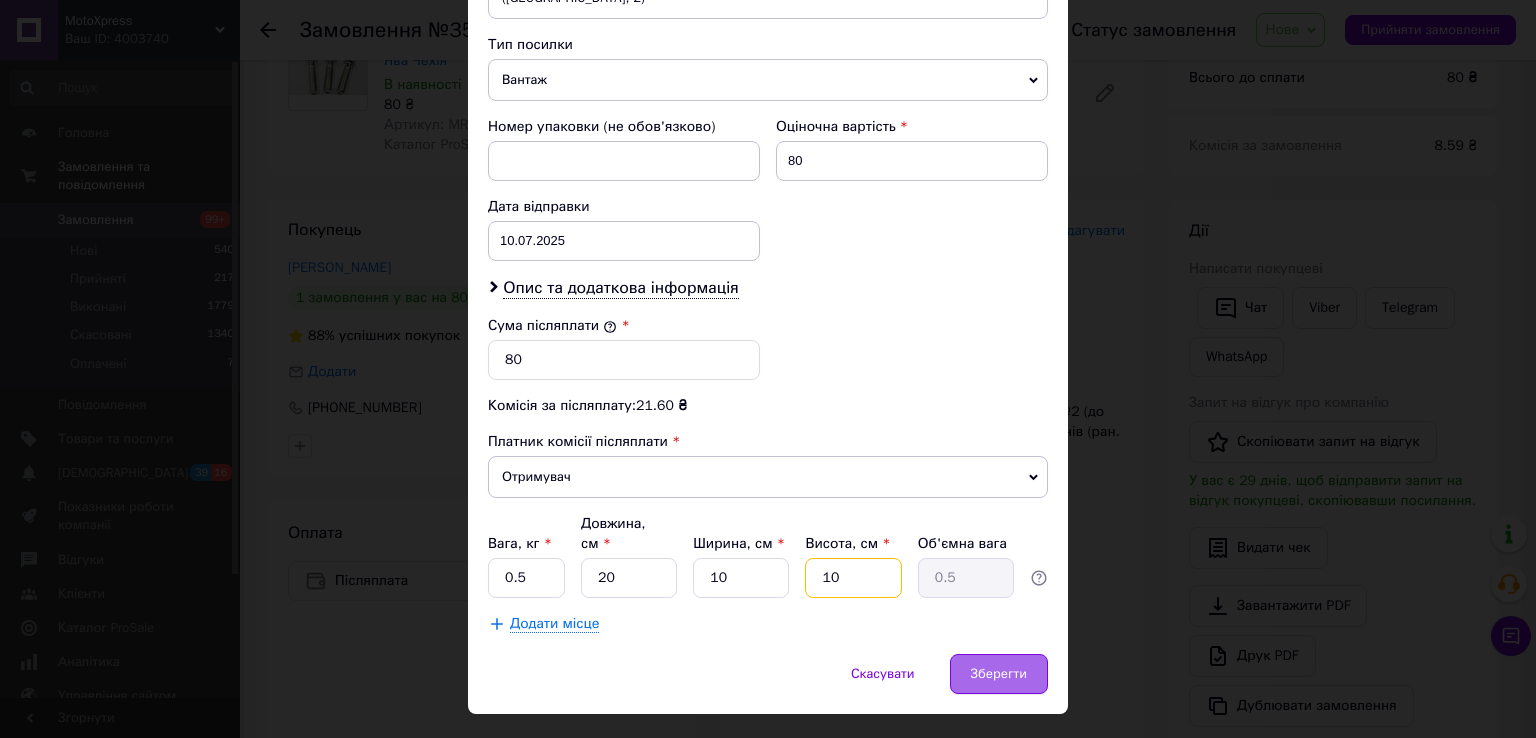 type on "10" 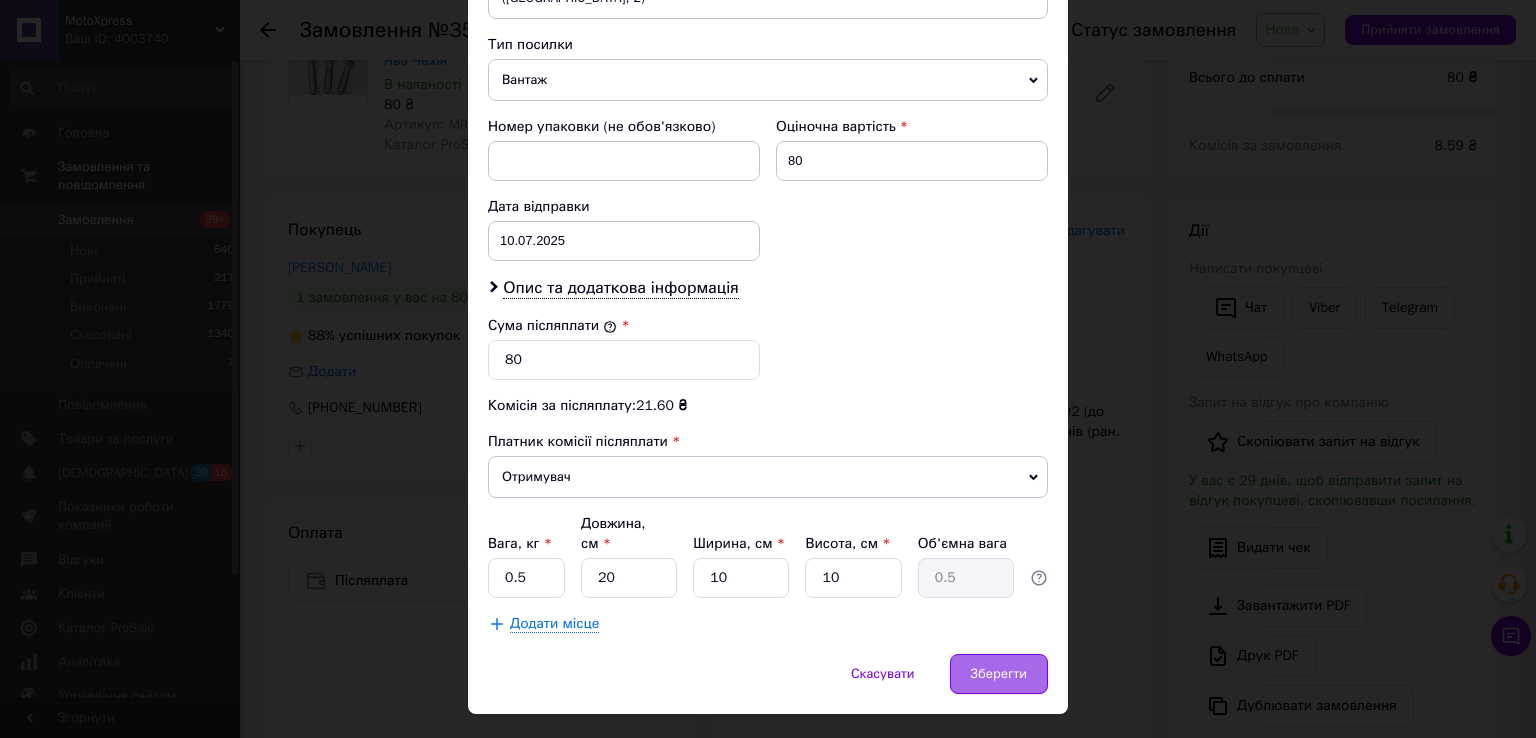 click on "Зберегти" at bounding box center (999, 674) 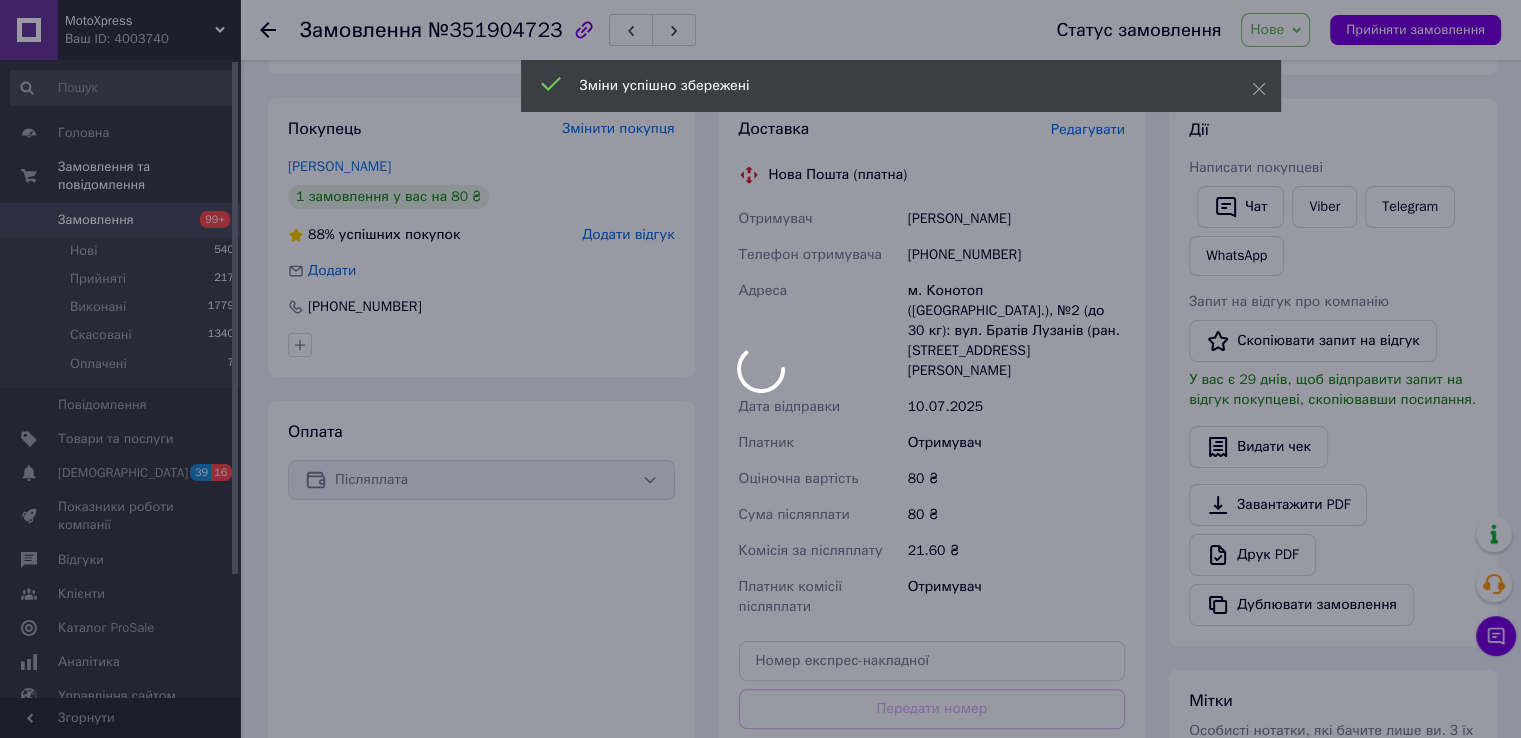 scroll, scrollTop: 500, scrollLeft: 0, axis: vertical 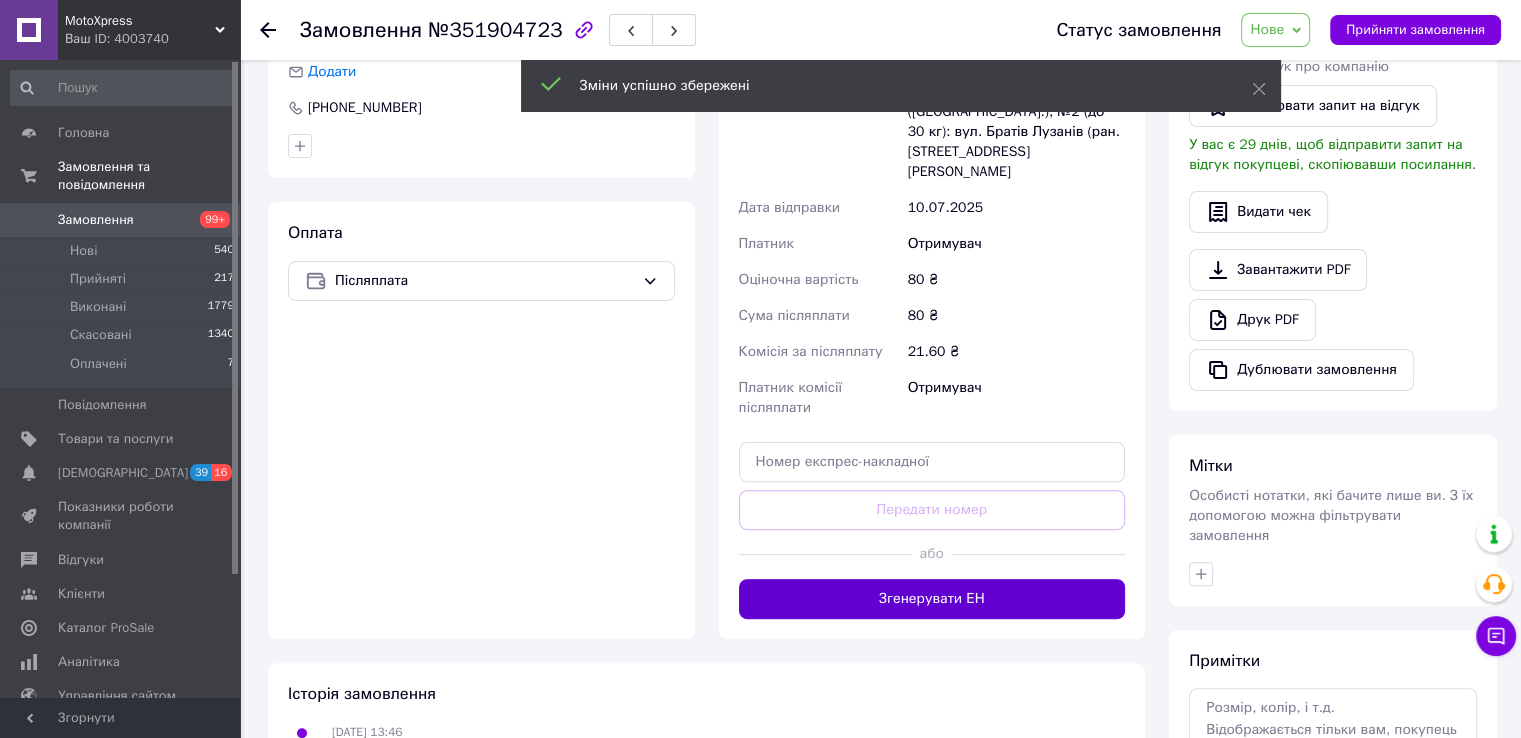 click on "Згенерувати ЕН" at bounding box center [932, 599] 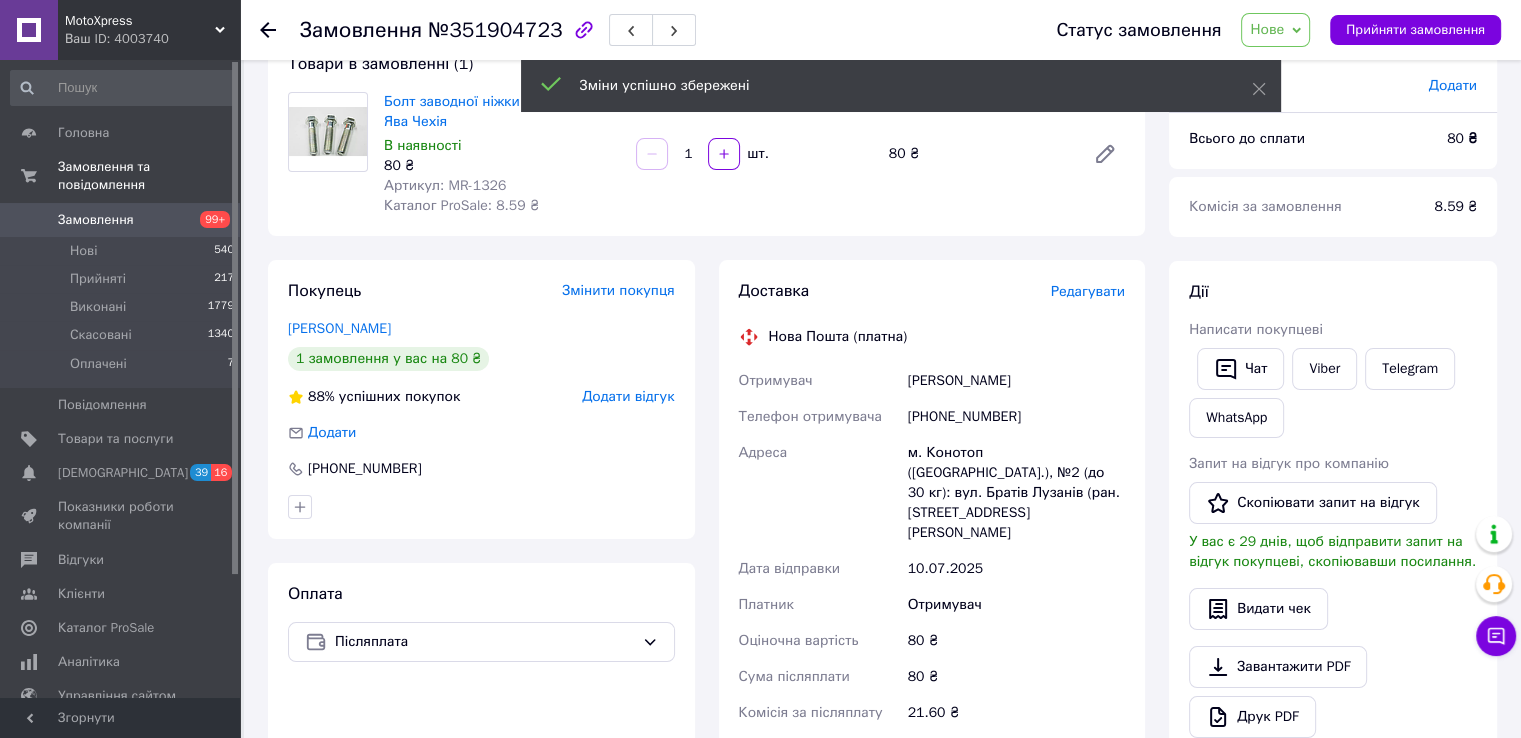 scroll, scrollTop: 100, scrollLeft: 0, axis: vertical 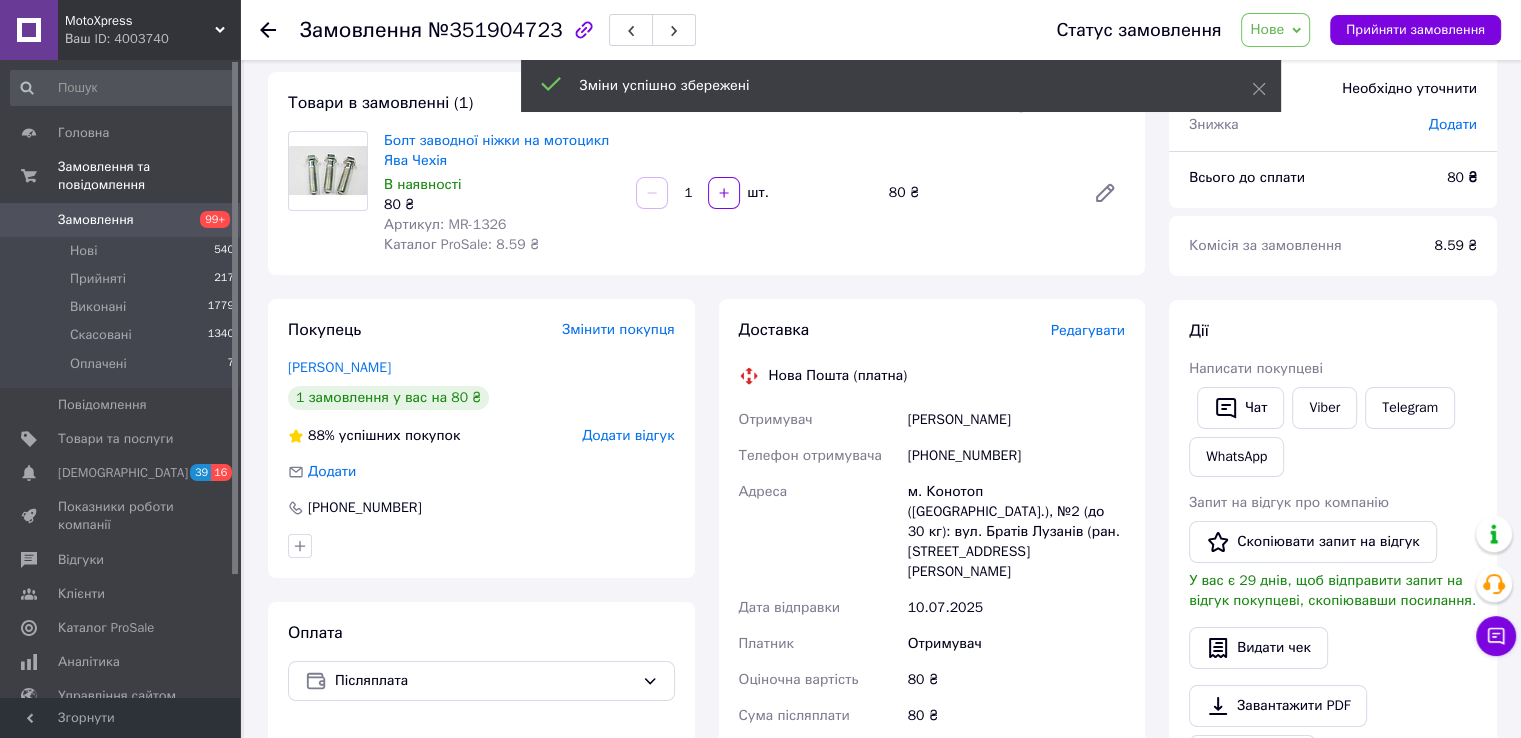 click on "Статус замовлення Нове Прийнято Виконано Скасовано Оплачено Прийняти замовлення" at bounding box center [1268, 30] 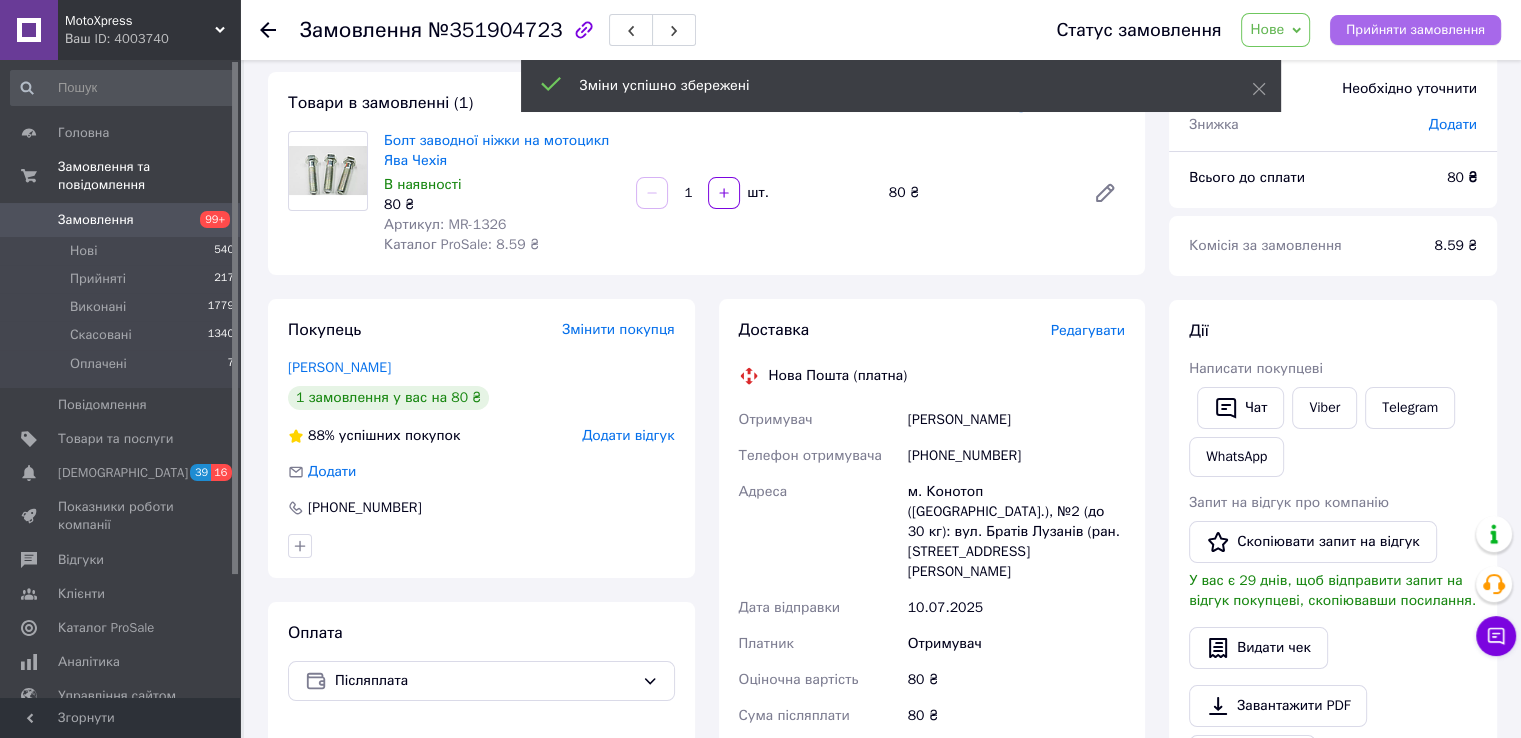 click on "Прийняти замовлення" at bounding box center (1415, 30) 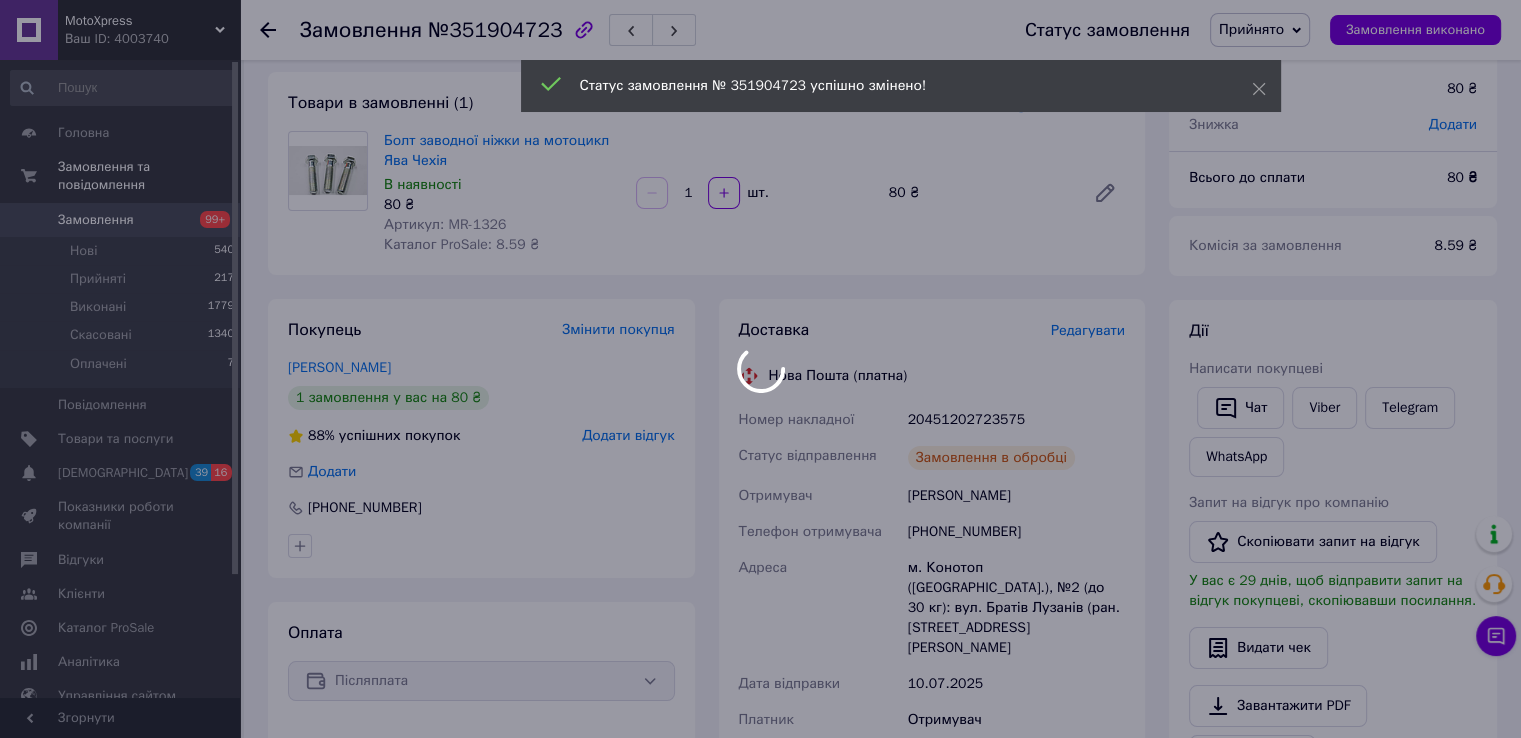 drag, startPoint x: 967, startPoint y: 425, endPoint x: 956, endPoint y: 423, distance: 11.18034 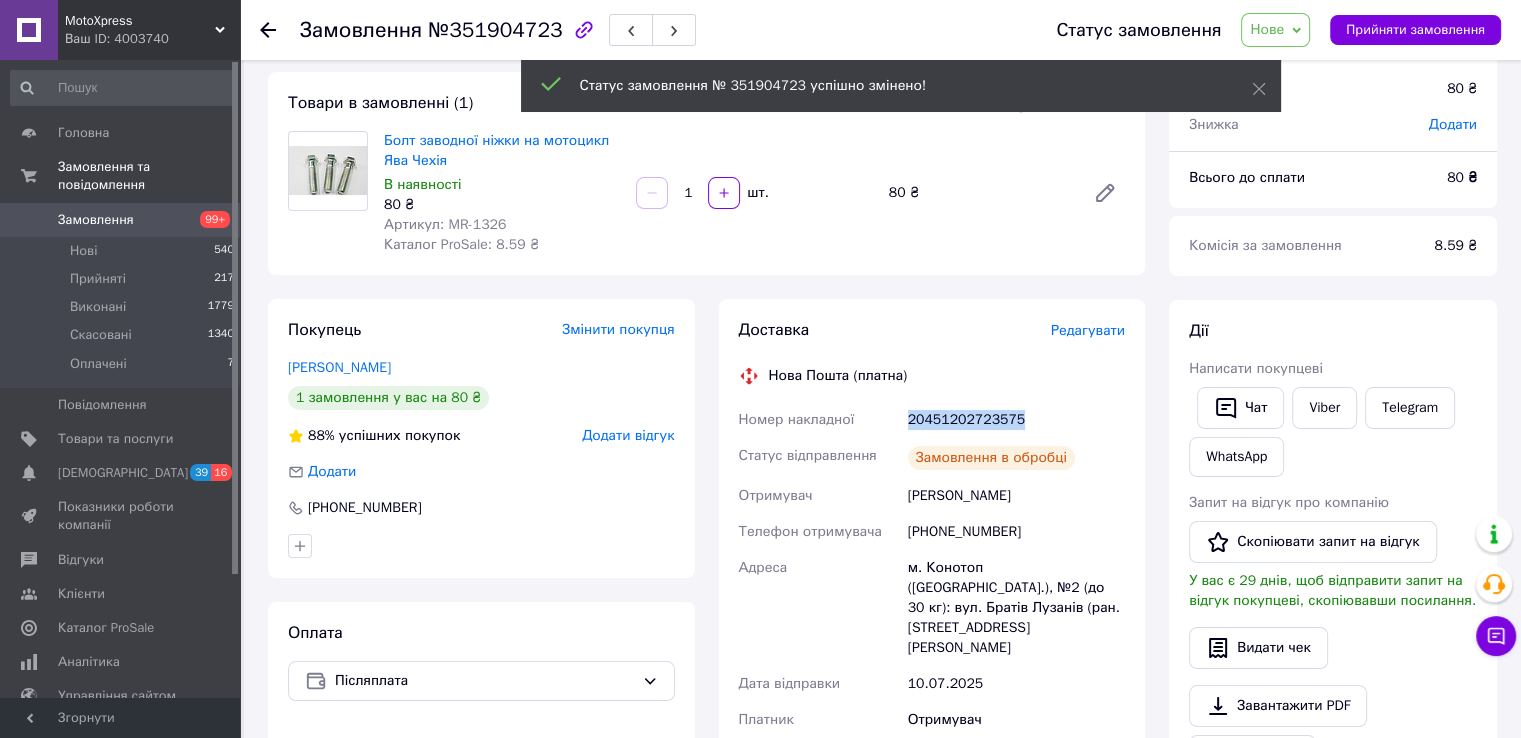 click on "20451202723575" at bounding box center (1016, 420) 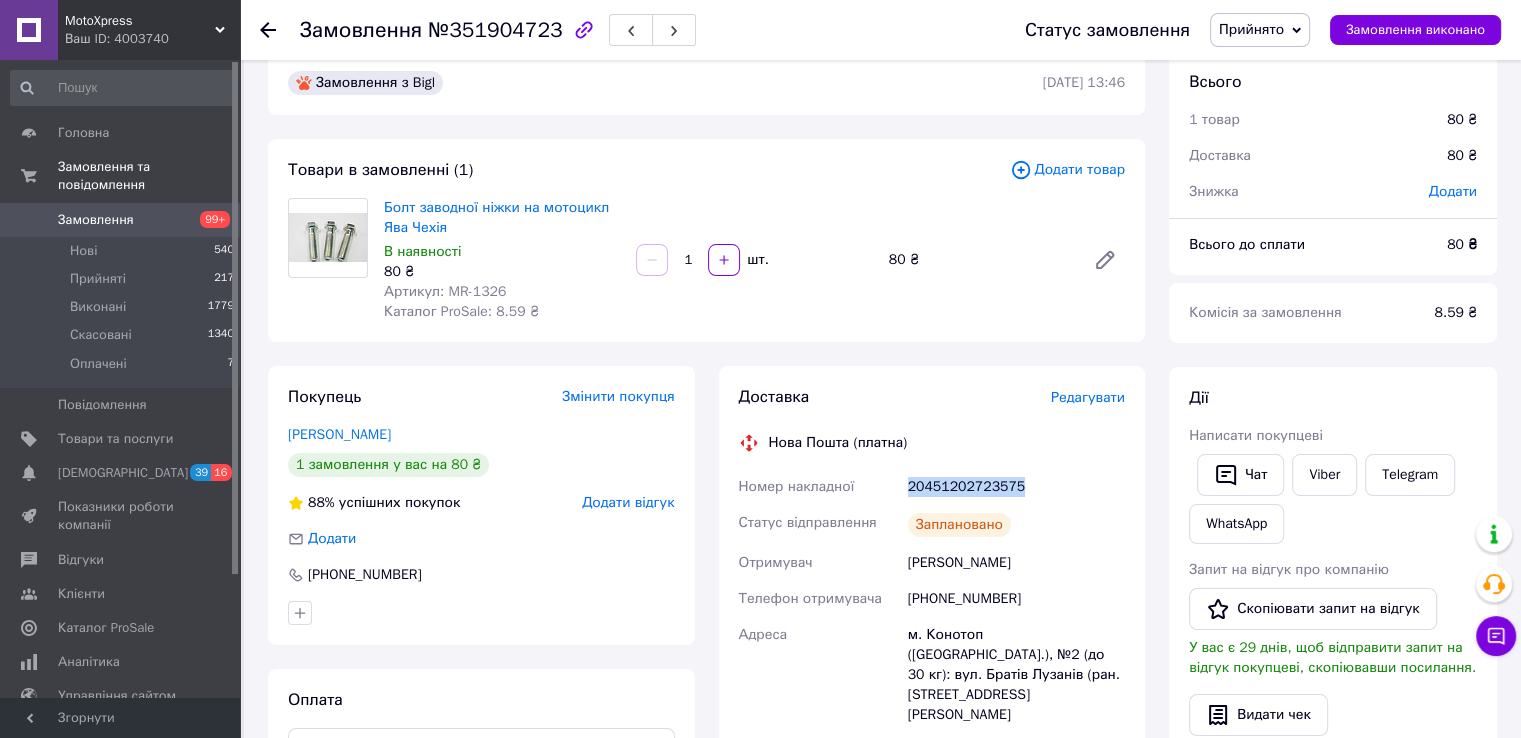 scroll, scrollTop: 0, scrollLeft: 0, axis: both 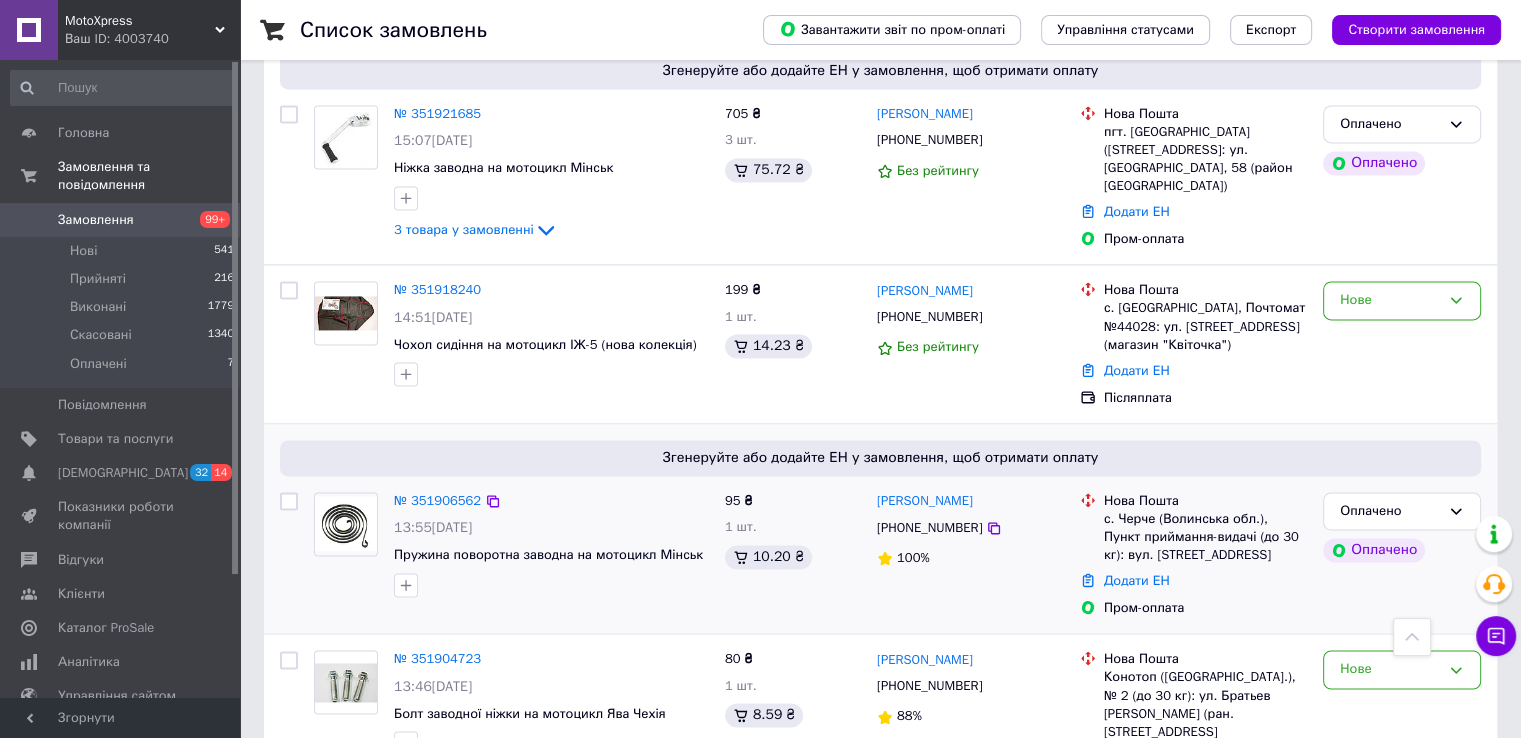 click at bounding box center [346, 523] 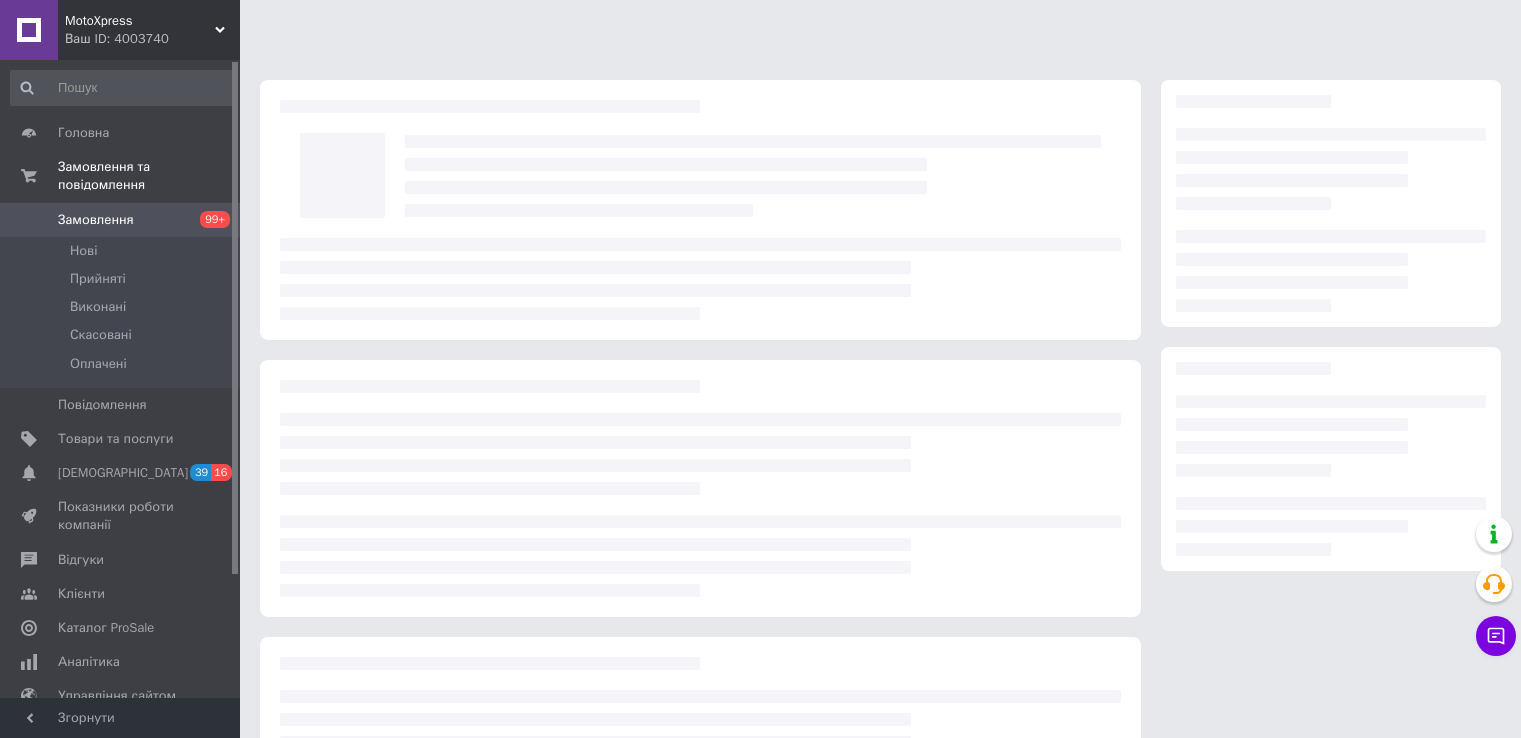 scroll, scrollTop: 0, scrollLeft: 0, axis: both 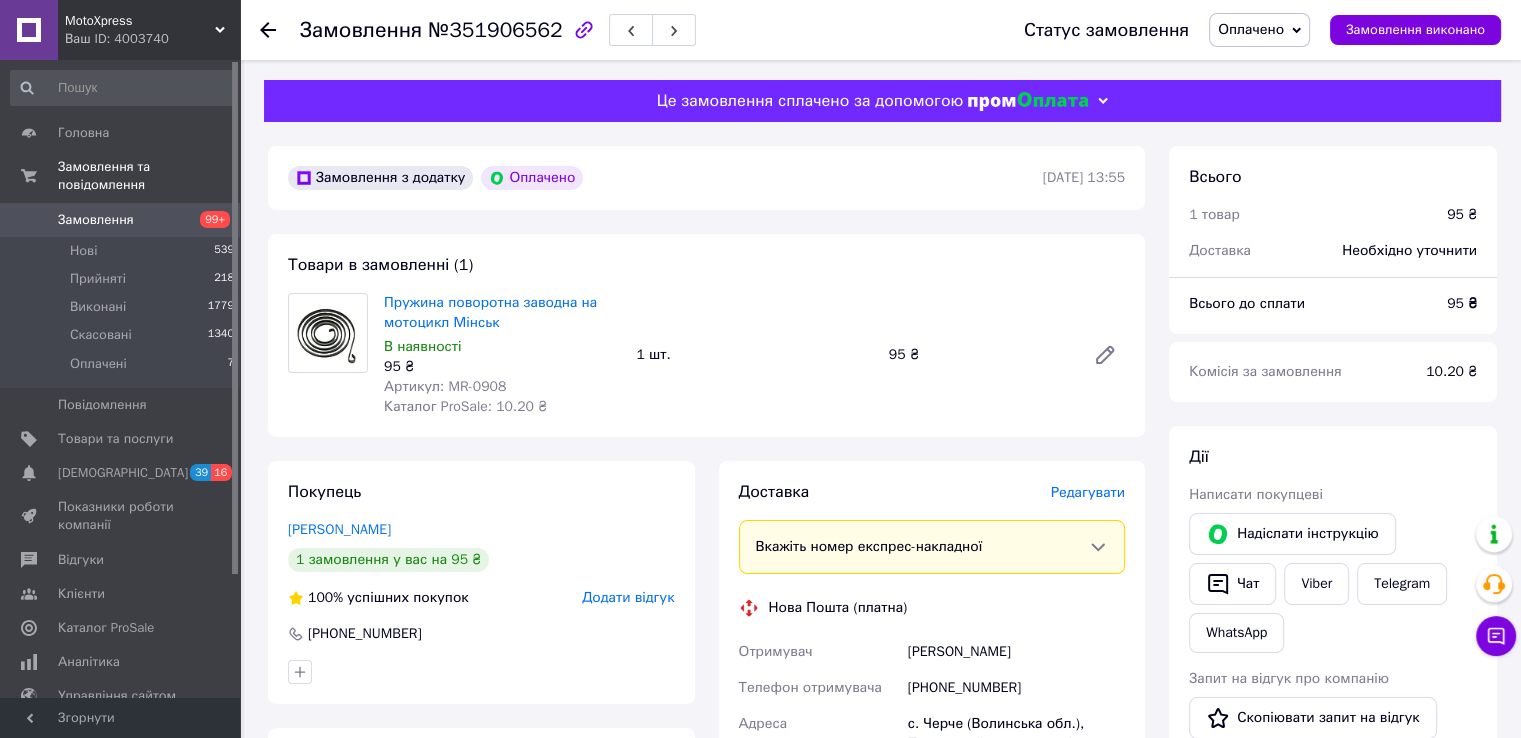 click on "Артикул: MR-0908" at bounding box center (445, 386) 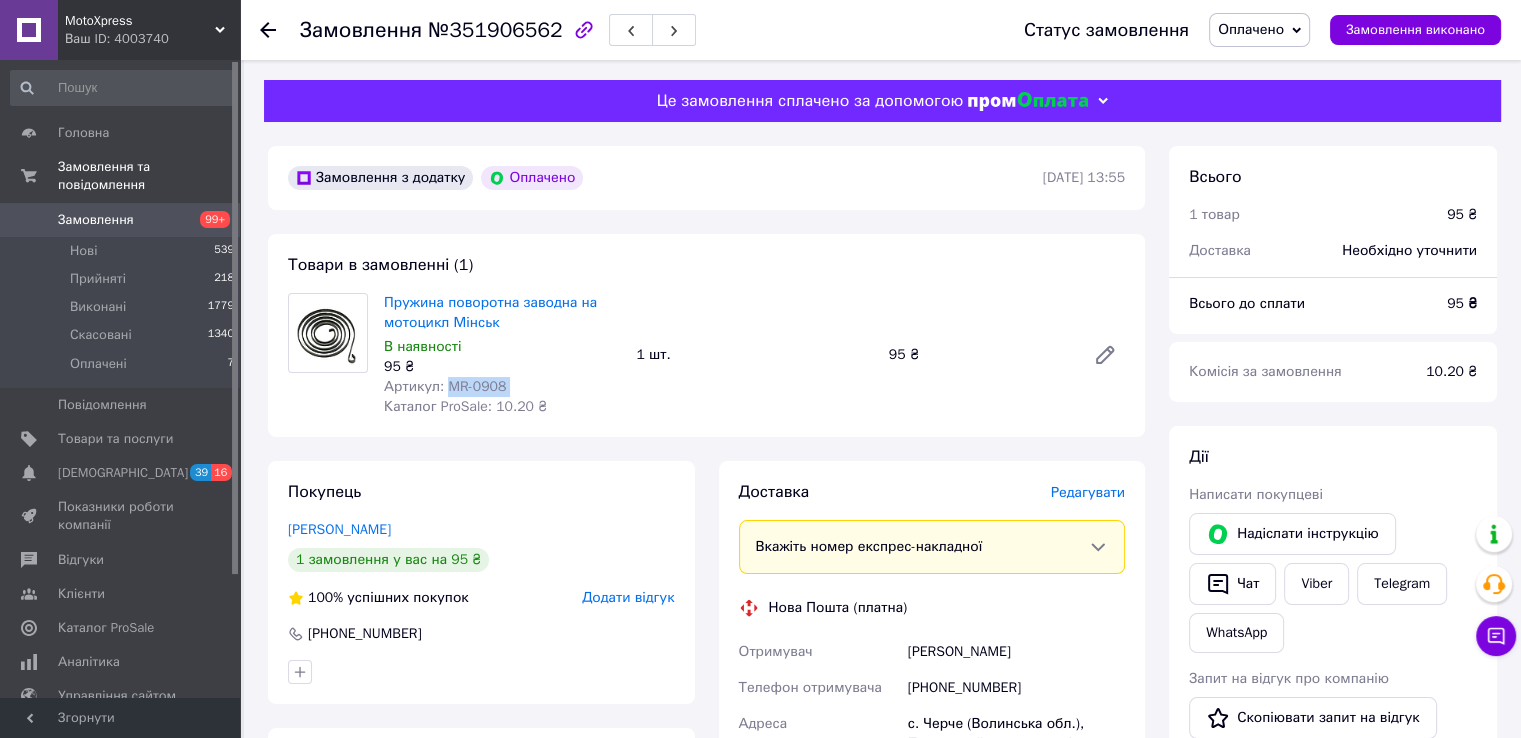 drag, startPoint x: 455, startPoint y: 393, endPoint x: 498, endPoint y: 389, distance: 43.185646 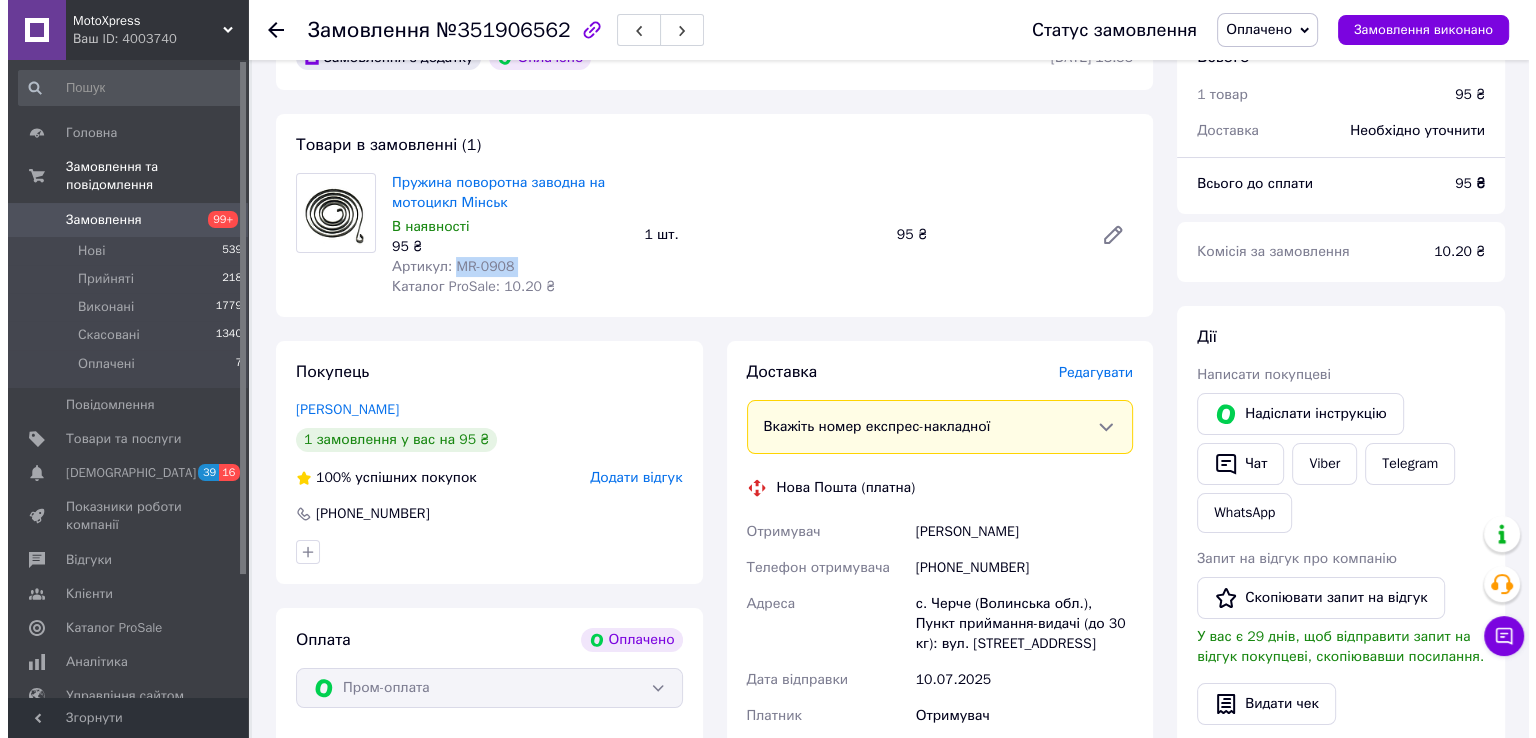 scroll, scrollTop: 300, scrollLeft: 0, axis: vertical 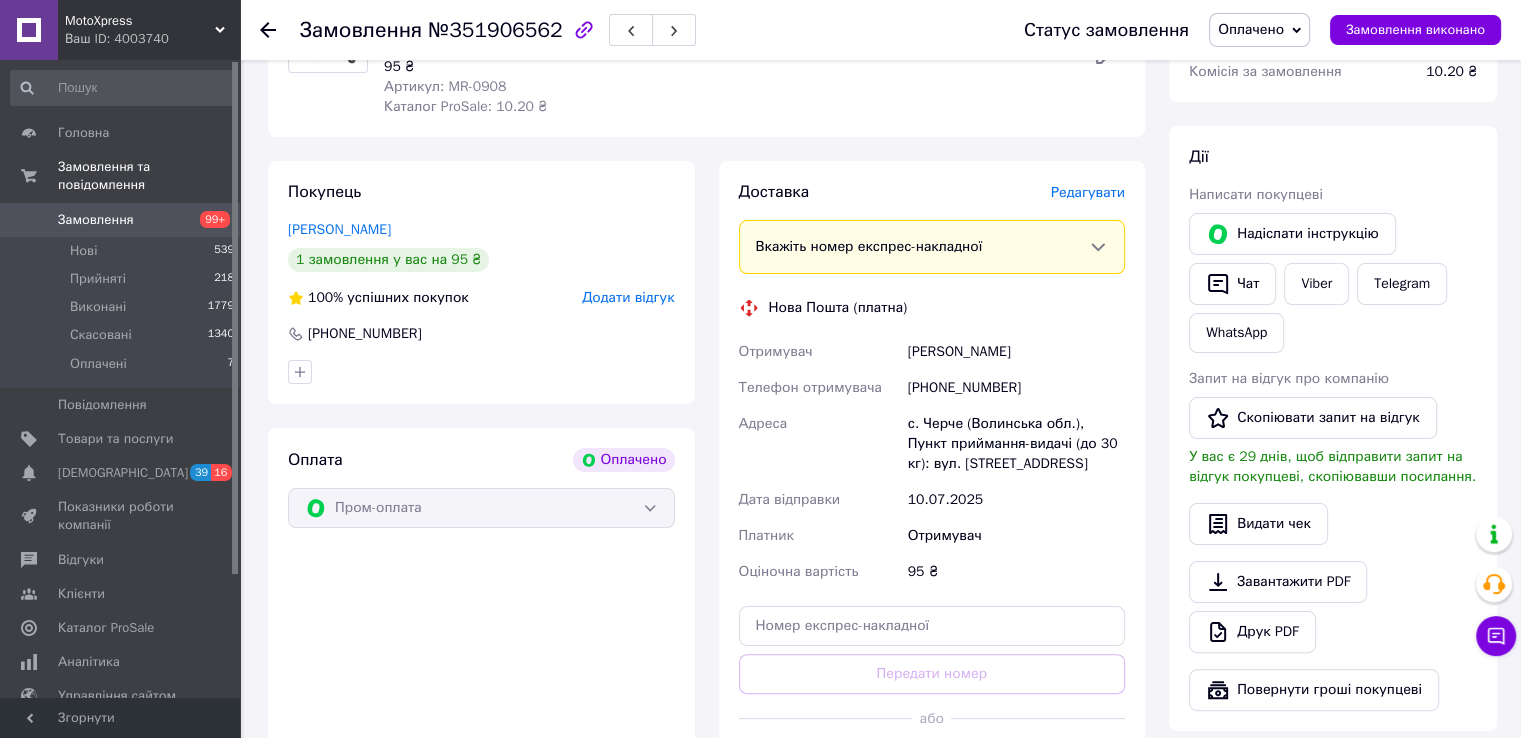 click on "Редагувати" at bounding box center [1088, 192] 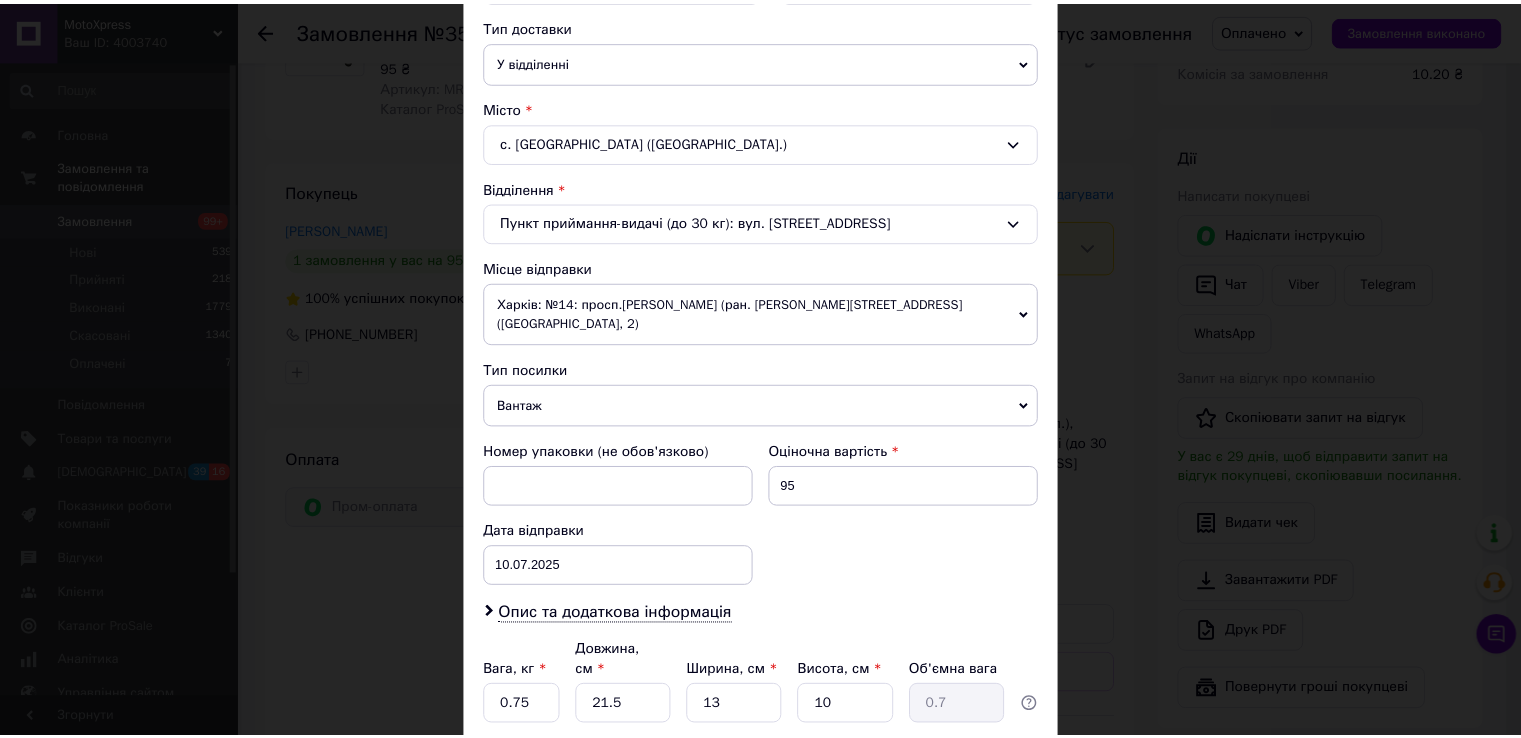 scroll, scrollTop: 584, scrollLeft: 0, axis: vertical 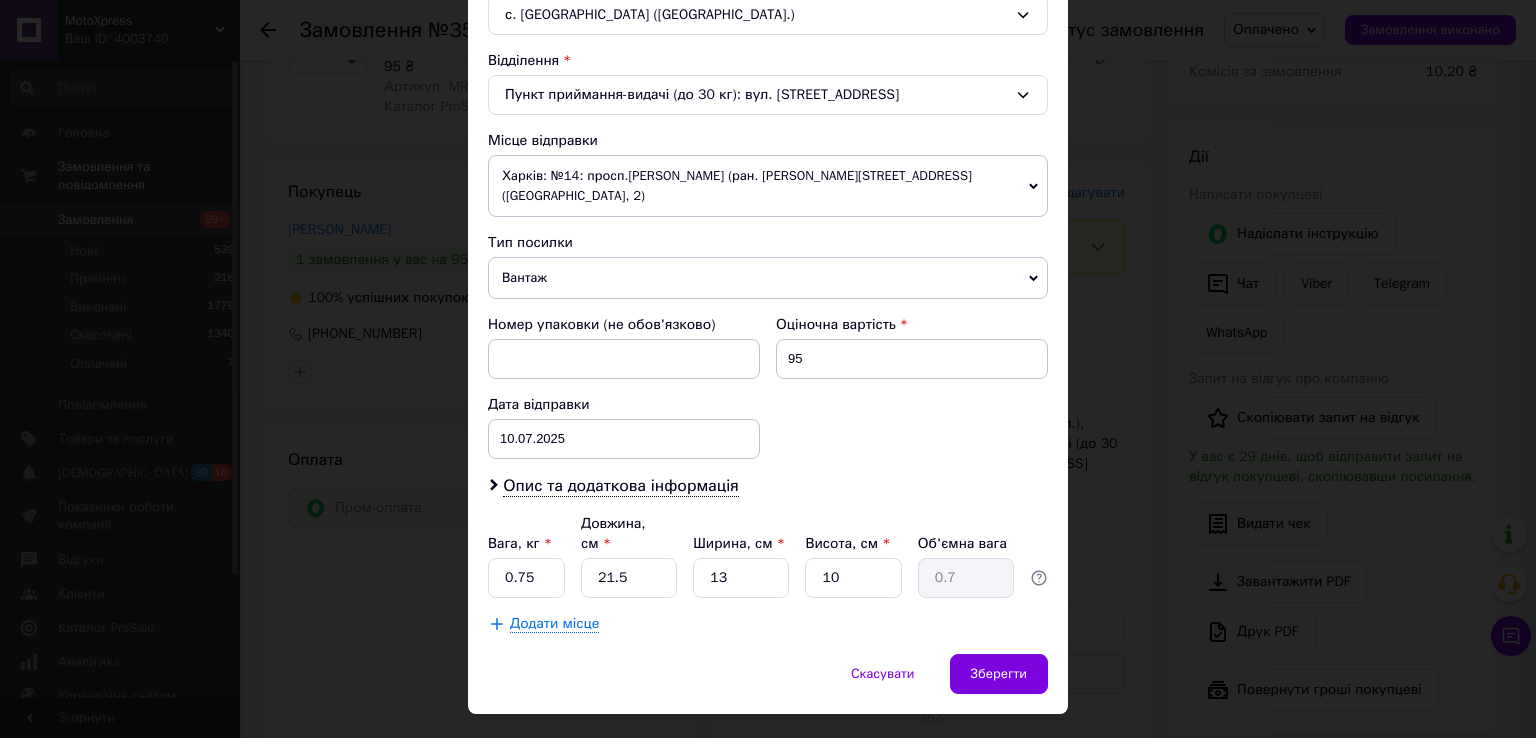 click on "× Редагування доставки Спосіб доставки Нова Пошта (платна) Платник Отримувач Відправник Прізвище отримувача [PERSON_NAME] Ім'я отримувача [PERSON_NAME] батькові отримувача Телефон отримувача [PHONE_NUMBER] Тип доставки У відділенні Кур'єром В поштоматі Місто с. [GEOGRAPHIC_DATA] ([GEOGRAPHIC_DATA].) Відділення Пункт приймання-видачі (до 30 кг): вул. [STREET_ADDRESS] Місце відправки Харків: №14: просп.[PERSON_NAME] (ран. [PERSON_NAME]), 199б (ТЦ СанСіті, 2) Немає збігів. Спробуйте змінити умови пошуку Додати ще місце відправки Тип посилки Вантаж Документи Номер упаковки (не обов'язково) 95 [DATE] < 2025 > < >" at bounding box center [768, 369] 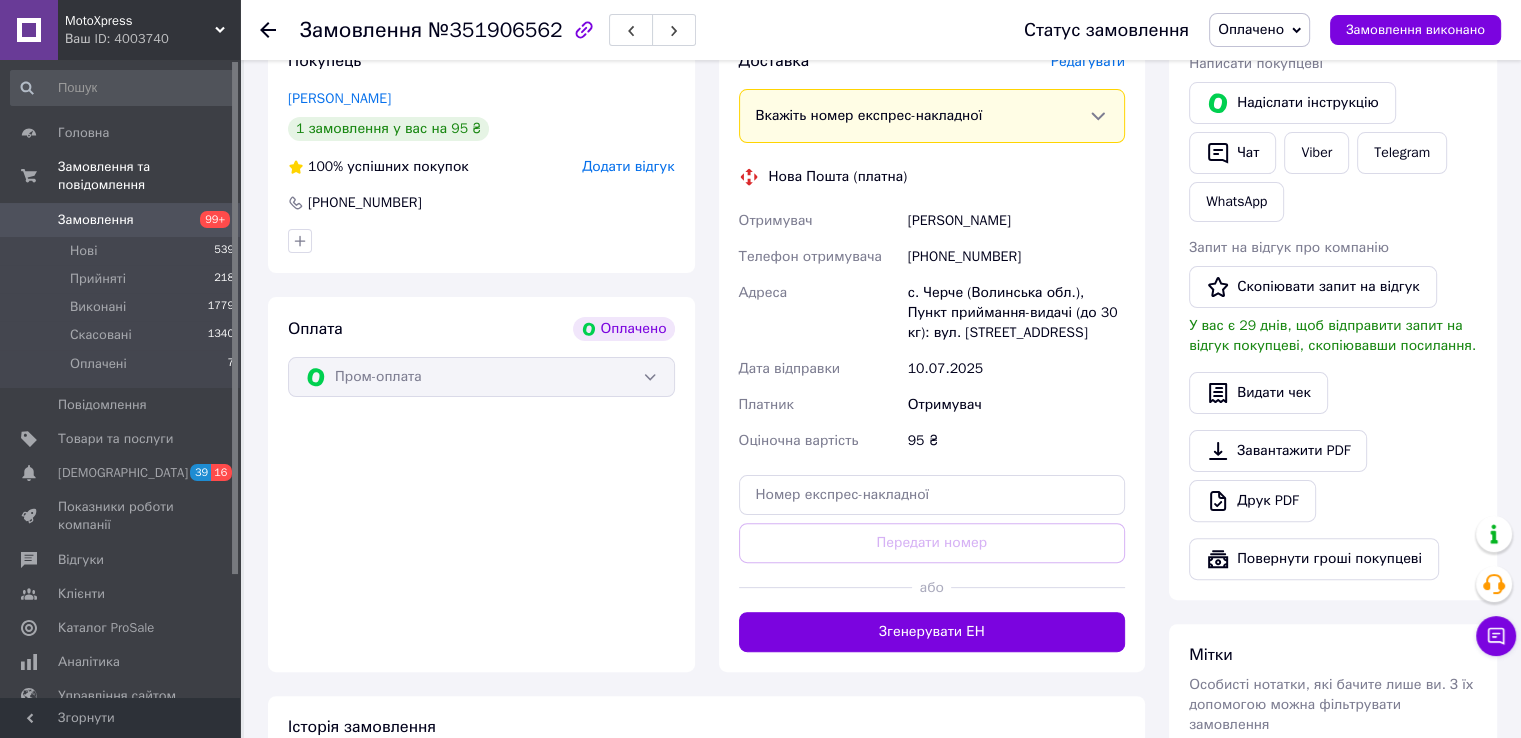 scroll, scrollTop: 500, scrollLeft: 0, axis: vertical 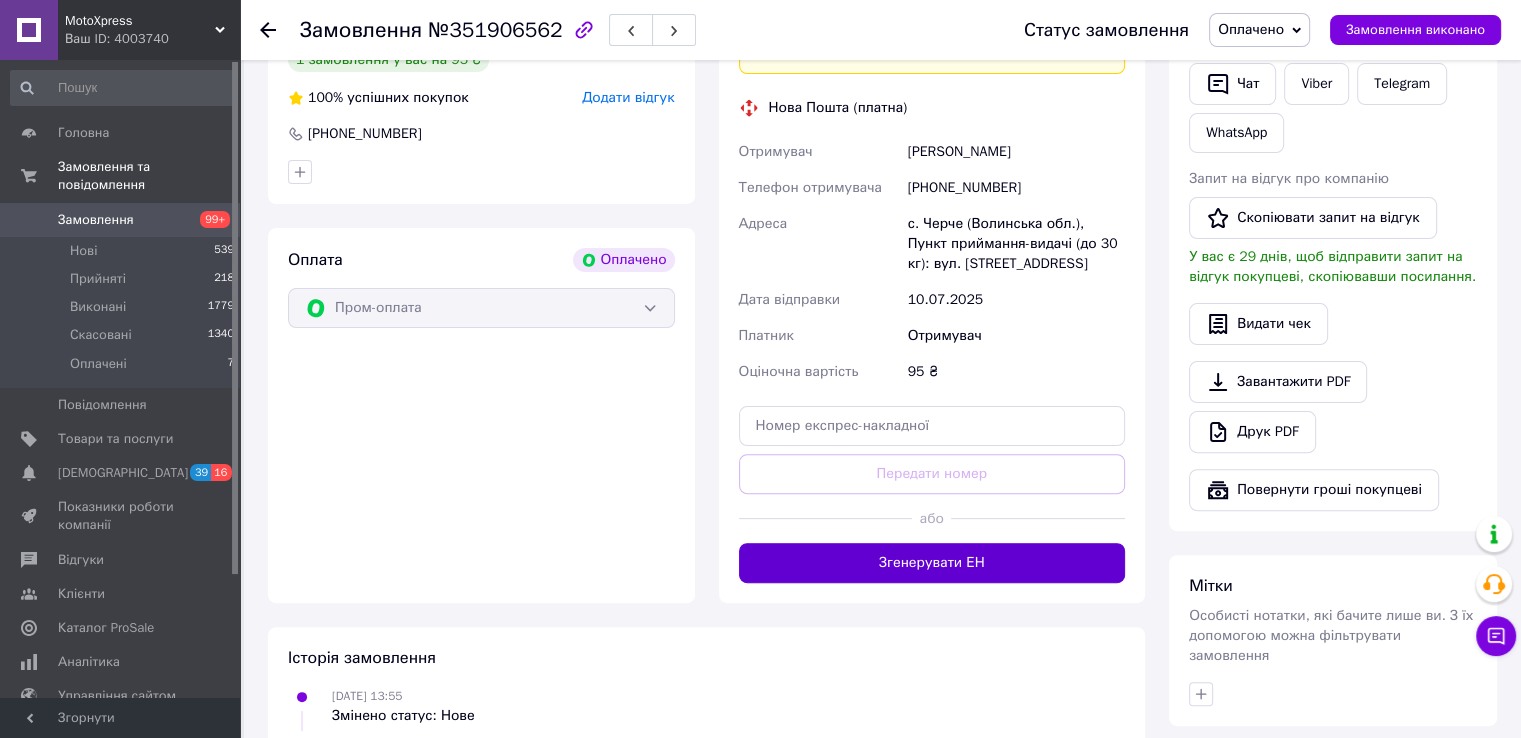 click on "Згенерувати ЕН" at bounding box center (932, 563) 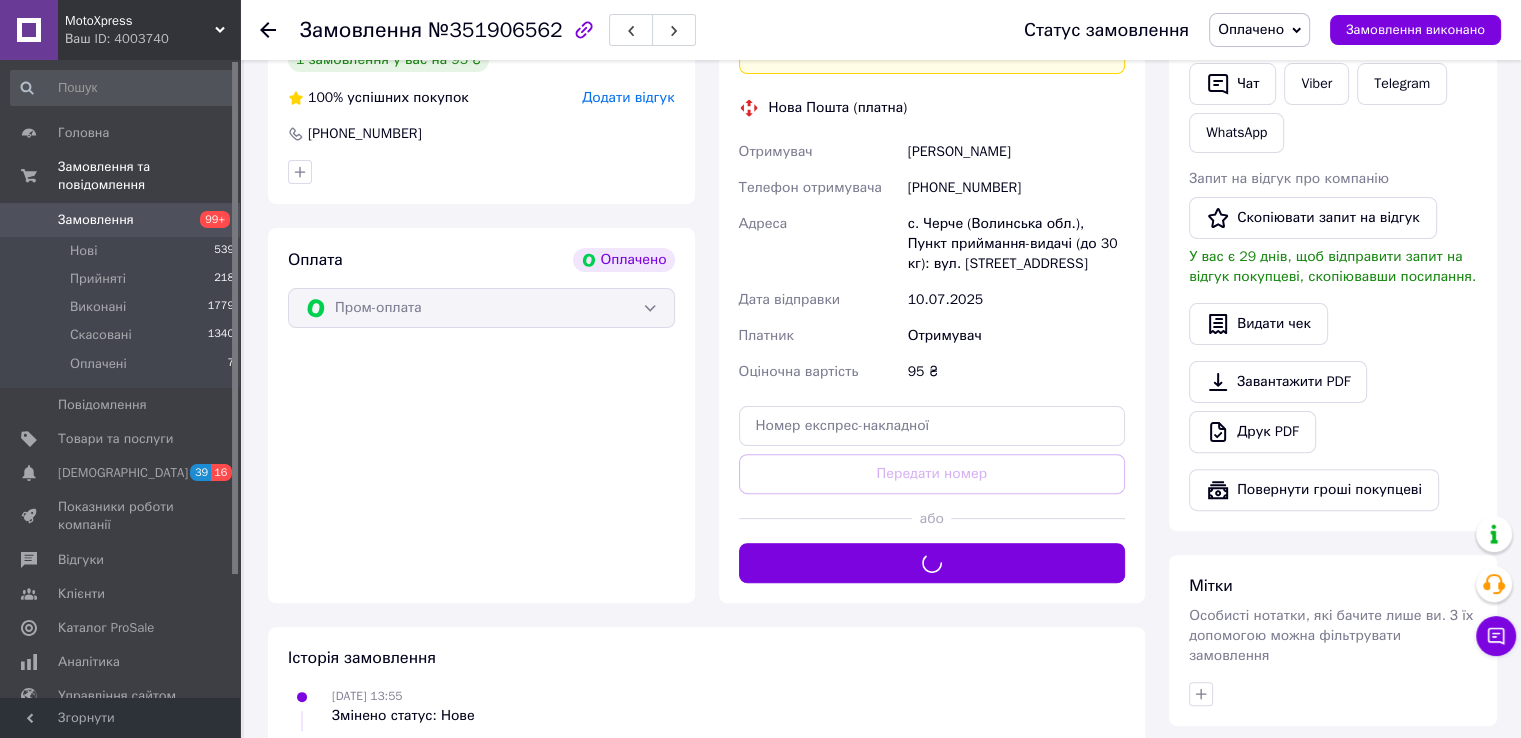 click on "Оплачено" at bounding box center (1251, 29) 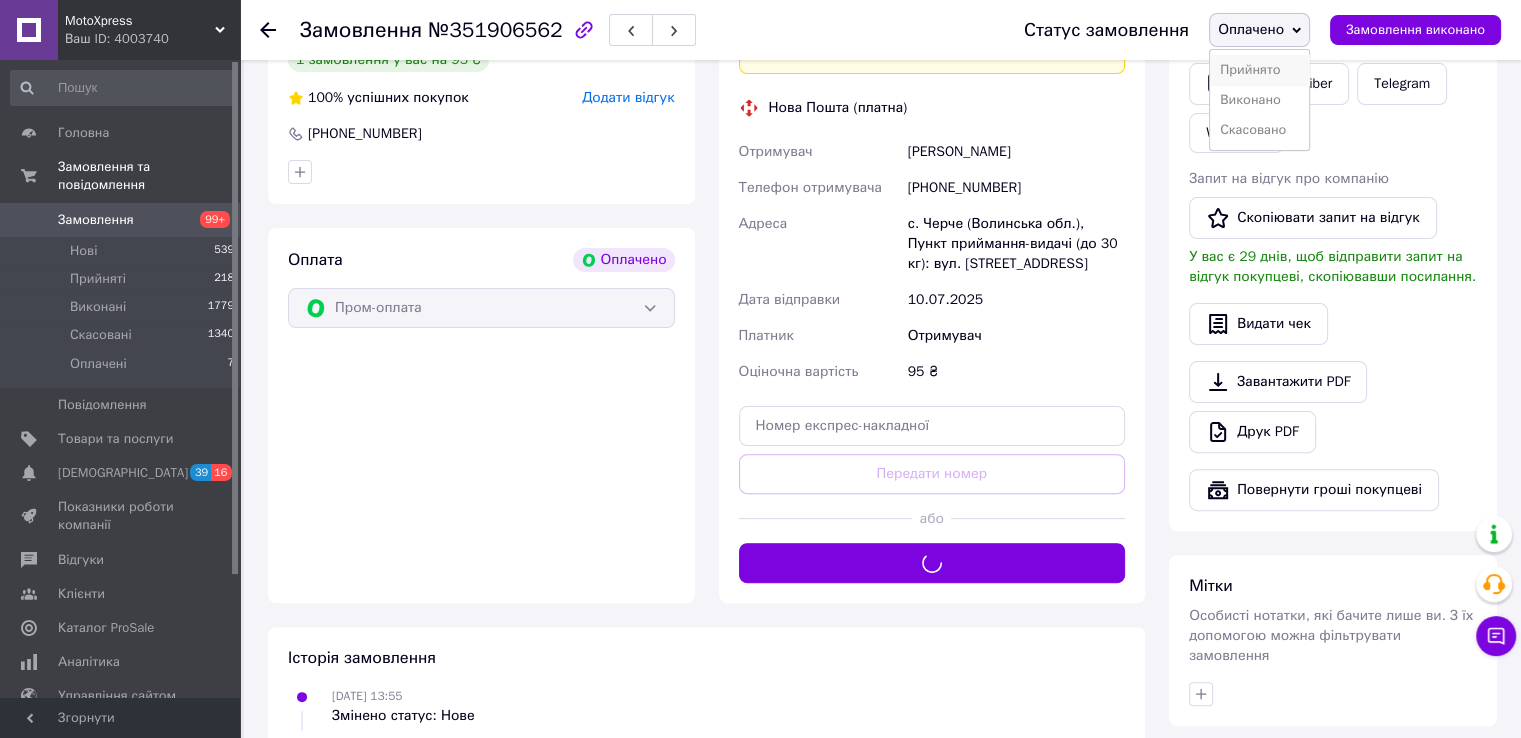 click on "Прийнято" at bounding box center [1259, 70] 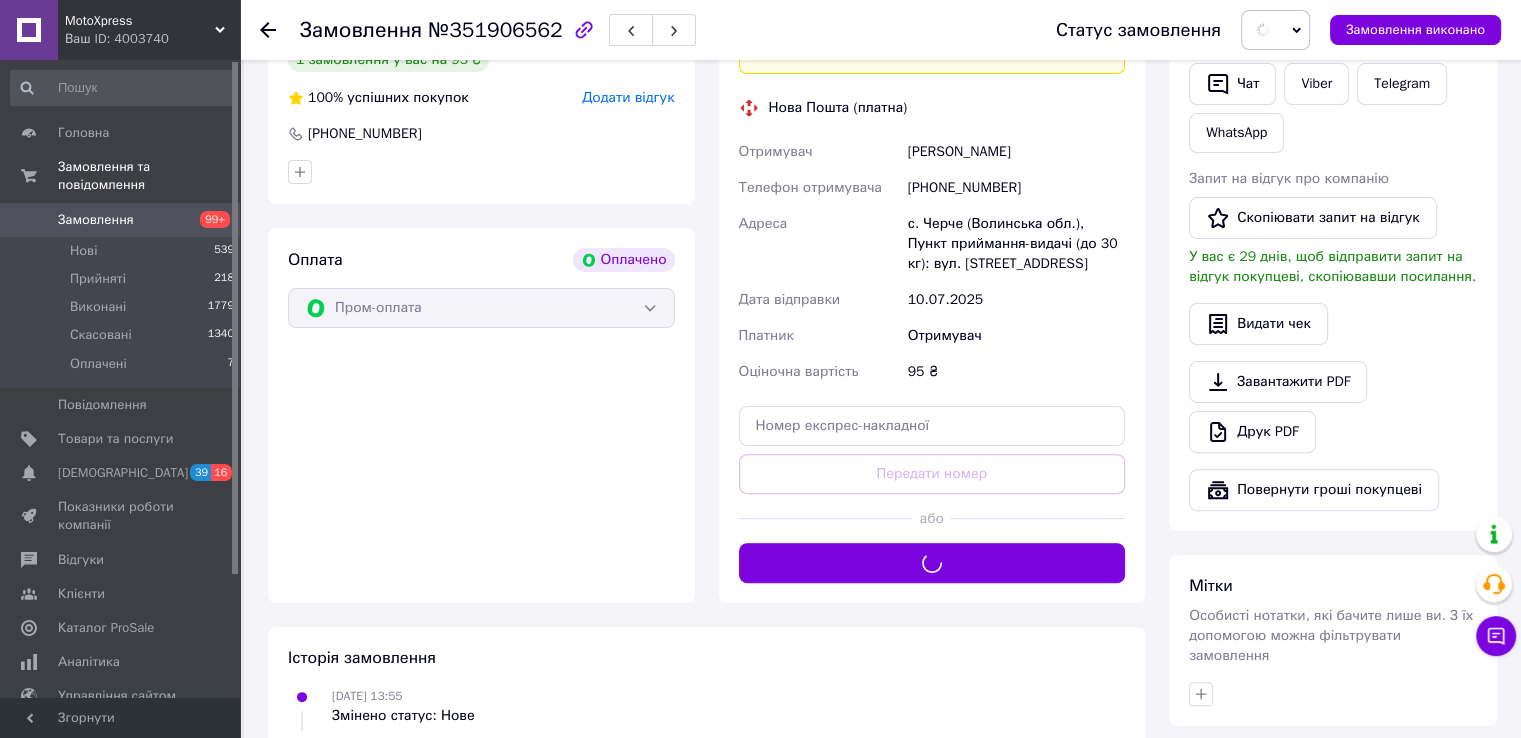scroll, scrollTop: 400, scrollLeft: 0, axis: vertical 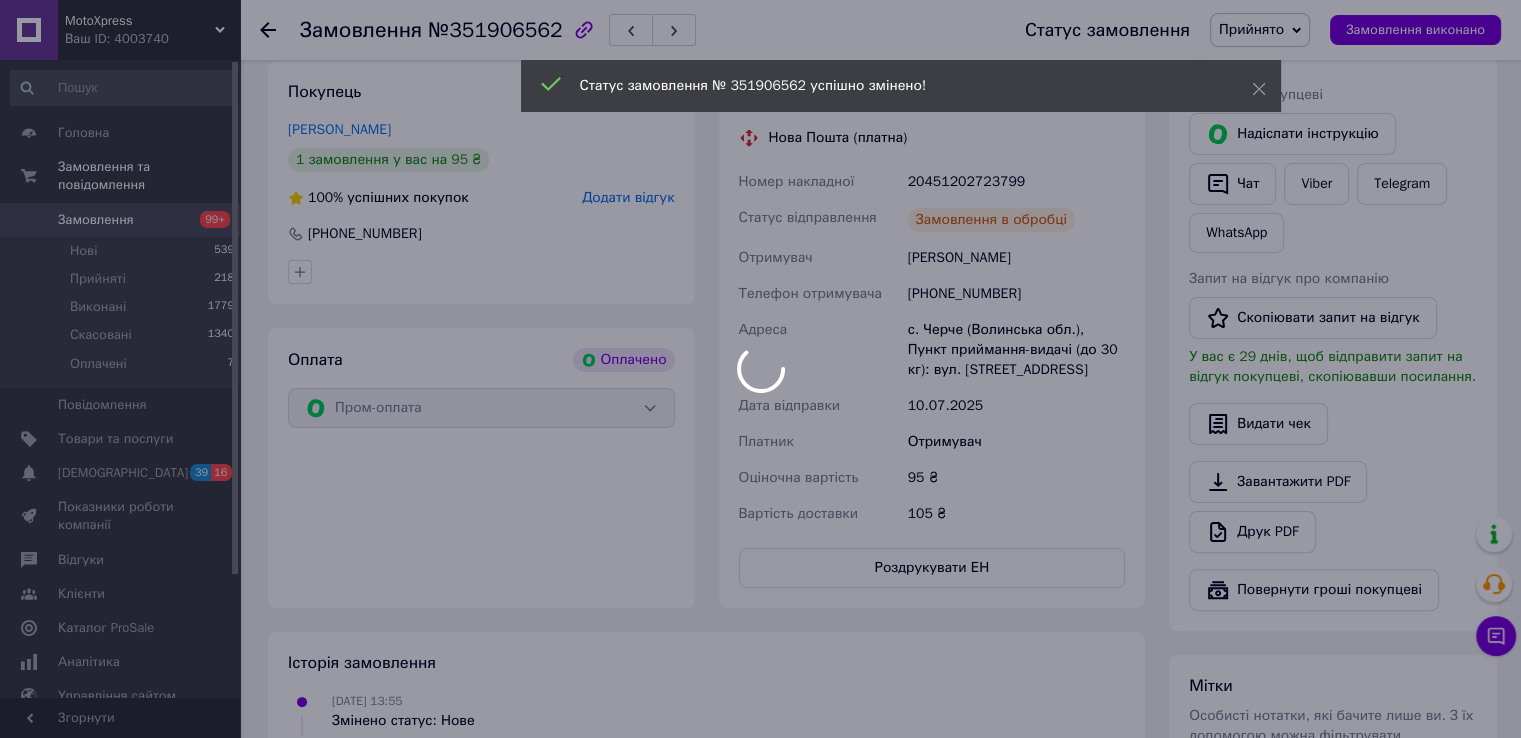 click on "MotoXpress Ваш ID: 4003740 Сайт MotoXpress Кабінет покупця Перевірити стан системи Сторінка на порталі Довідка Вийти Головна Замовлення та повідомлення Замовлення 99+ Нові 539 Прийняті 218 Виконані 1779 Скасовані 1340 Оплачені 7 Повідомлення 0 Товари та послуги Сповіщення 39 16 Показники роботи компанії Відгуки Клієнти Каталог ProSale Аналітика Управління сайтом Гаманець компанії Маркет Налаштування Тарифи та рахунки Prom мікс 6 000 Згорнути
Замовлення №351906562 Статус замовлення Прийнято Виконано Скасовано Оплачено Оплачено" at bounding box center [760, 369] 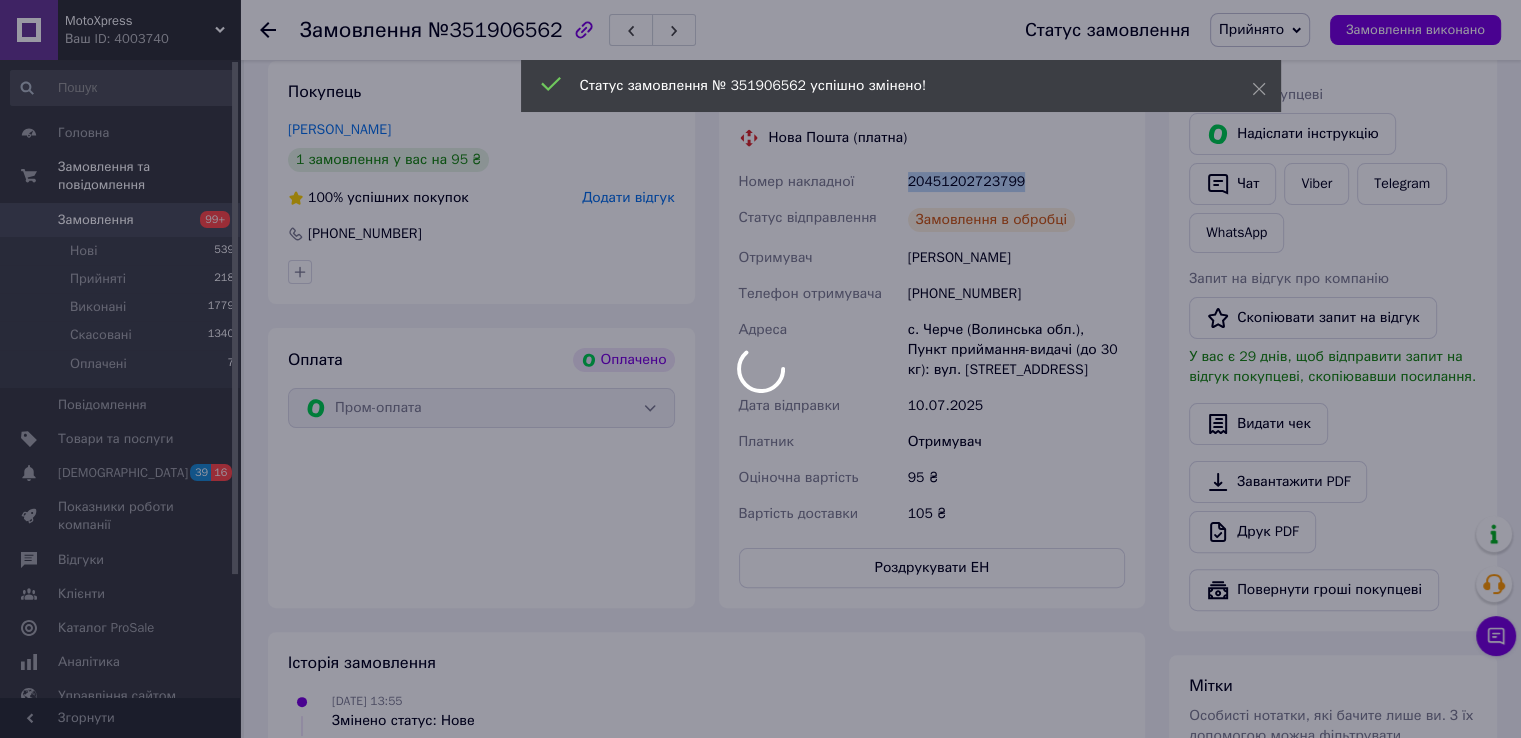 click on "20451202723799" at bounding box center (1016, 182) 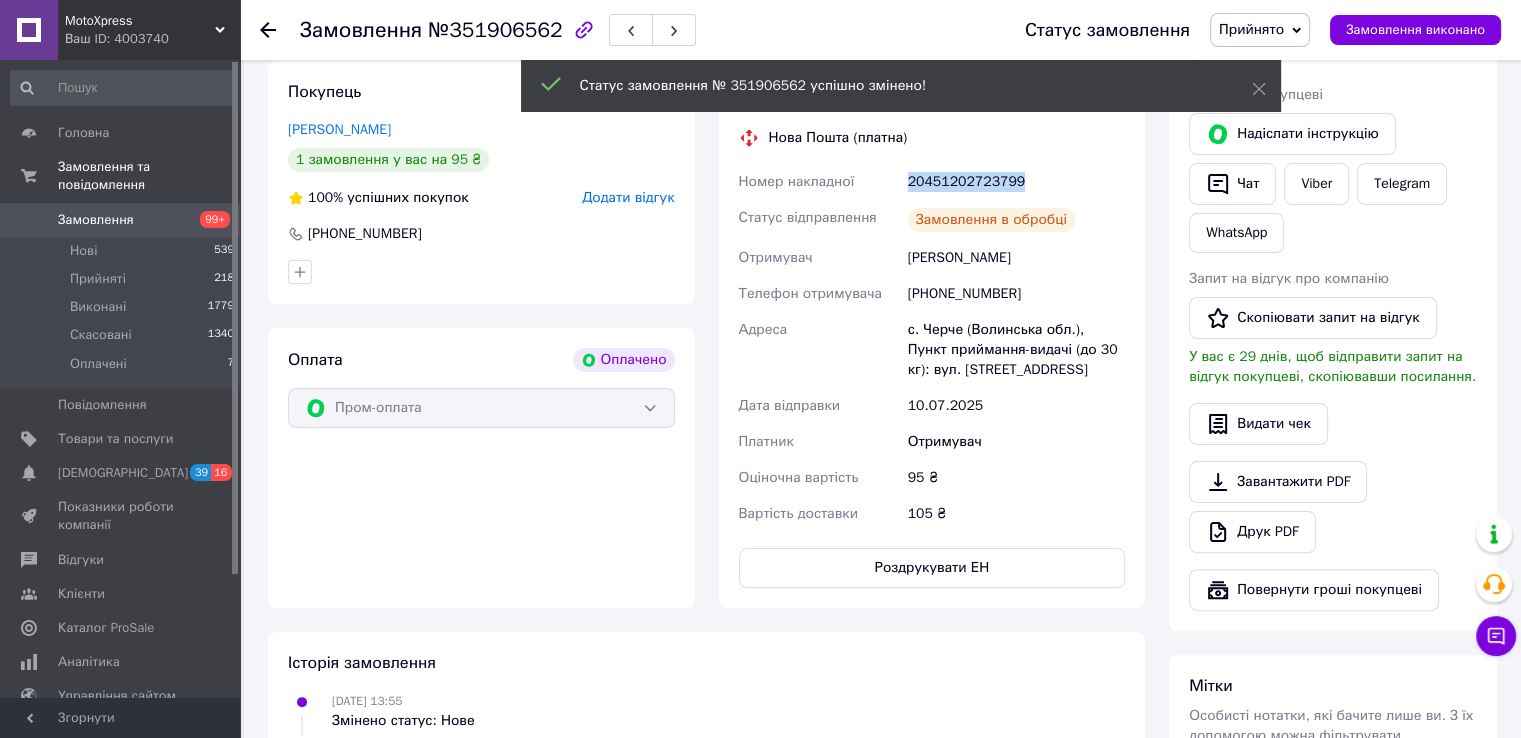 click on "20451202723799" at bounding box center (1016, 182) 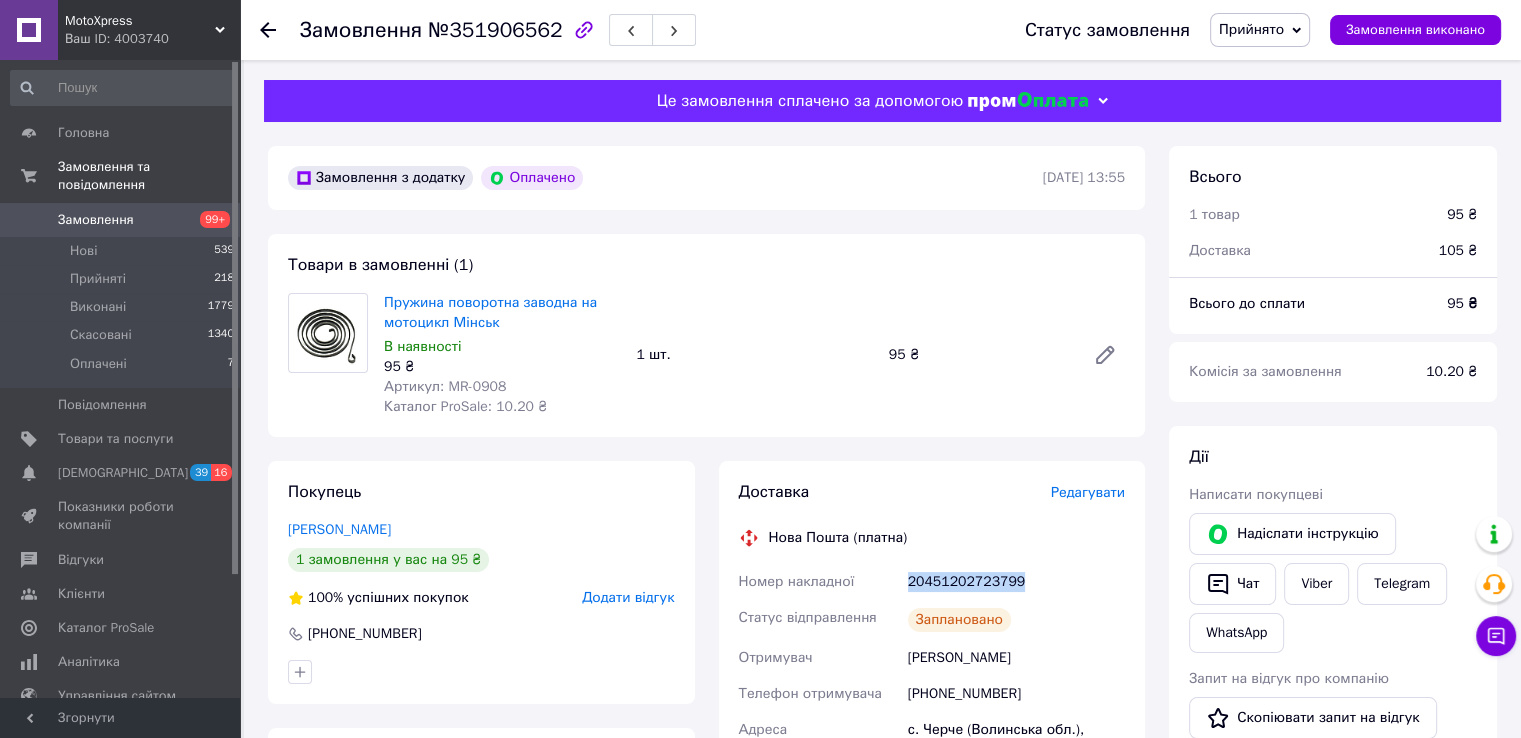 scroll, scrollTop: 0, scrollLeft: 0, axis: both 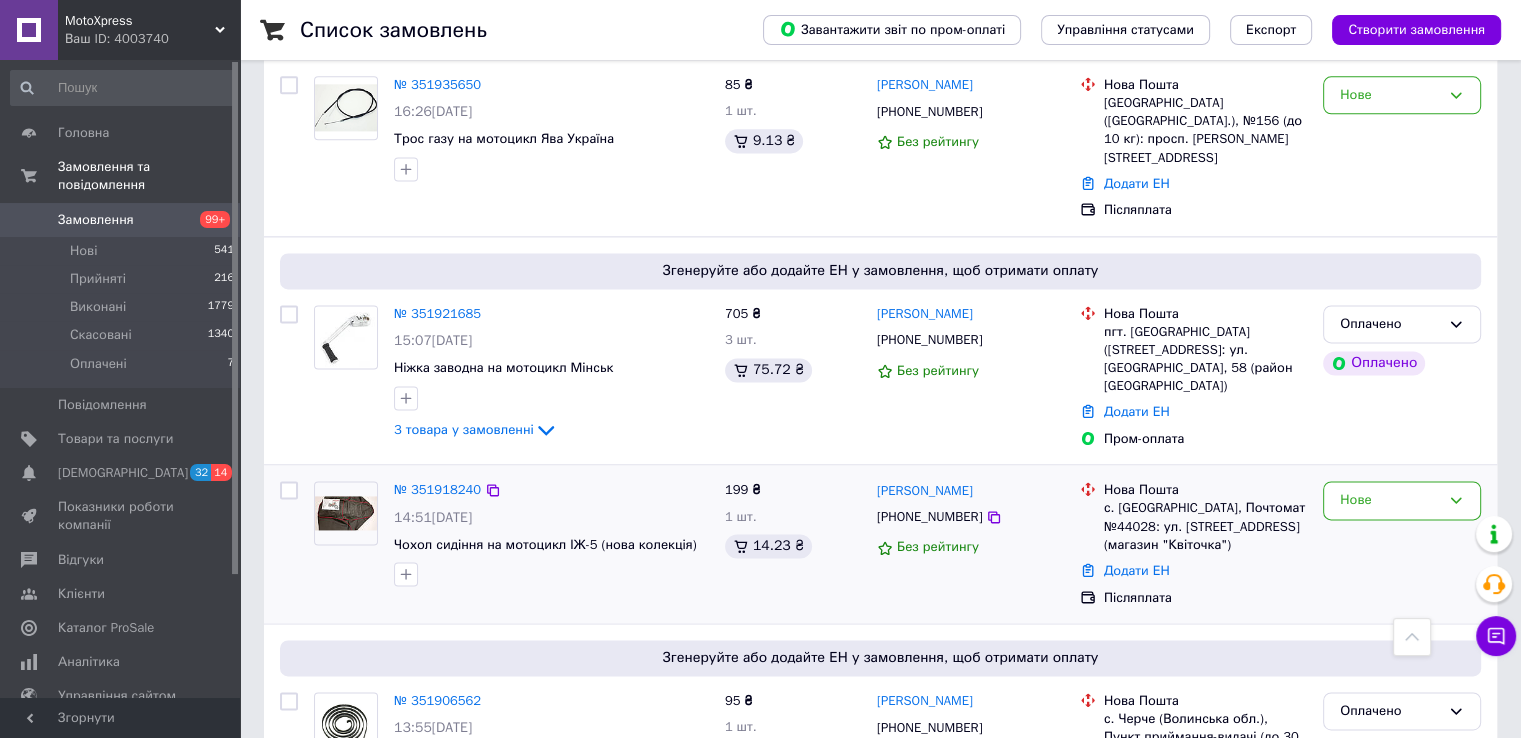 click at bounding box center [346, 512] 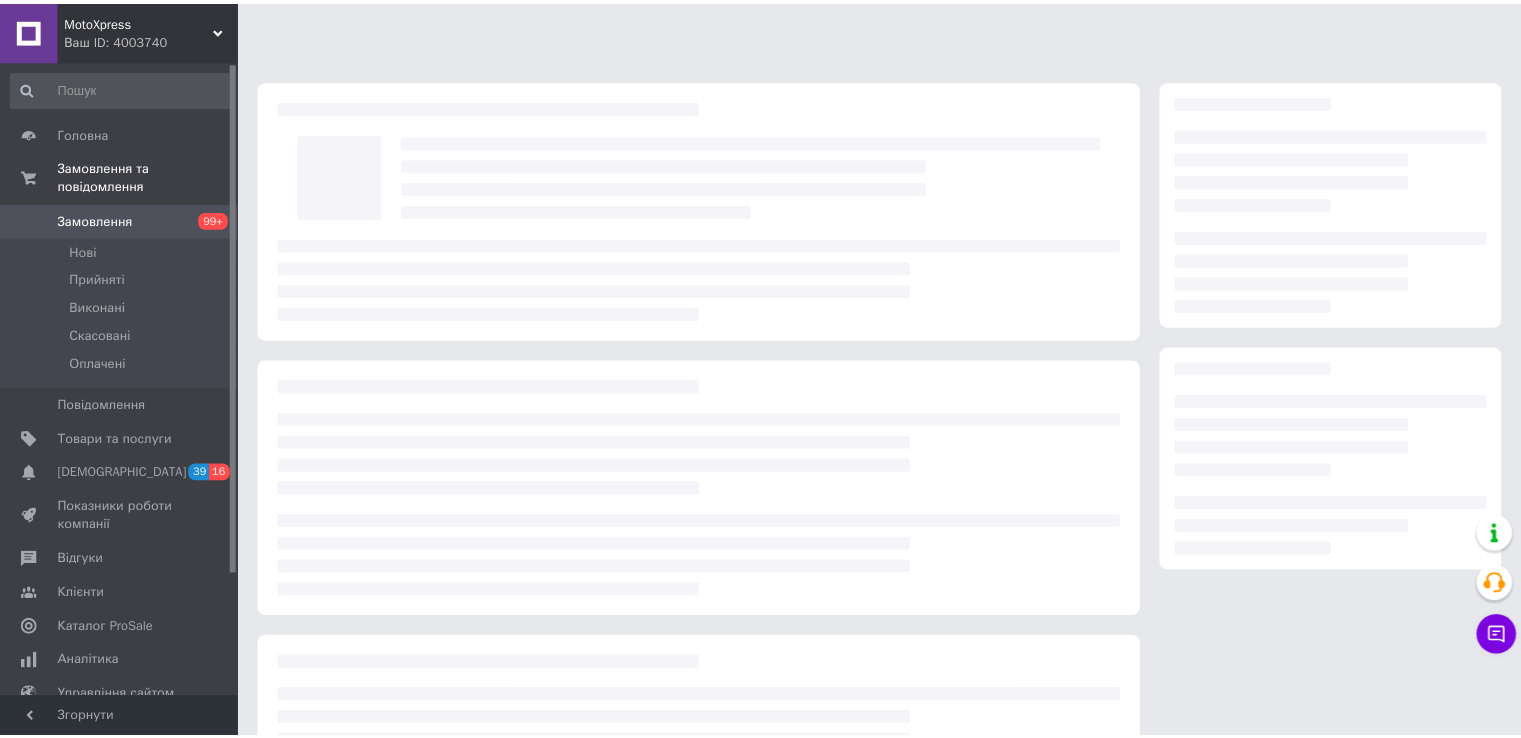 scroll, scrollTop: 0, scrollLeft: 0, axis: both 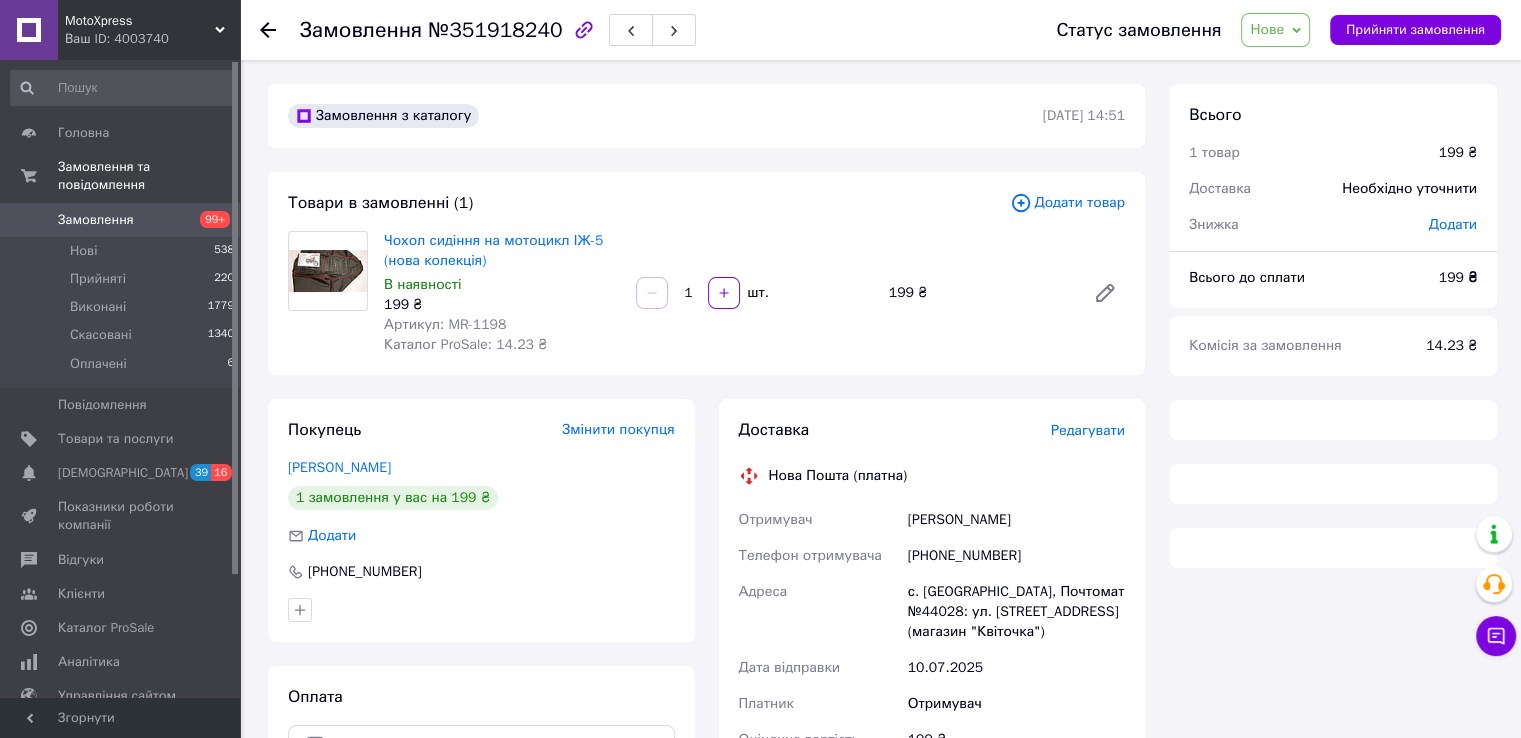 click on "Артикул: MR-1198" at bounding box center (445, 324) 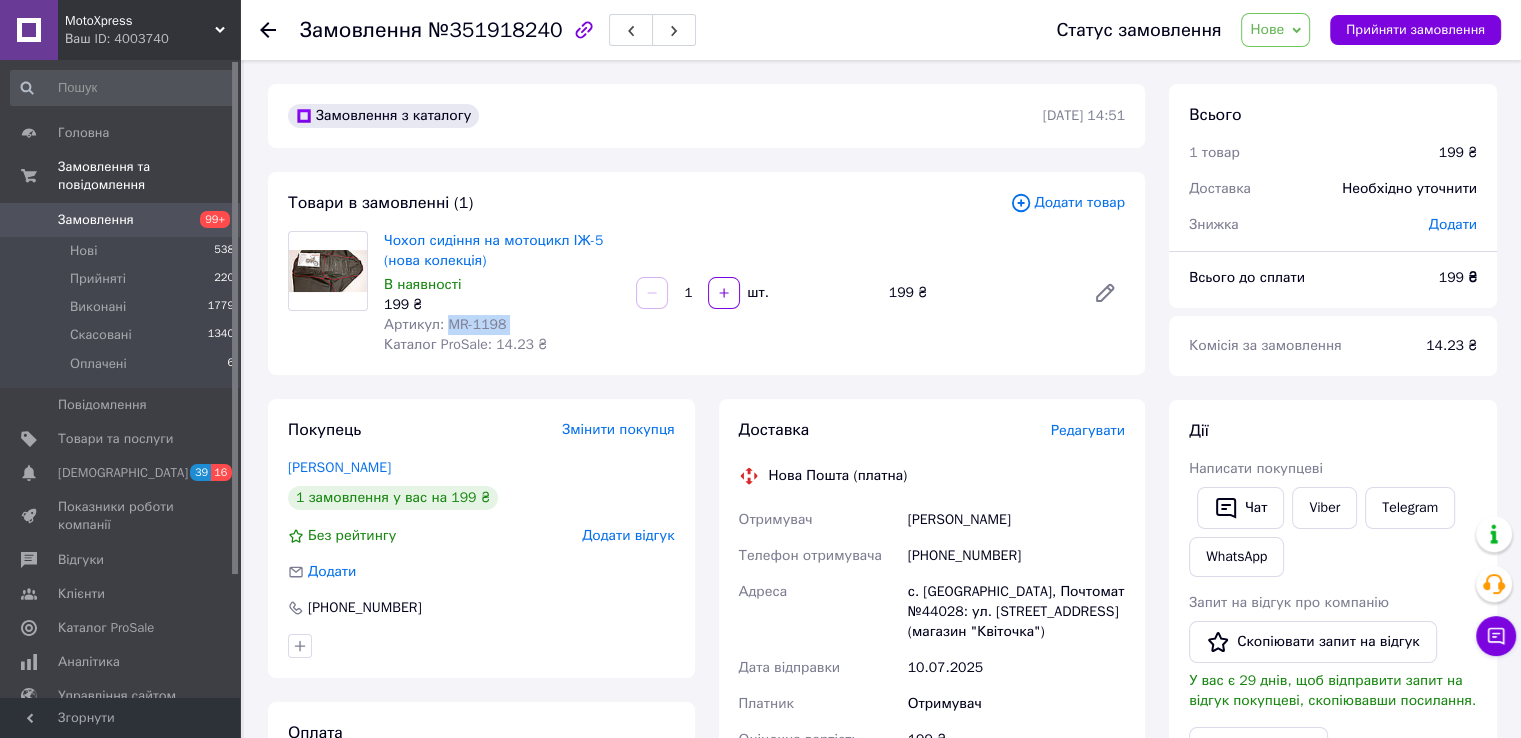 drag, startPoint x: 450, startPoint y: 331, endPoint x: 524, endPoint y: 323, distance: 74.431175 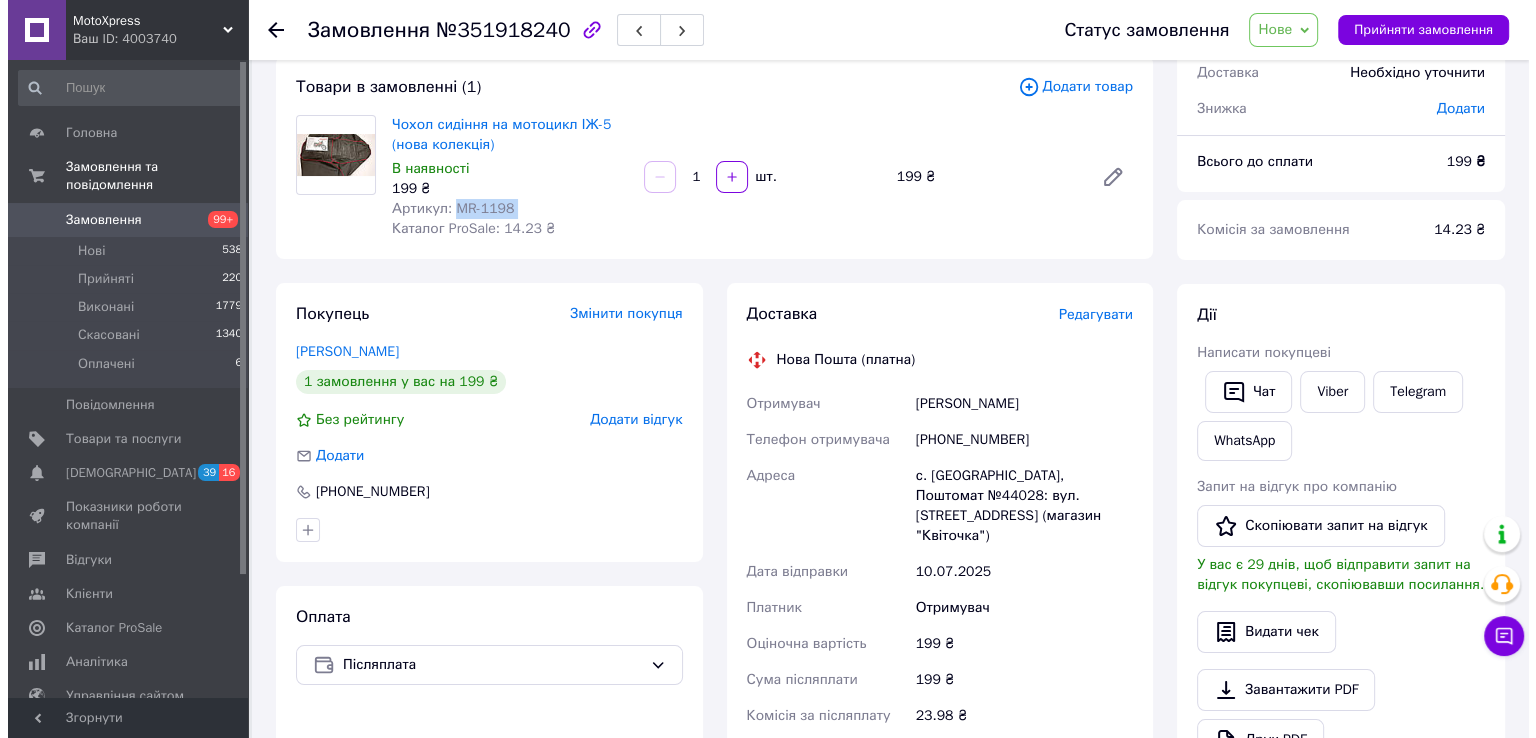 scroll, scrollTop: 200, scrollLeft: 0, axis: vertical 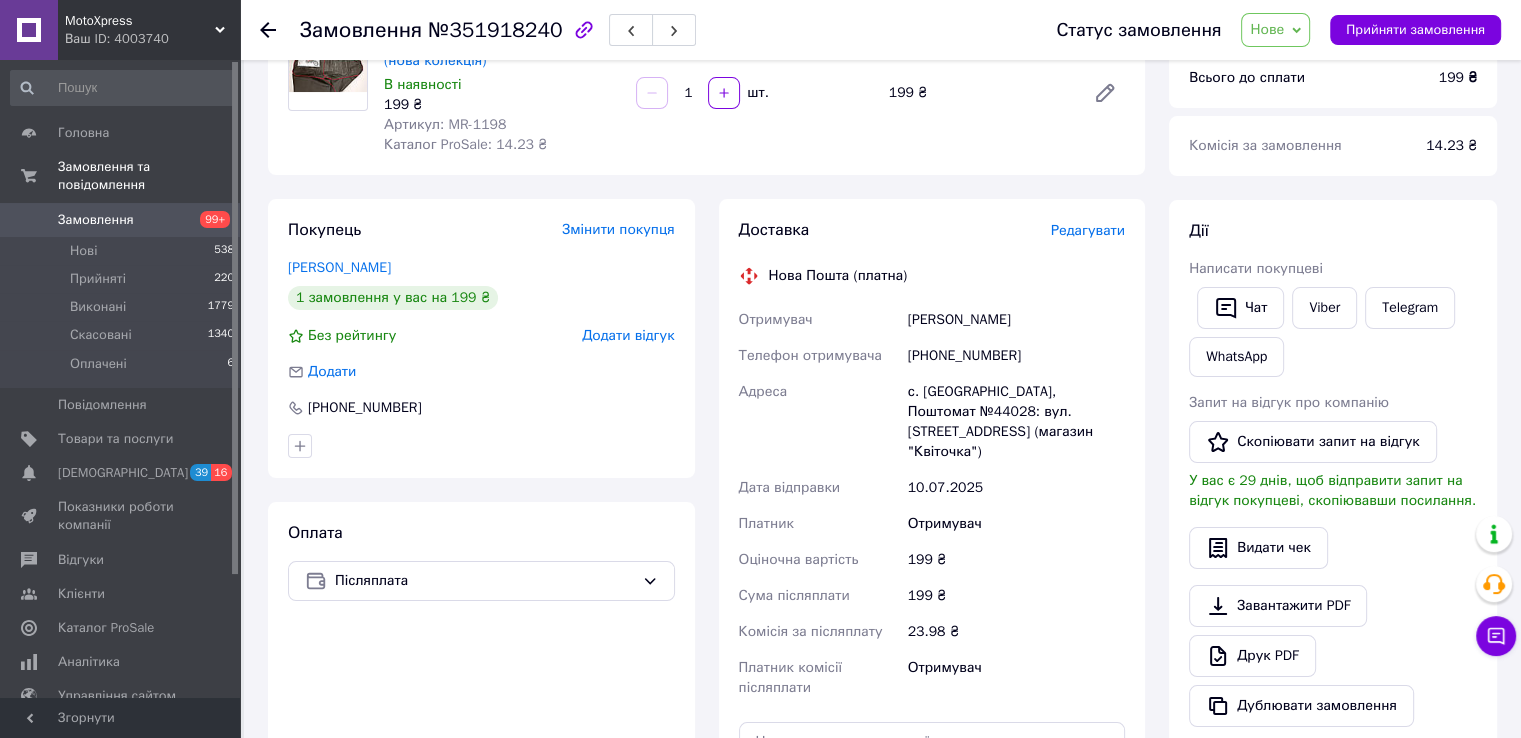 click on "Редагувати" at bounding box center (1088, 230) 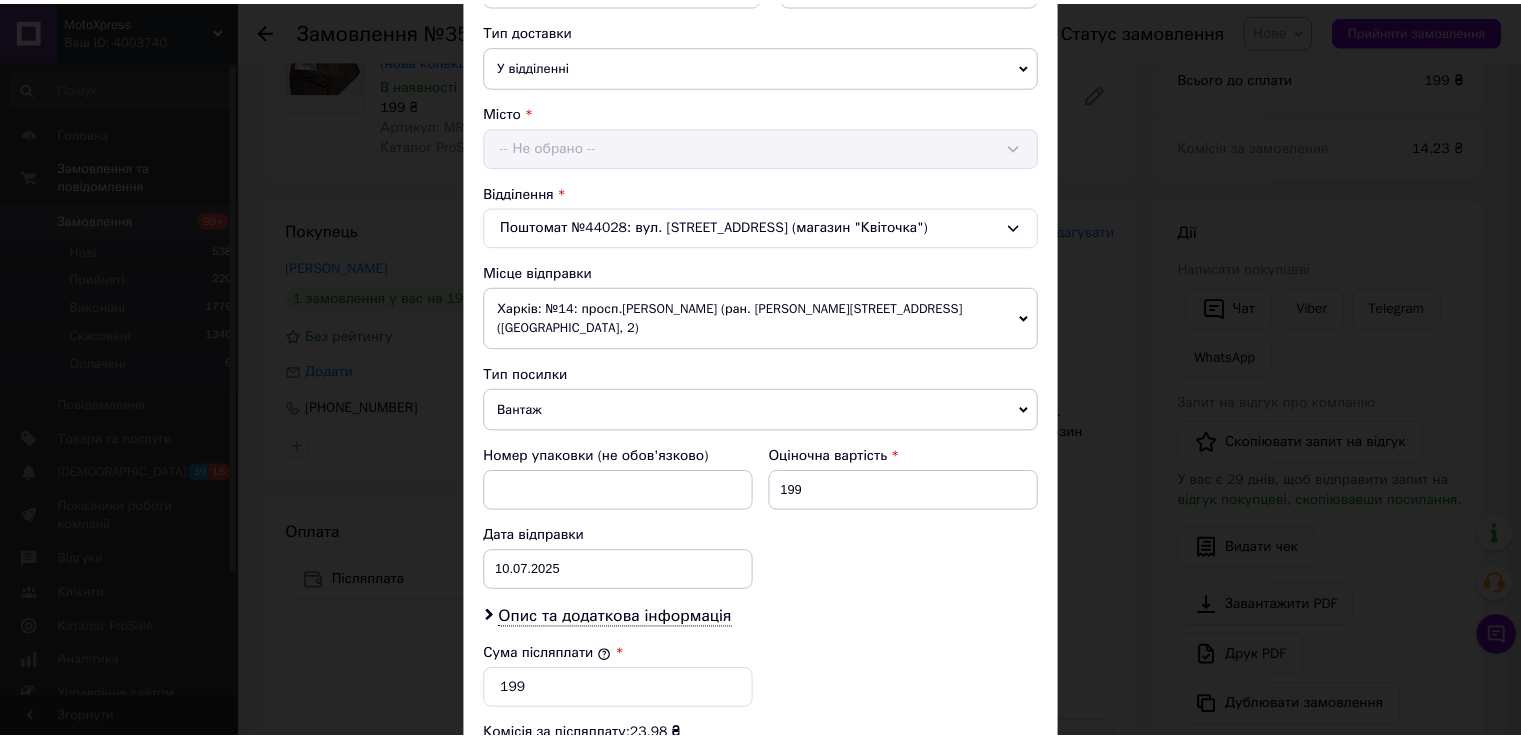 scroll, scrollTop: 700, scrollLeft: 0, axis: vertical 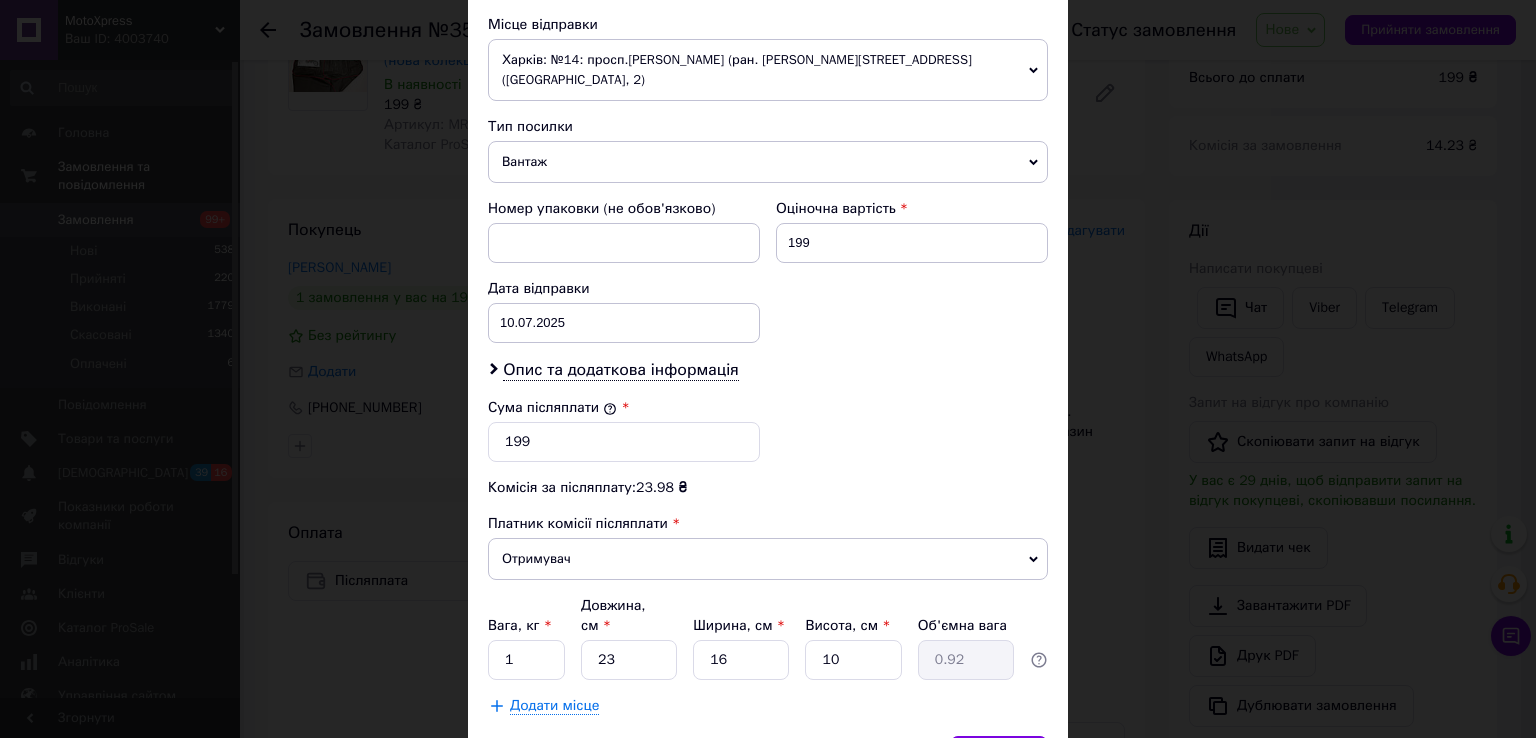 click on "× Редагування доставки Спосіб доставки Нова Пошта (платна) Платник Отримувач Відправник Прізвище отримувача Бойко Ім'я отримувача Илья По батькові отримувача Телефон отримувача +380631305909 Тип доставки У відділенні Кур'єром В поштоматі Місто с. Тубільці Відділення Поштомат №44028: вул. Лугова, 2 (магазин "Квіточка") Місце відправки Харків: №14: просп.Героїв Харкова (ран. Московський), 199б (ТЦ СанСіті, 2) Немає збігів. Спробуйте змінити умови пошуку Додати ще місце відправки Тип посилки Вантаж Документи Номер упаковки (не обов'язково) Оціночна вартість 199 10.07.2025 < 2025 >" at bounding box center (768, 369) 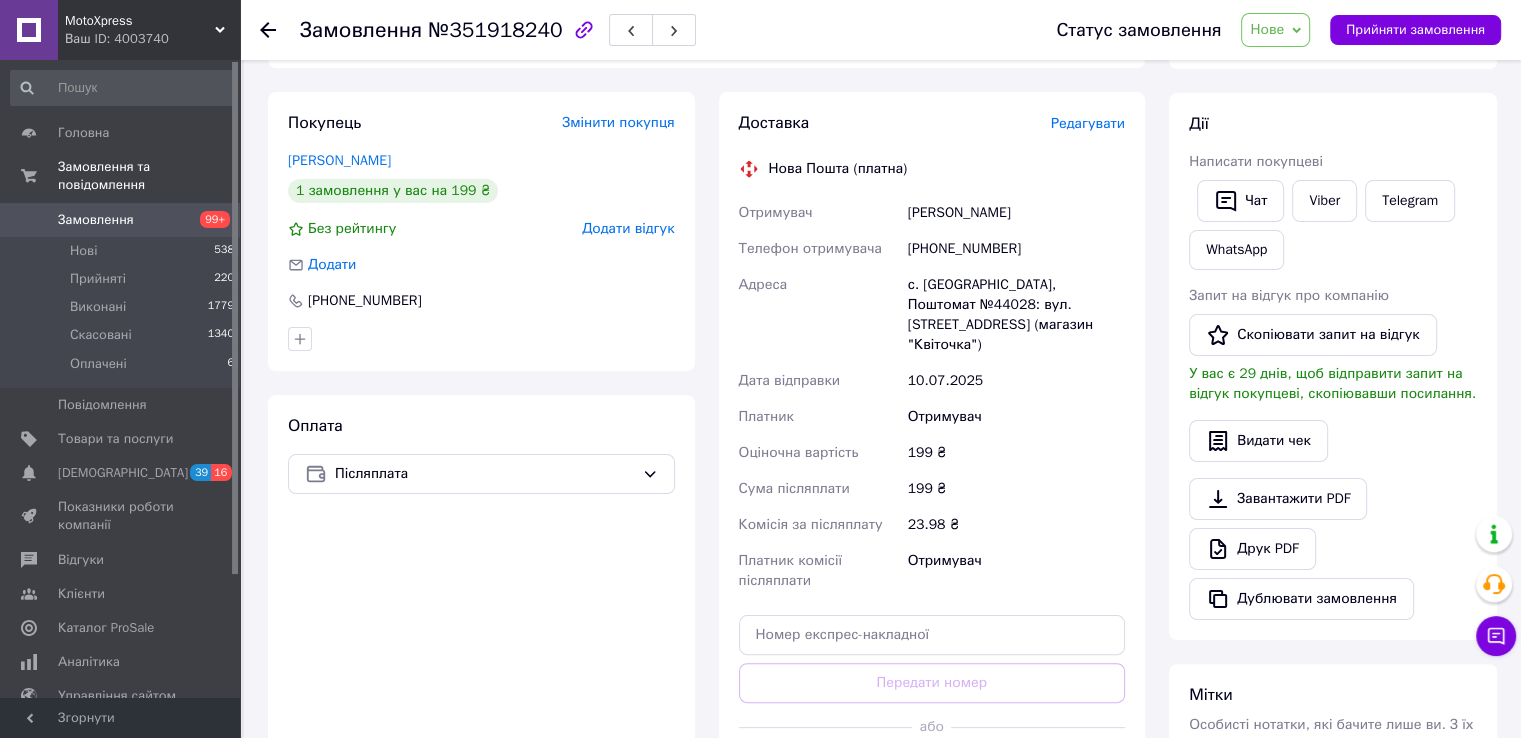 scroll, scrollTop: 500, scrollLeft: 0, axis: vertical 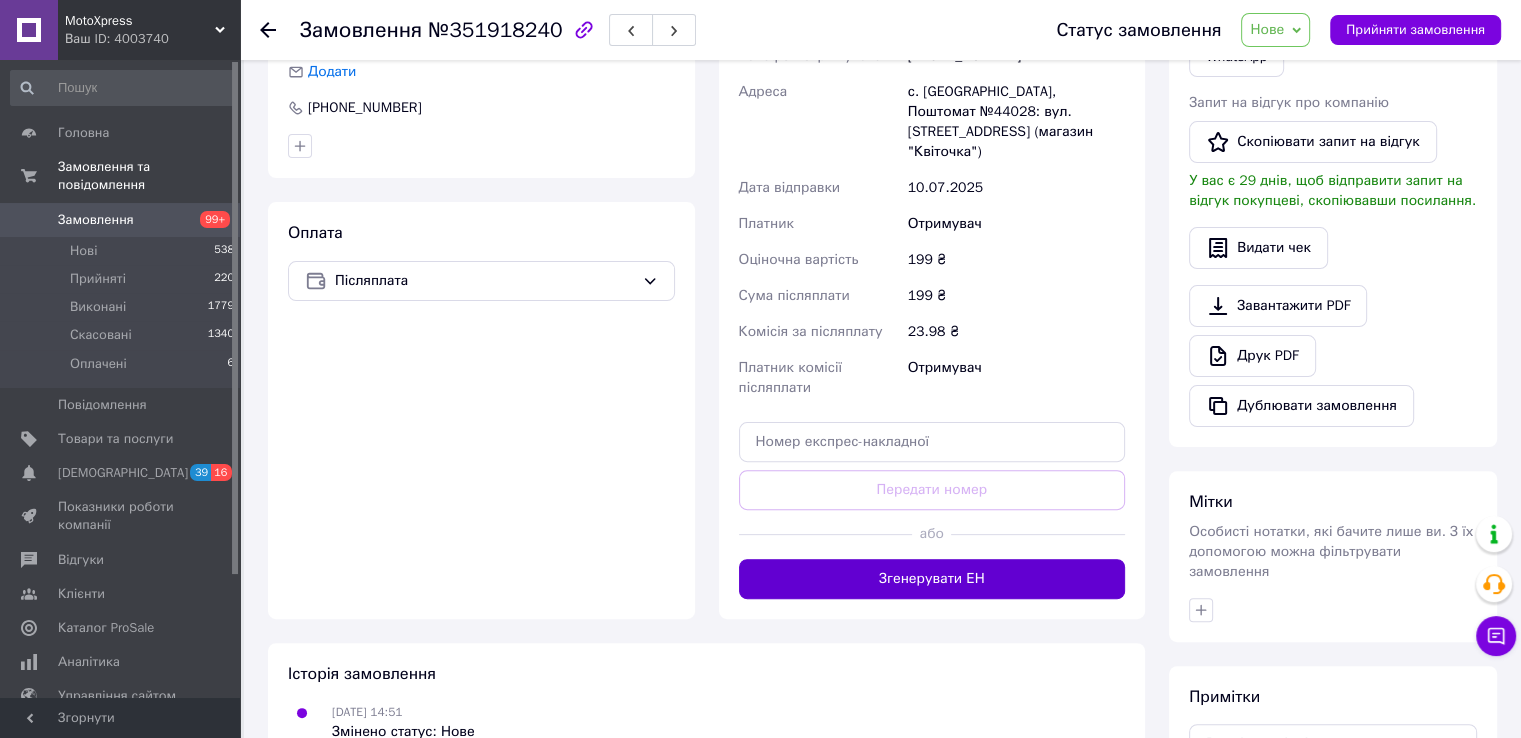 click on "Згенерувати ЕН" at bounding box center [932, 579] 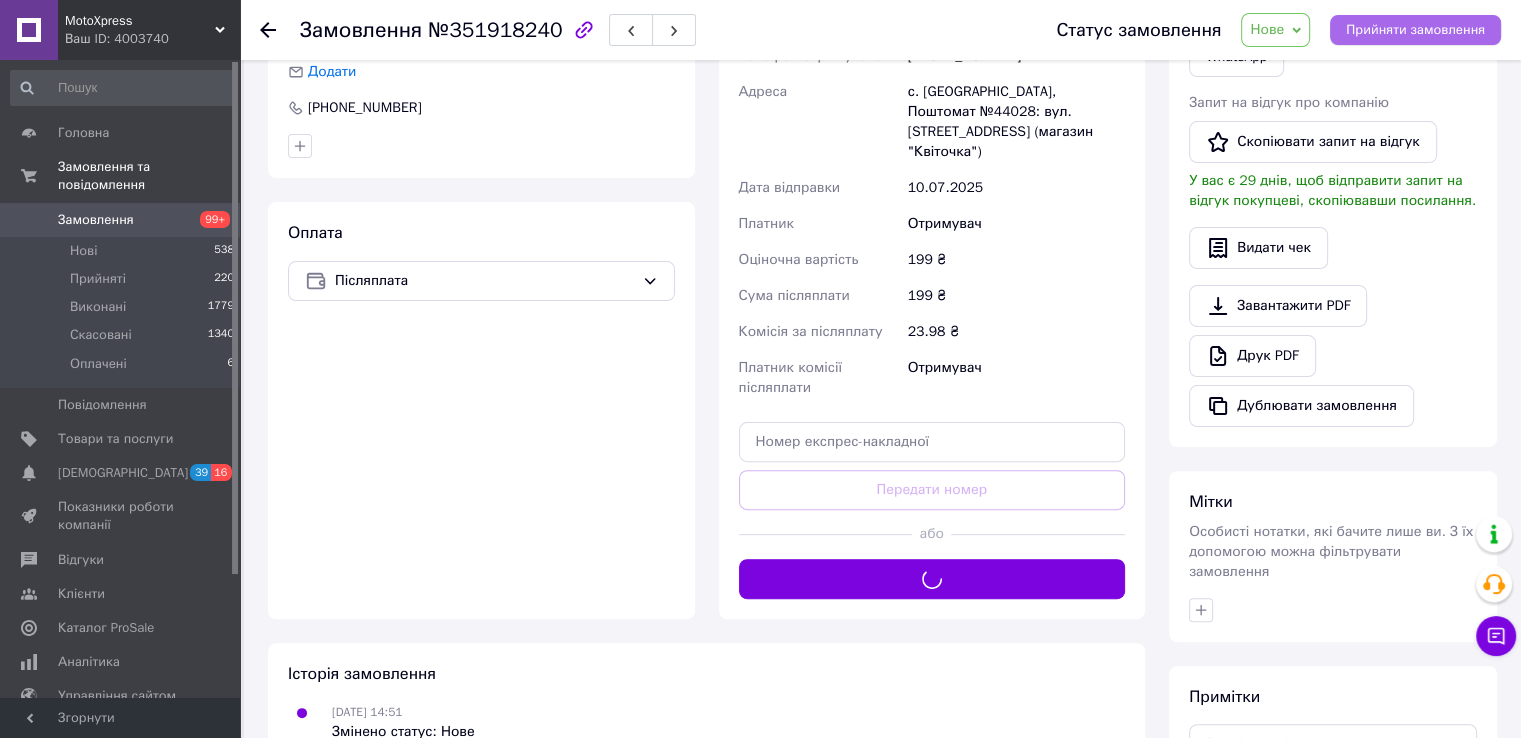 click on "Прийняти замовлення" at bounding box center (1415, 30) 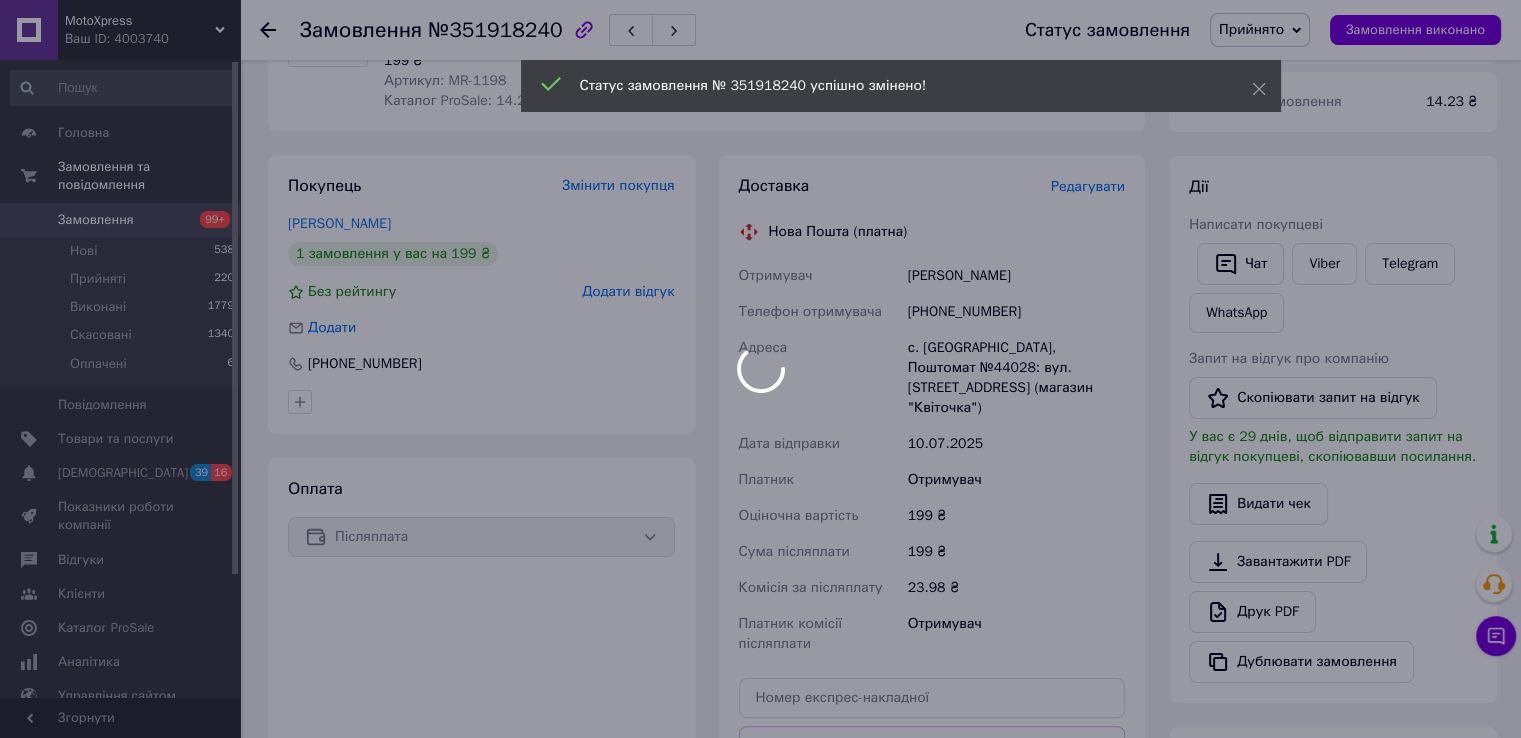 scroll, scrollTop: 200, scrollLeft: 0, axis: vertical 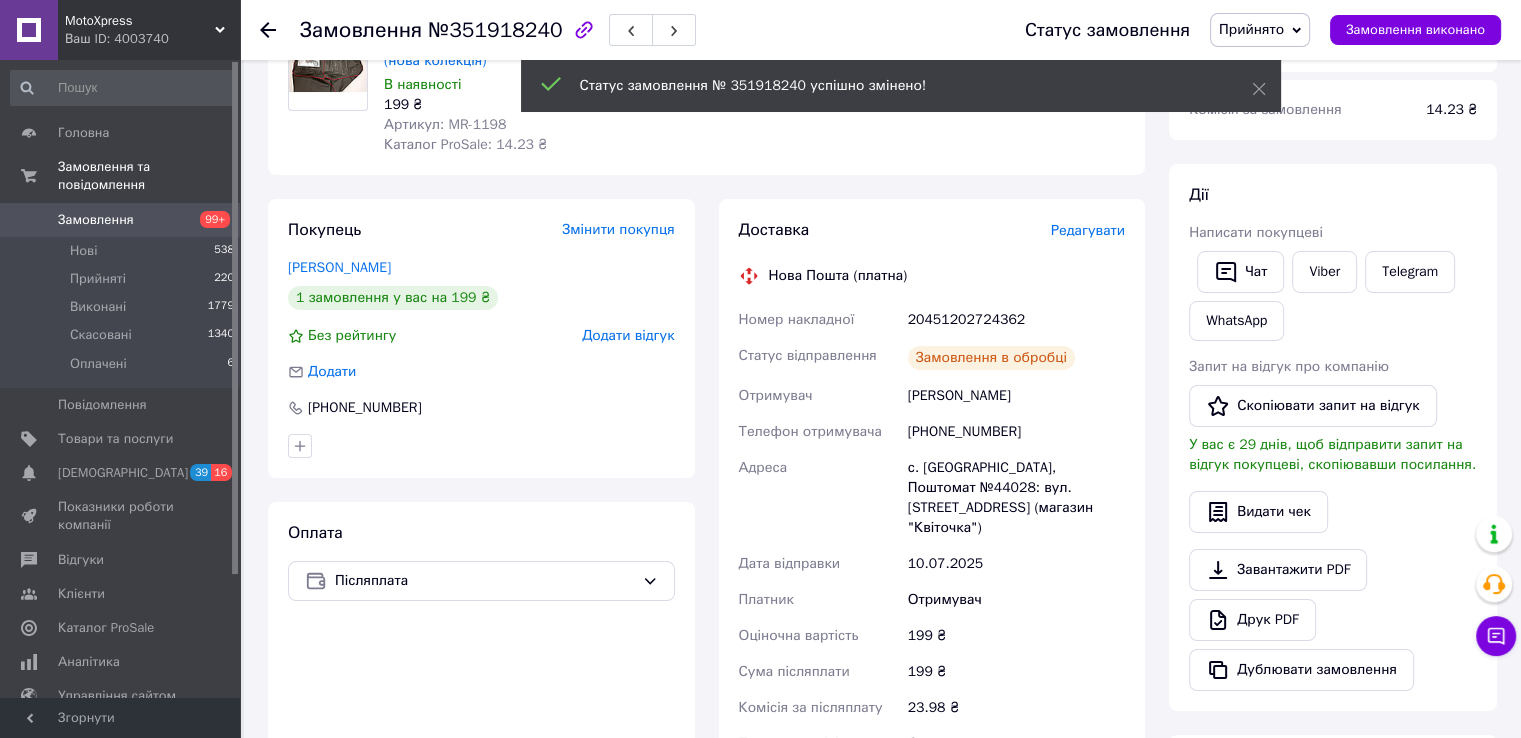click on "20451202724362" at bounding box center [1016, 320] 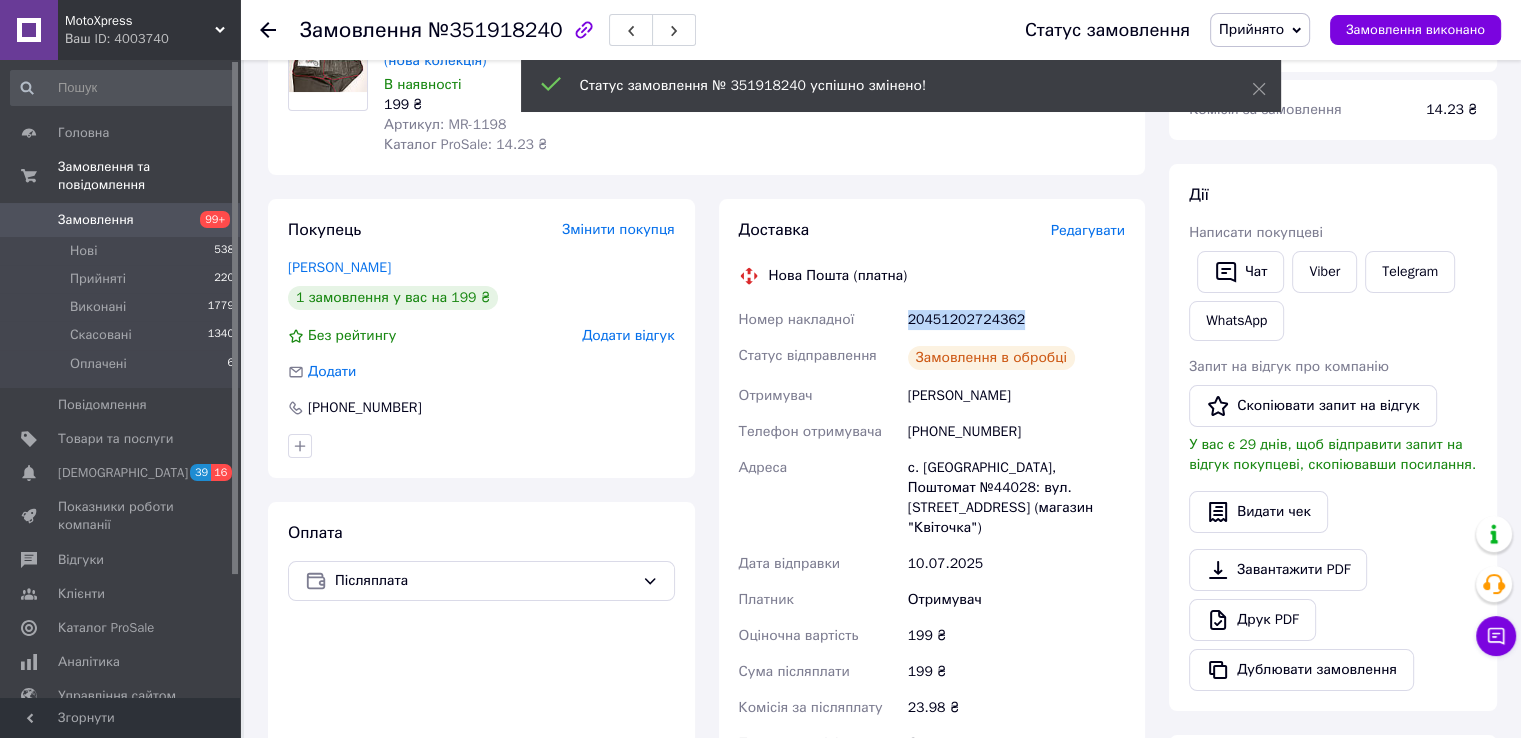 click on "20451202724362" at bounding box center (1016, 320) 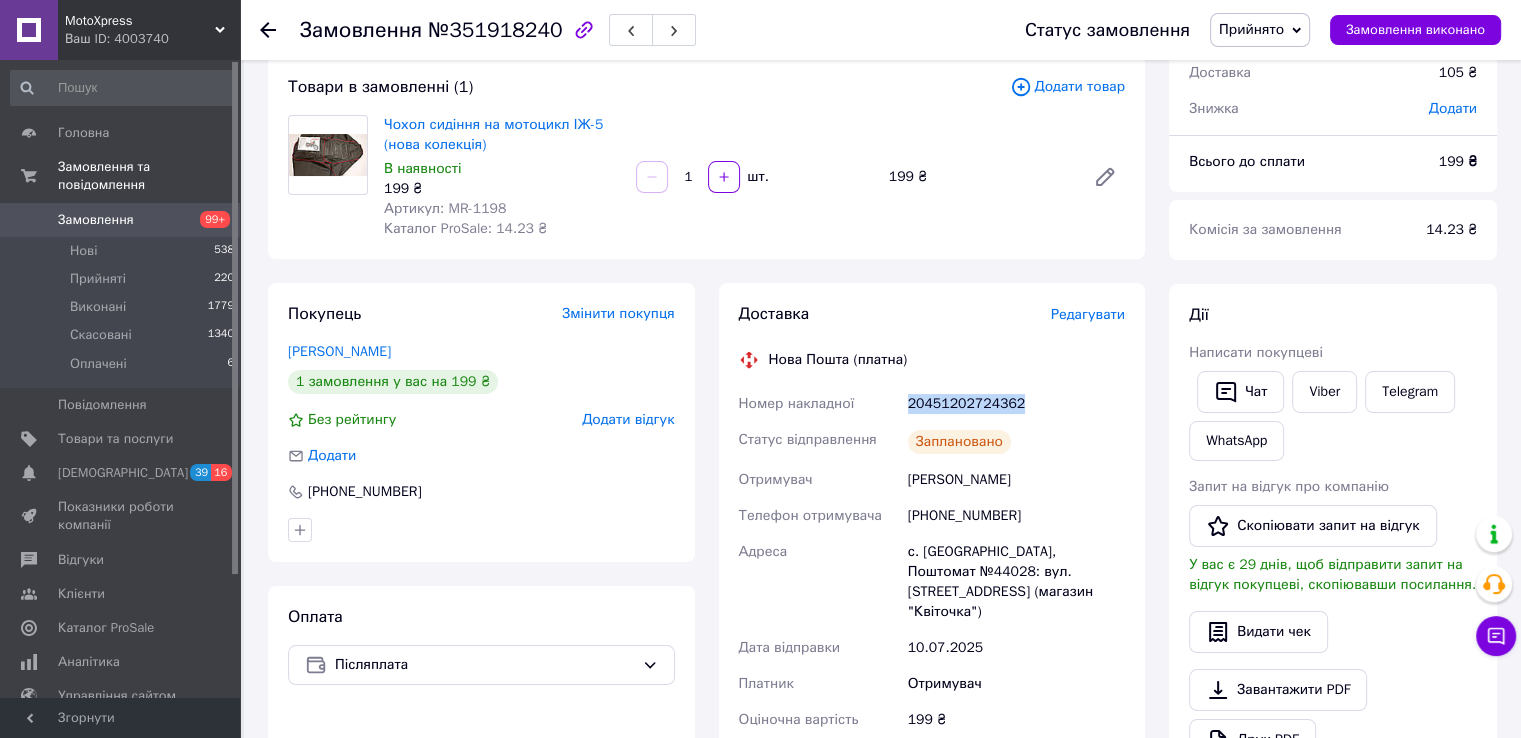 scroll, scrollTop: 0, scrollLeft: 0, axis: both 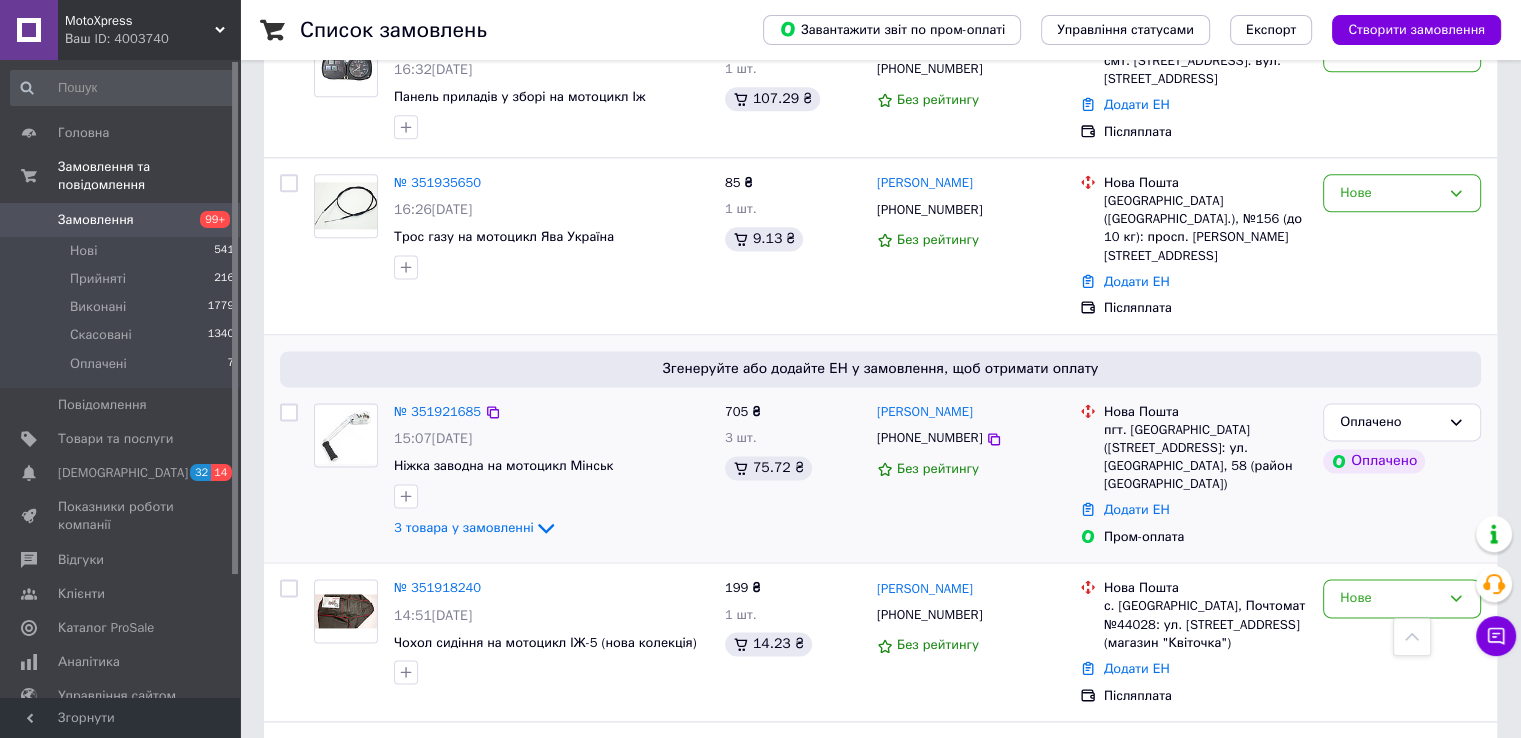 click at bounding box center [346, 435] 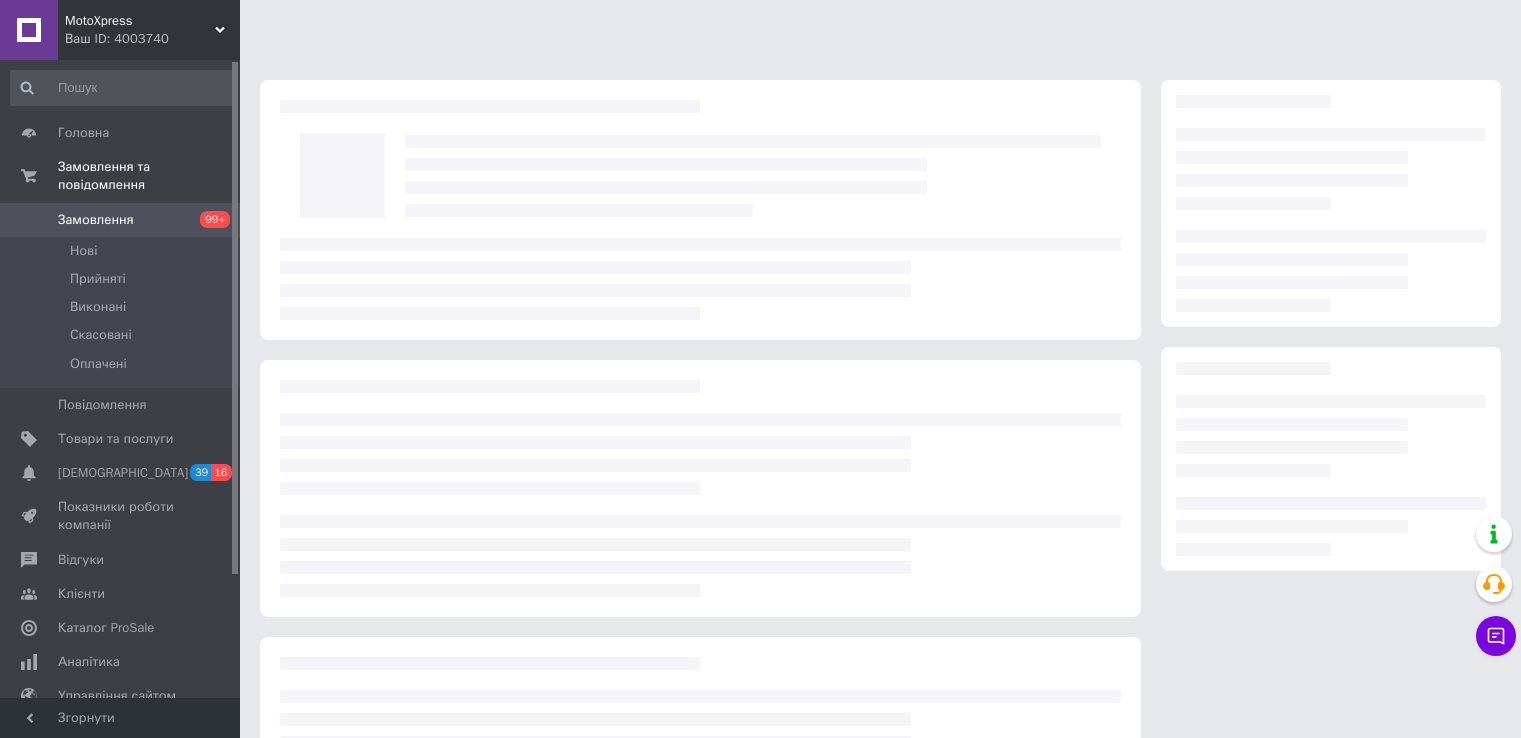 scroll, scrollTop: 0, scrollLeft: 0, axis: both 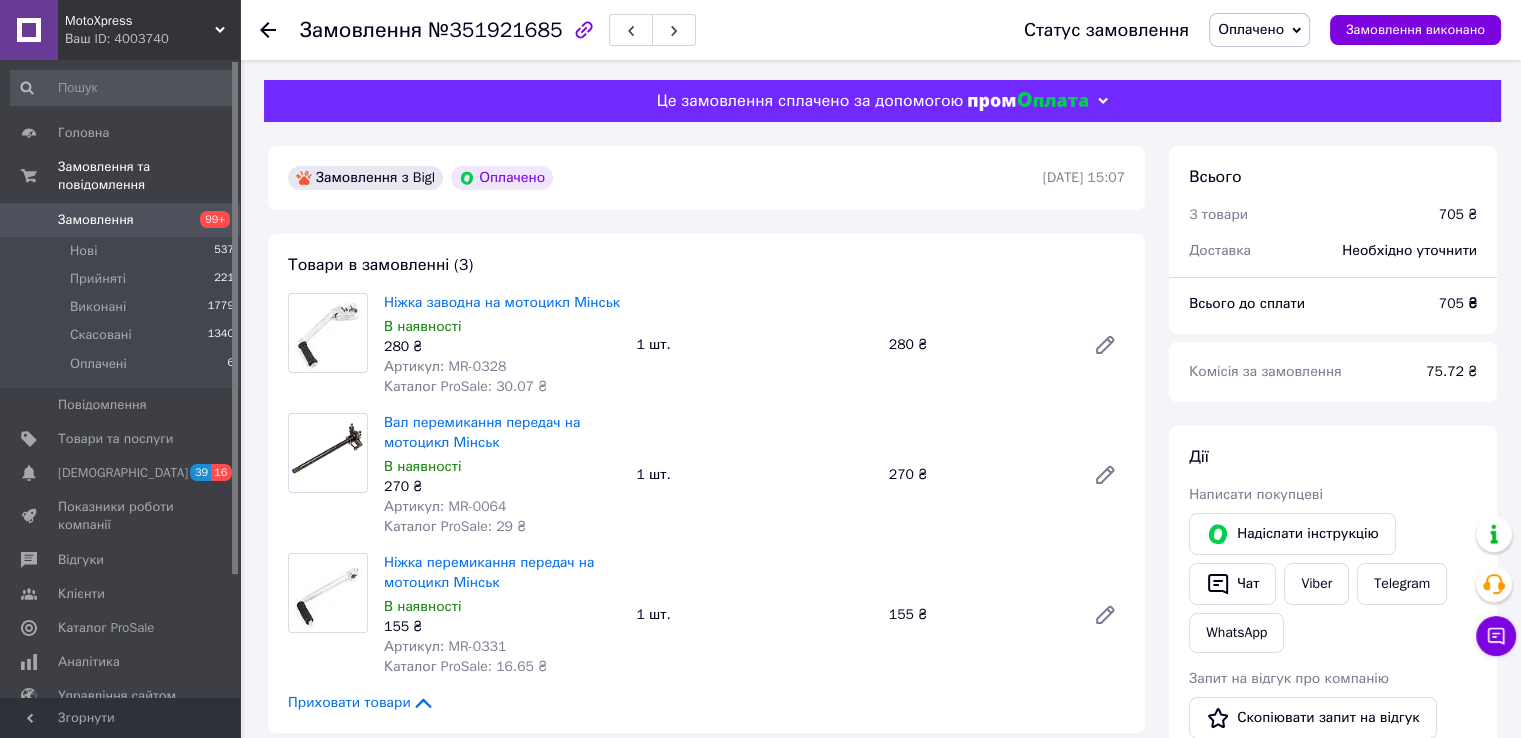 click on "Артикул: MR-0328" at bounding box center [445, 366] 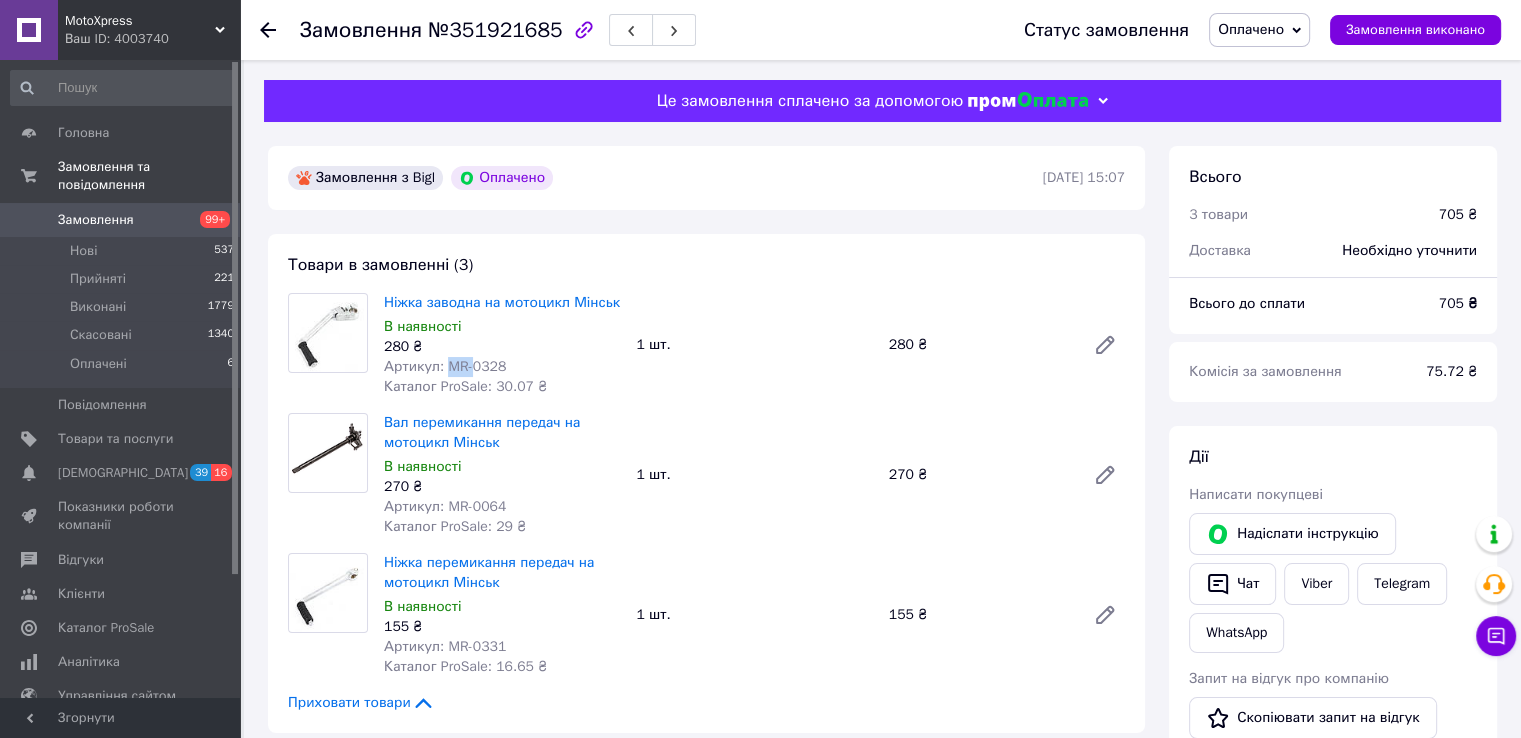 copy on "MR-" 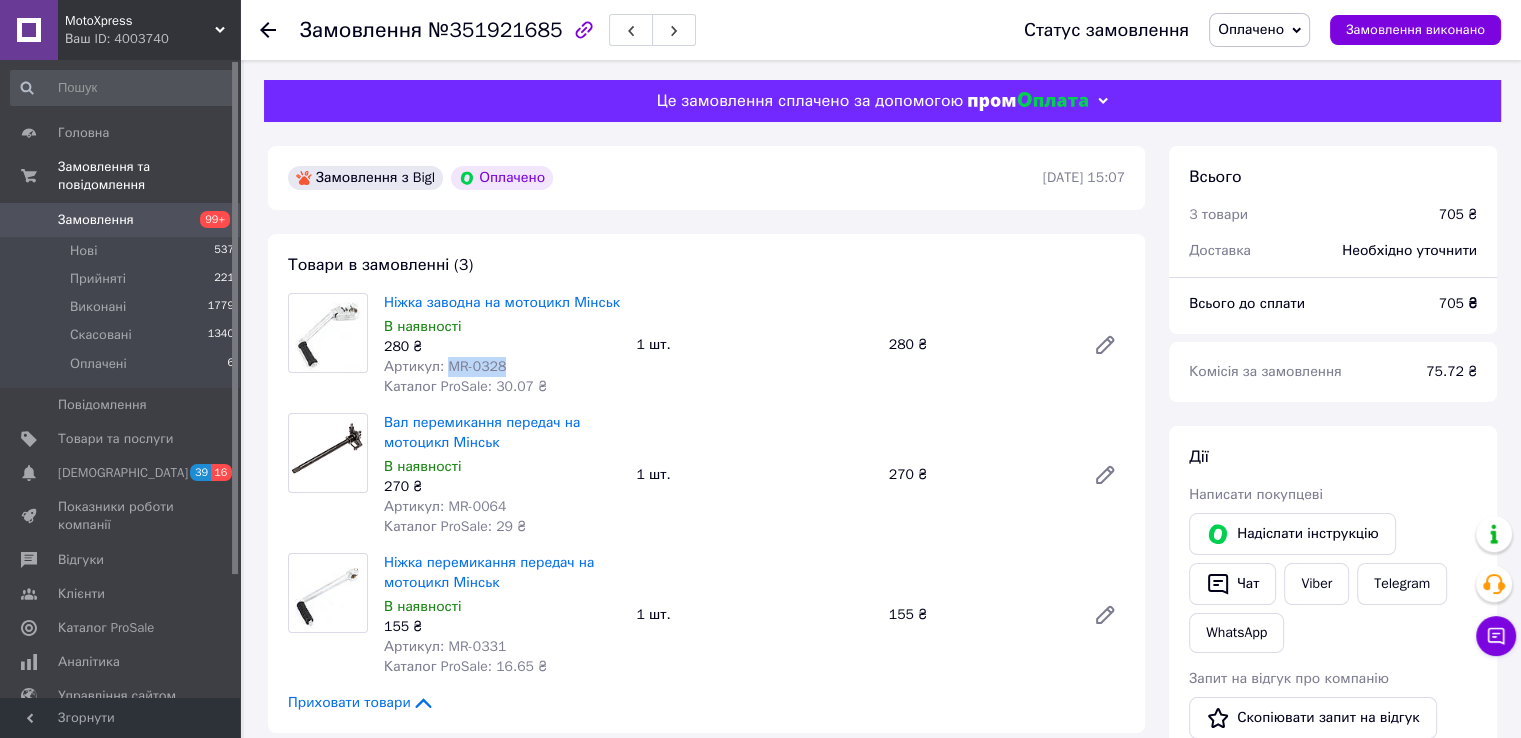 drag, startPoint x: 451, startPoint y: 363, endPoint x: 471, endPoint y: 365, distance: 20.09975 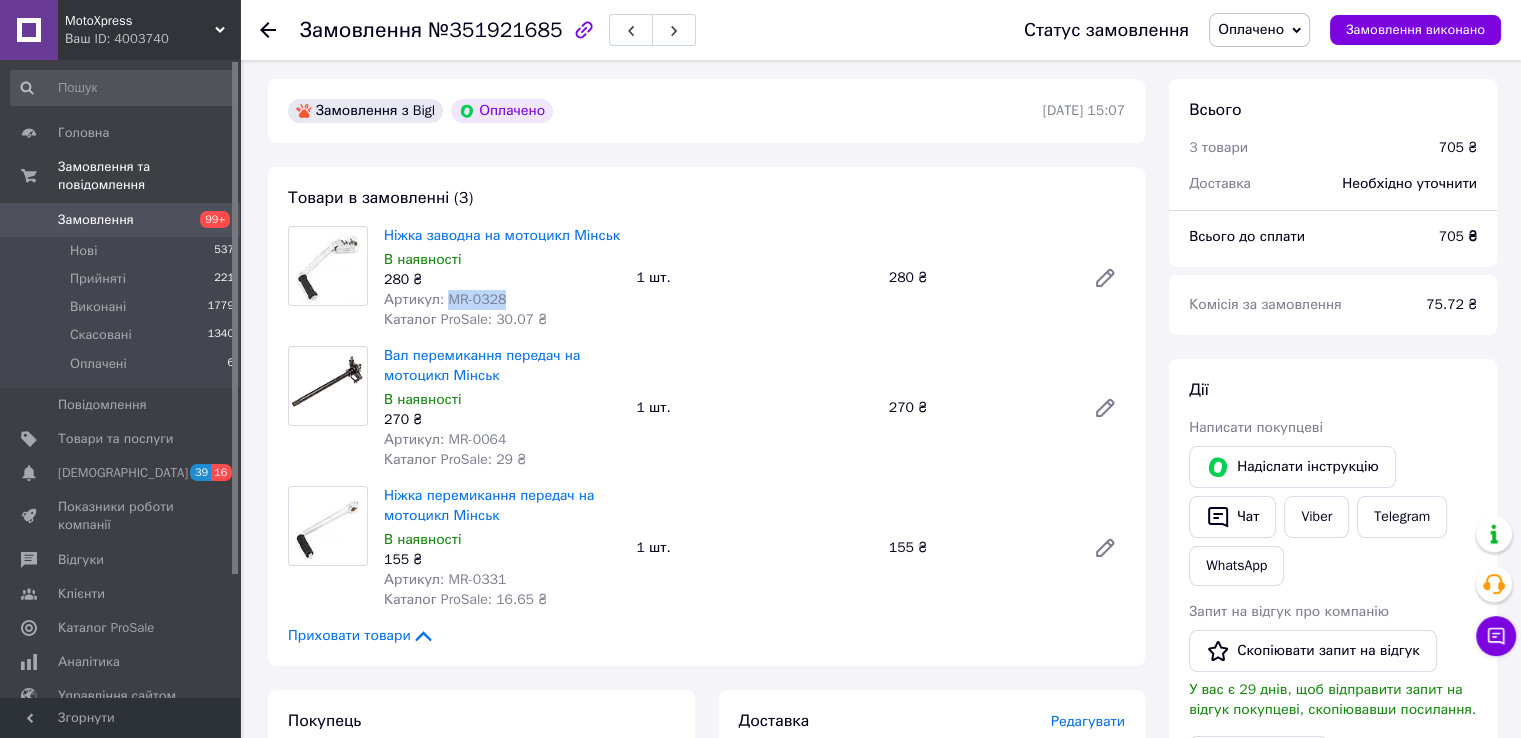 scroll, scrollTop: 100, scrollLeft: 0, axis: vertical 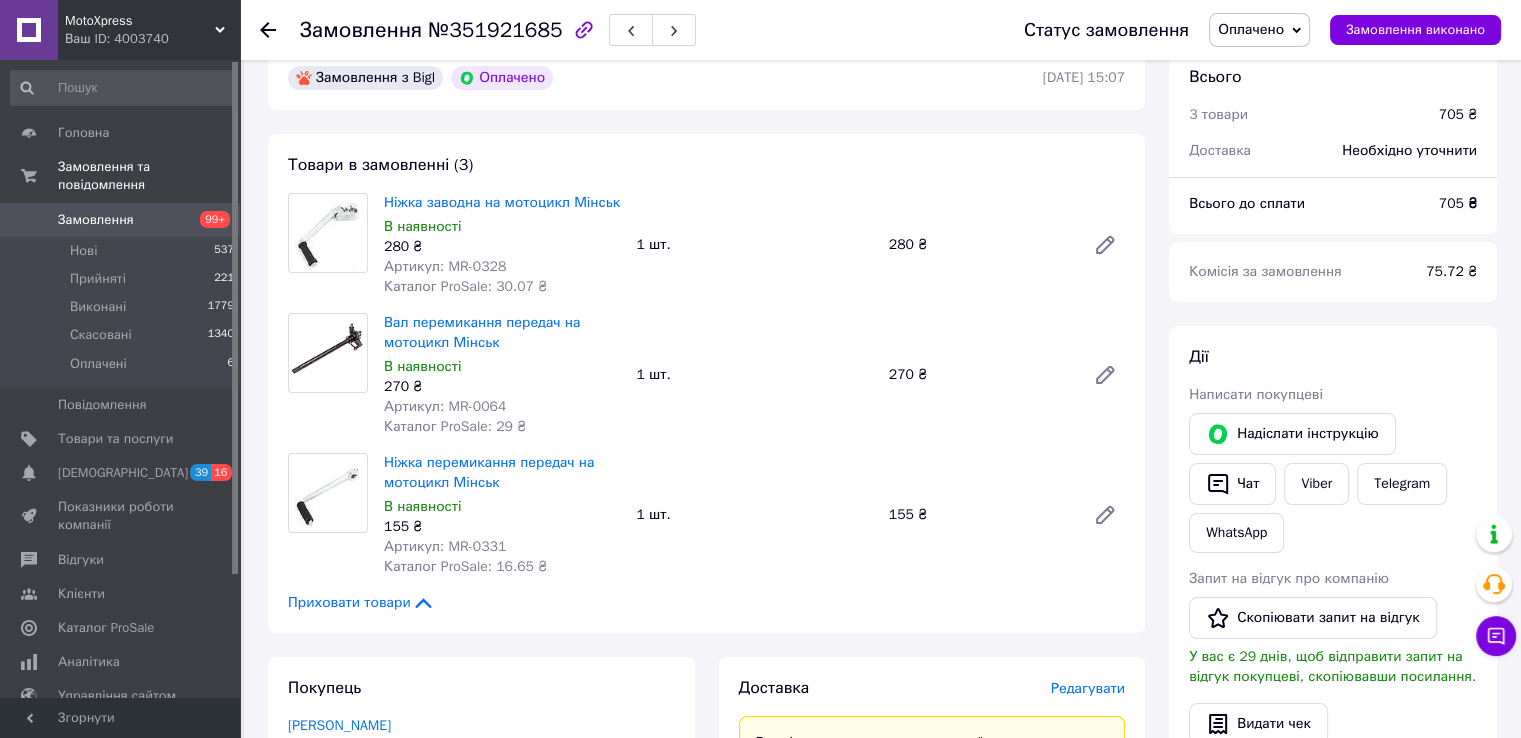 click on "Артикул: MR-0064" at bounding box center [445, 406] 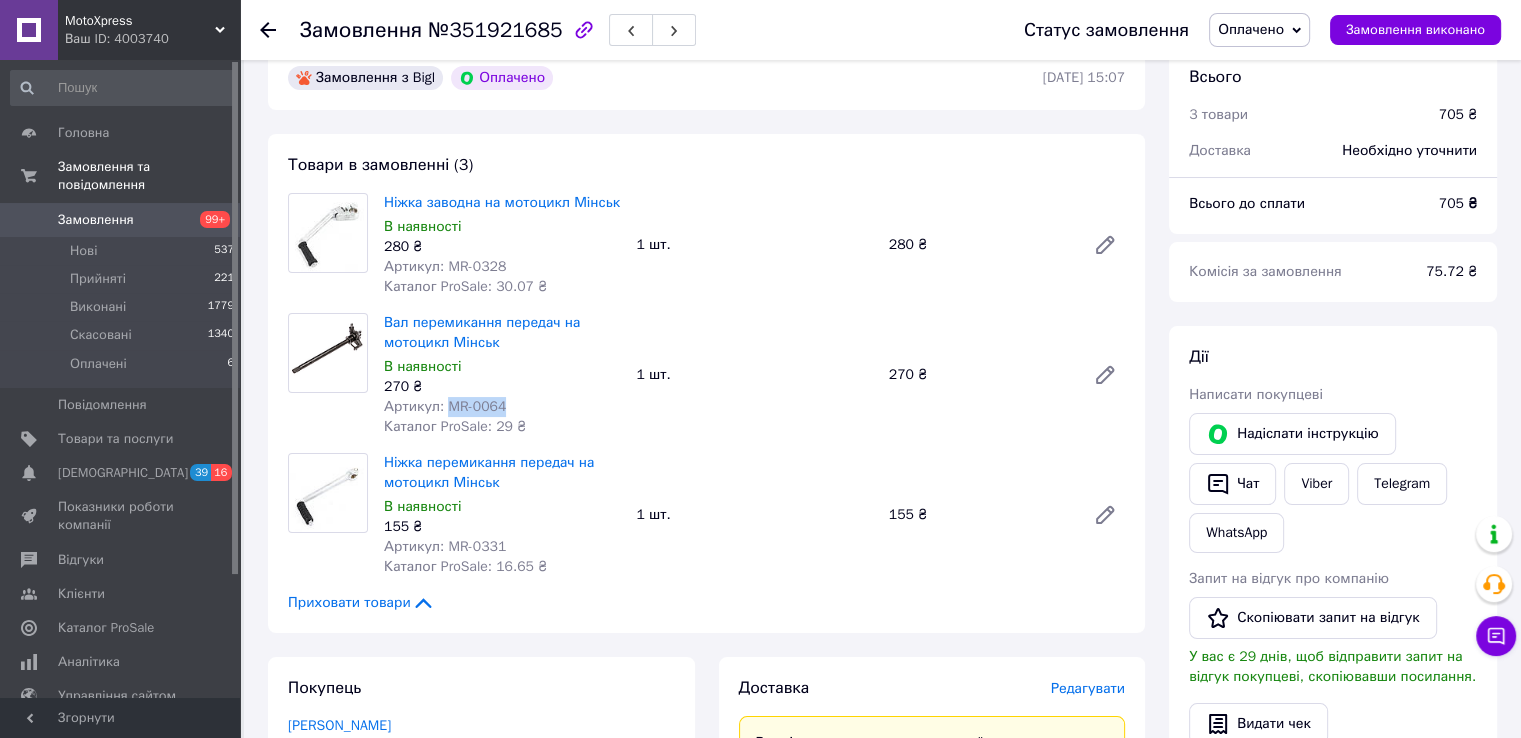 drag, startPoint x: 446, startPoint y: 404, endPoint x: 490, endPoint y: 403, distance: 44.011364 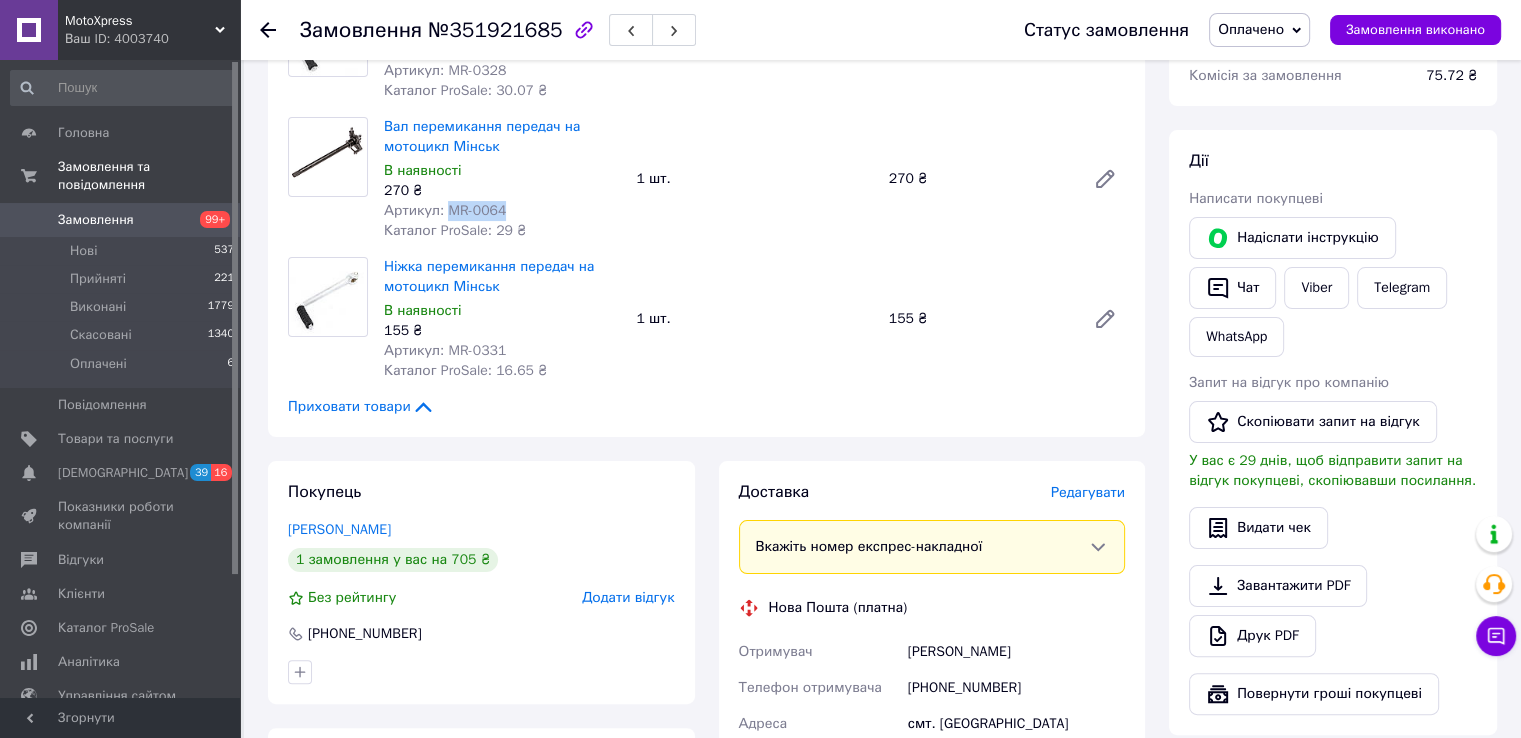 scroll, scrollTop: 300, scrollLeft: 0, axis: vertical 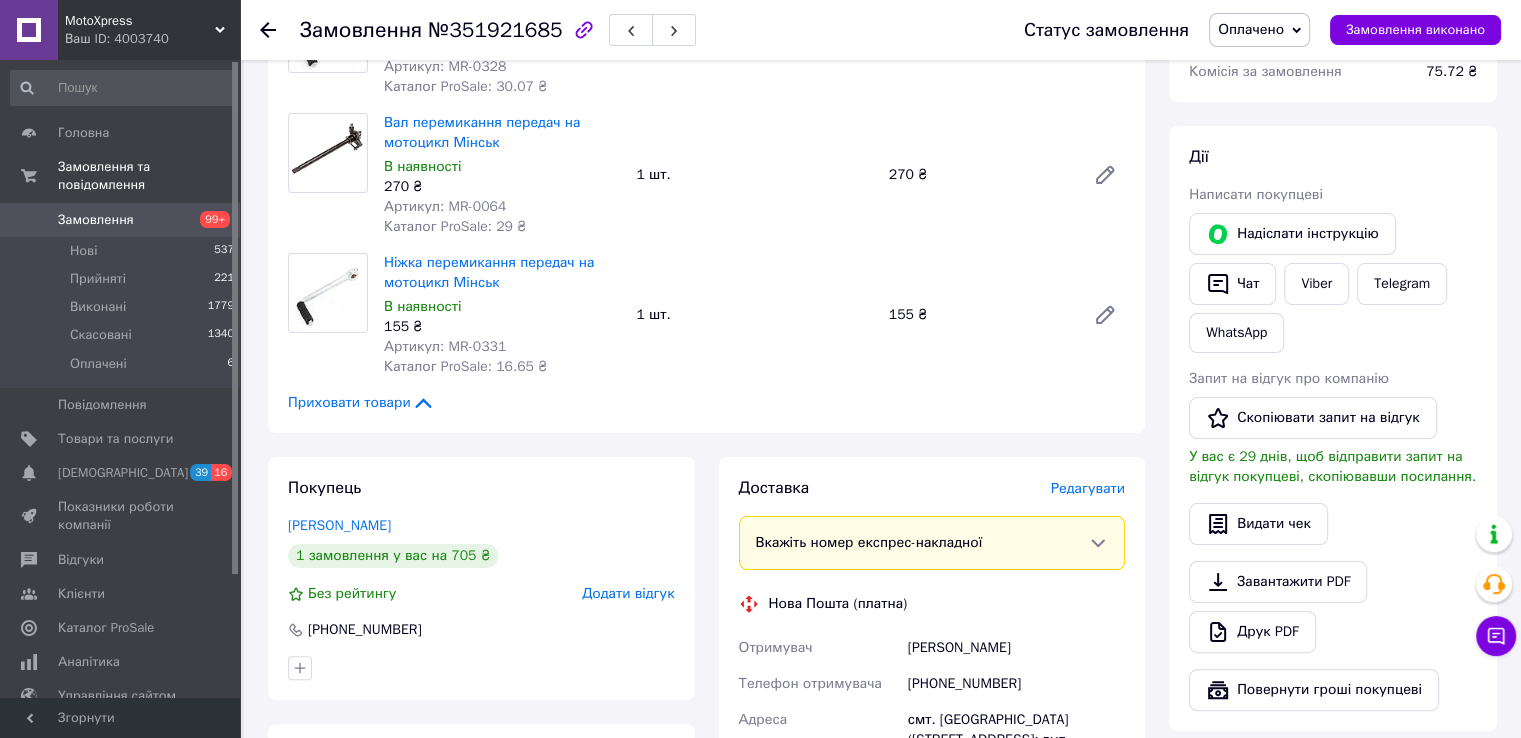 click on "Артикул: MR-0331" at bounding box center (445, 346) 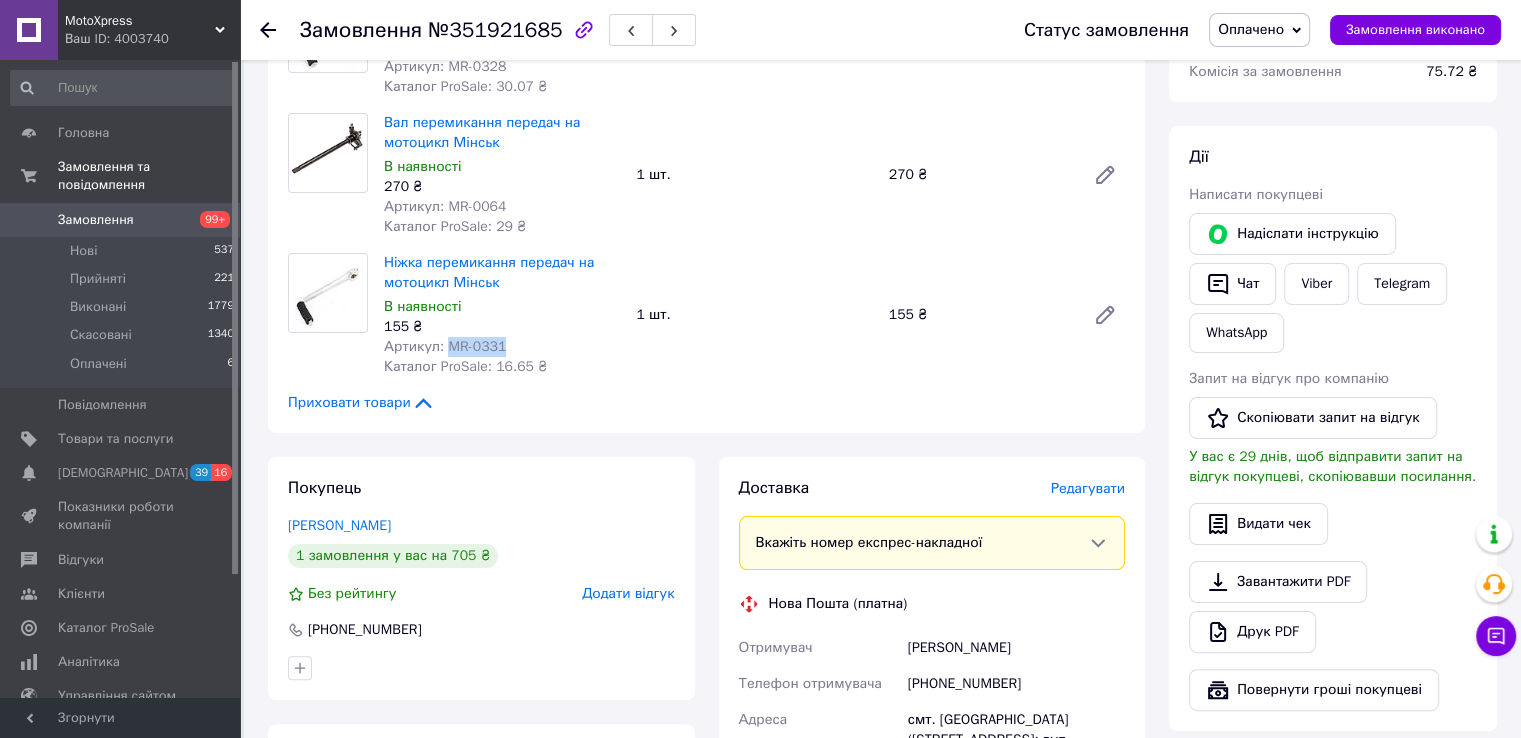 drag, startPoint x: 454, startPoint y: 347, endPoint x: 476, endPoint y: 348, distance: 22.022715 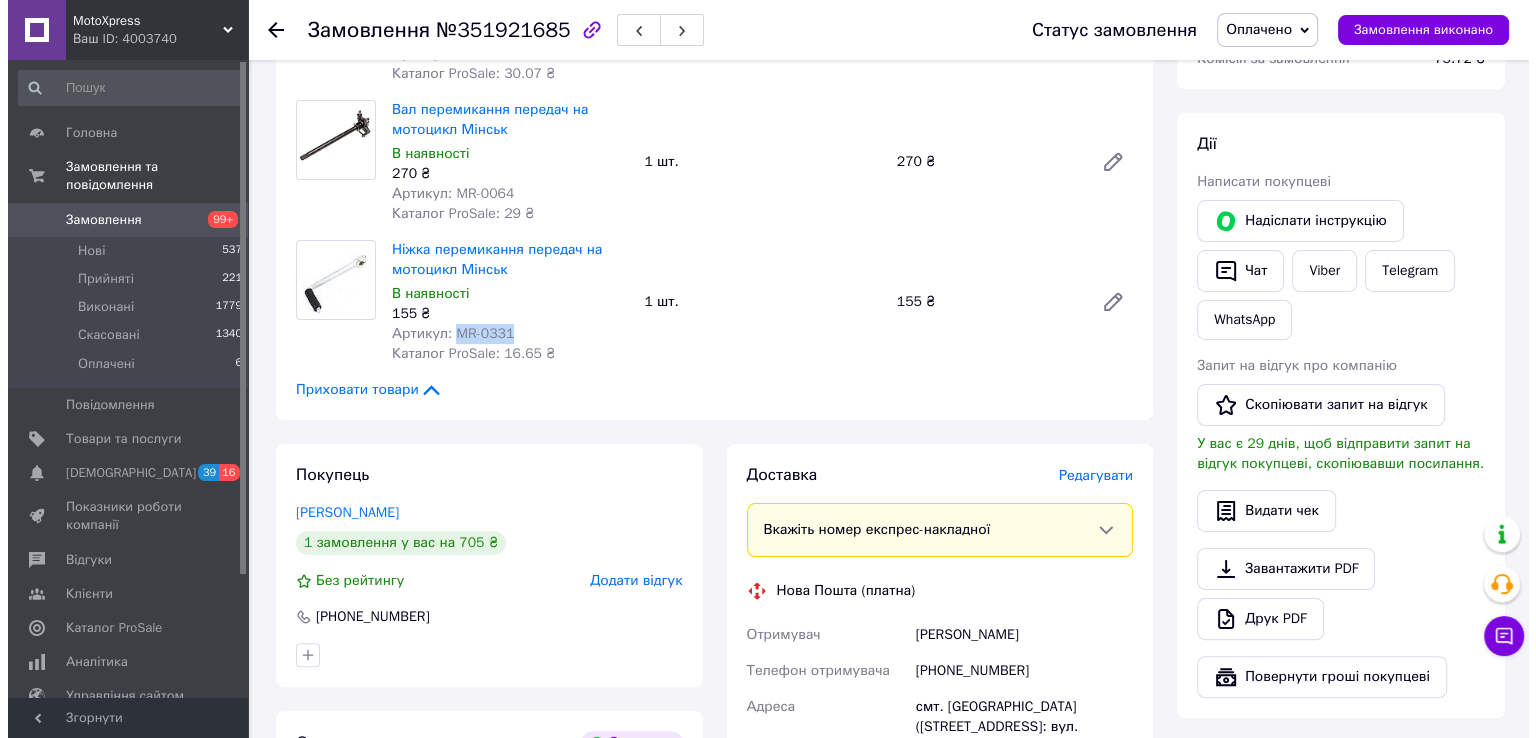 scroll, scrollTop: 500, scrollLeft: 0, axis: vertical 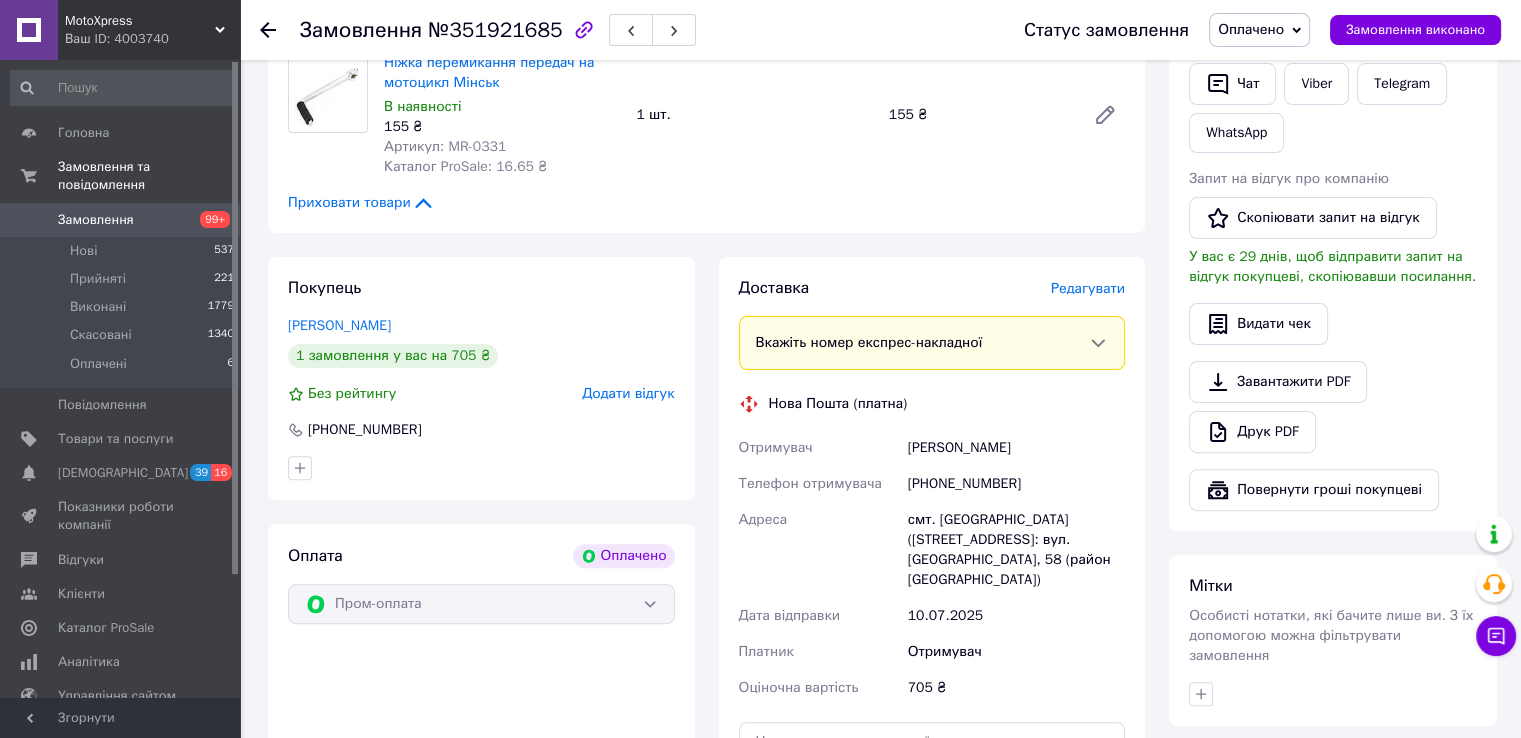 click on "Редагувати" at bounding box center (1088, 288) 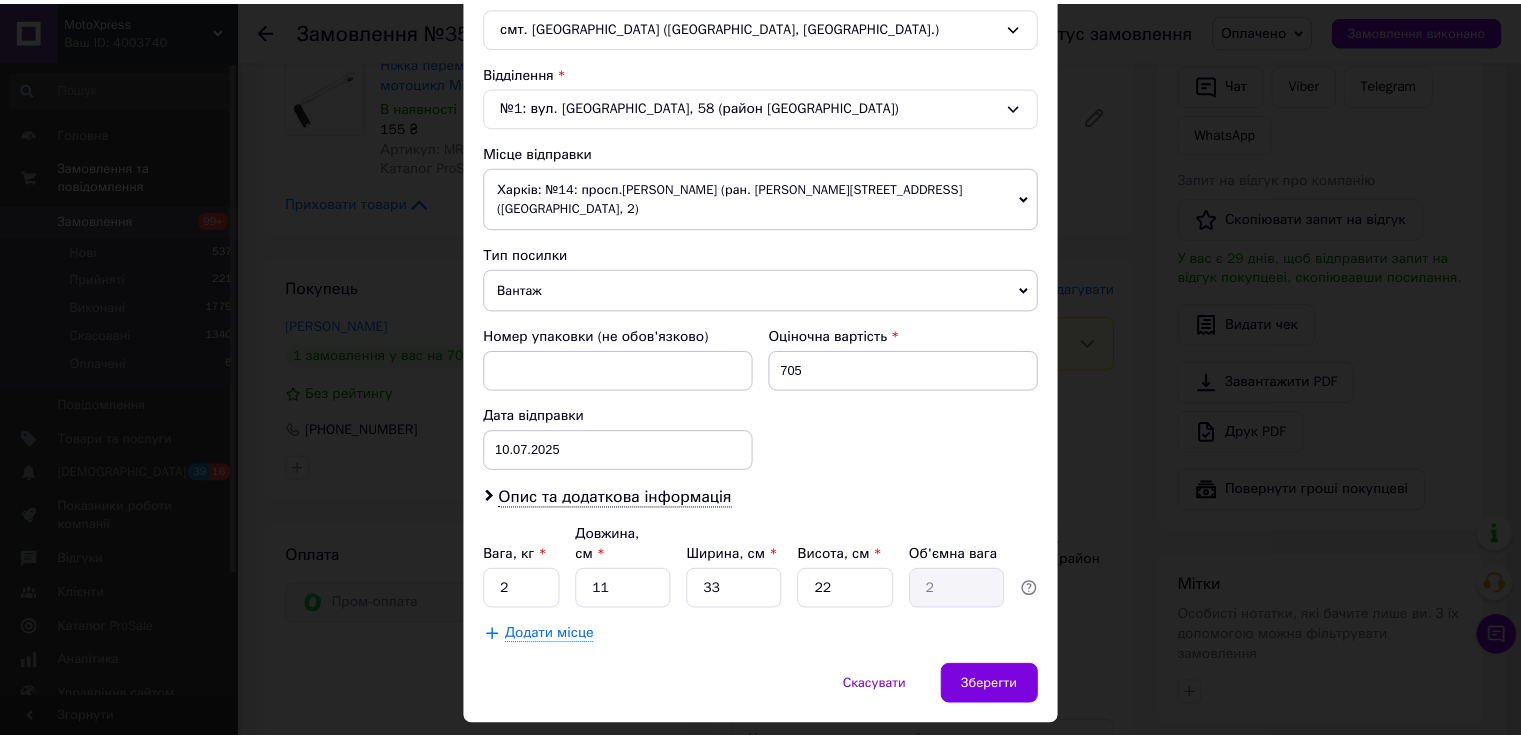 scroll, scrollTop: 584, scrollLeft: 0, axis: vertical 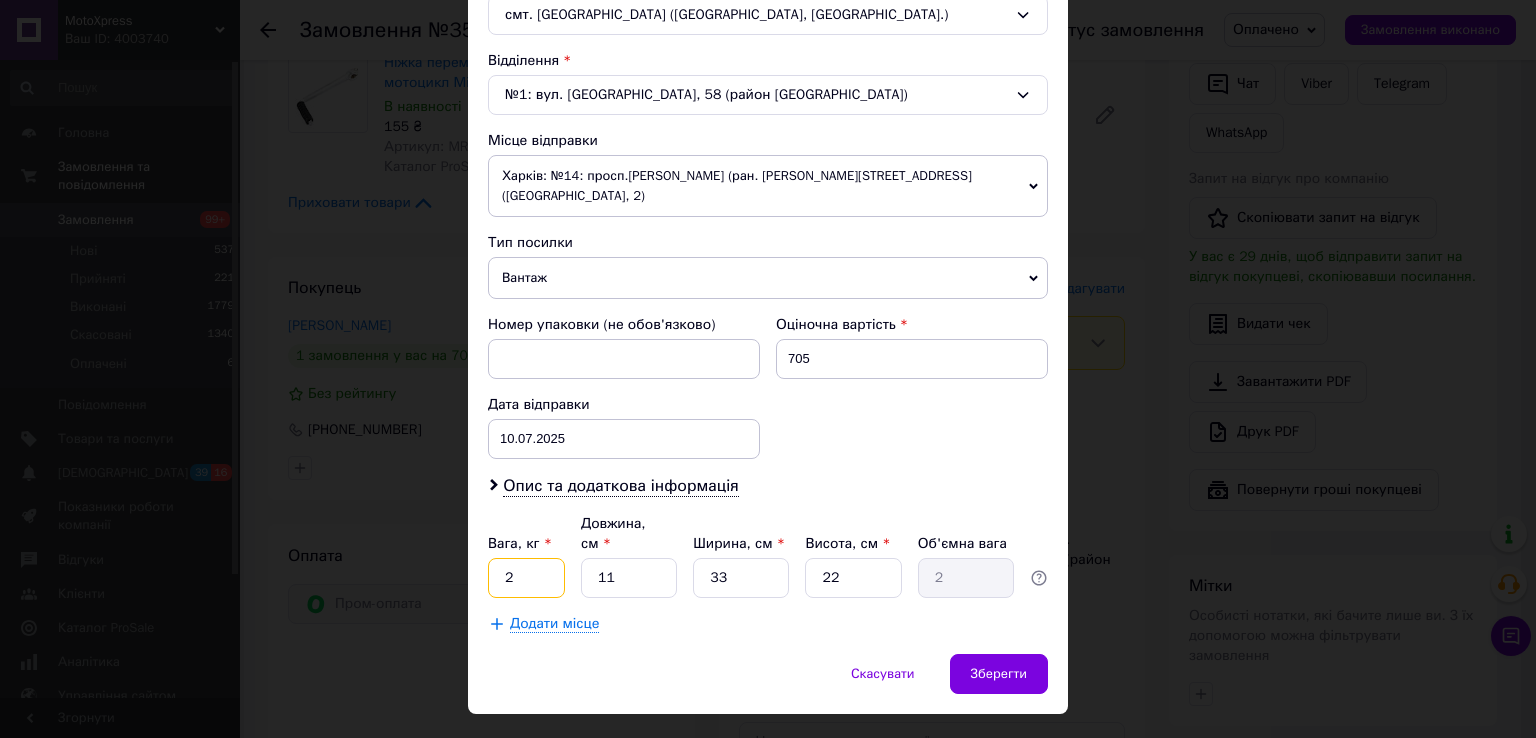 click on "2" at bounding box center [526, 578] 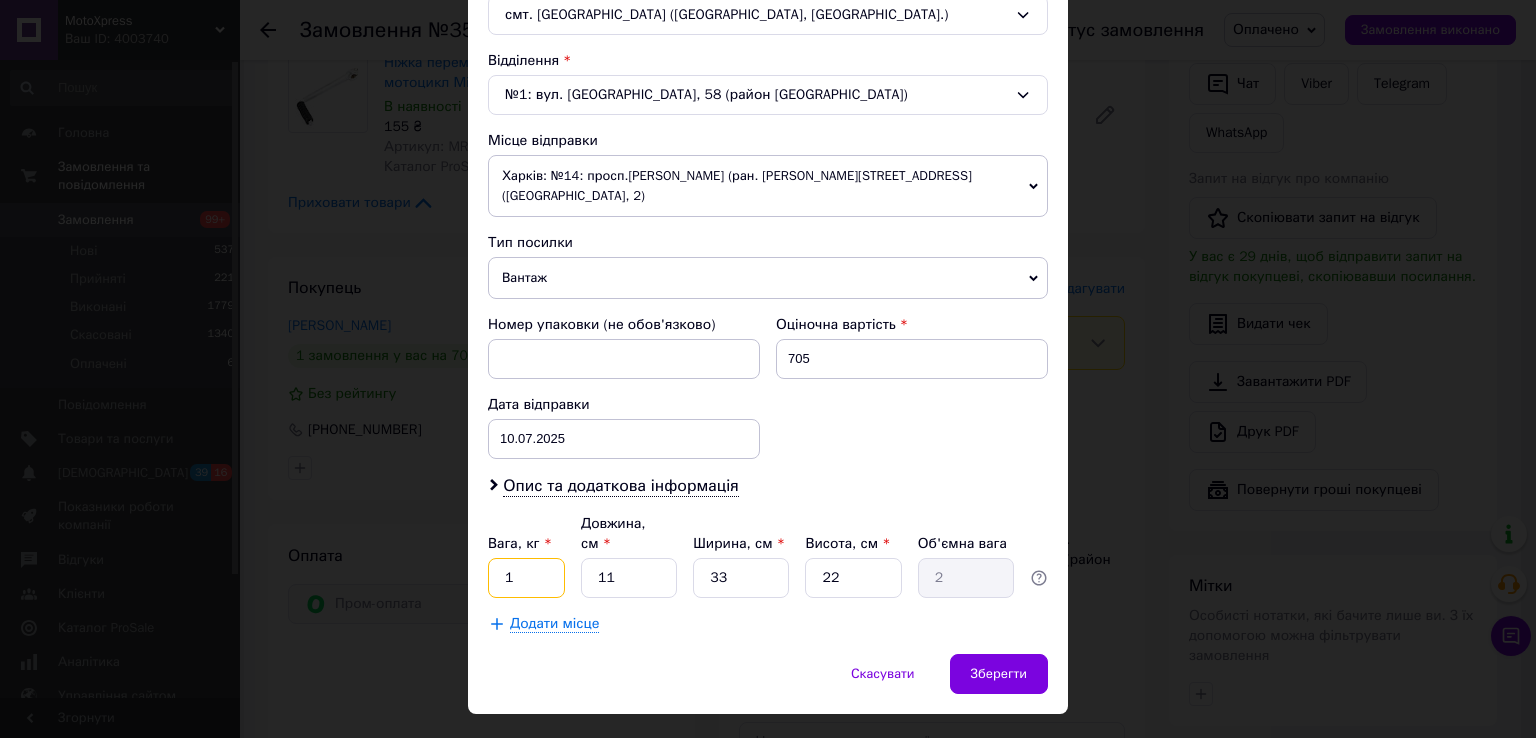 type on "1" 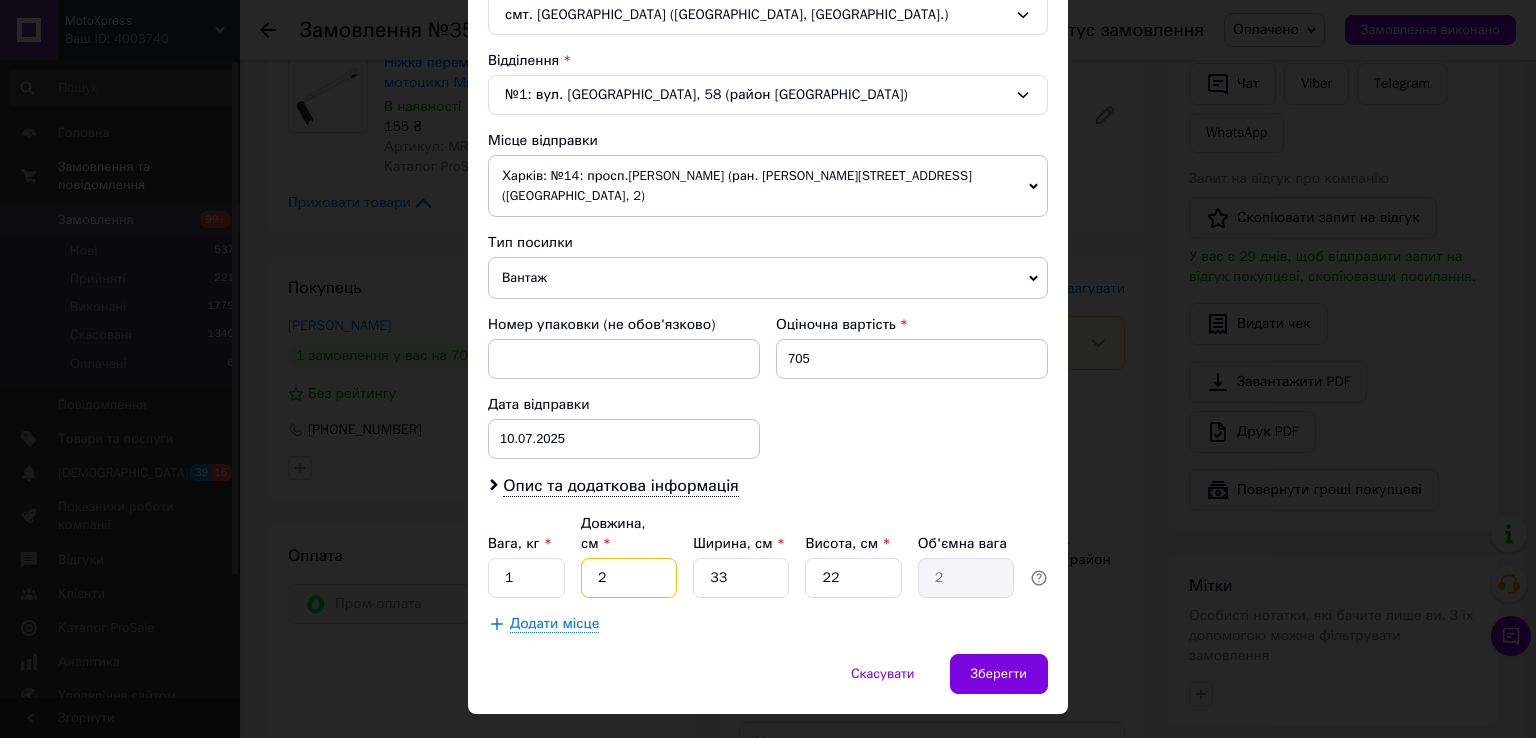 type on "23" 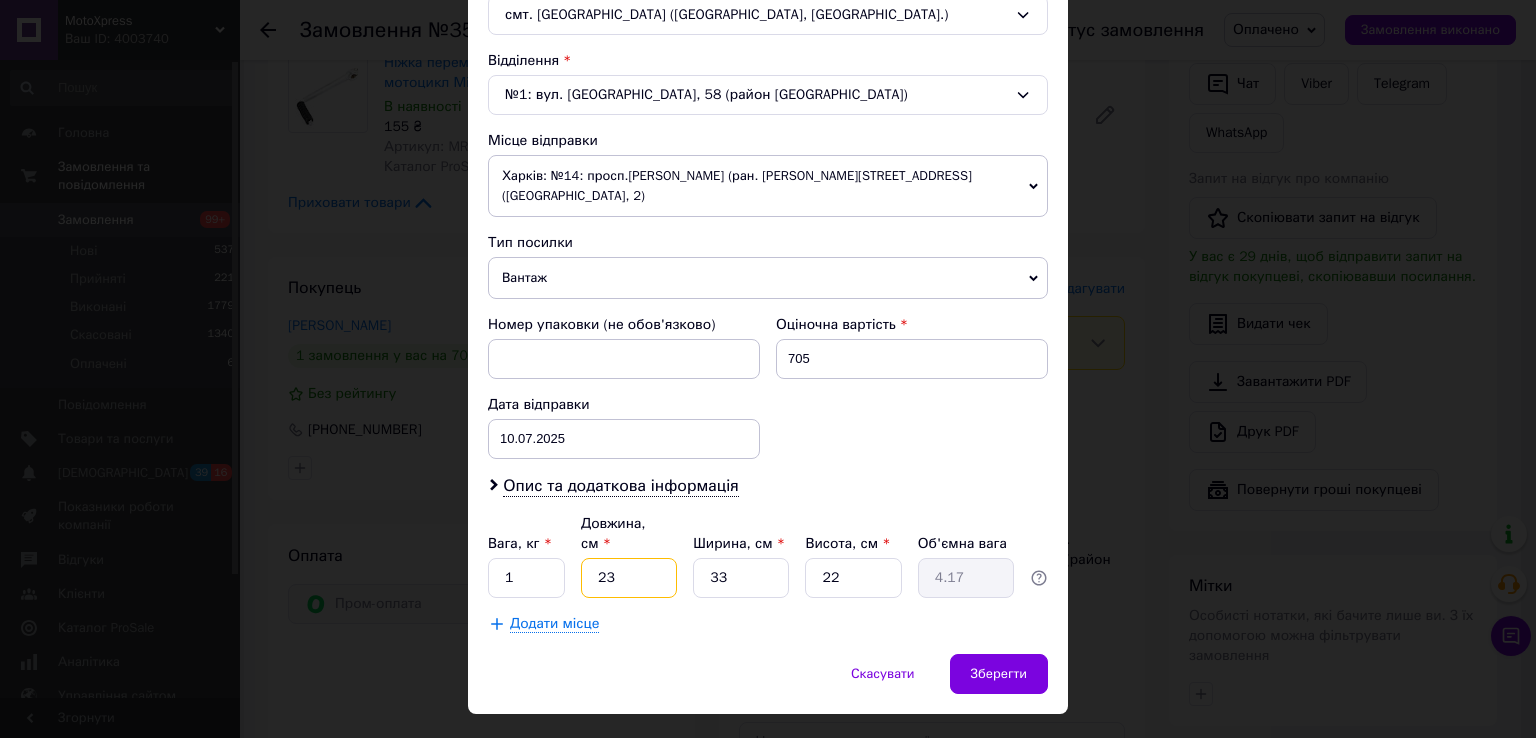 type on "23" 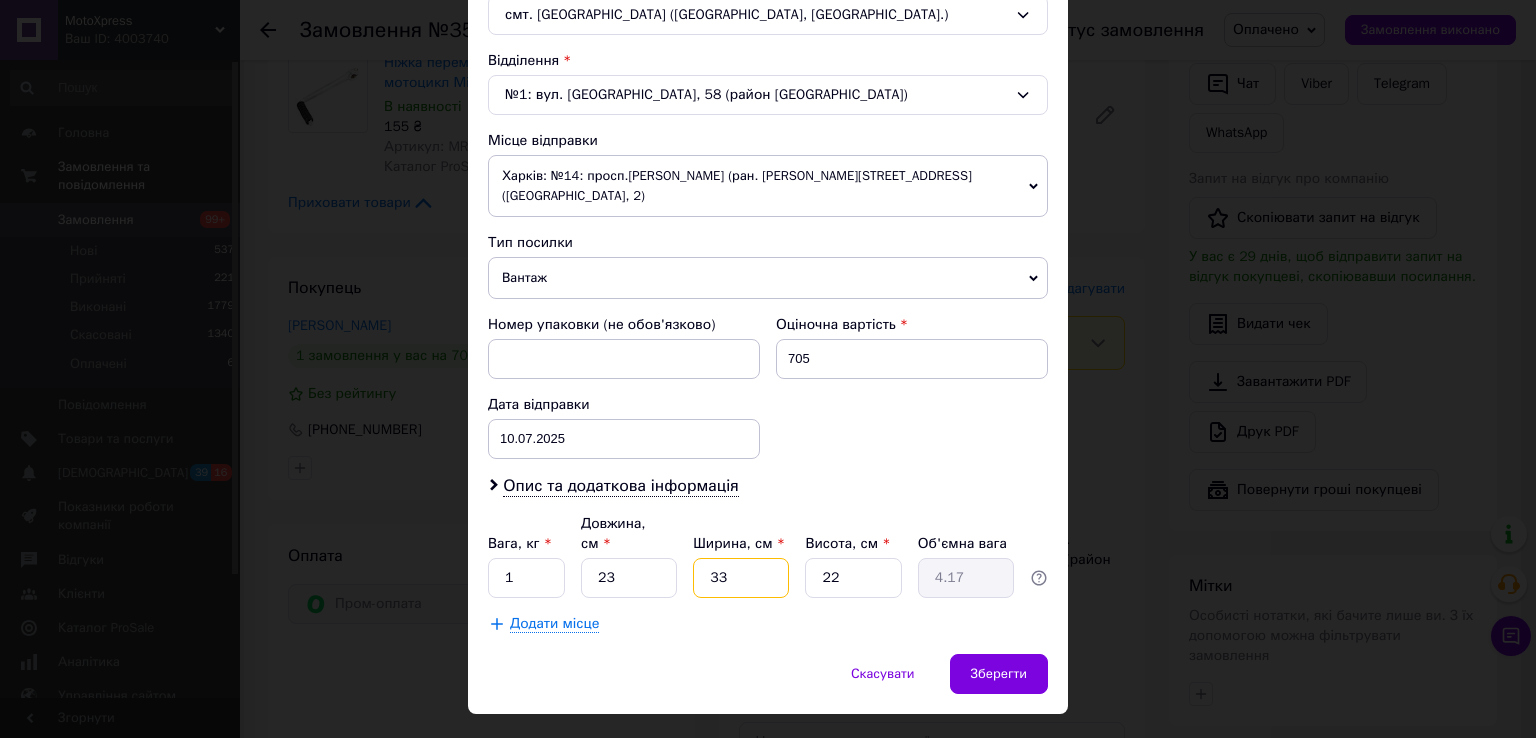 type on "1" 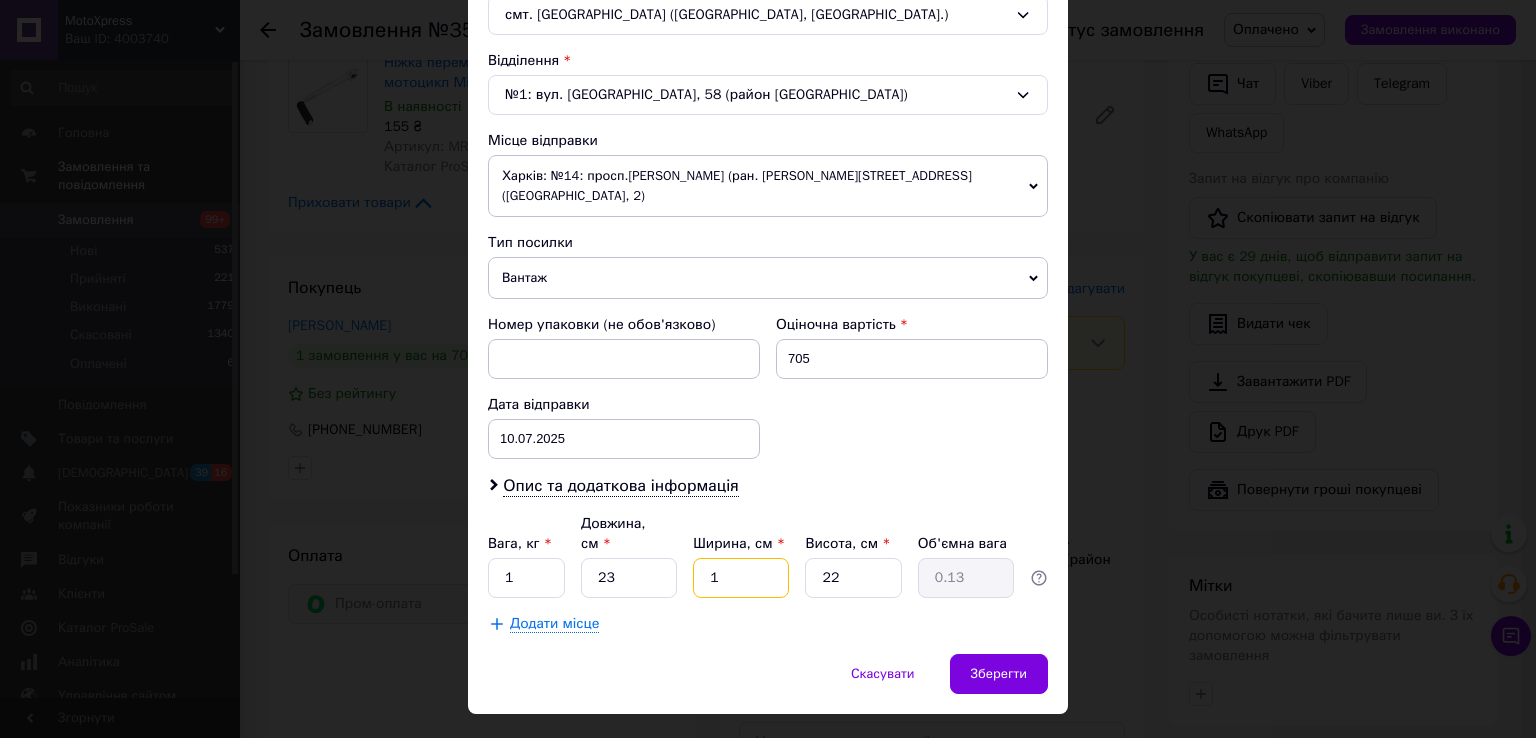 type on "16" 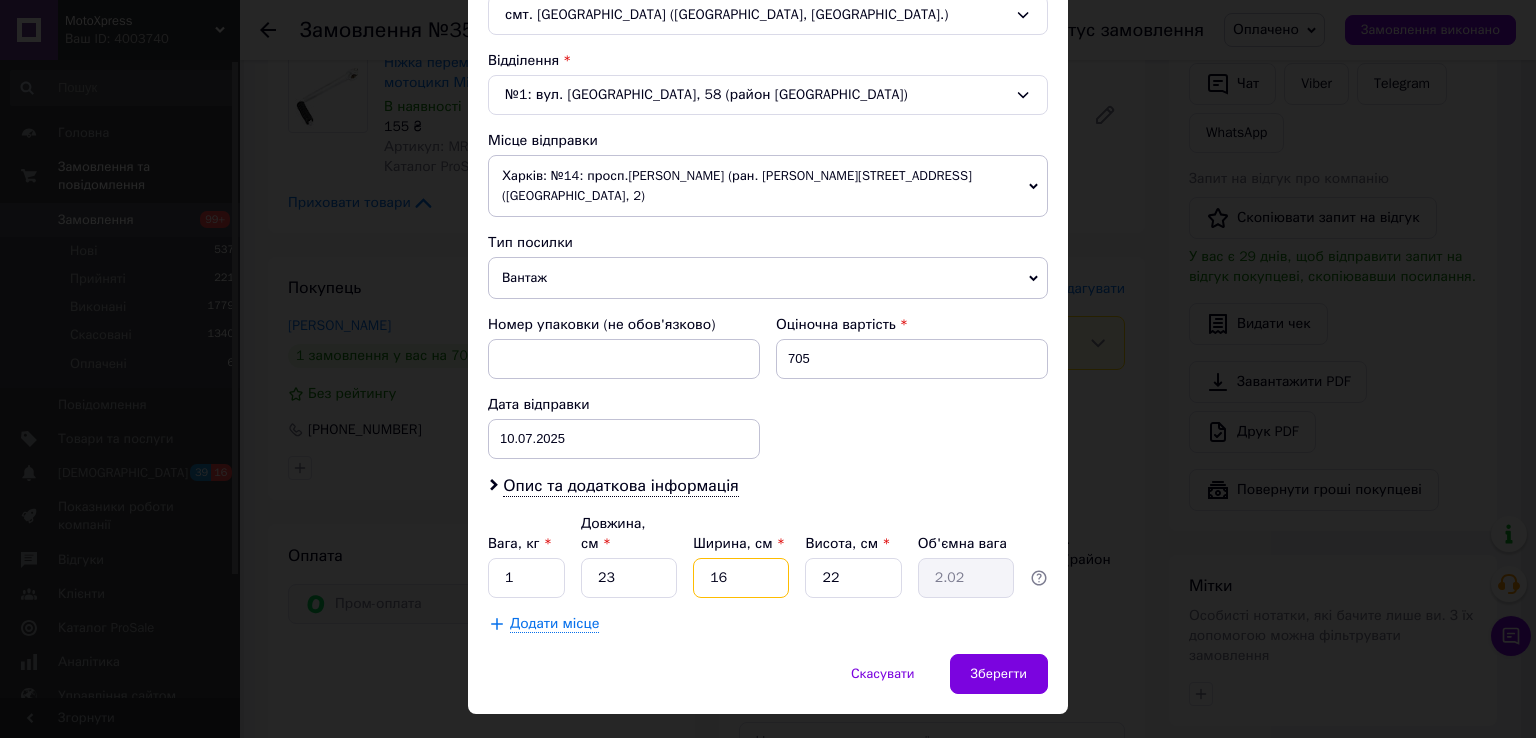 type on "16" 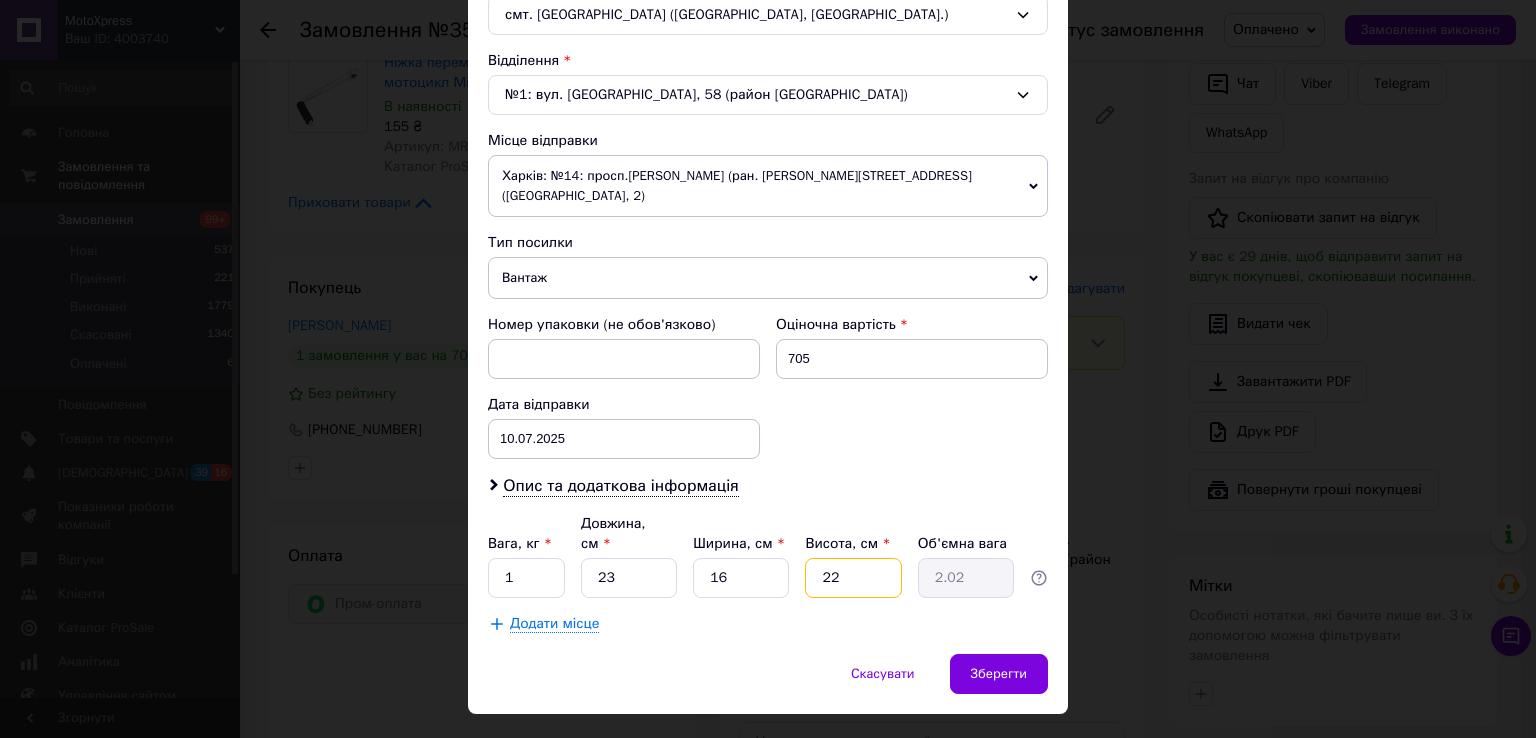 type on "1" 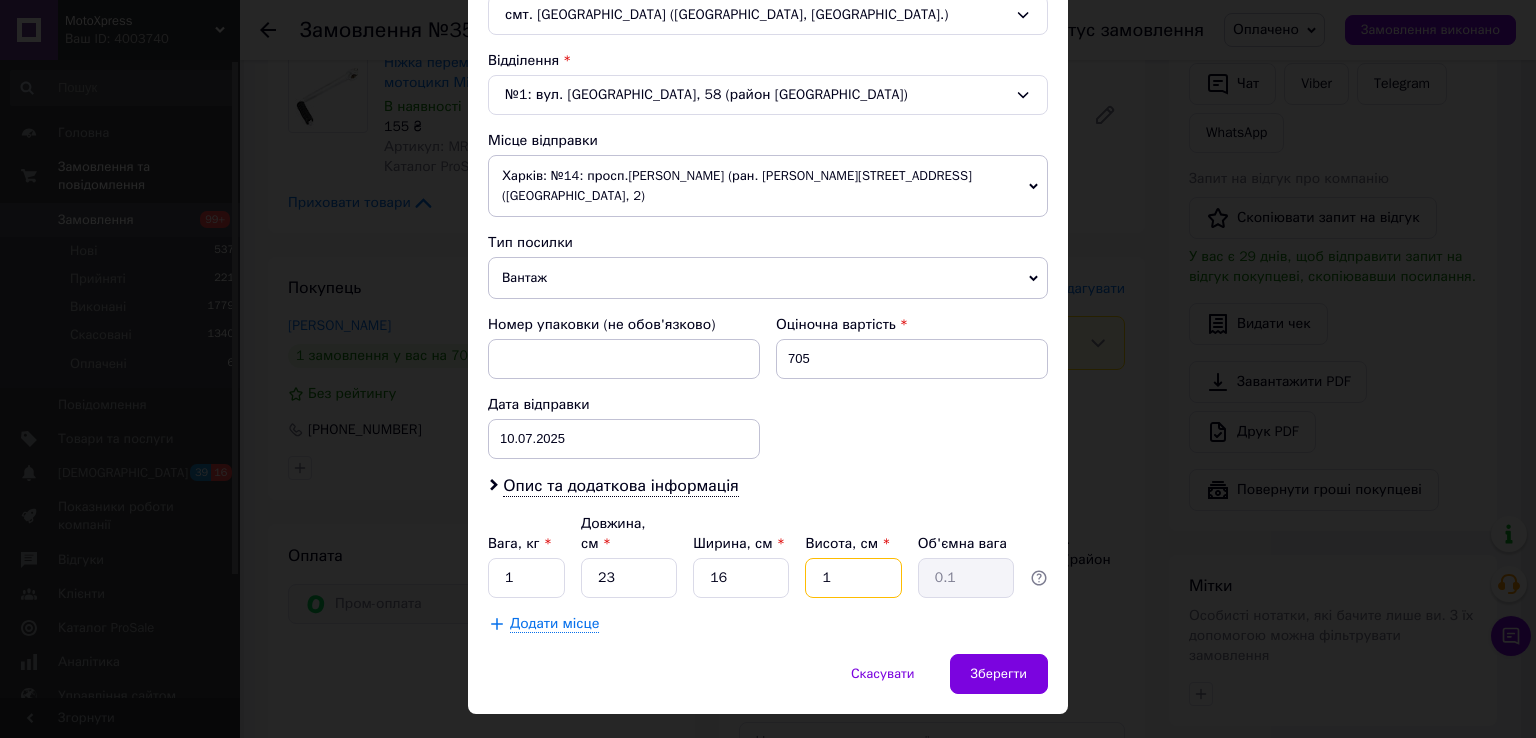 type on "10" 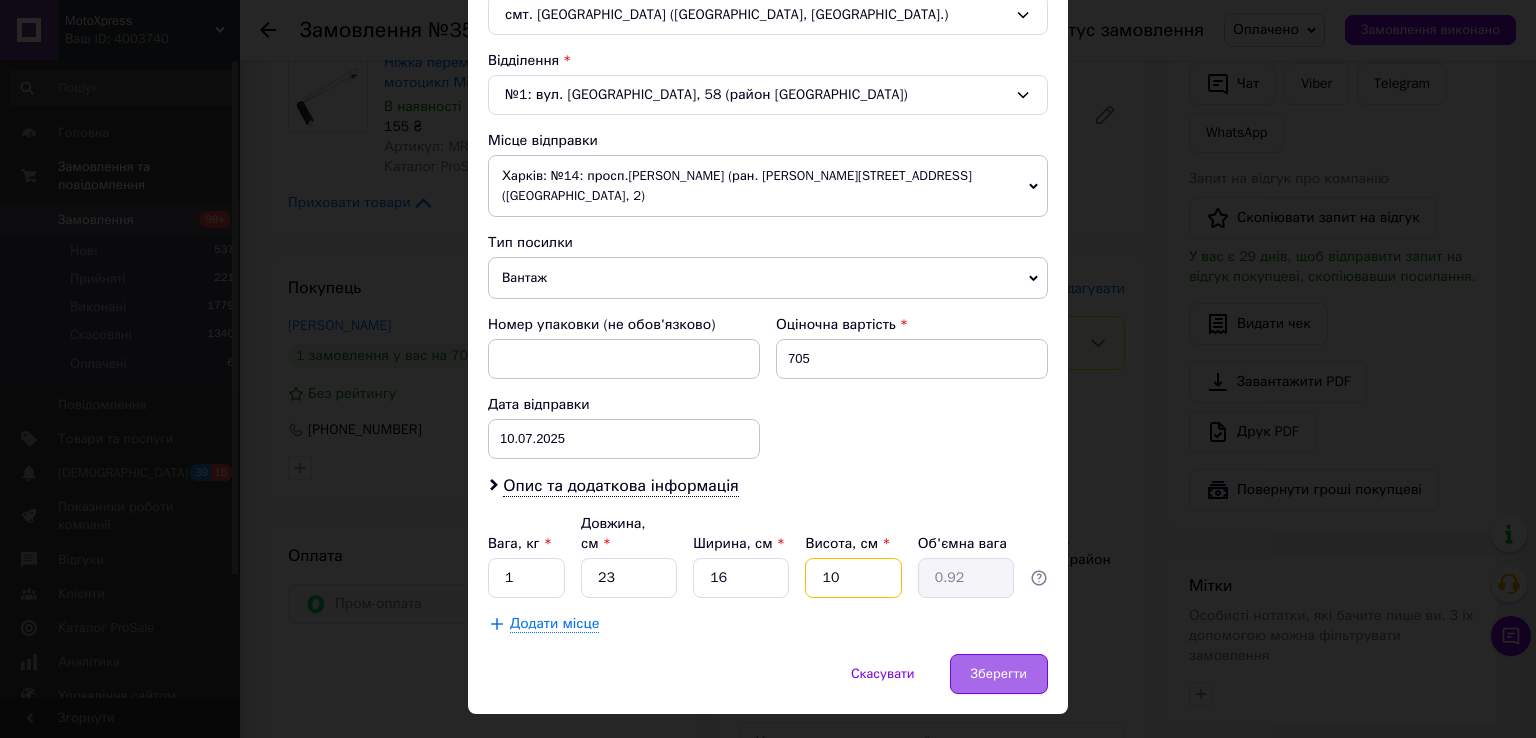 type on "10" 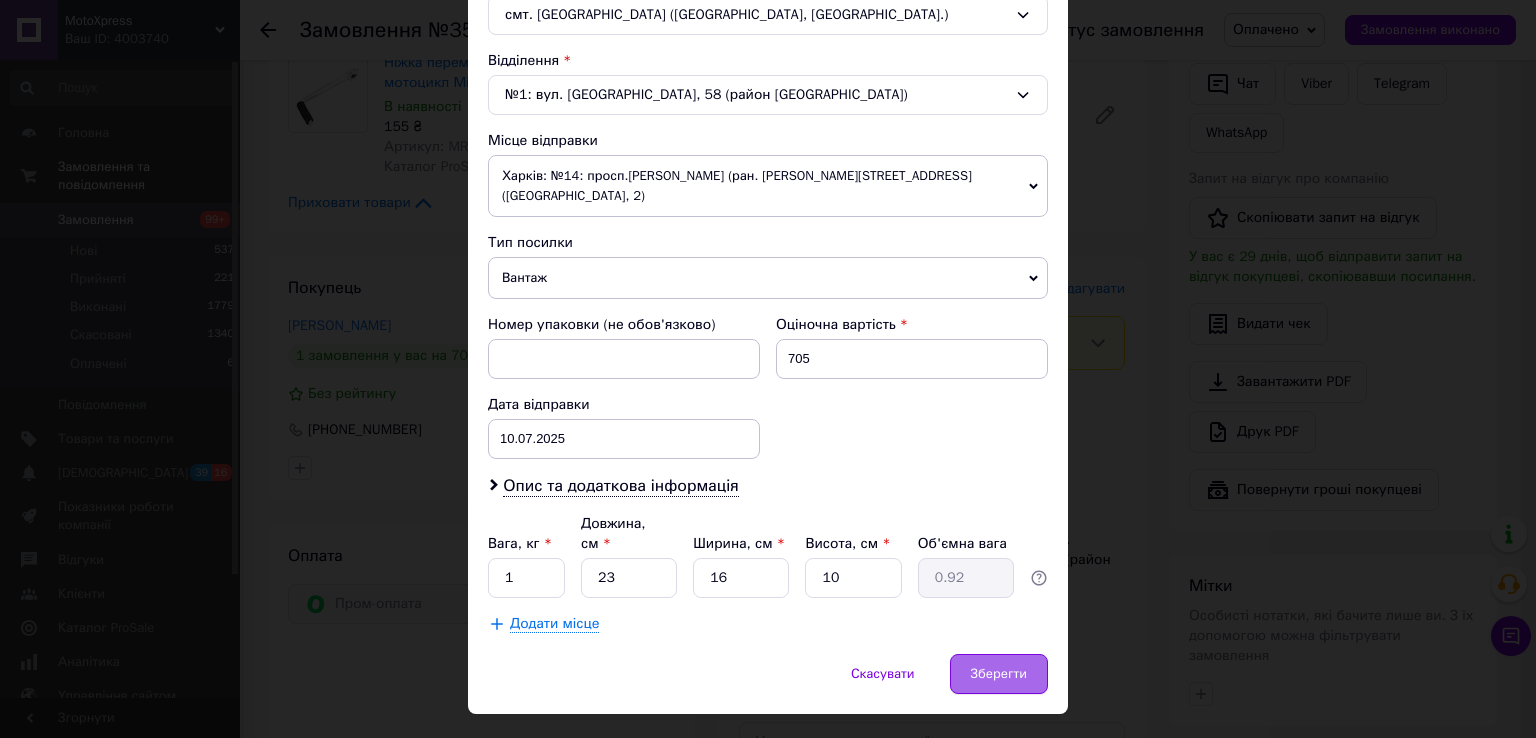 click on "Зберегти" at bounding box center [999, 674] 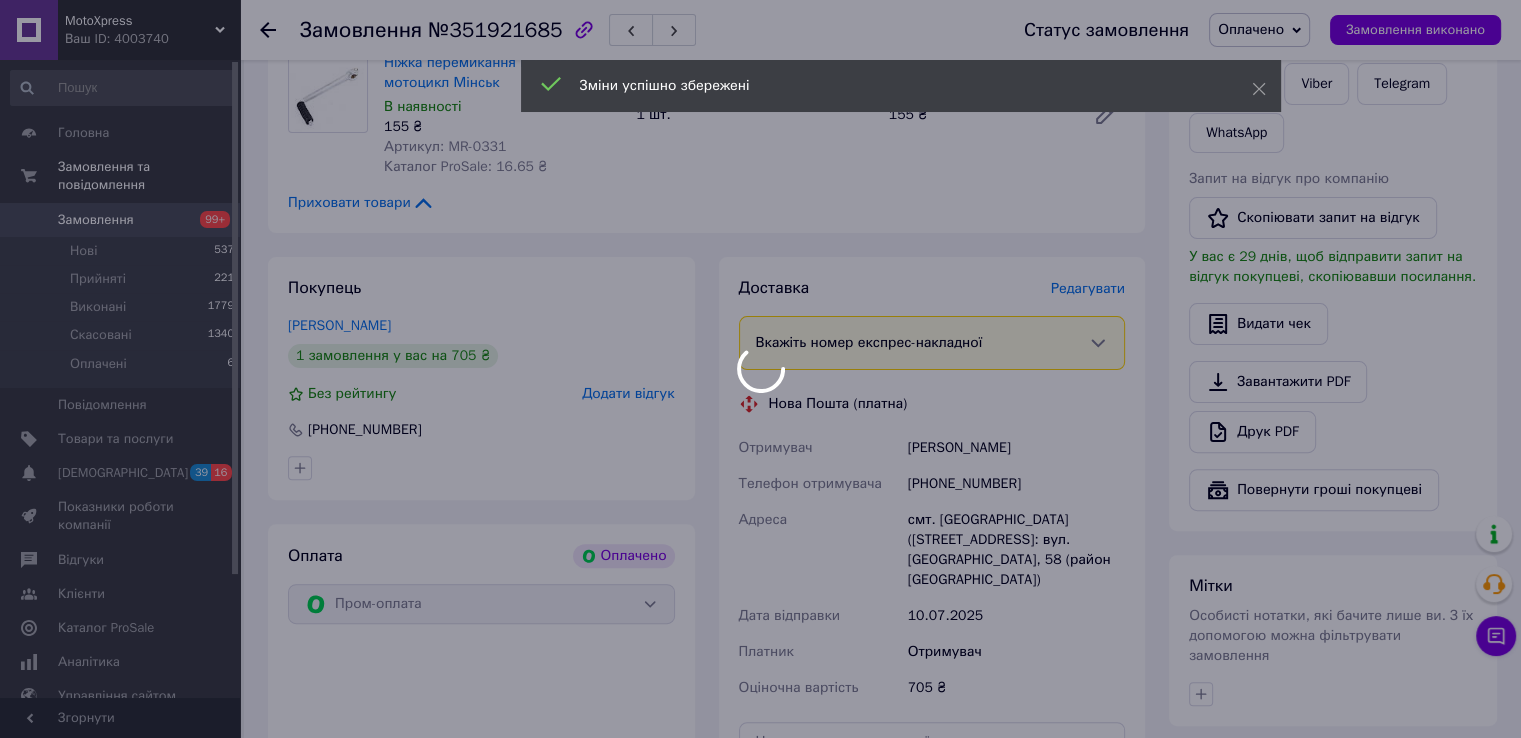 scroll, scrollTop: 900, scrollLeft: 0, axis: vertical 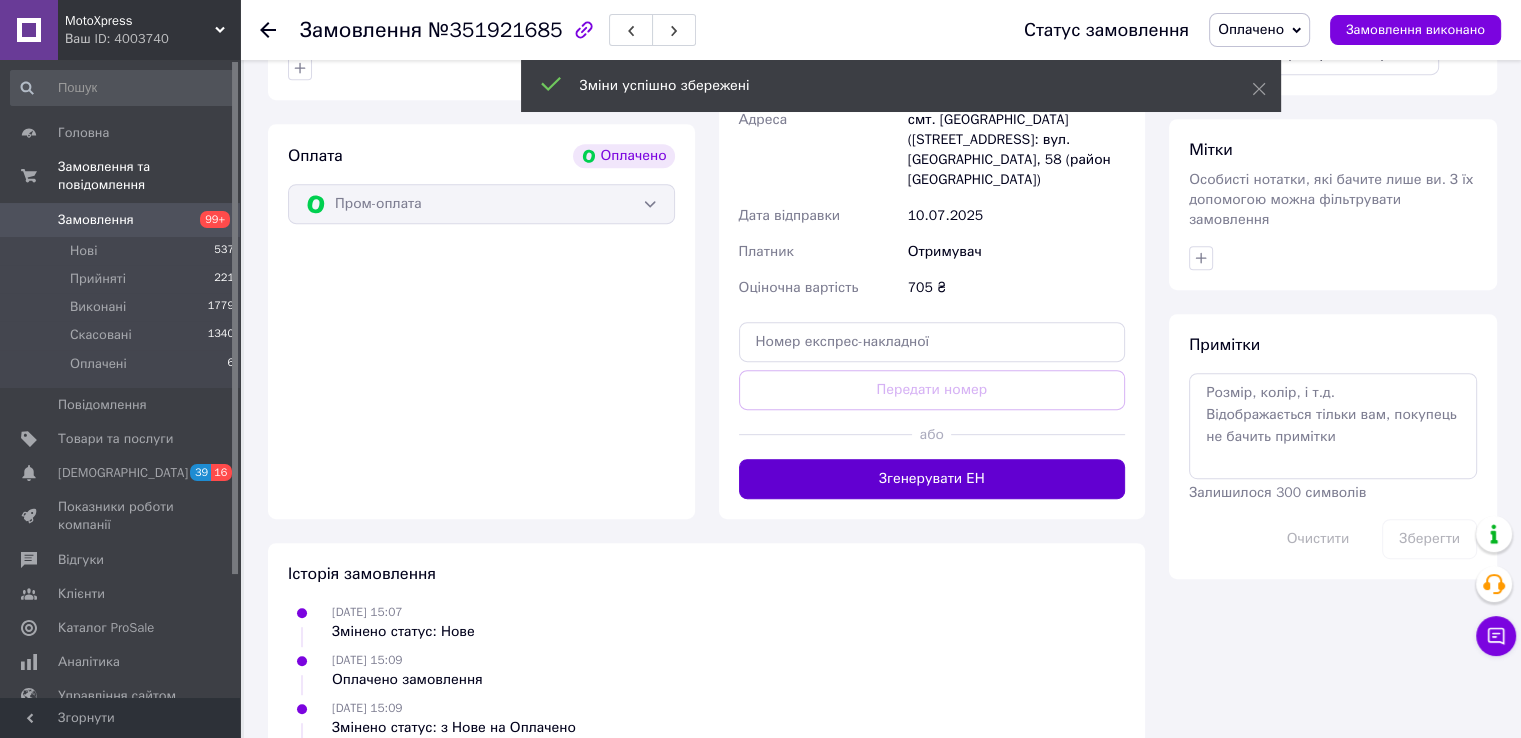 click on "Згенерувати ЕН" at bounding box center [932, 479] 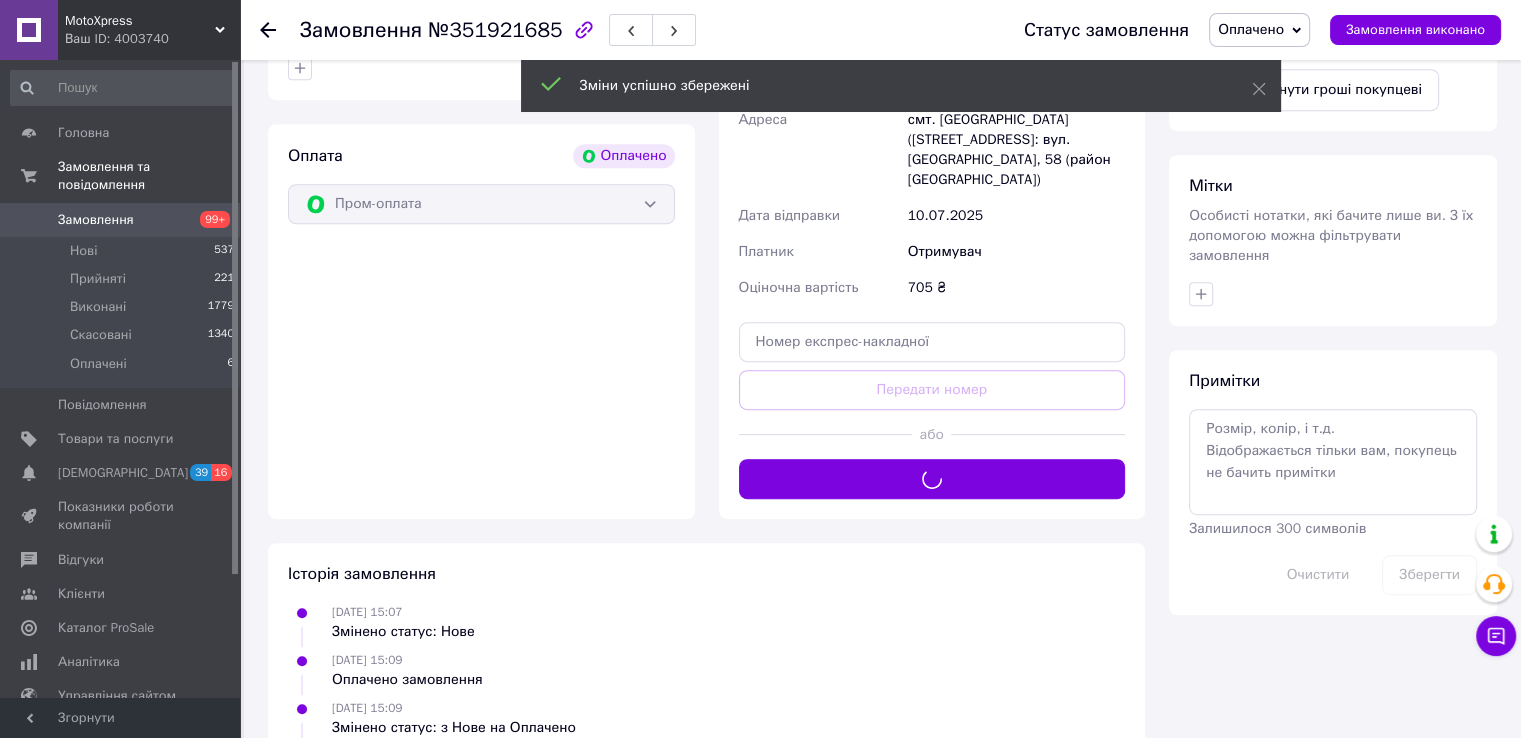 type 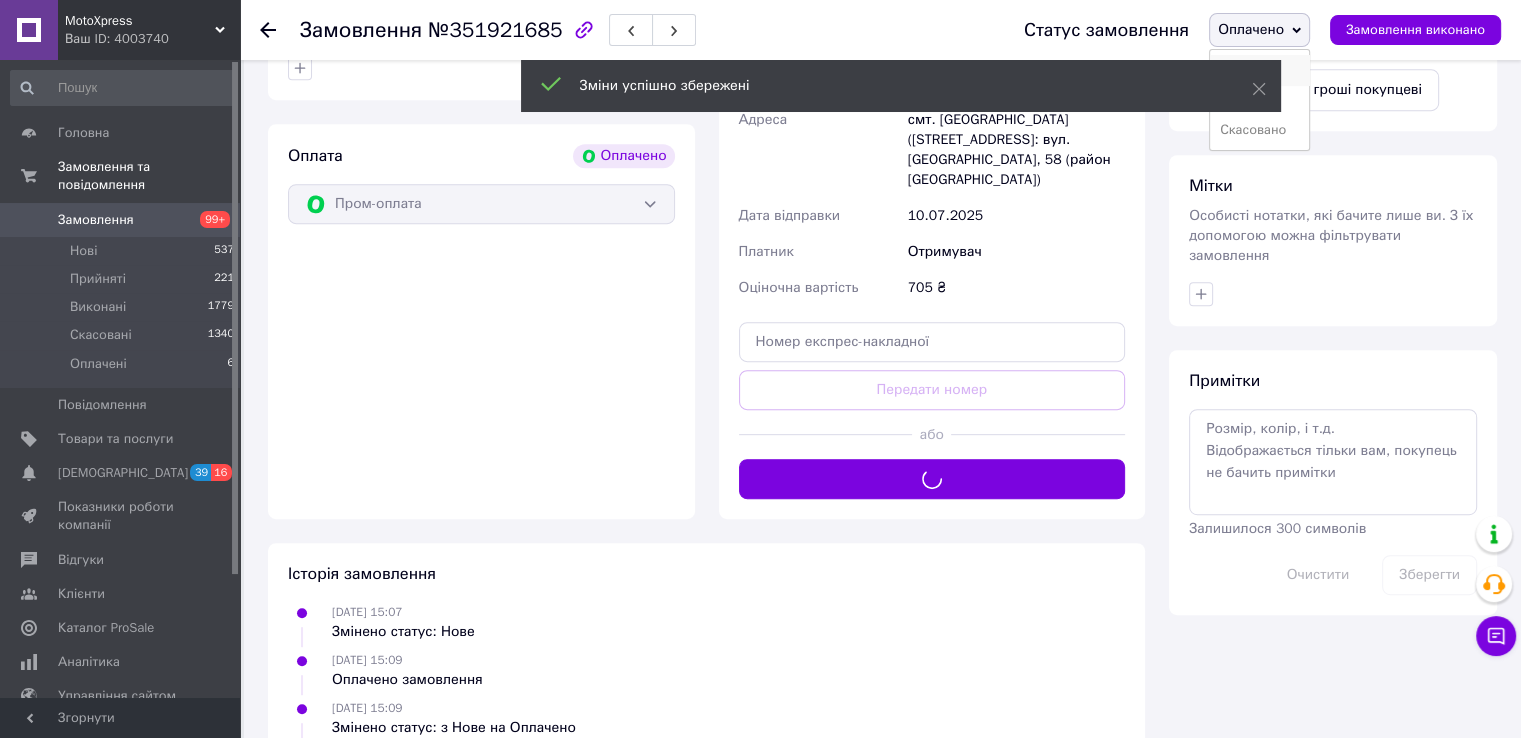 scroll, scrollTop: 166, scrollLeft: 0, axis: vertical 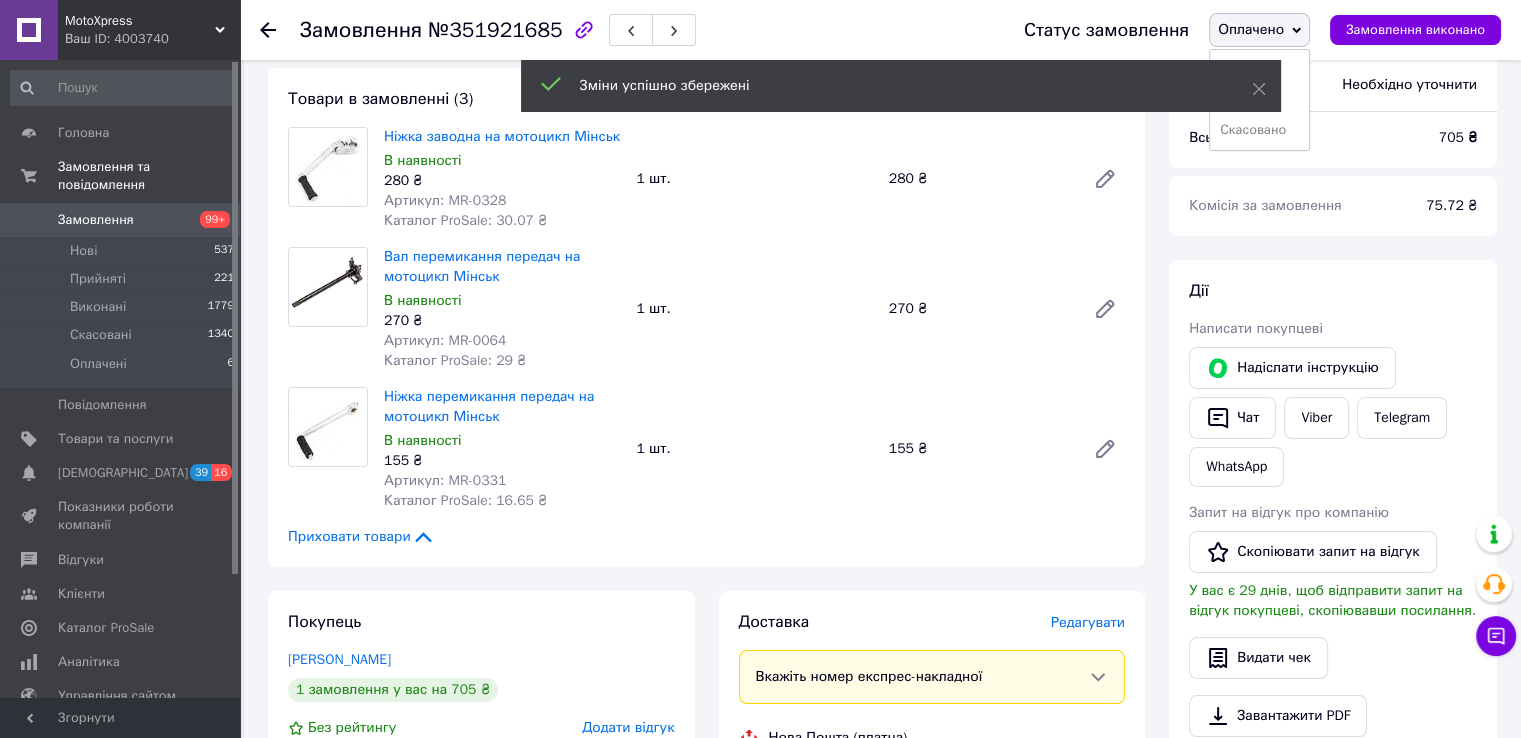 click on "Оплачено" at bounding box center [1251, 29] 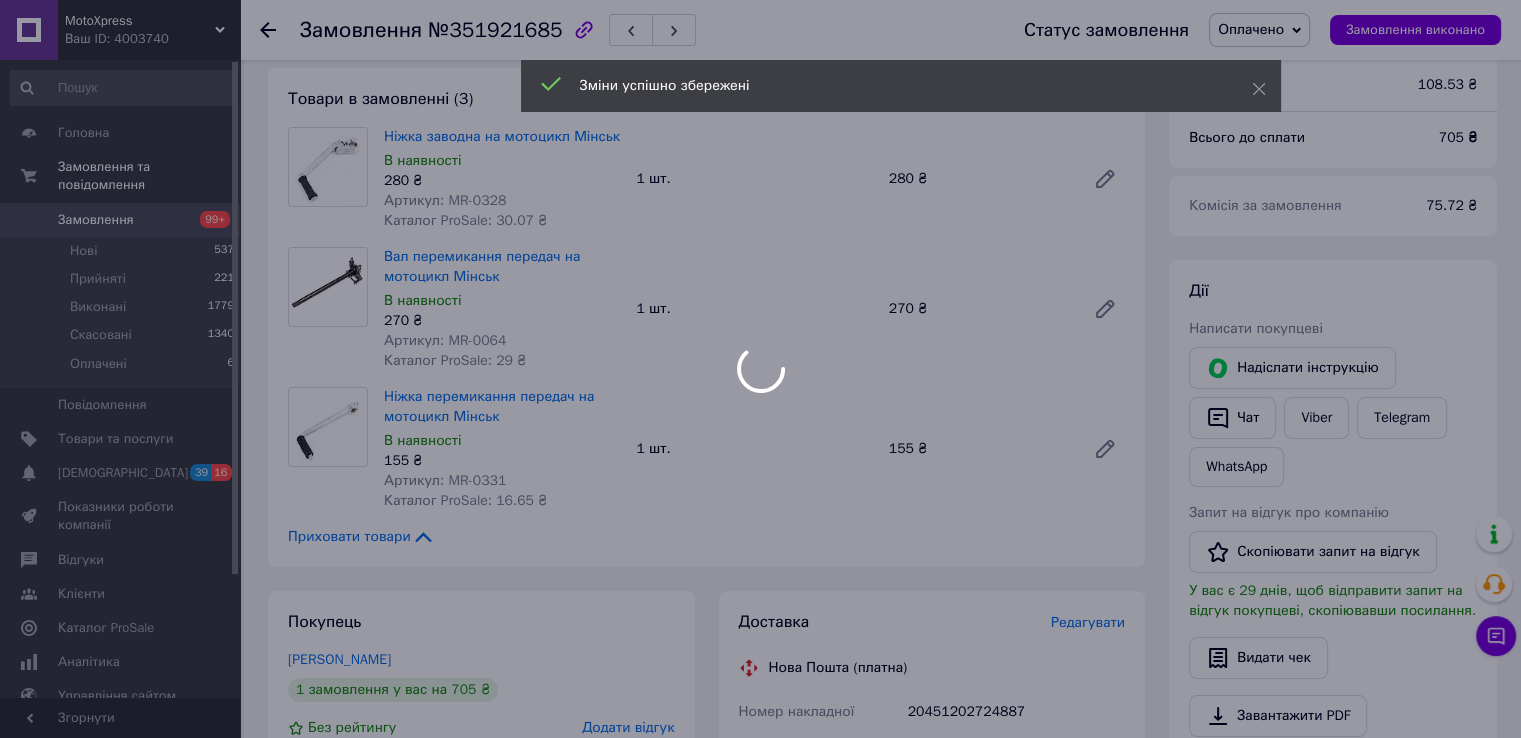 click on "Оплачено" at bounding box center [1251, 29] 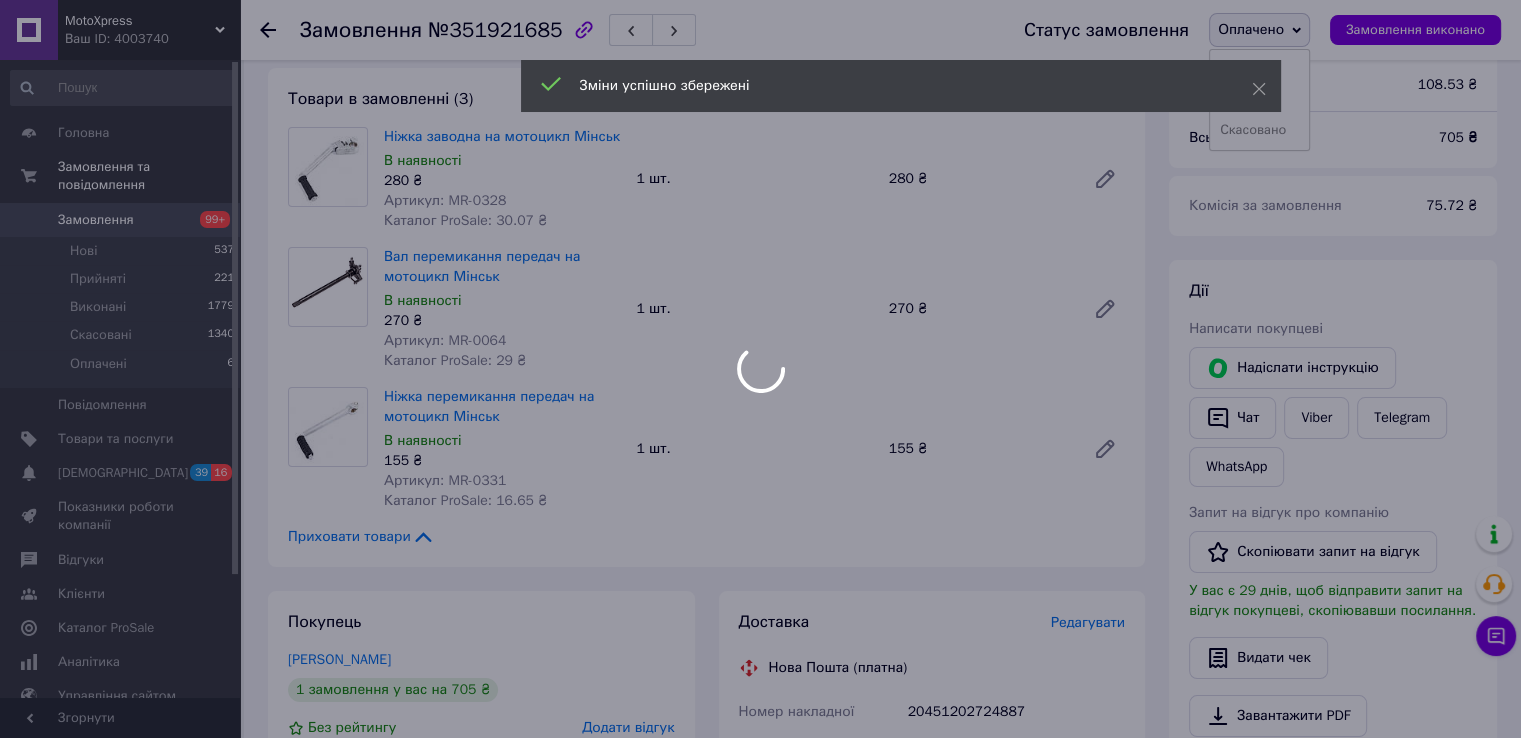 click at bounding box center (760, 369) 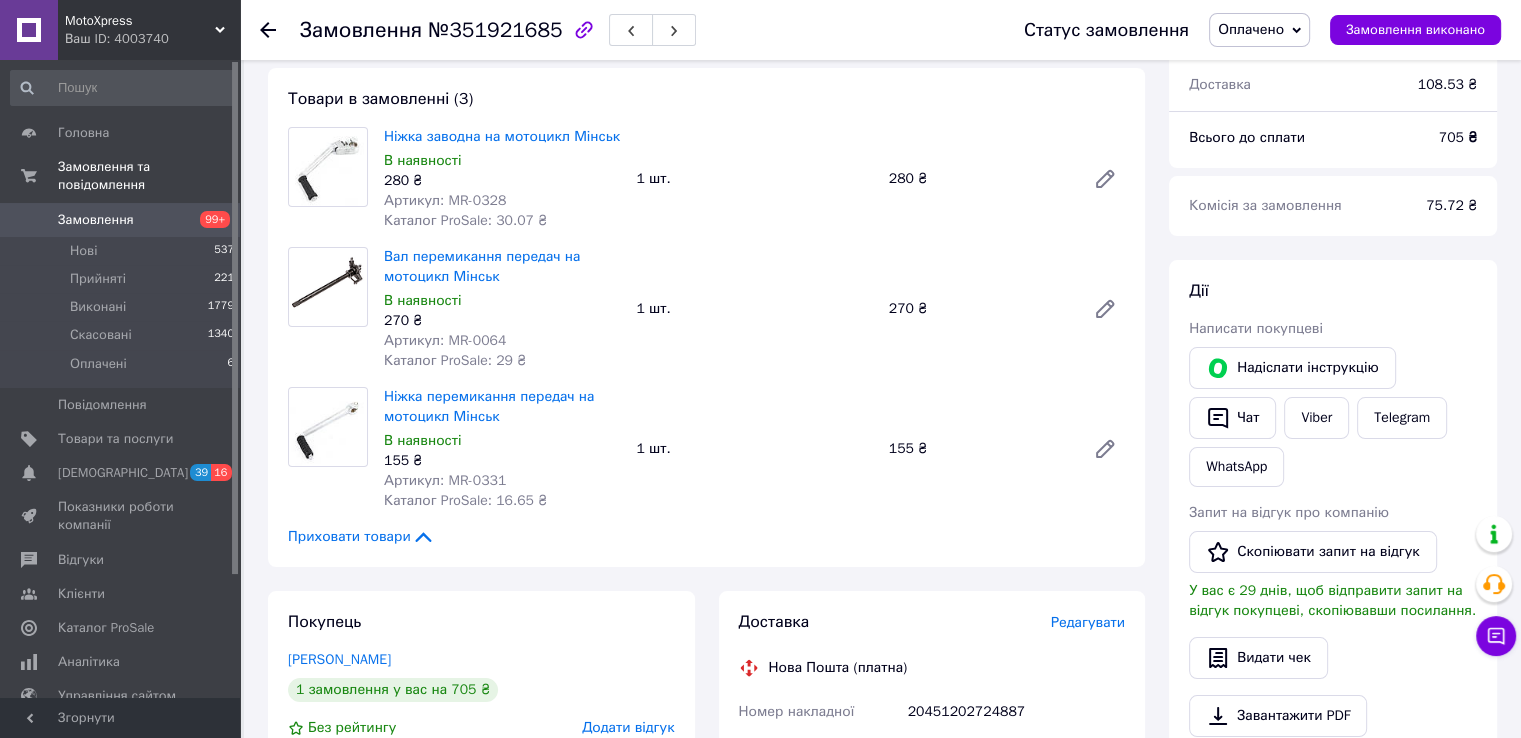 click on "Оплачено" at bounding box center (1251, 29) 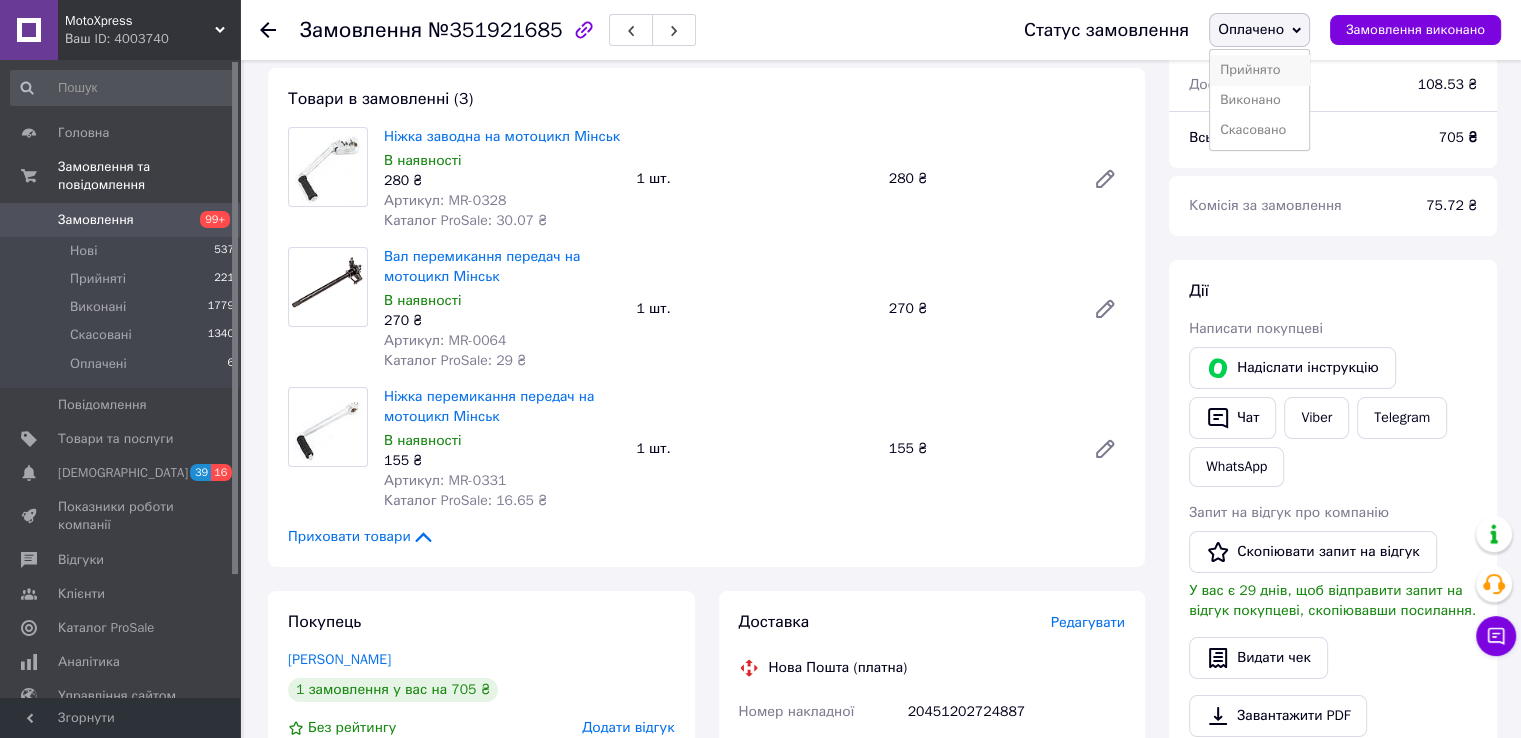 click on "Прийнято" at bounding box center [1259, 70] 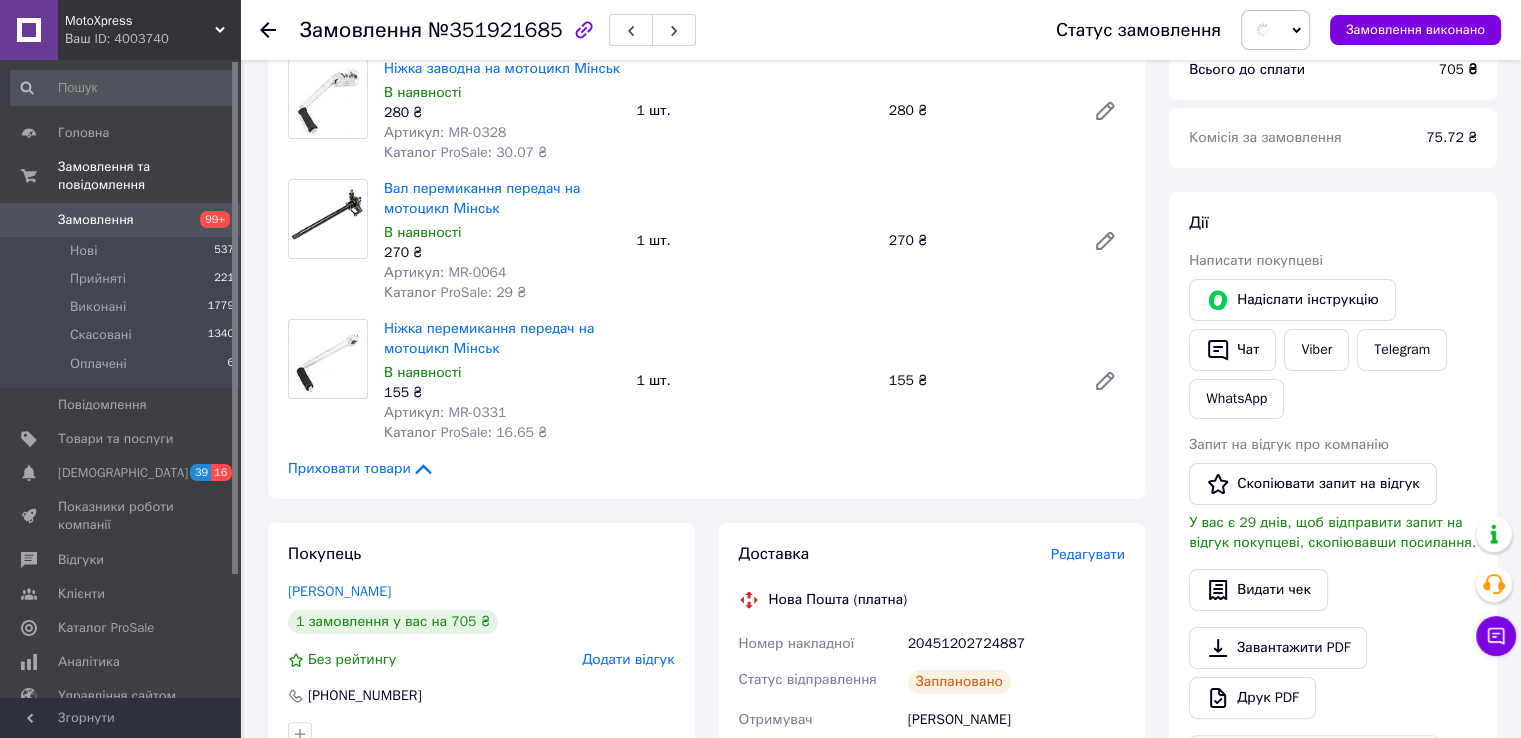 scroll, scrollTop: 566, scrollLeft: 0, axis: vertical 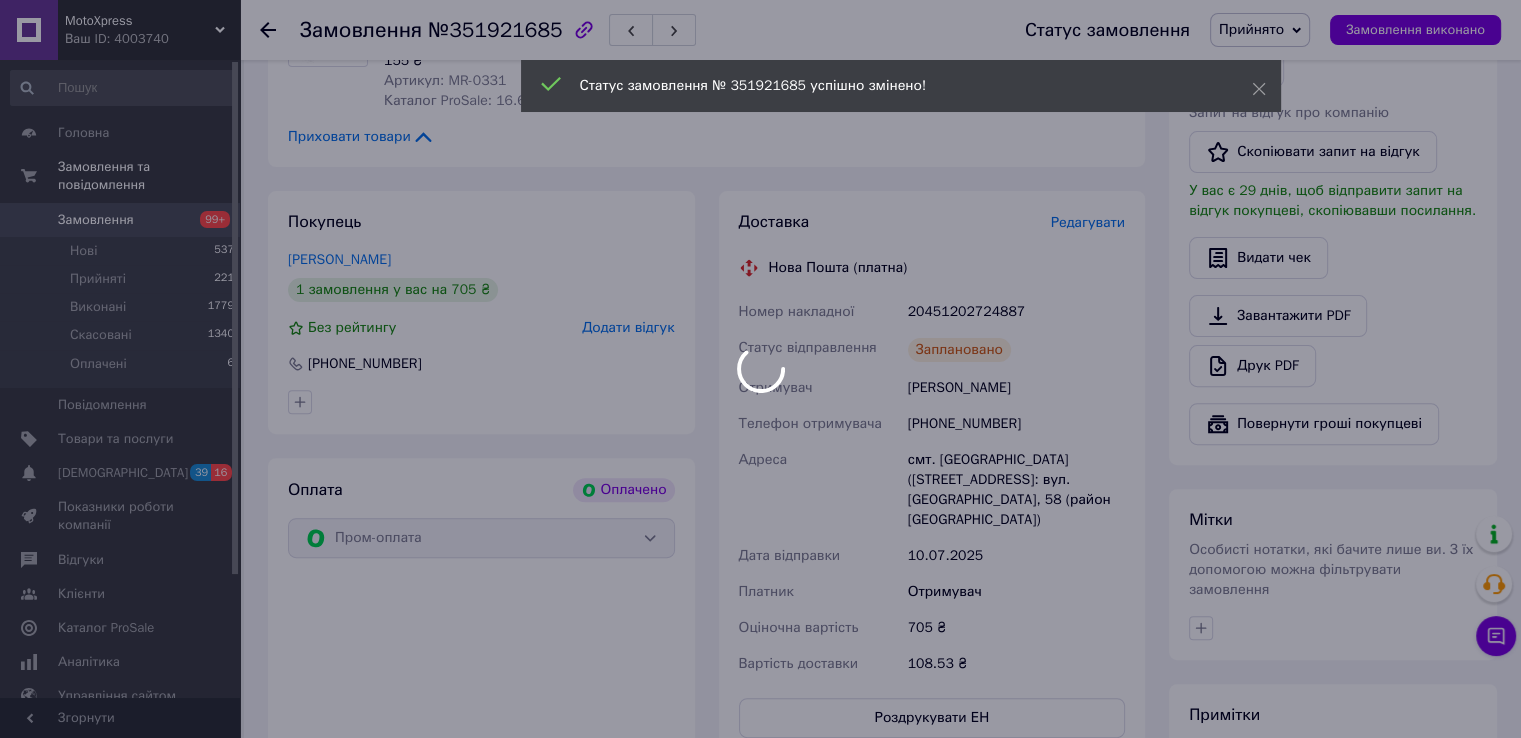 click on "MotoXpress Ваш ID: 4003740 Сайт MotoXpress Кабінет покупця Перевірити стан системи Сторінка на порталі Довідка Вийти Головна Замовлення та повідомлення Замовлення 99+ Нові 537 Прийняті 221 Виконані 1779 Скасовані 1340 Оплачені 6 Повідомлення 0 Товари та послуги Сповіщення 39 16 Показники роботи компанії Відгуки Клієнти Каталог ProSale Аналітика Управління сайтом Гаманець компанії Маркет Налаштування Тарифи та рахунки Prom мікс 6 000 Згорнути
Замовлення №351921685 Статус замовлення Прийнято Виконано Скасовано Оплачено Оплачено" at bounding box center (760, 325) 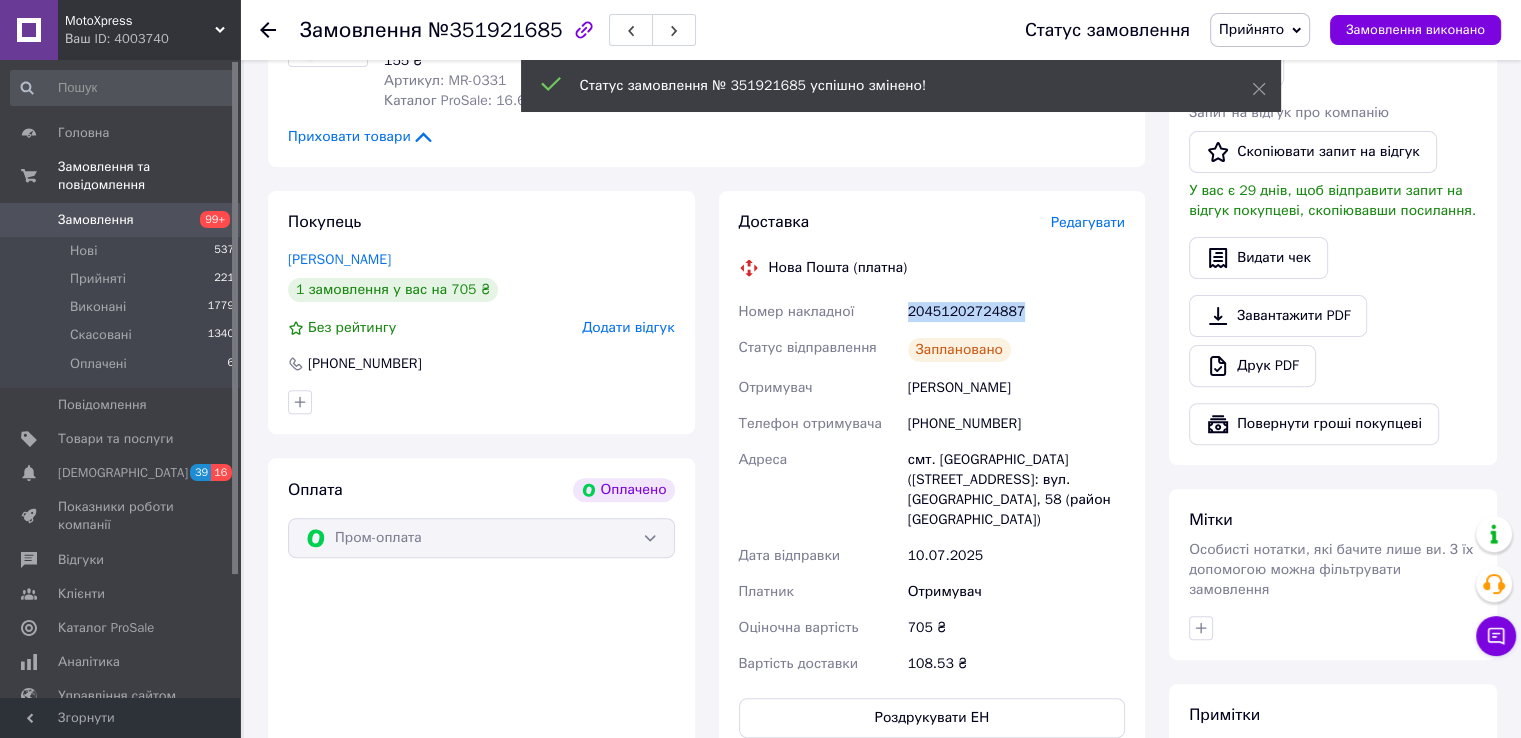 click on "20451202724887" at bounding box center (1016, 312) 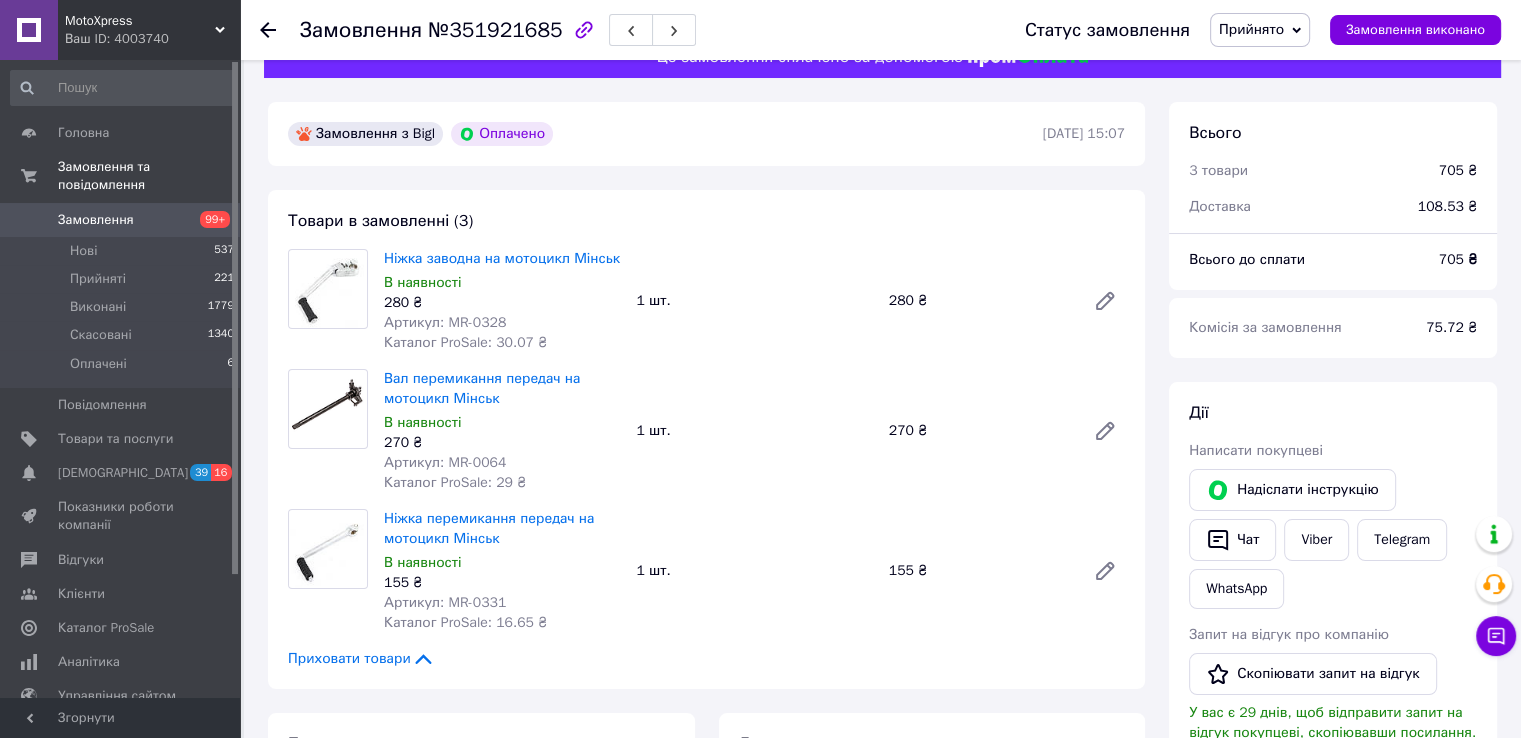 scroll, scrollTop: 0, scrollLeft: 0, axis: both 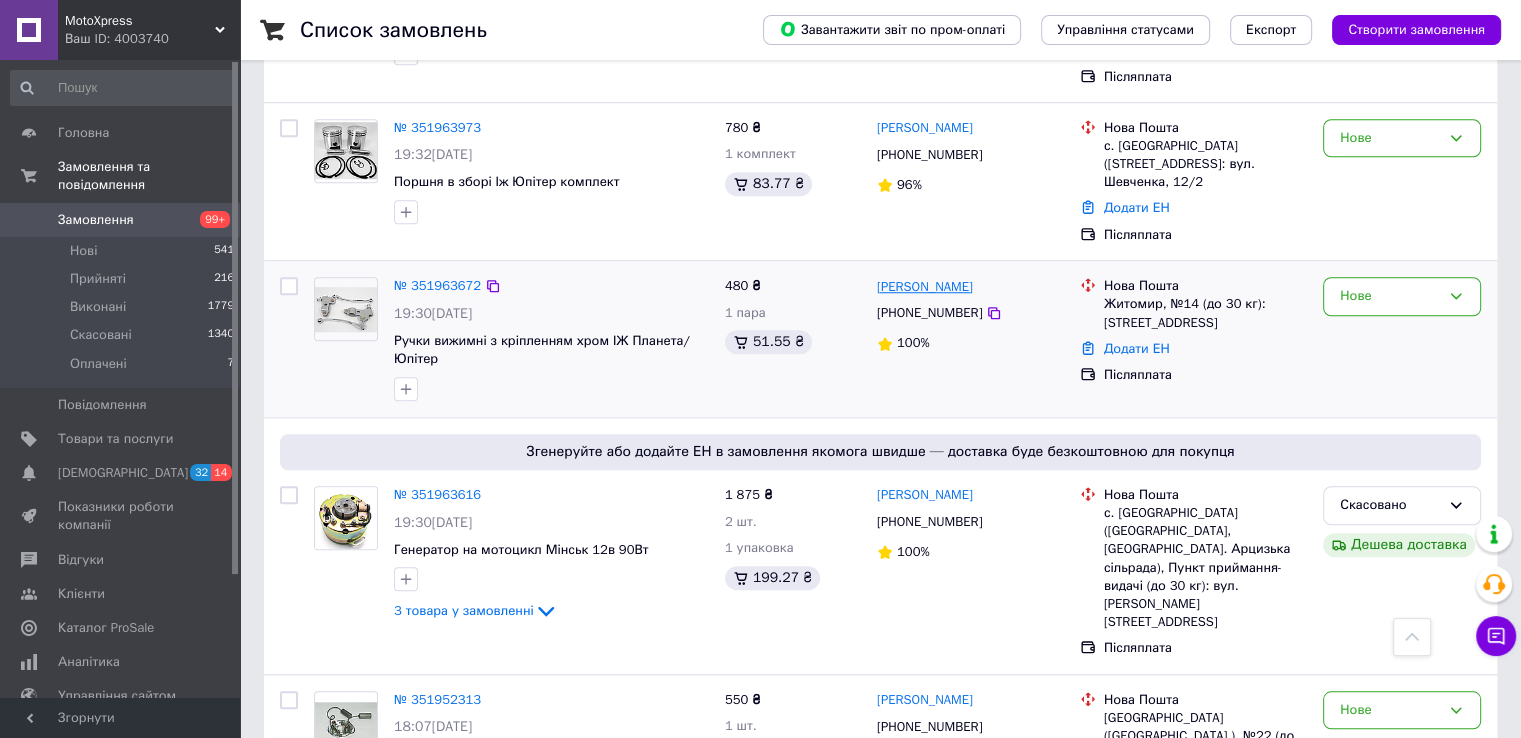 click on "[PERSON_NAME]" at bounding box center (925, 287) 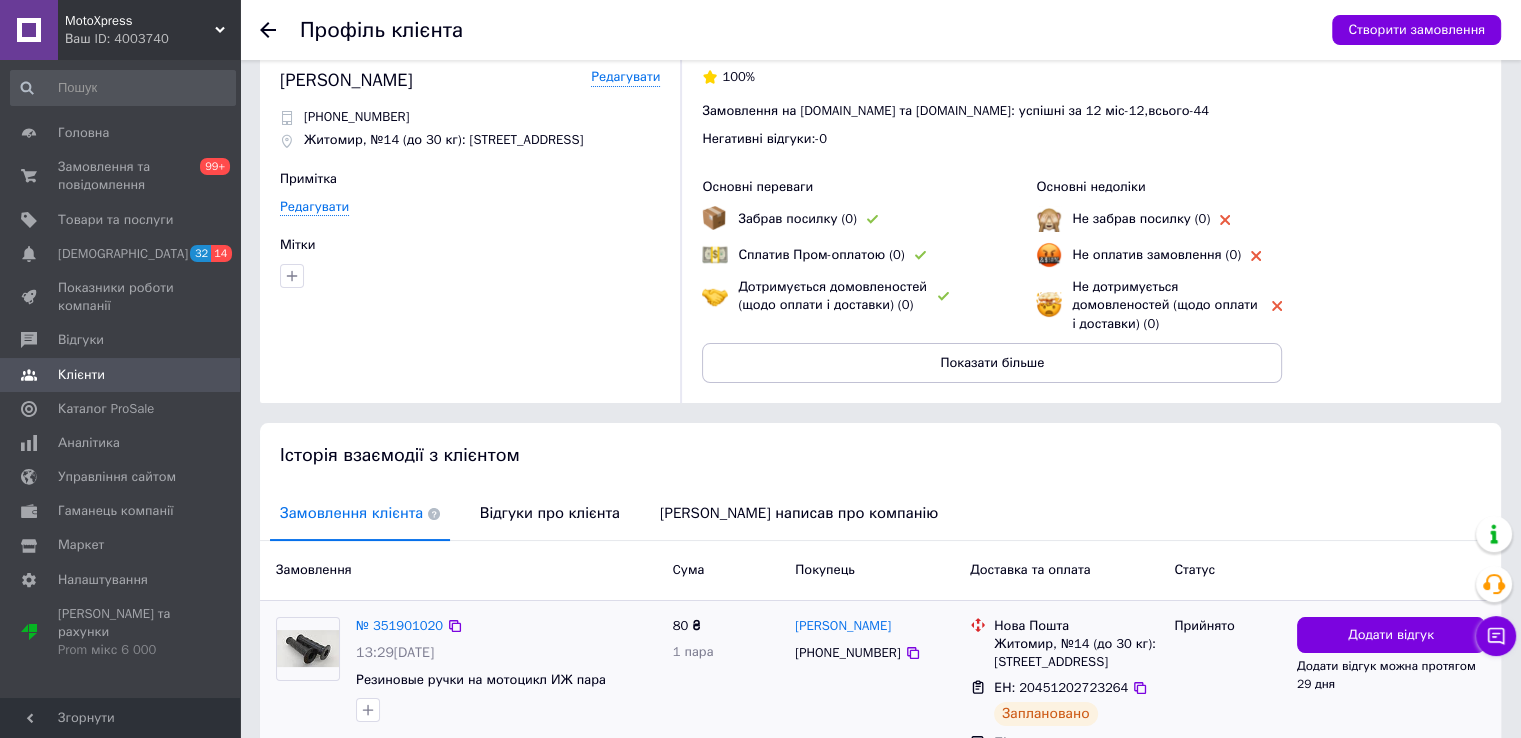 scroll, scrollTop: 298, scrollLeft: 0, axis: vertical 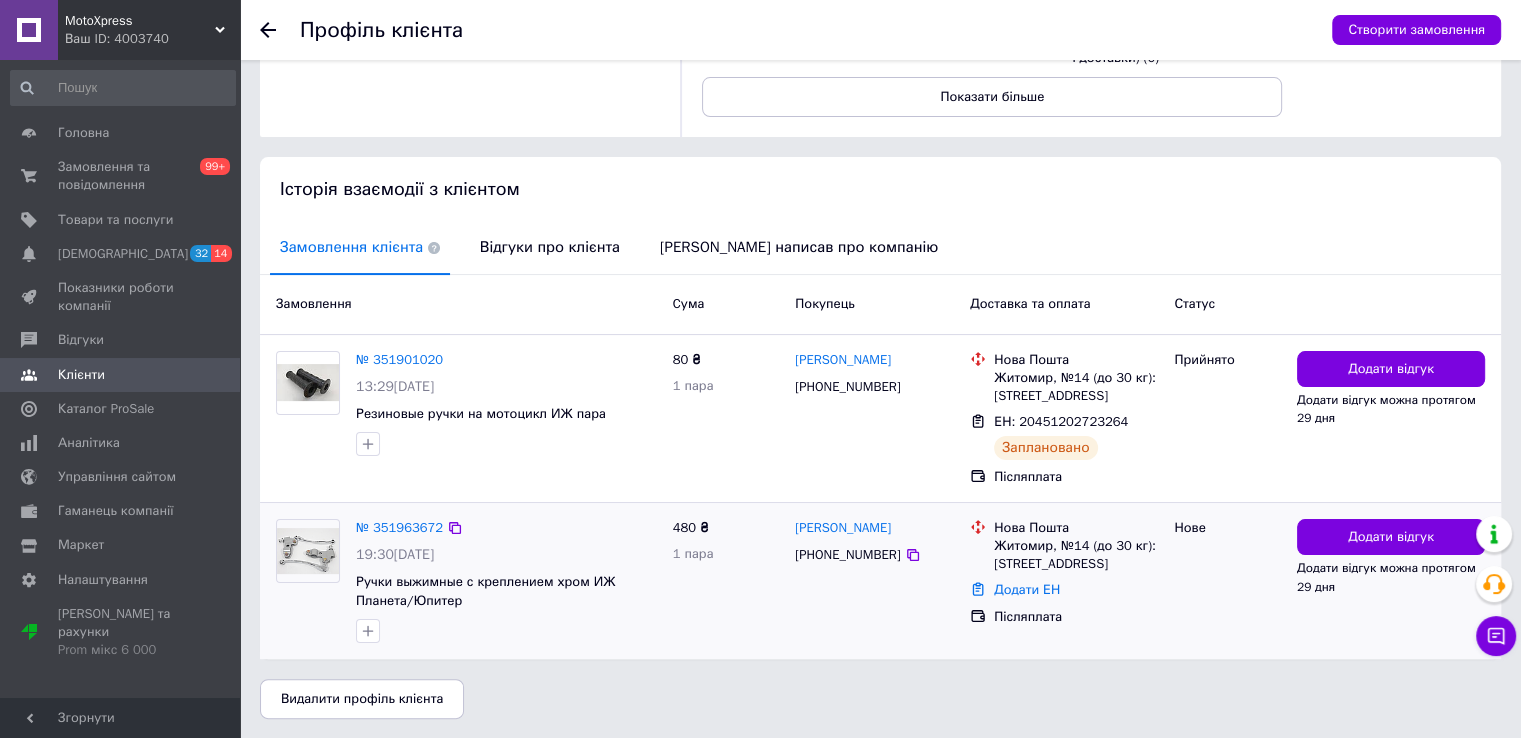 click at bounding box center [308, 550] 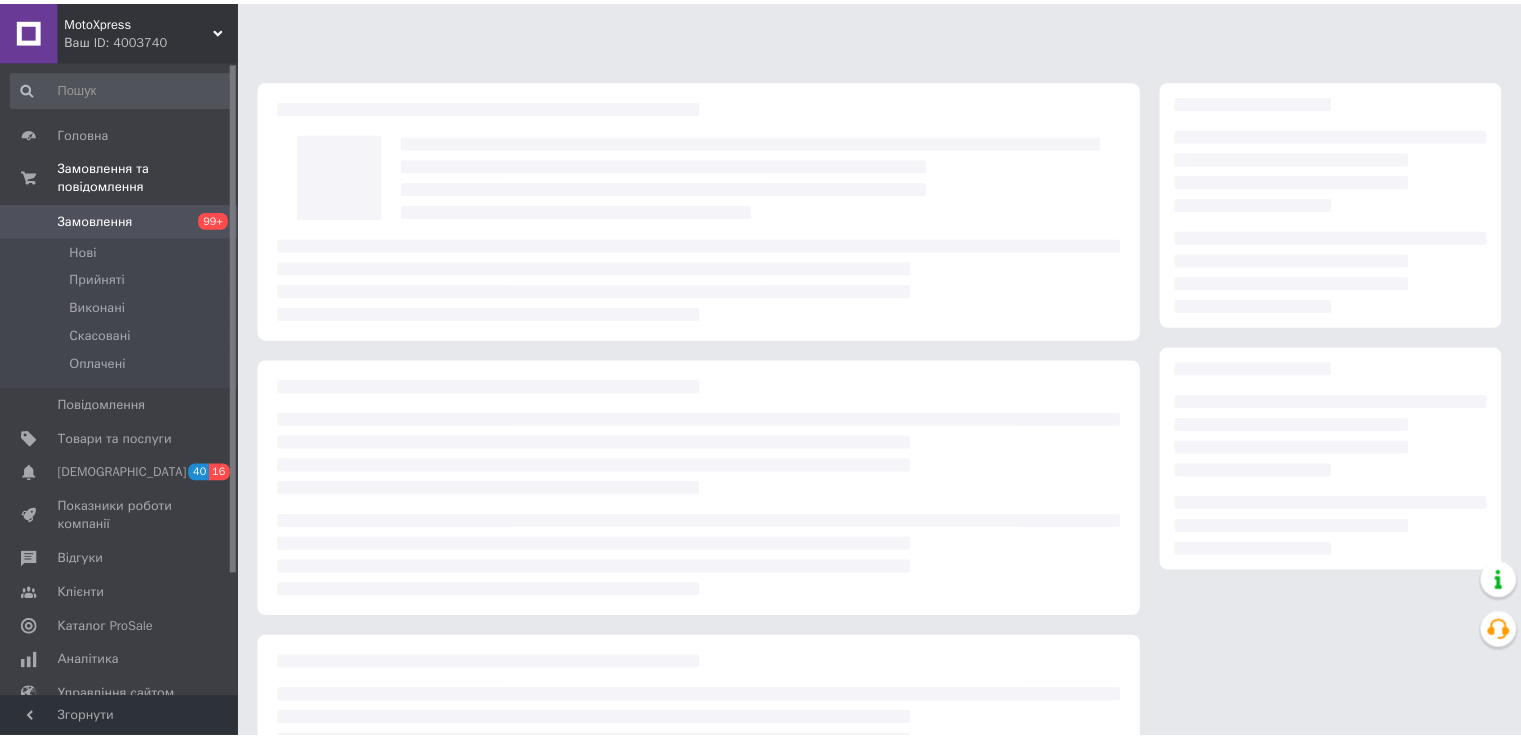 scroll, scrollTop: 0, scrollLeft: 0, axis: both 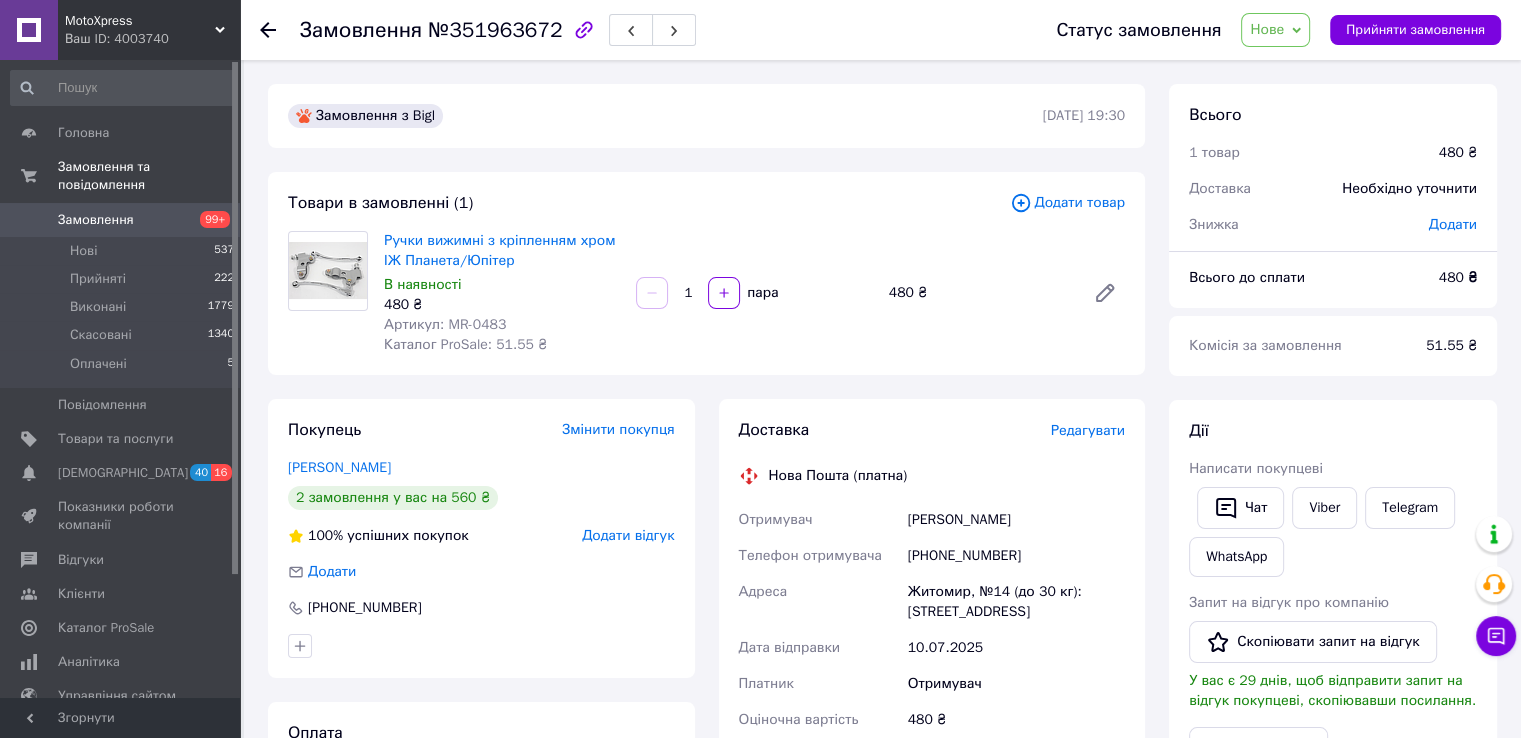 click on "Артикул: MR-0483" at bounding box center (445, 324) 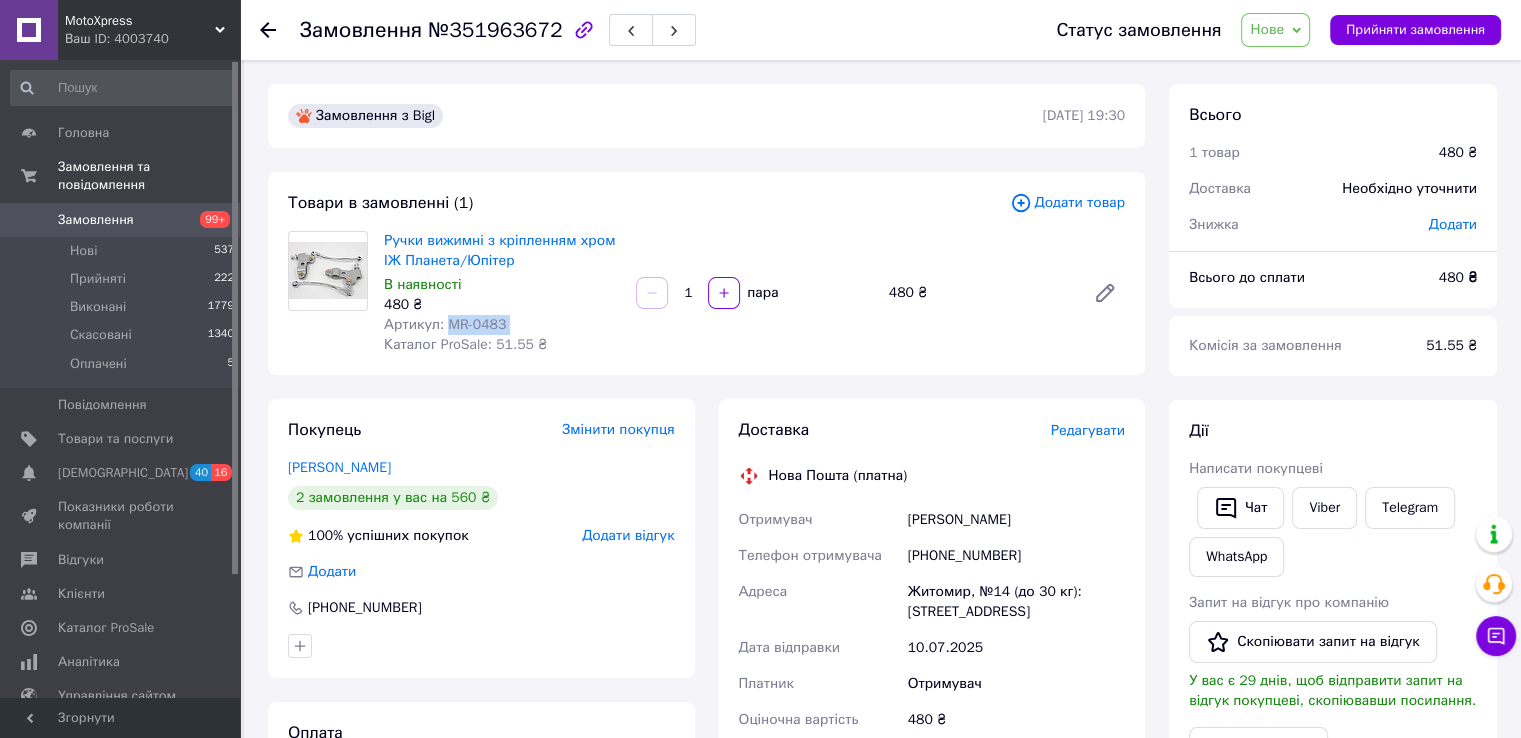 drag, startPoint x: 455, startPoint y: 321, endPoint x: 511, endPoint y: 324, distance: 56.0803 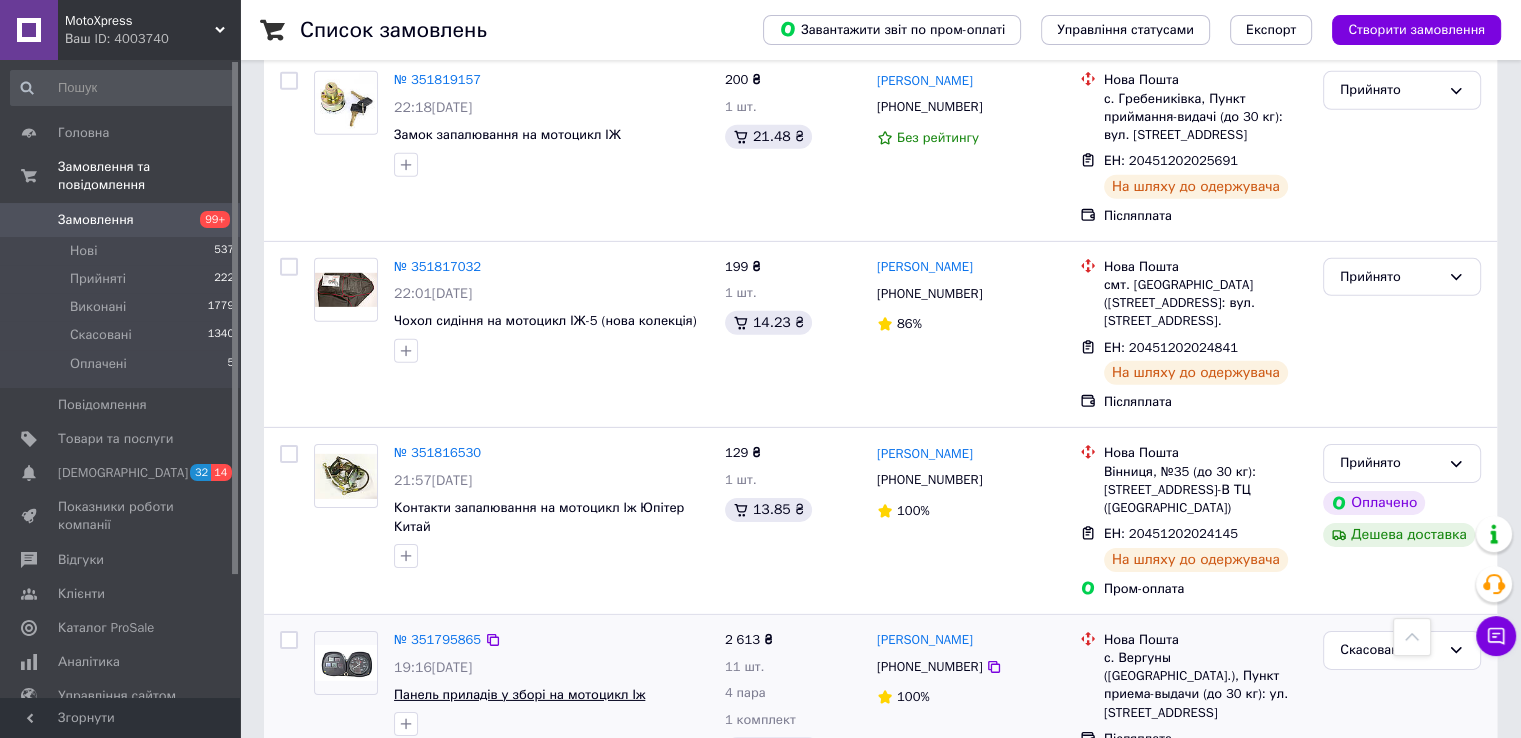 scroll, scrollTop: 6200, scrollLeft: 0, axis: vertical 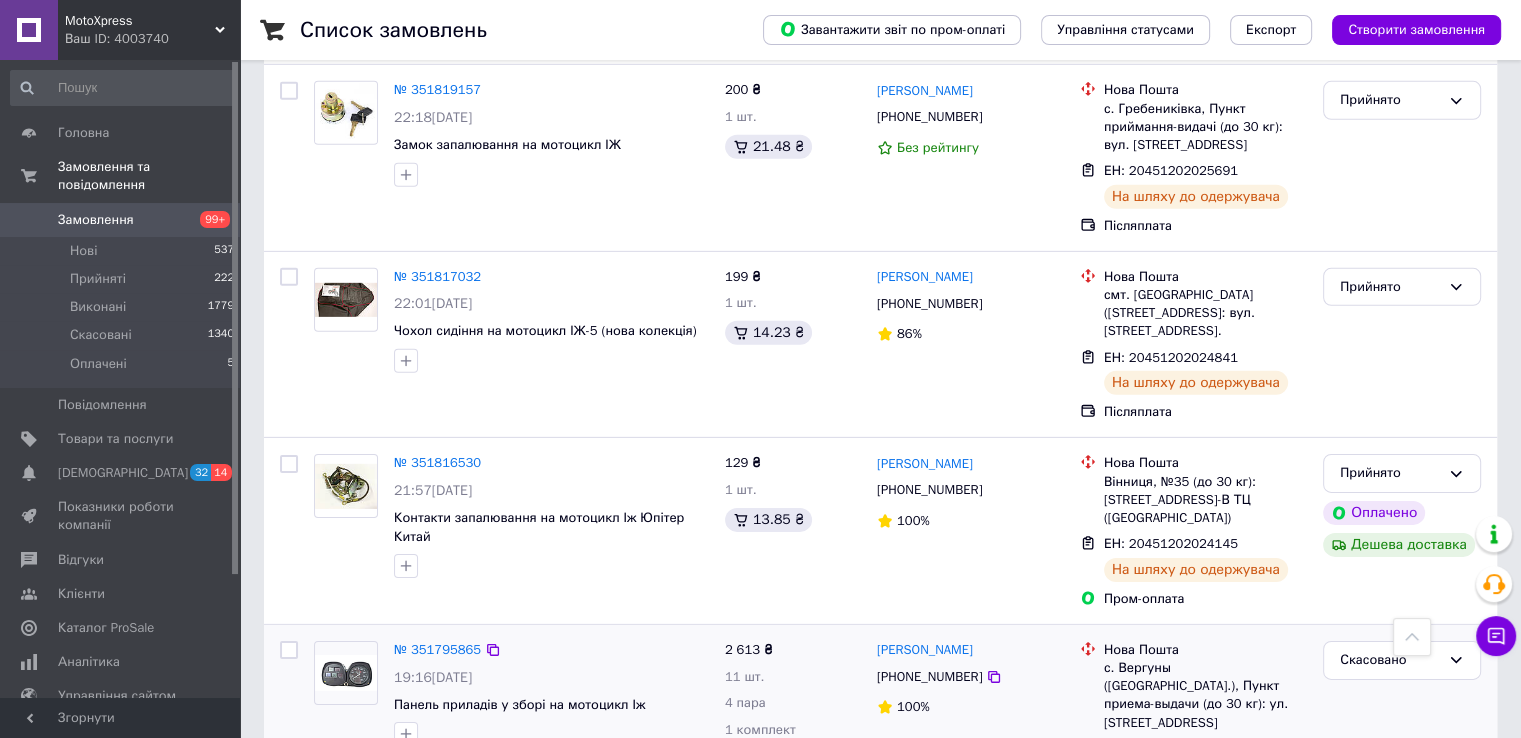 click at bounding box center (346, 673) 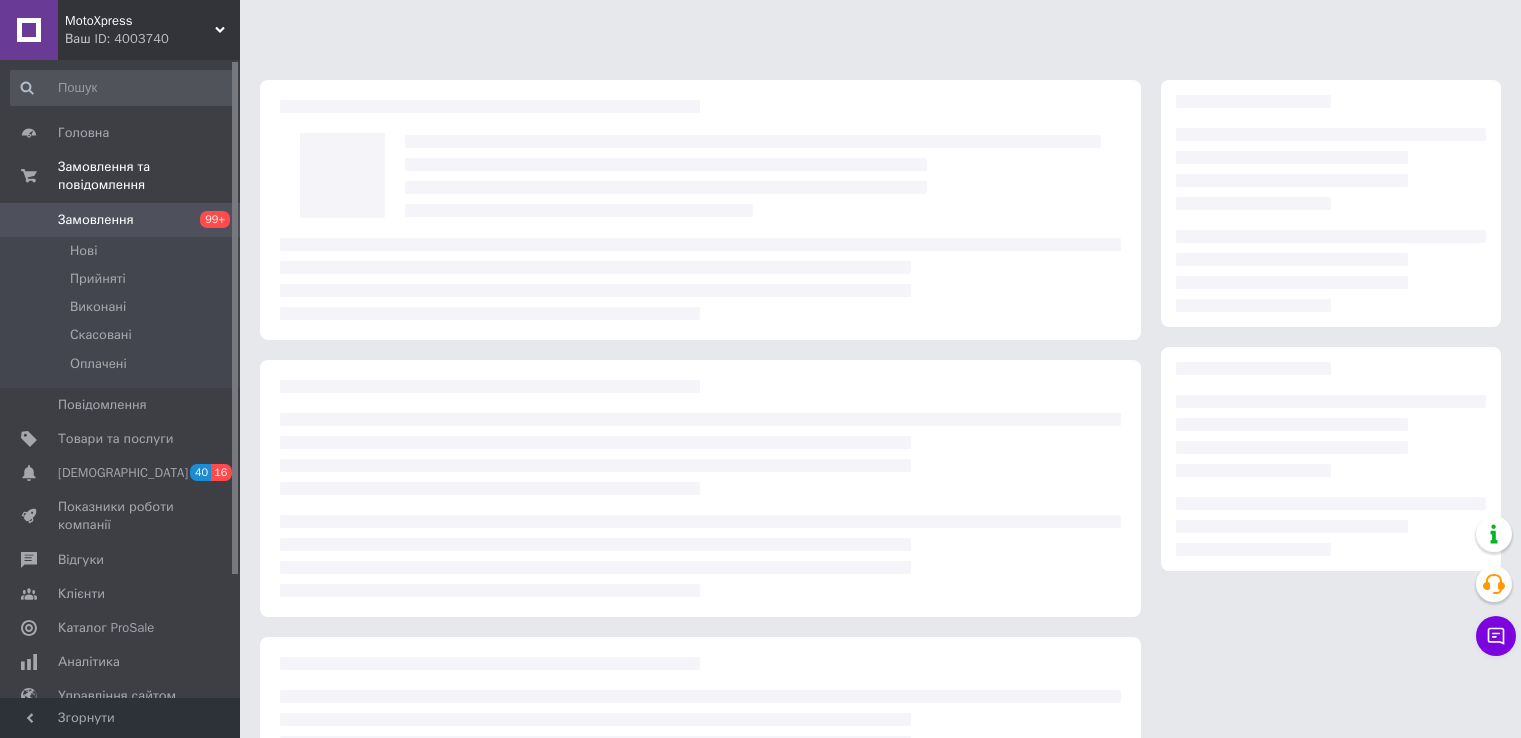 scroll, scrollTop: 0, scrollLeft: 0, axis: both 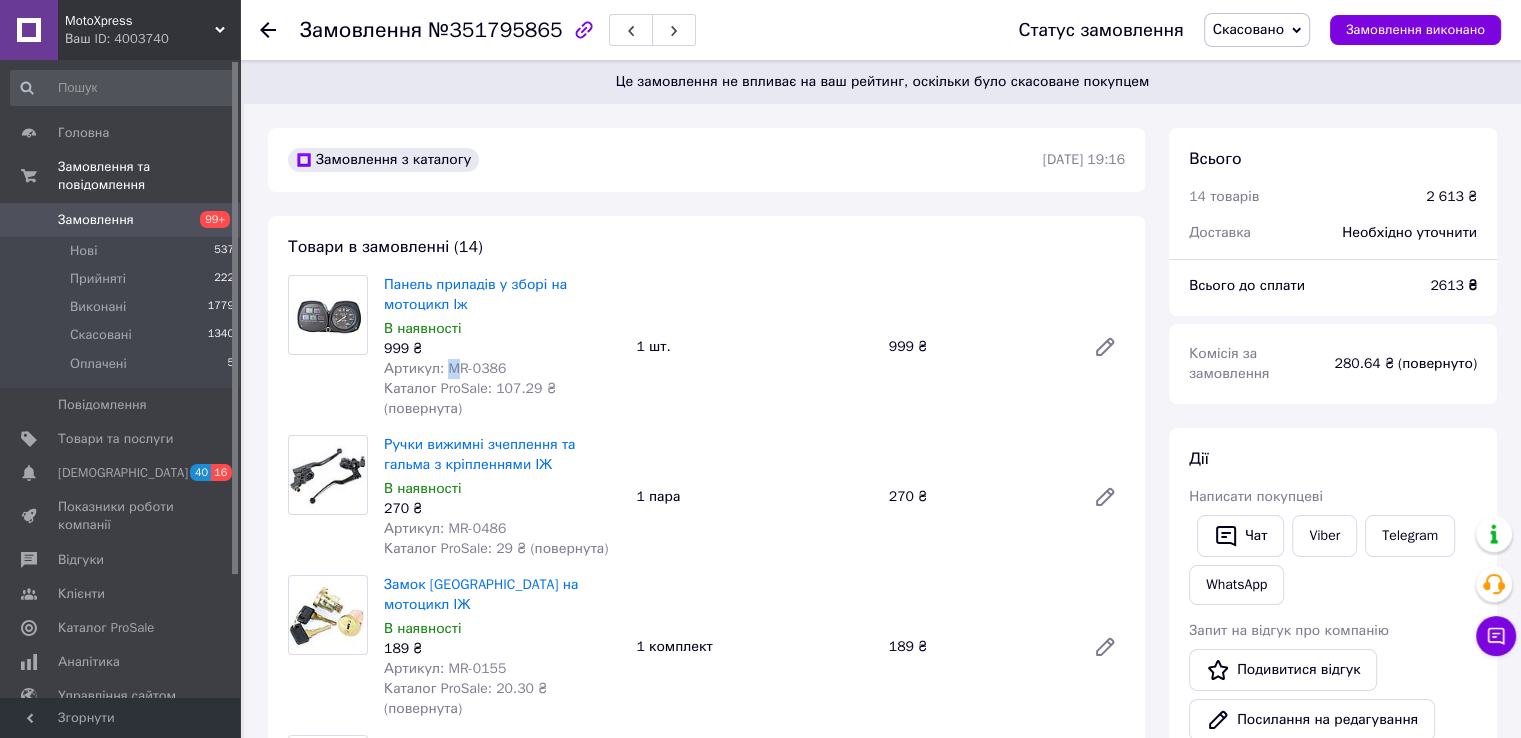 click on "Артикул: MR-0386" at bounding box center [445, 368] 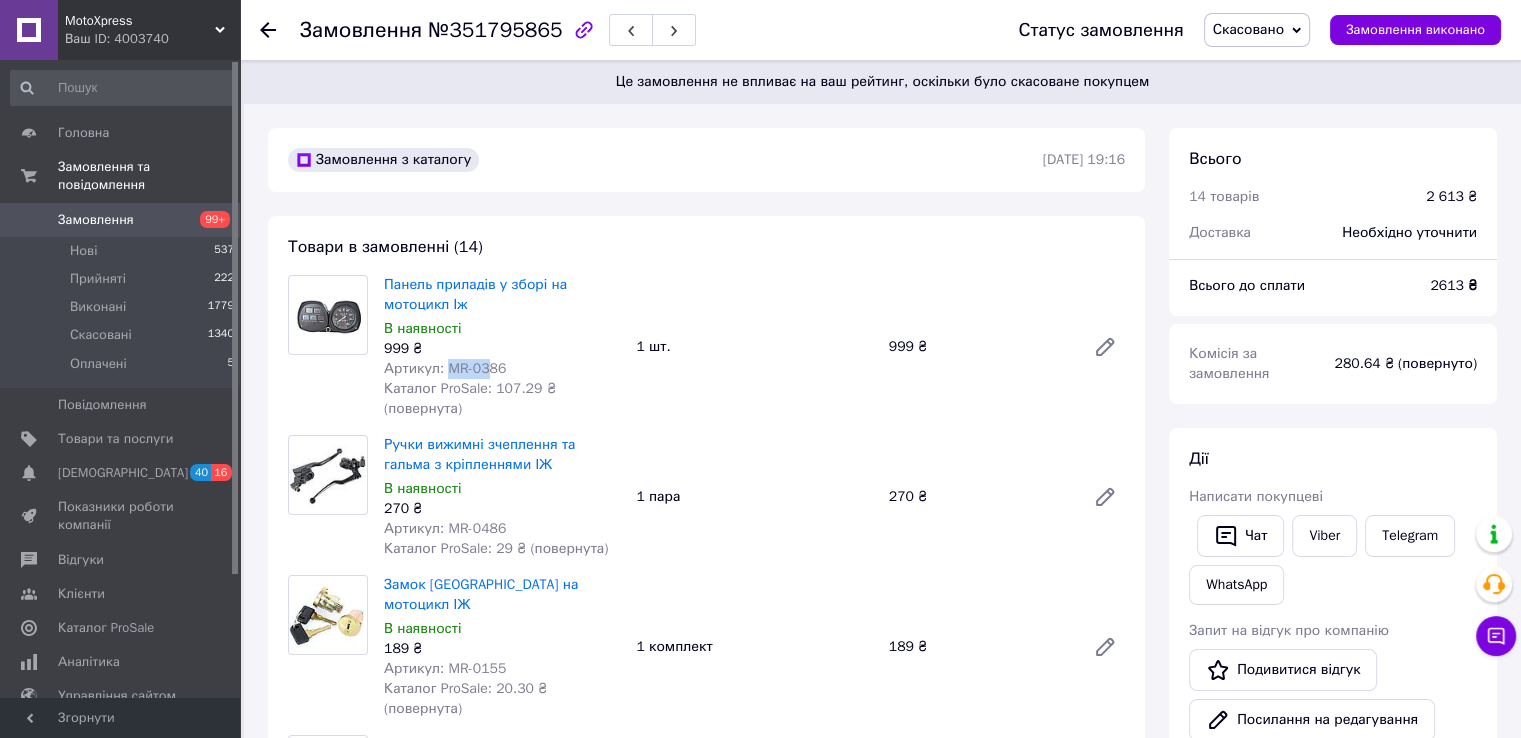 drag, startPoint x: 449, startPoint y: 360, endPoint x: 482, endPoint y: 364, distance: 33.24154 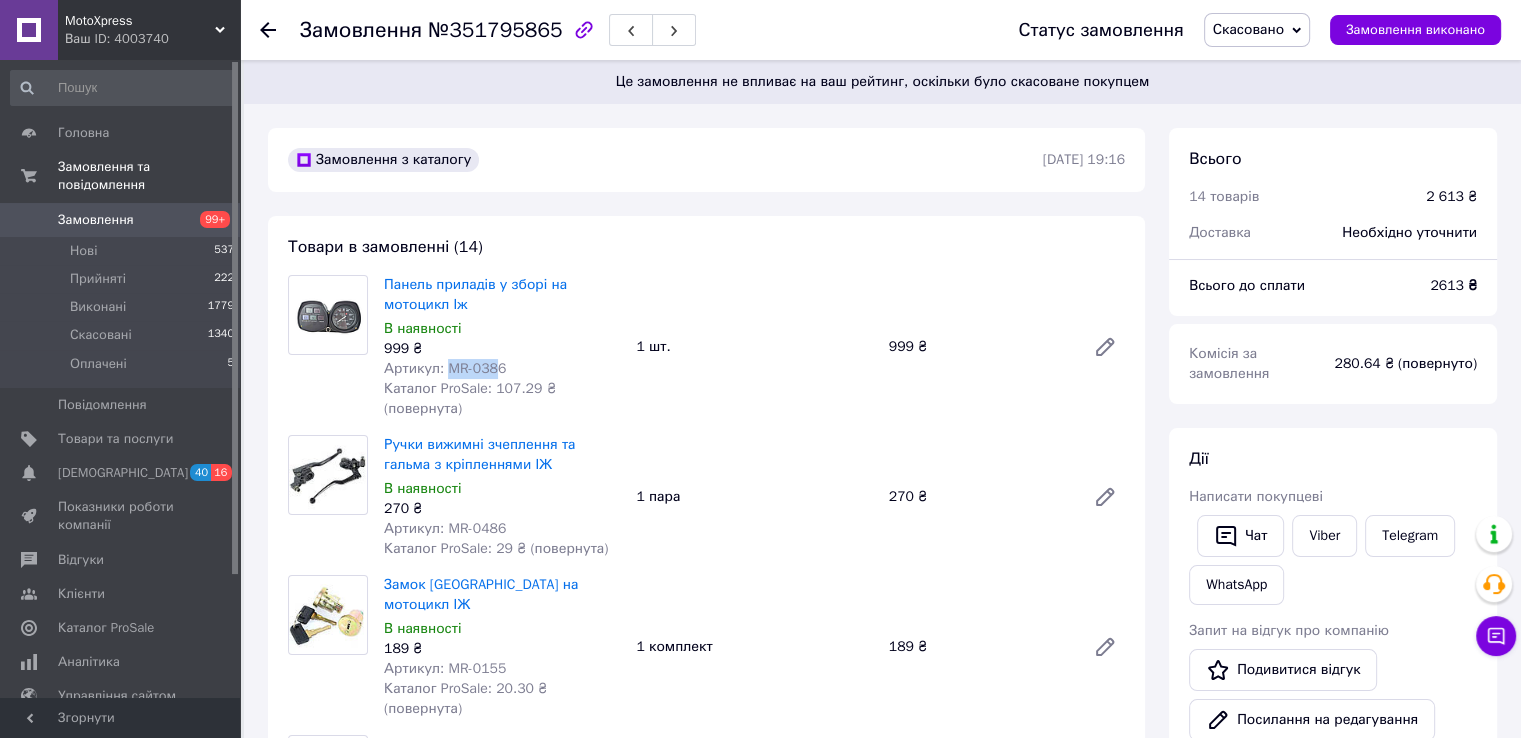 click on "Артикул: MR-0386" at bounding box center [445, 368] 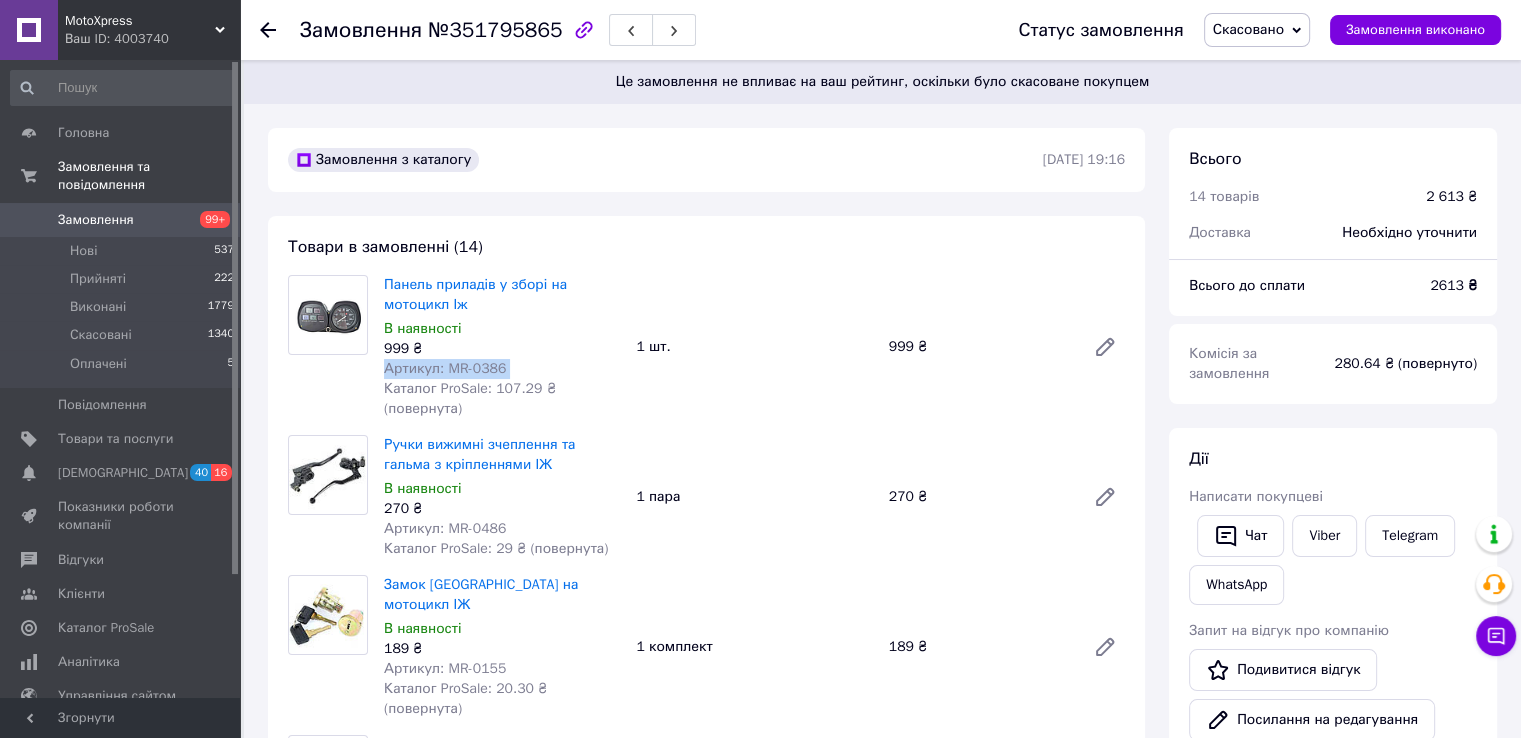 drag, startPoint x: 456, startPoint y: 370, endPoint x: 481, endPoint y: 369, distance: 25.019993 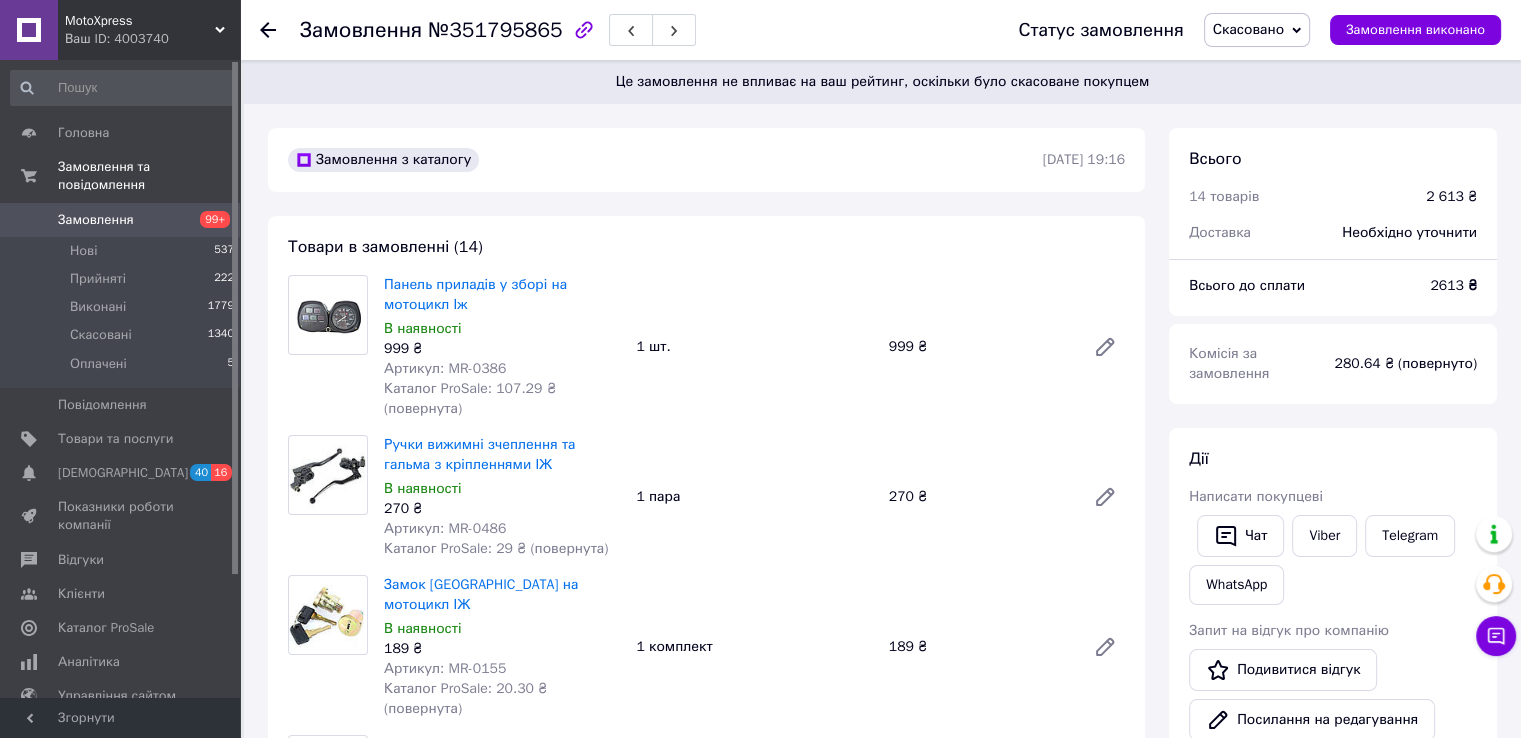 click on "Артикул: MR-0386" at bounding box center (445, 368) 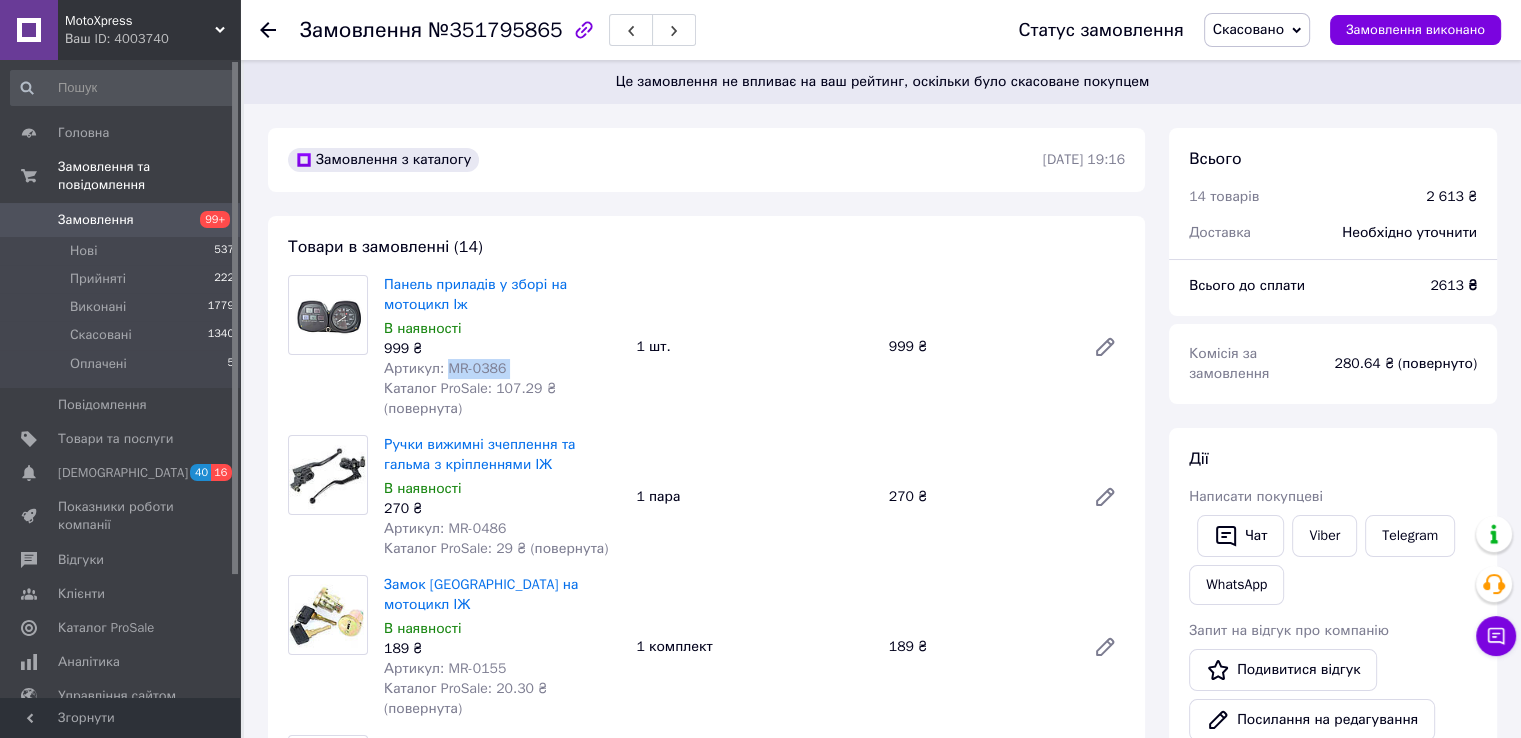 drag, startPoint x: 452, startPoint y: 376, endPoint x: 522, endPoint y: 376, distance: 70 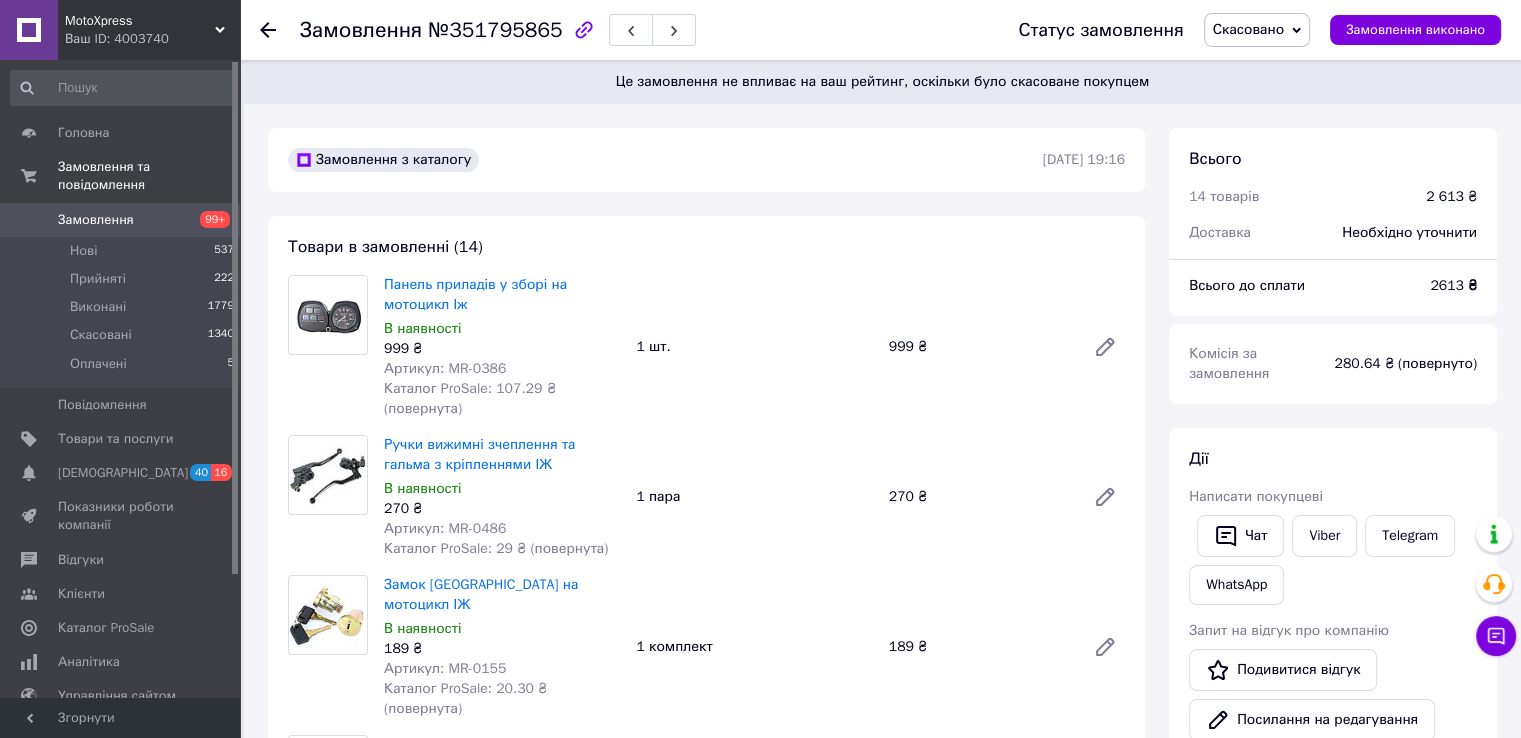 click on "Артикул: MR-0486" at bounding box center [445, 528] 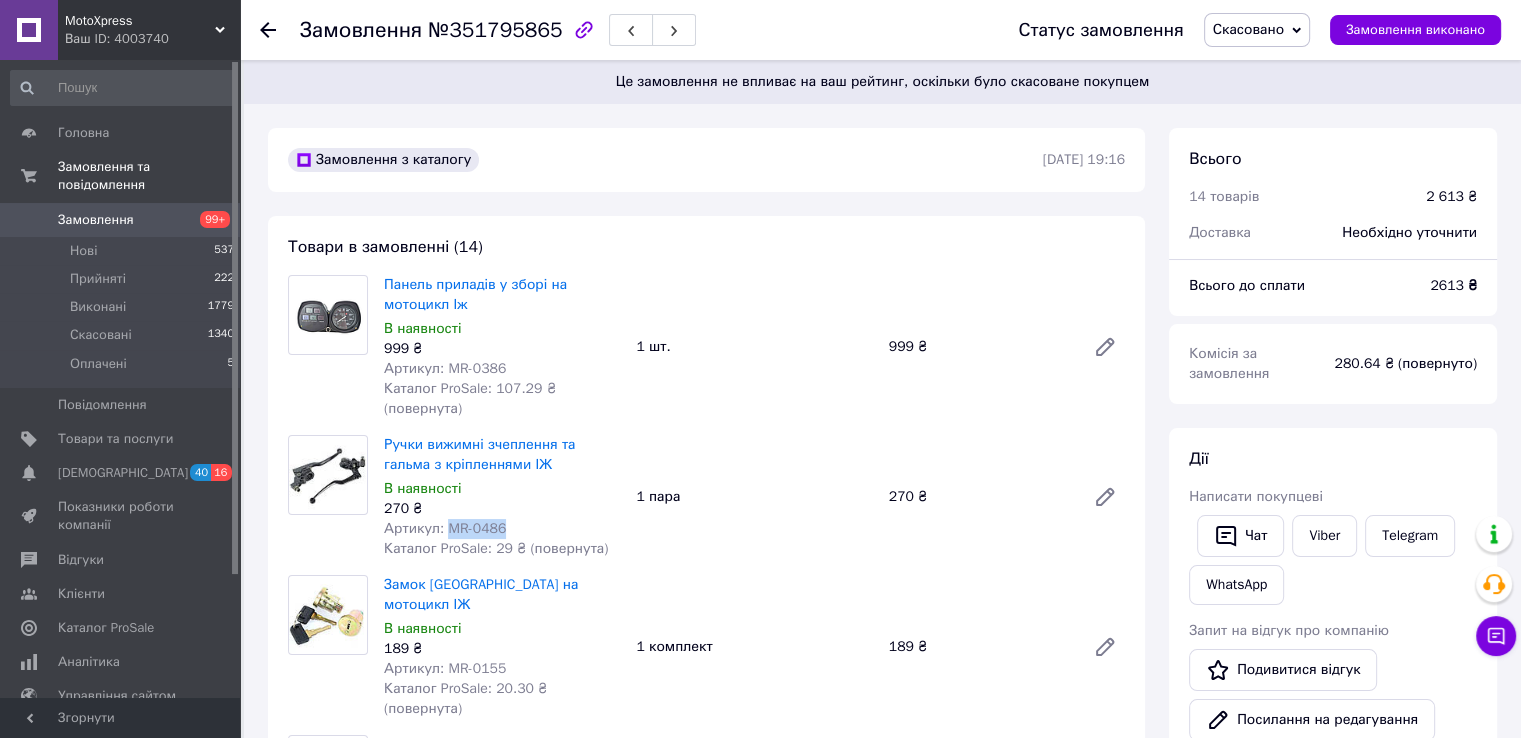 drag, startPoint x: 454, startPoint y: 526, endPoint x: 480, endPoint y: 528, distance: 26.076809 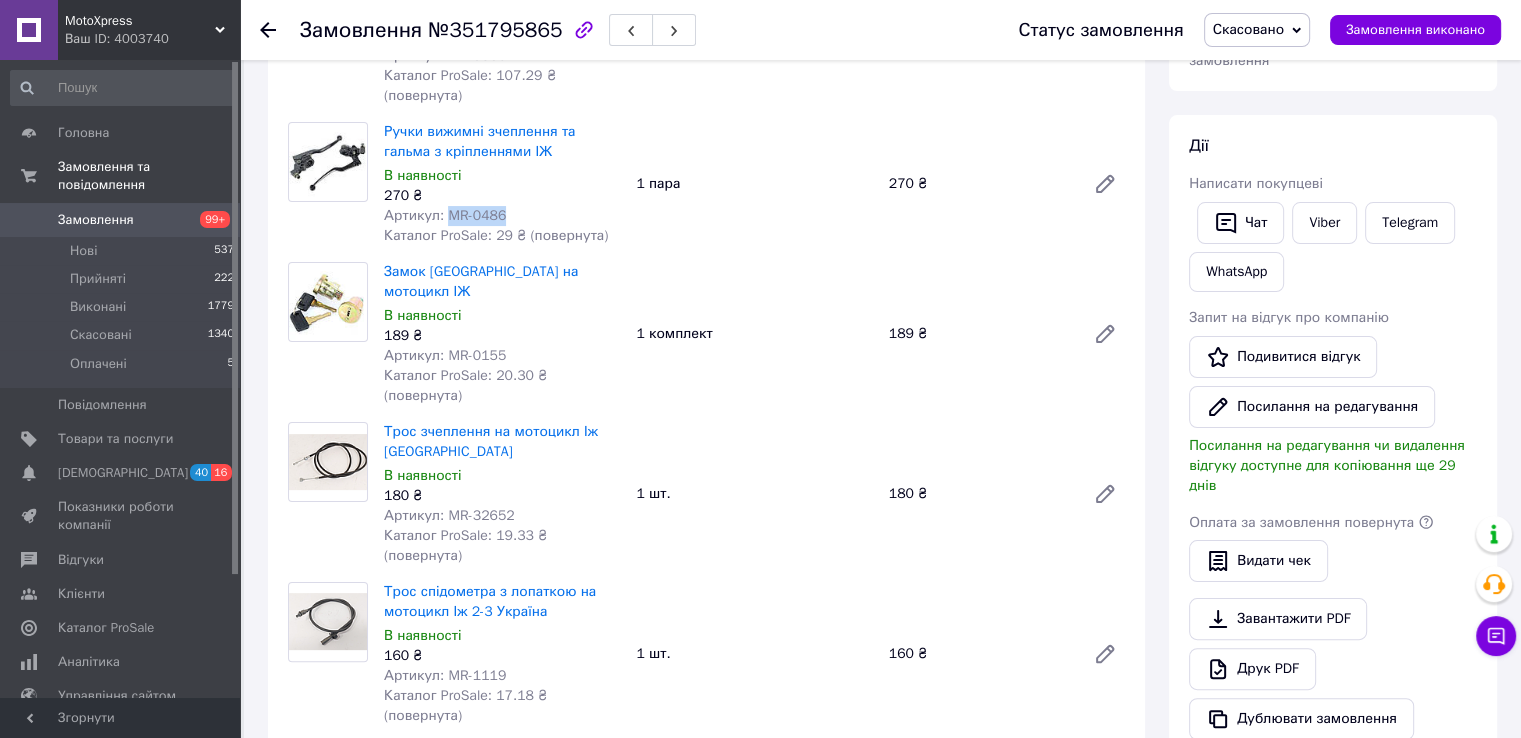 scroll, scrollTop: 400, scrollLeft: 0, axis: vertical 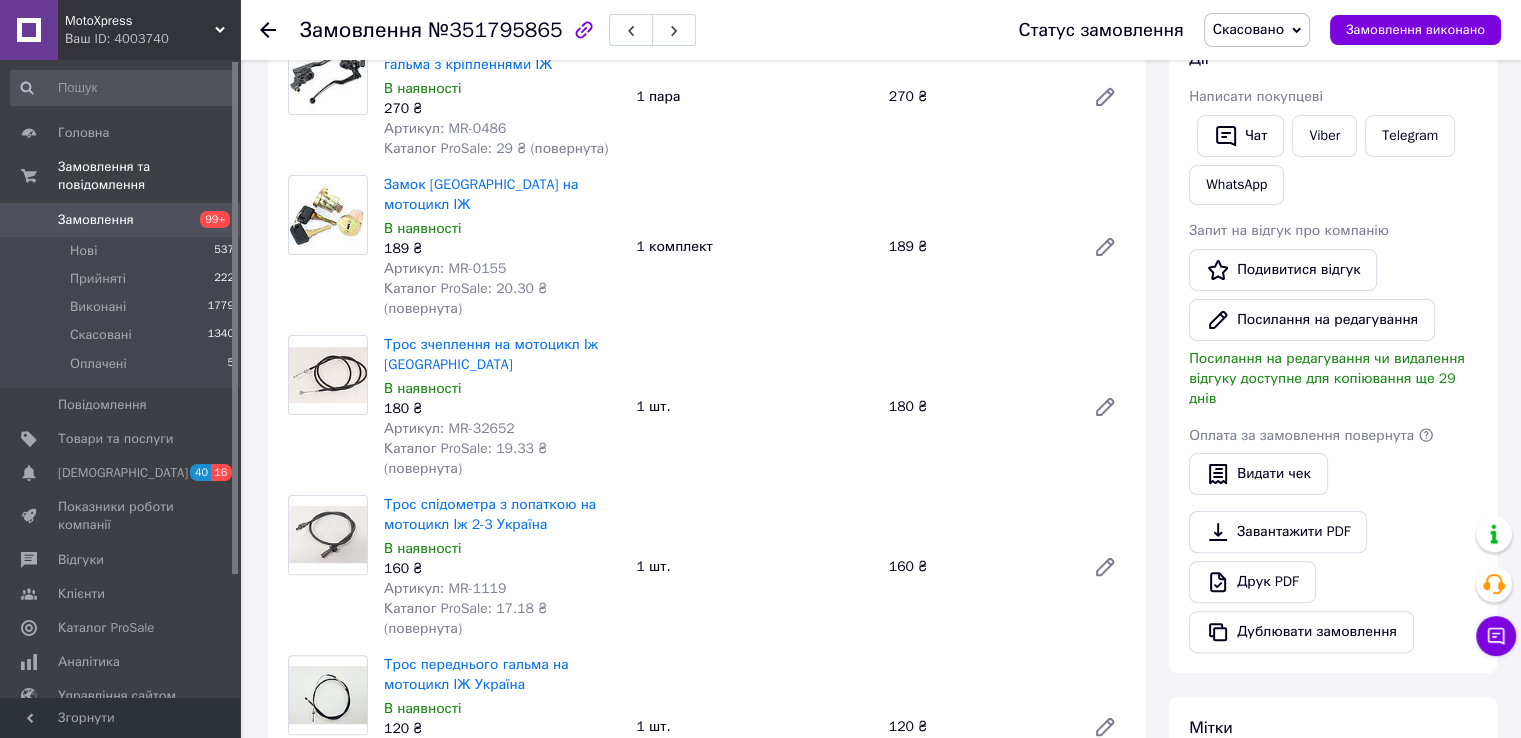 click on "189 ₴" at bounding box center [502, 249] 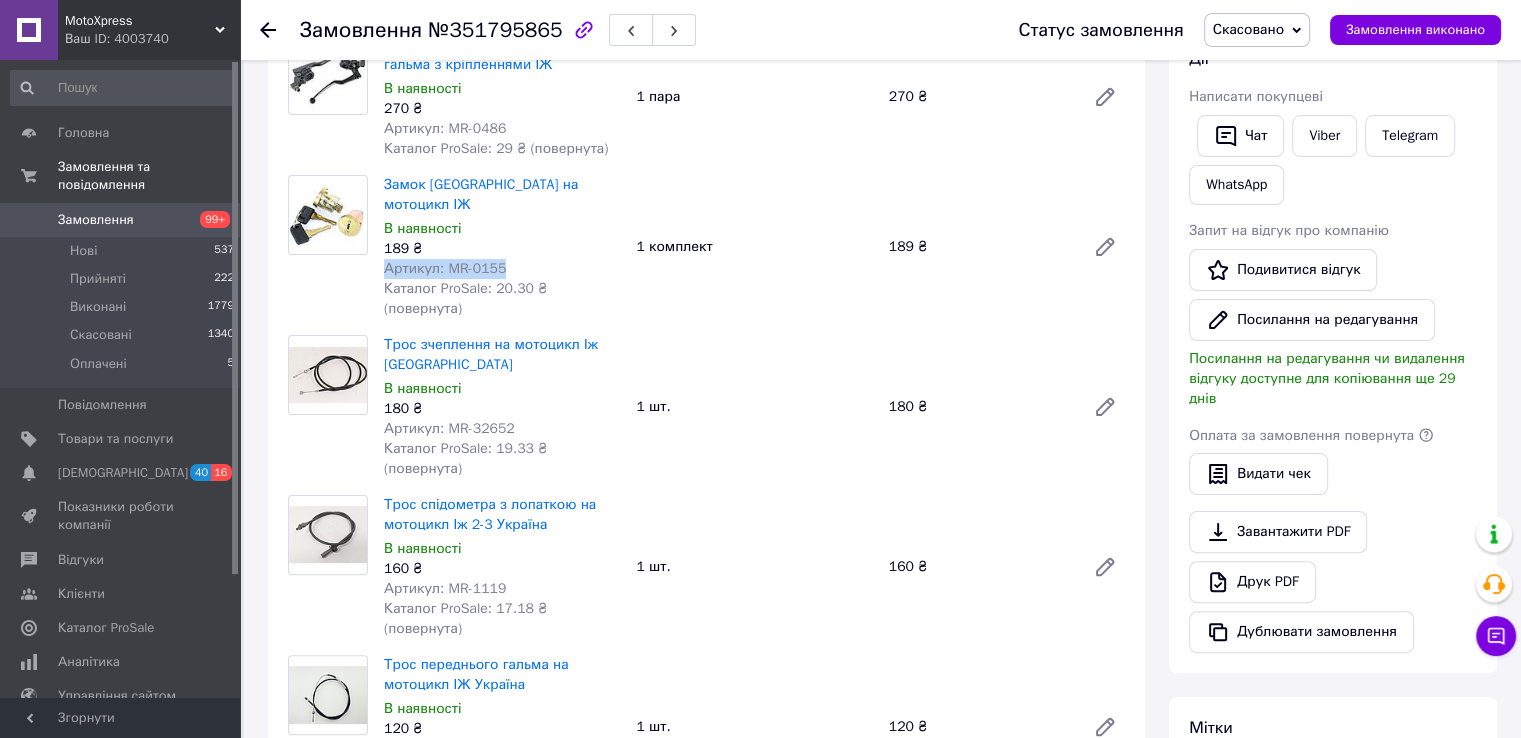 drag, startPoint x: 452, startPoint y: 235, endPoint x: 488, endPoint y: 239, distance: 36.221542 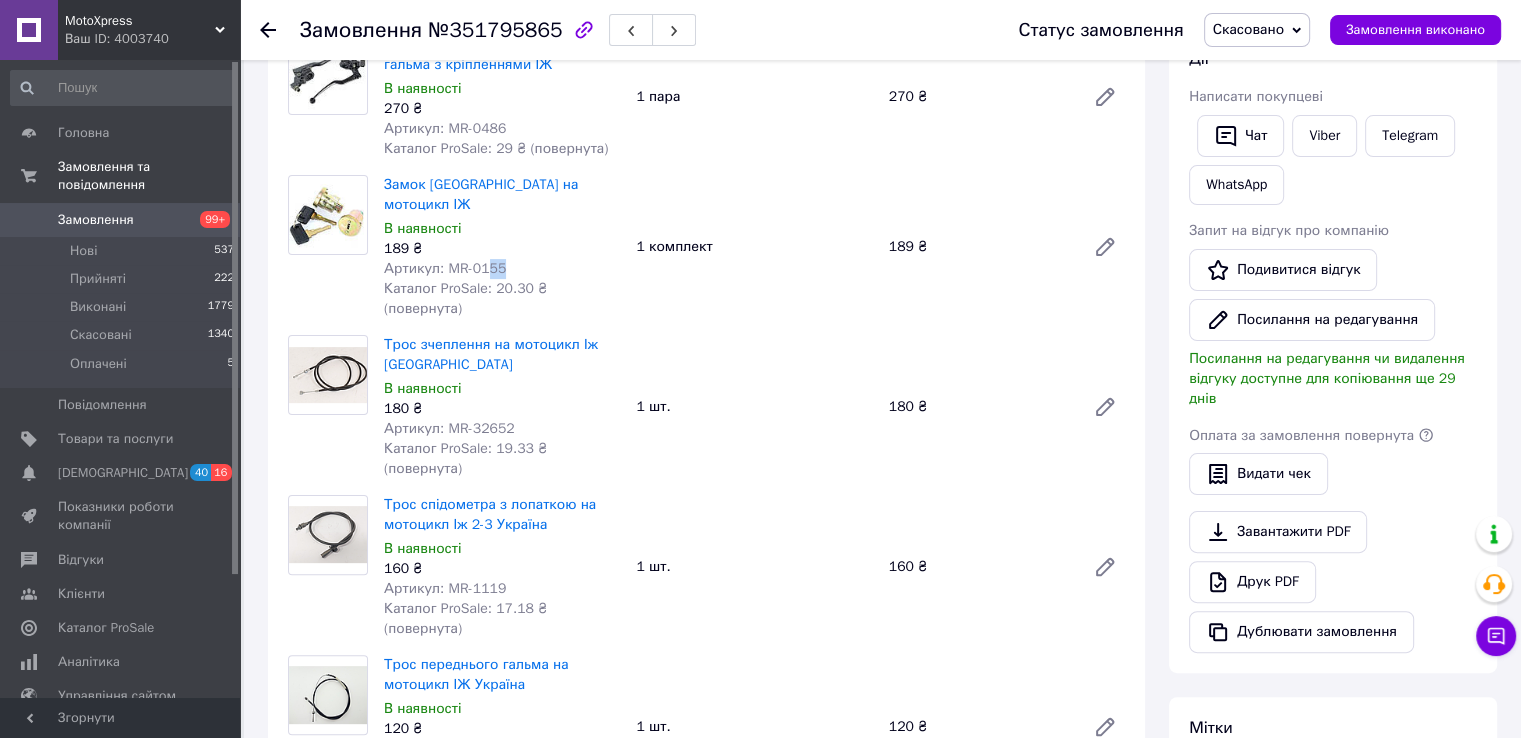 click on "Артикул: MR-0155" at bounding box center (445, 268) 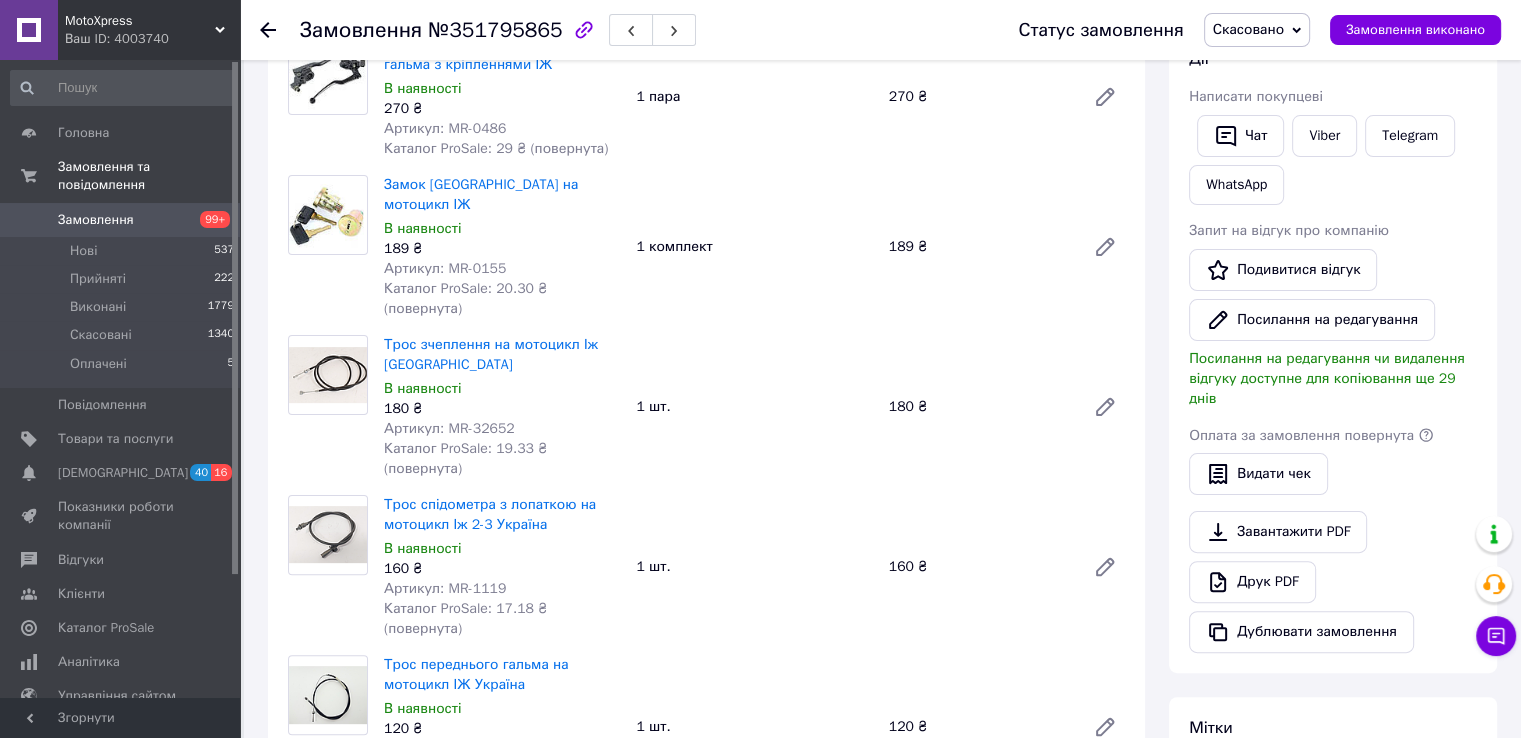 click on "Артикул: MR-0155" at bounding box center (445, 268) 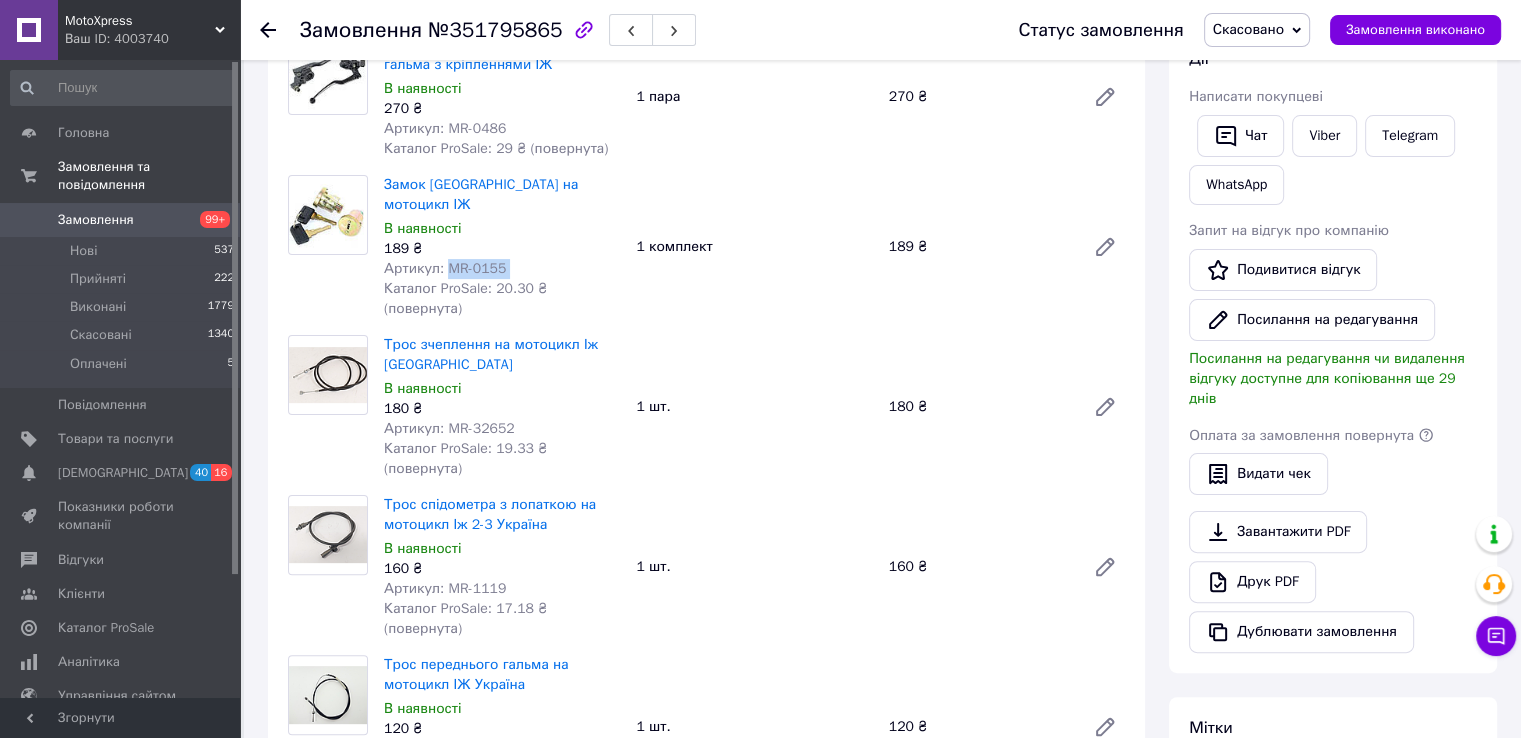 click on "Артикул: MR-0155" at bounding box center [445, 268] 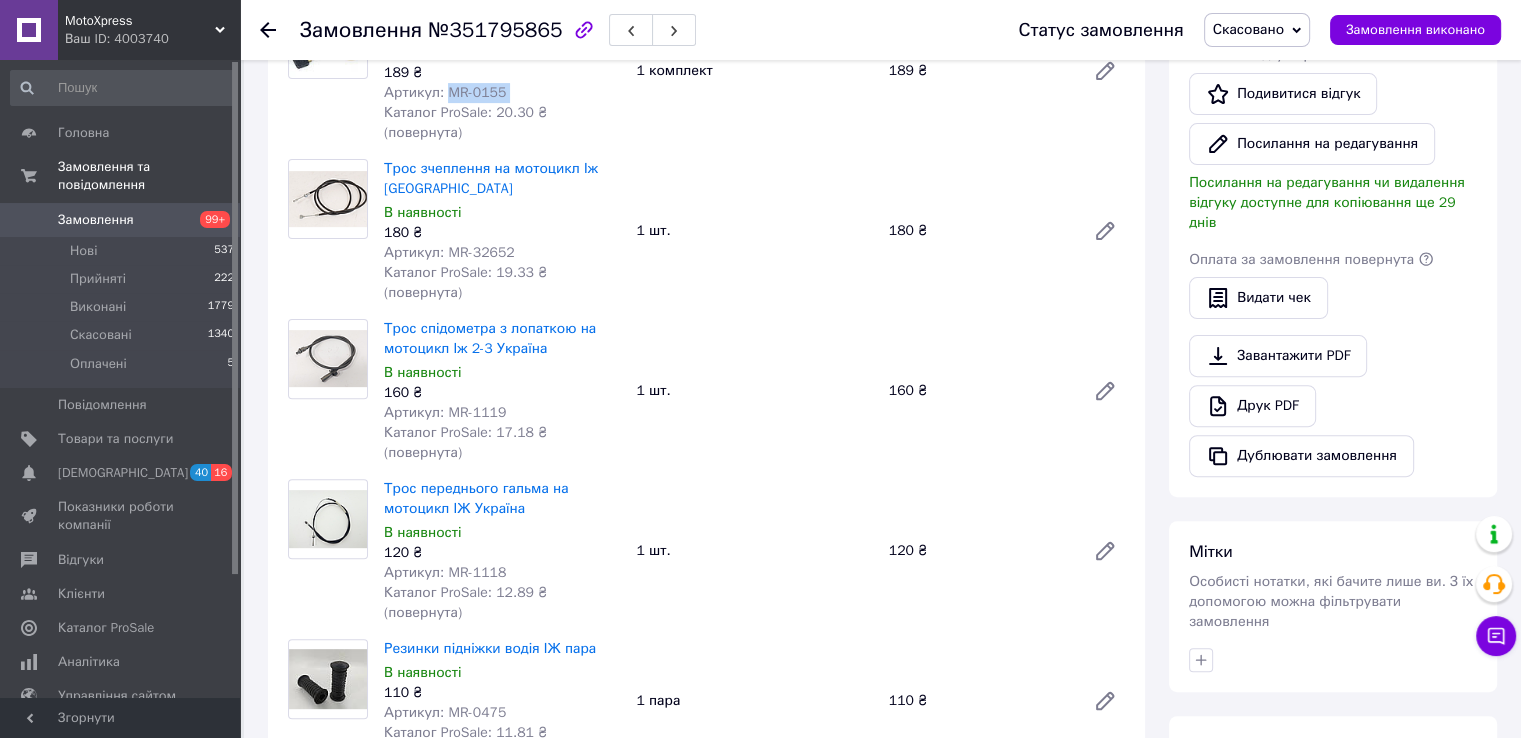 scroll, scrollTop: 600, scrollLeft: 0, axis: vertical 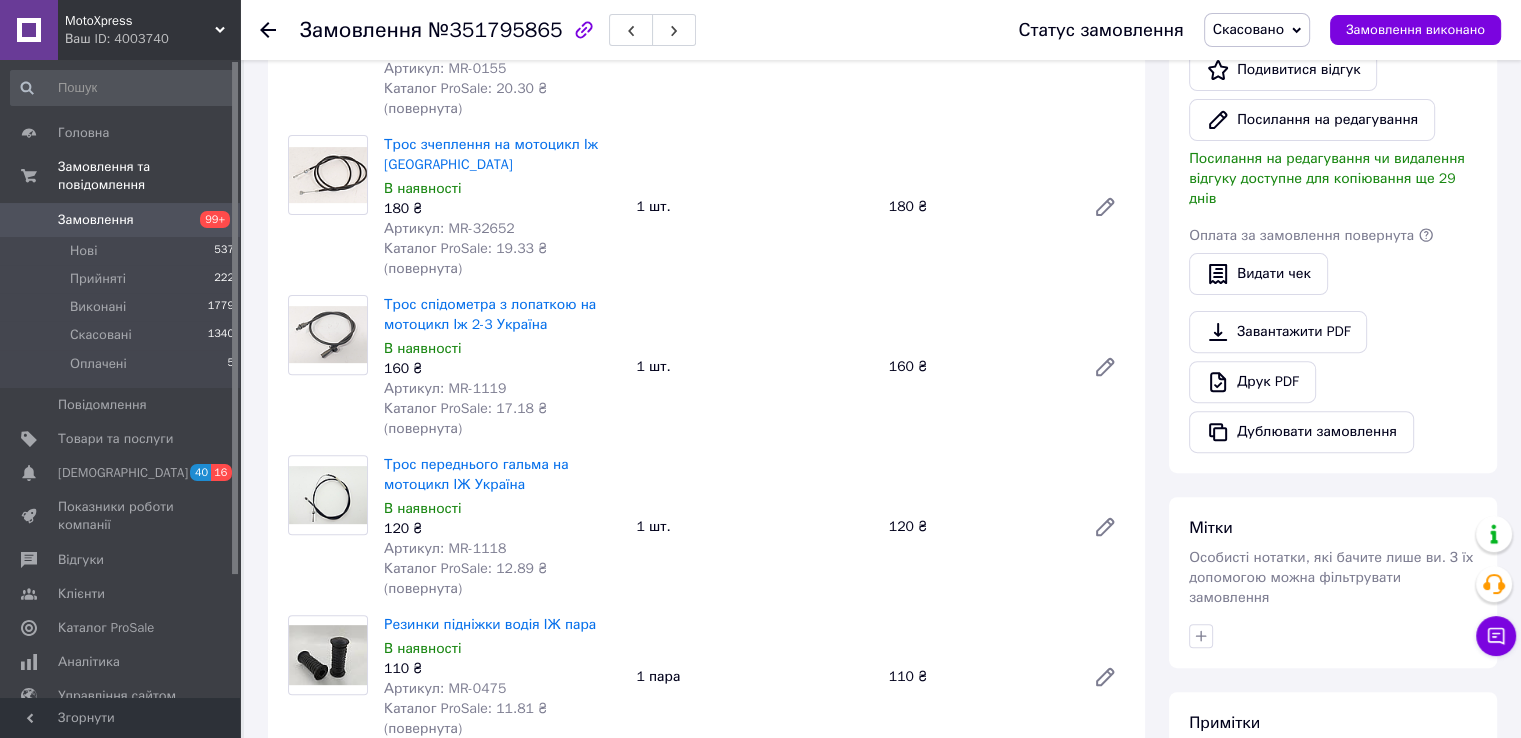 click on "Артикул: MR-32652" at bounding box center [449, 228] 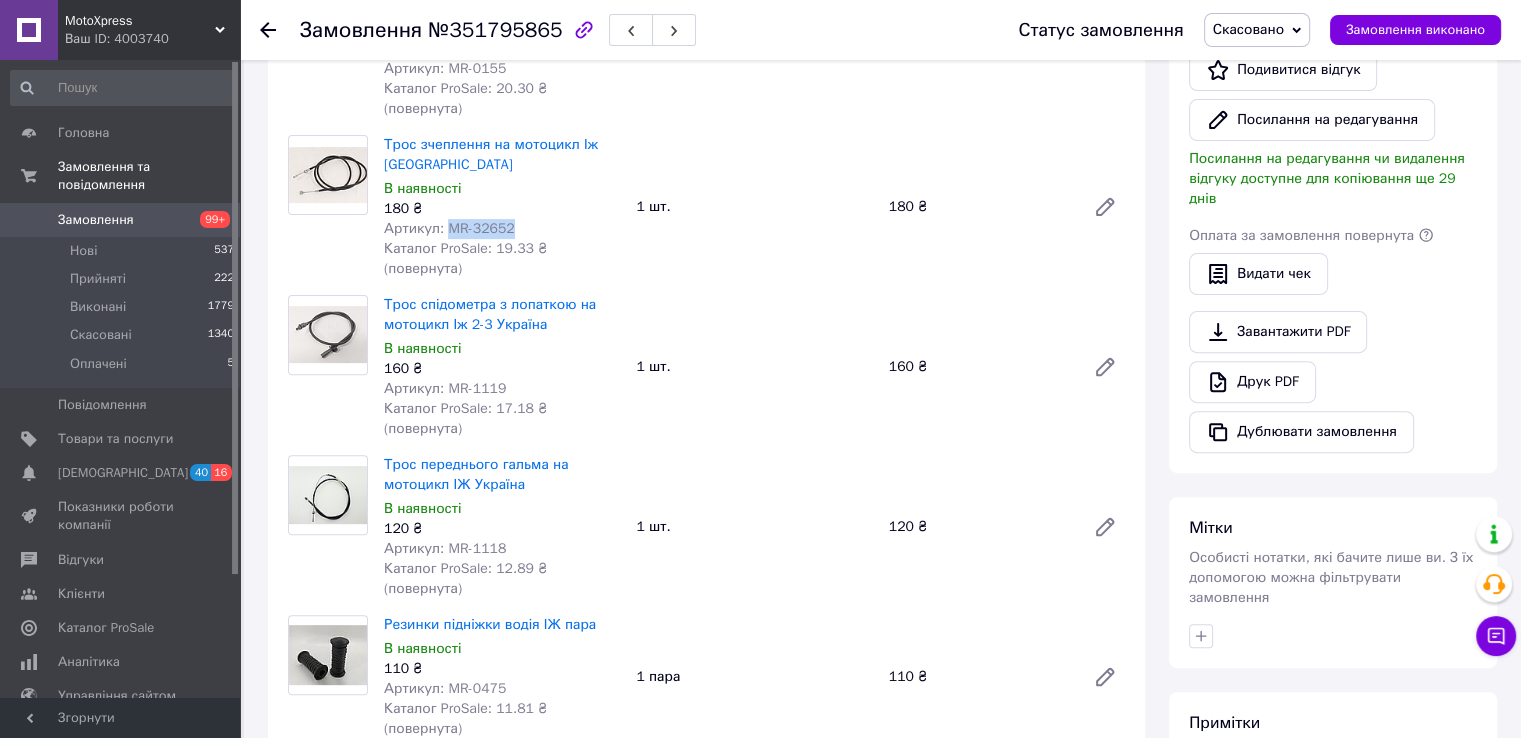 drag, startPoint x: 452, startPoint y: 194, endPoint x: 476, endPoint y: 192, distance: 24.083189 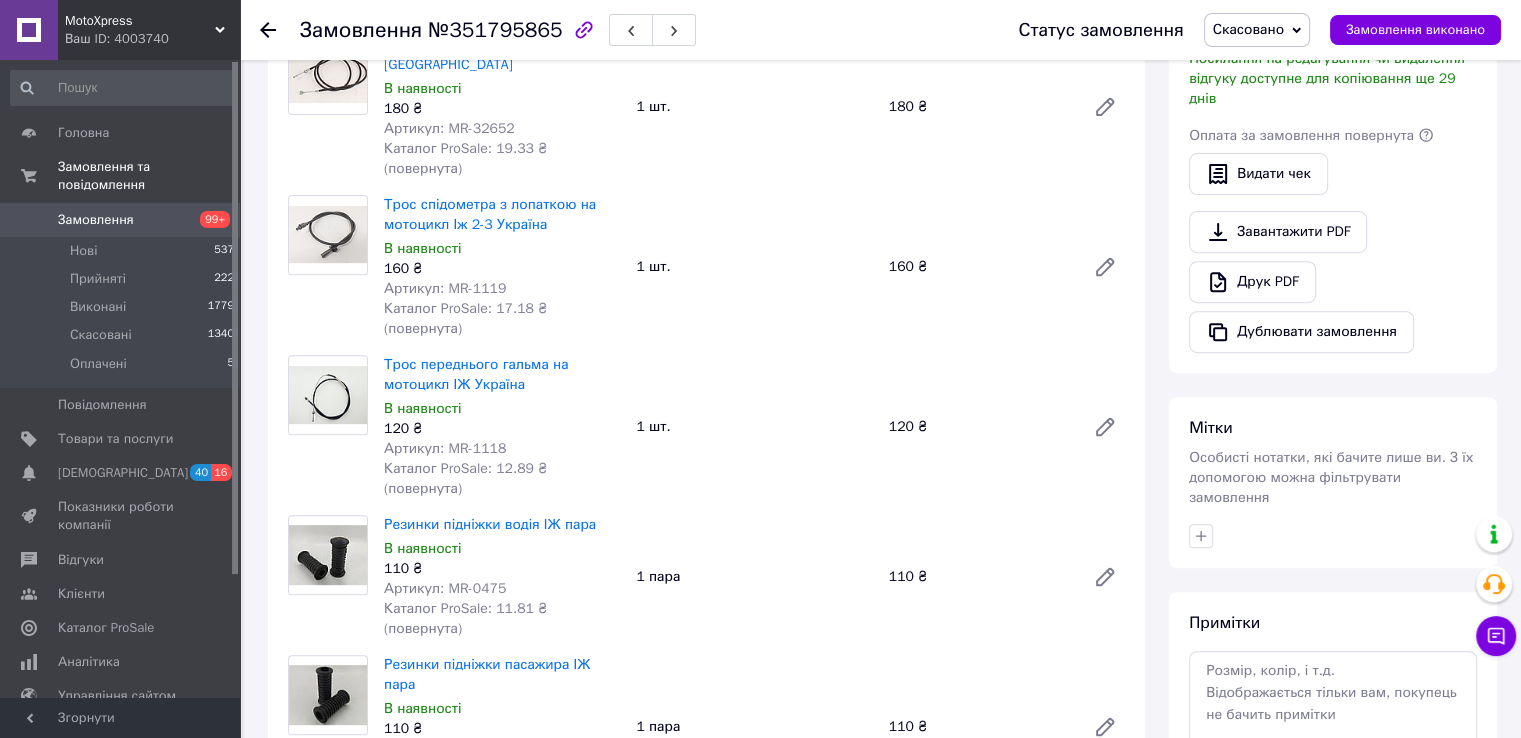 click on "Артикул: MR-1119" at bounding box center [445, 288] 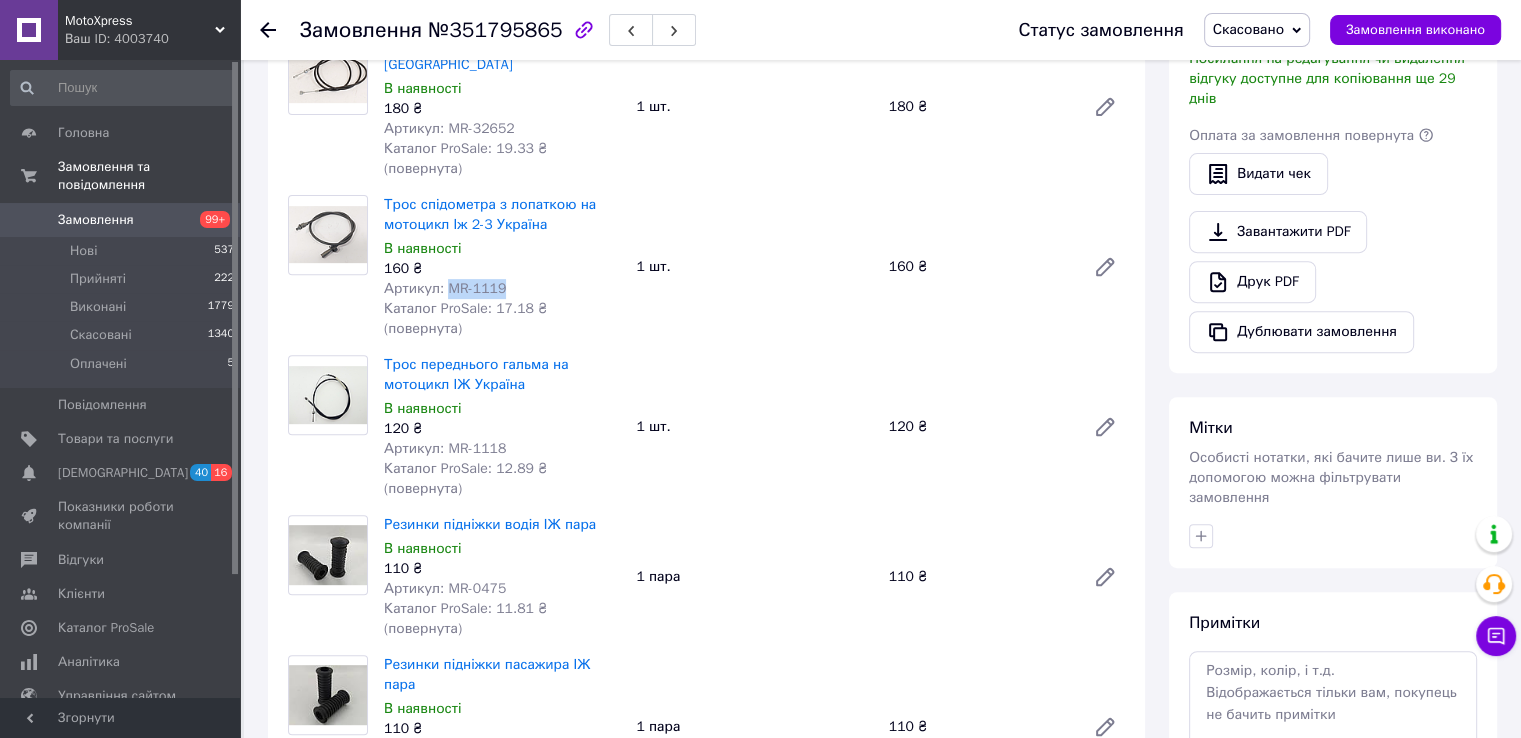 drag, startPoint x: 455, startPoint y: 225, endPoint x: 485, endPoint y: 226, distance: 30.016663 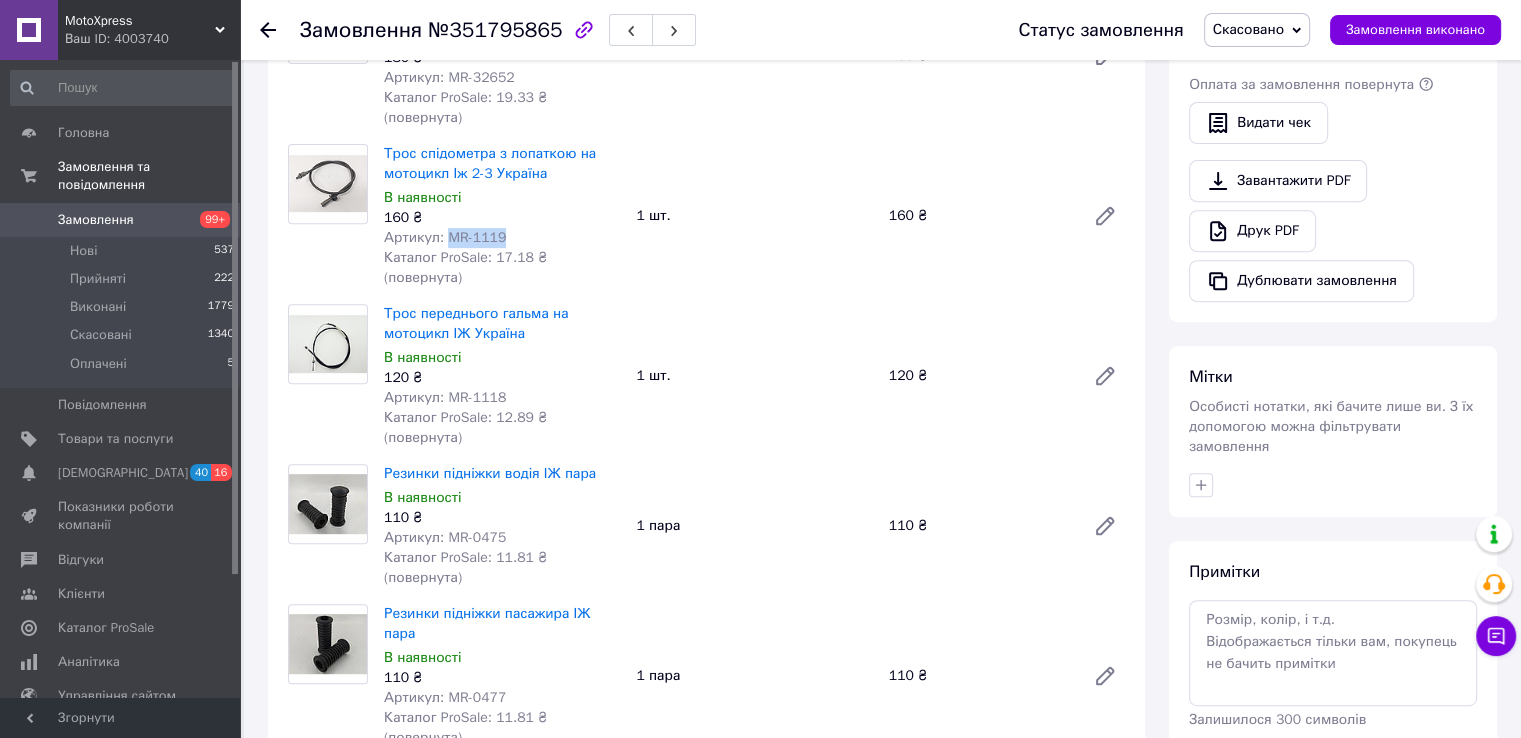 scroll, scrollTop: 800, scrollLeft: 0, axis: vertical 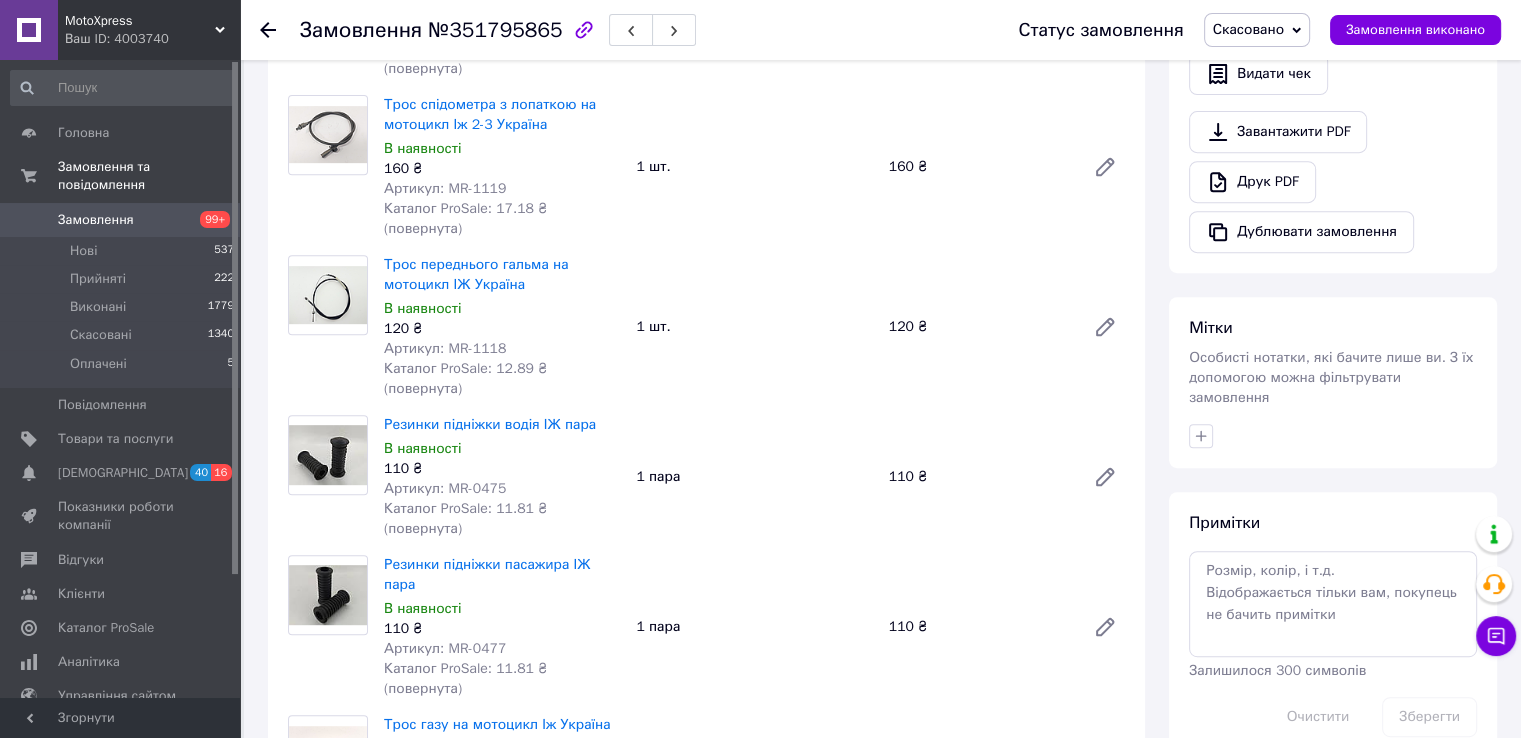 click on "Артикул: MR-1118" at bounding box center (445, 348) 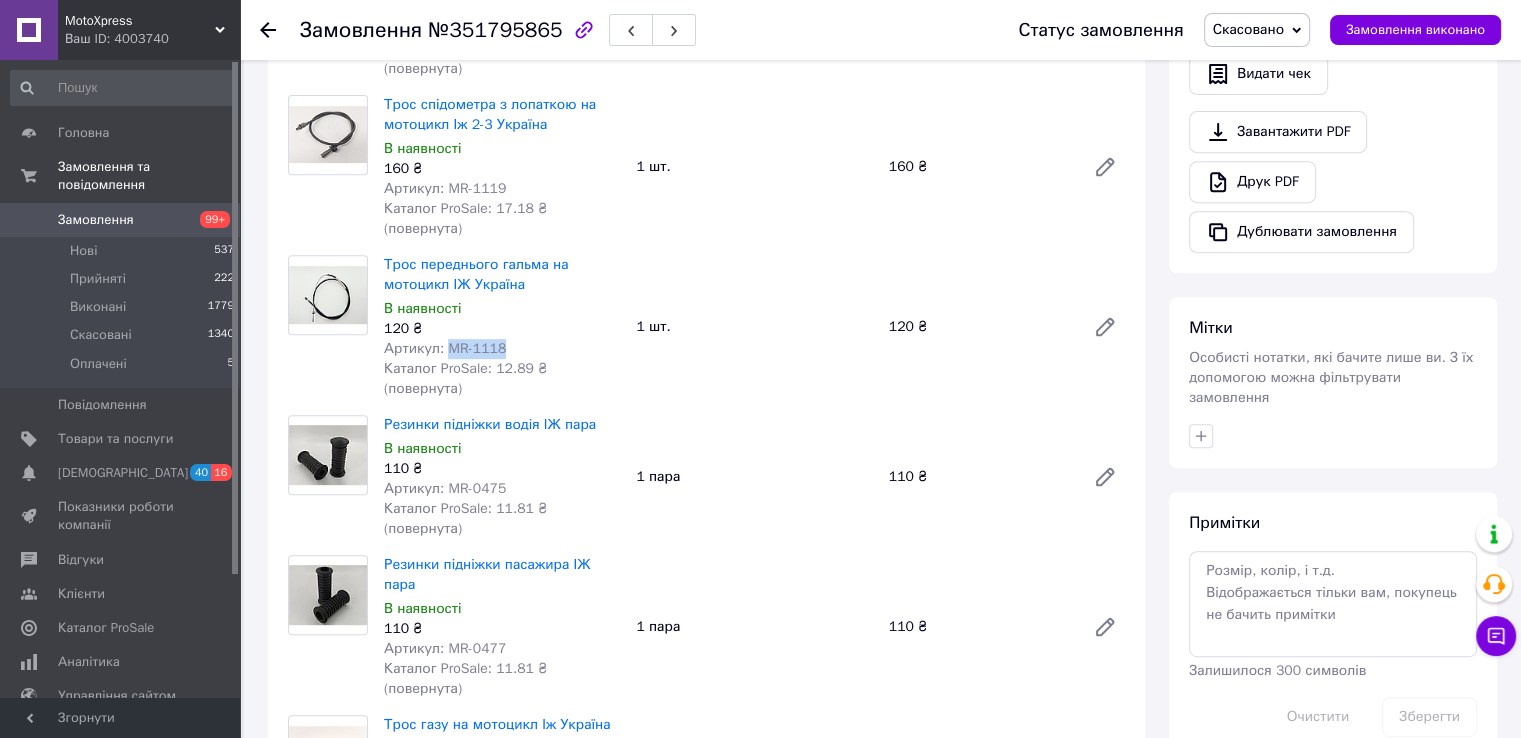 drag, startPoint x: 449, startPoint y: 264, endPoint x: 488, endPoint y: 265, distance: 39.012817 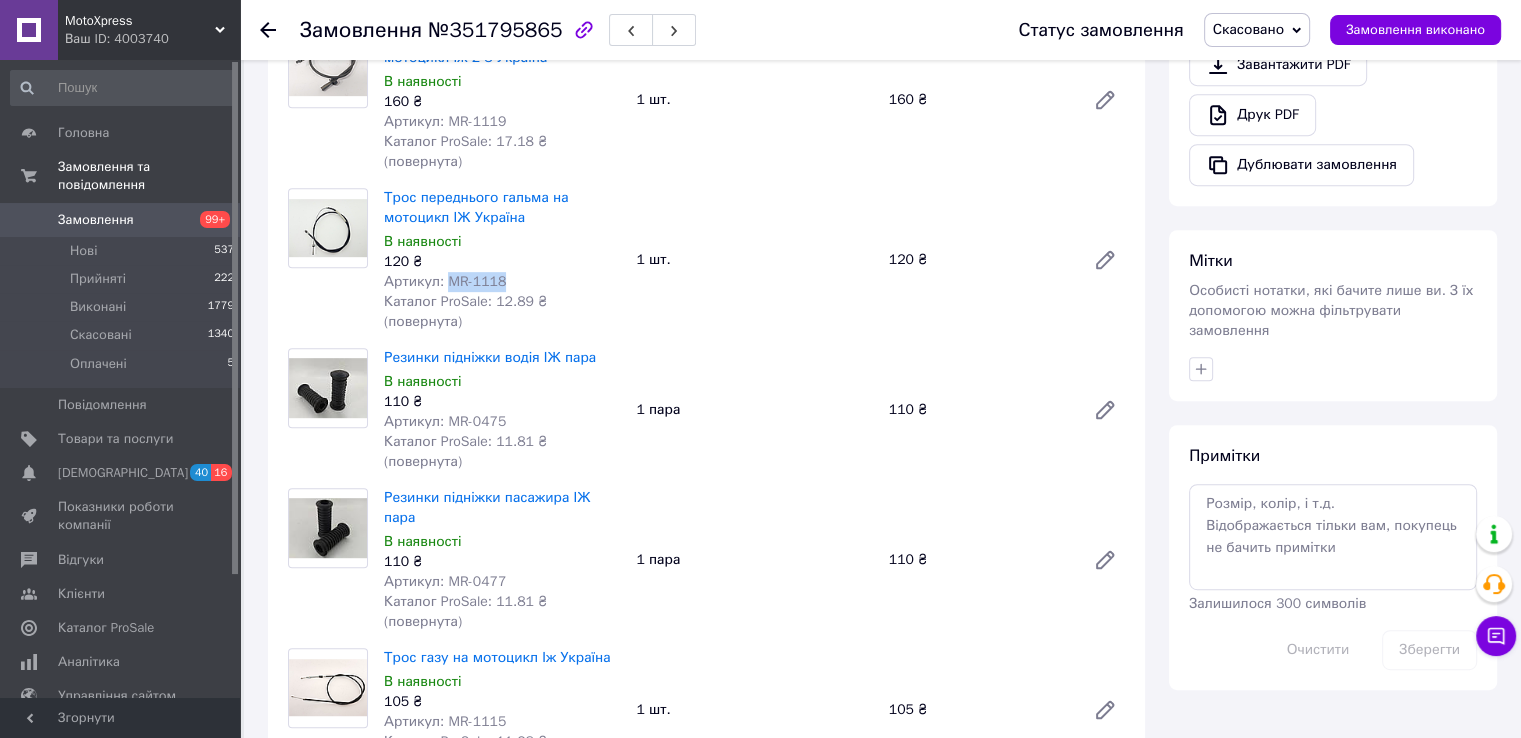 scroll, scrollTop: 900, scrollLeft: 0, axis: vertical 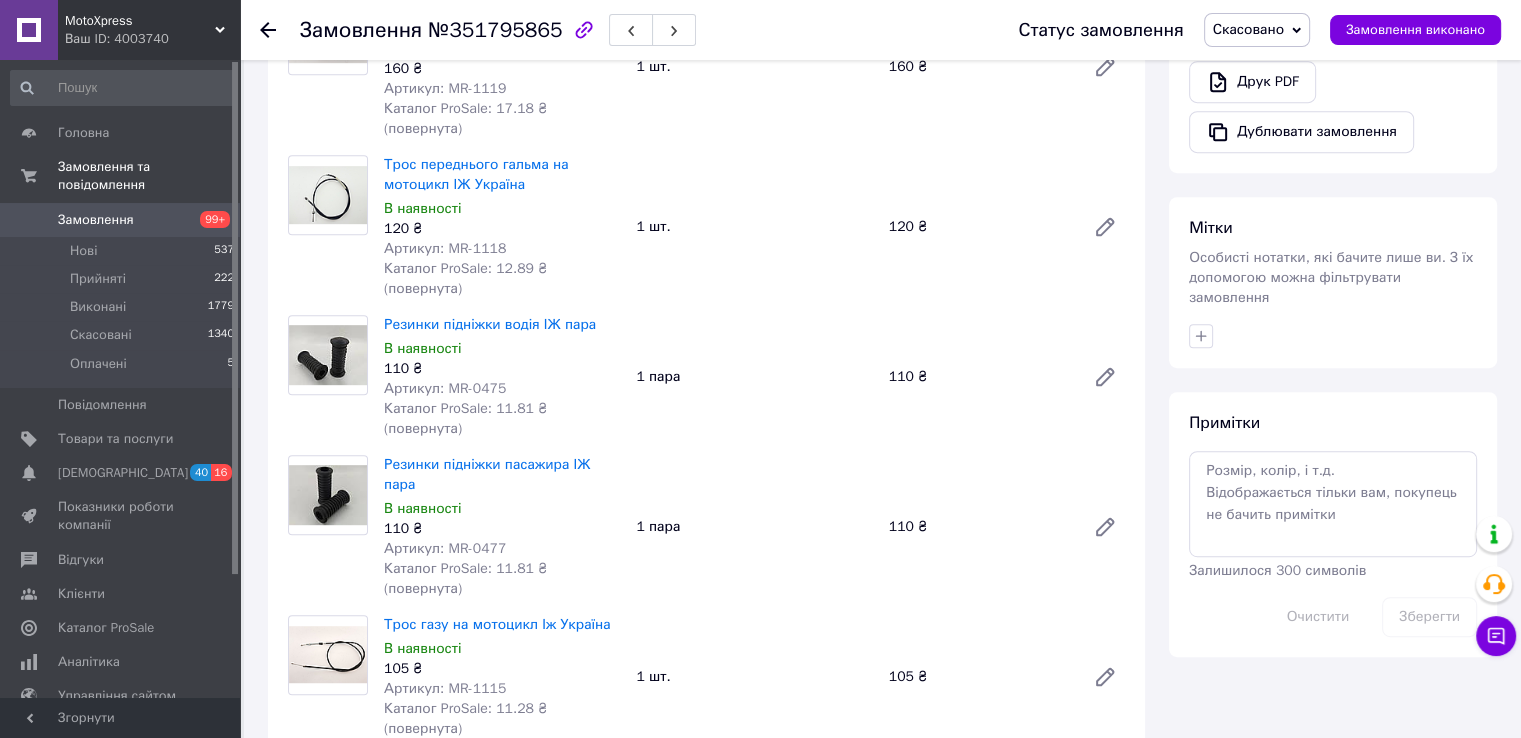 click on "Артикул: MR-0475" at bounding box center [445, 388] 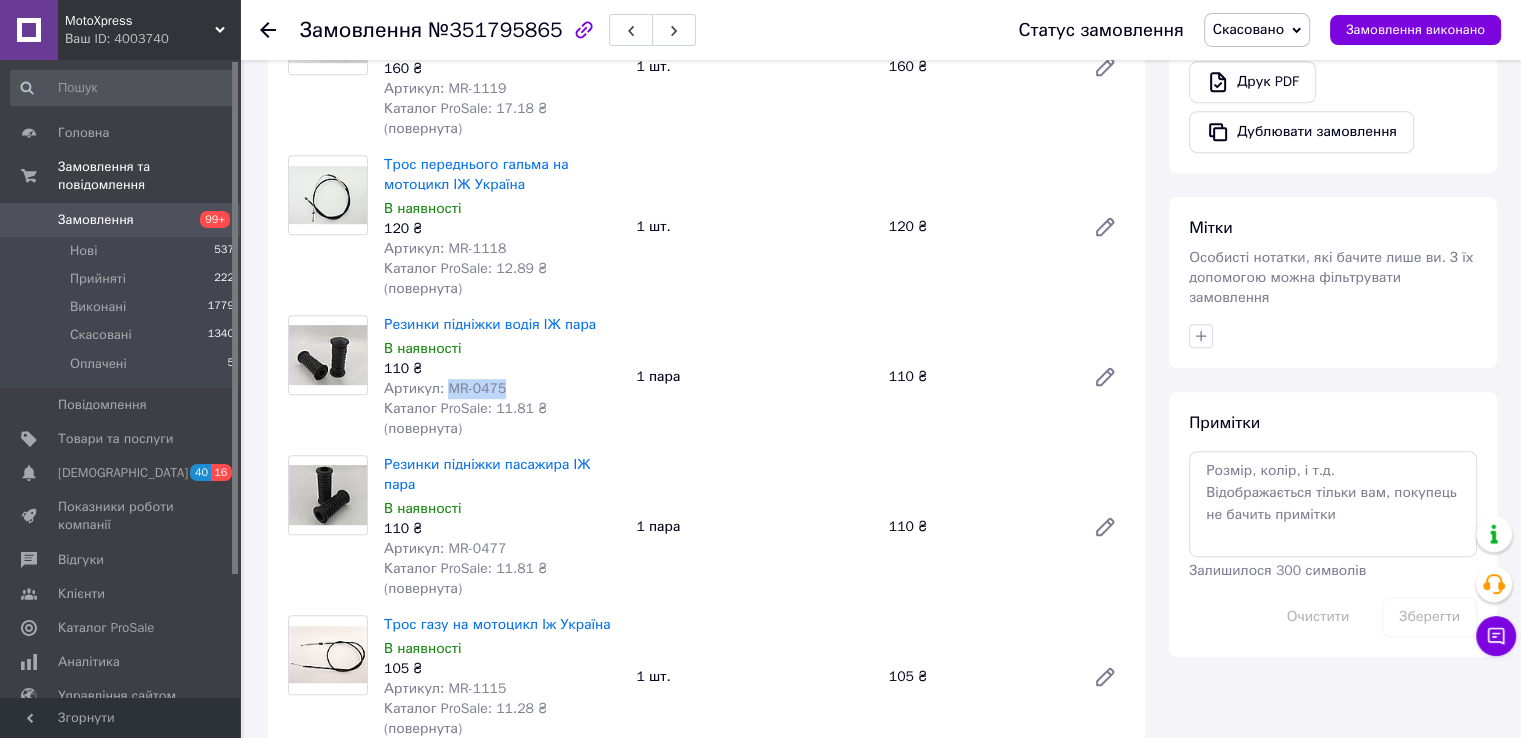 drag, startPoint x: 448, startPoint y: 285, endPoint x: 489, endPoint y: 283, distance: 41.04875 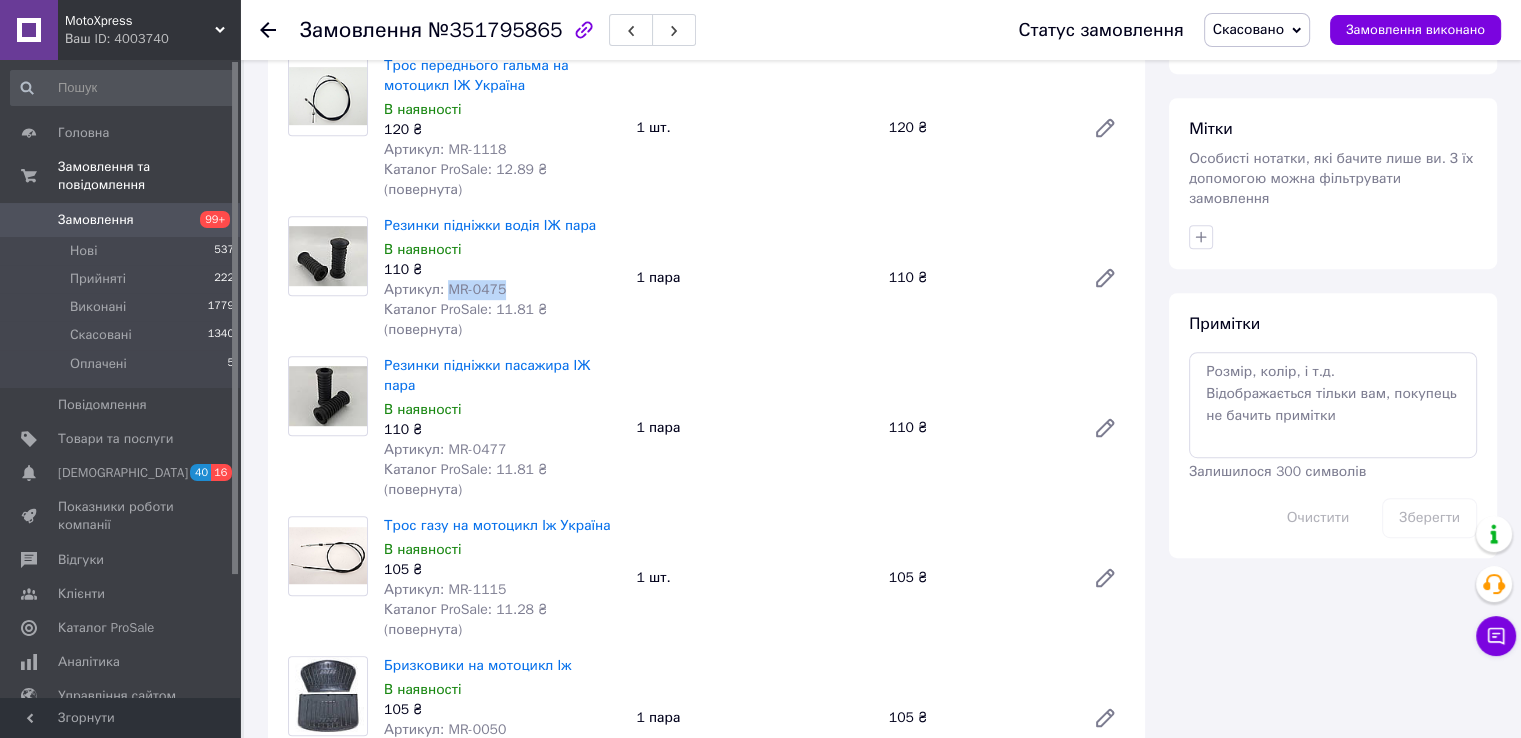 scroll, scrollTop: 1000, scrollLeft: 0, axis: vertical 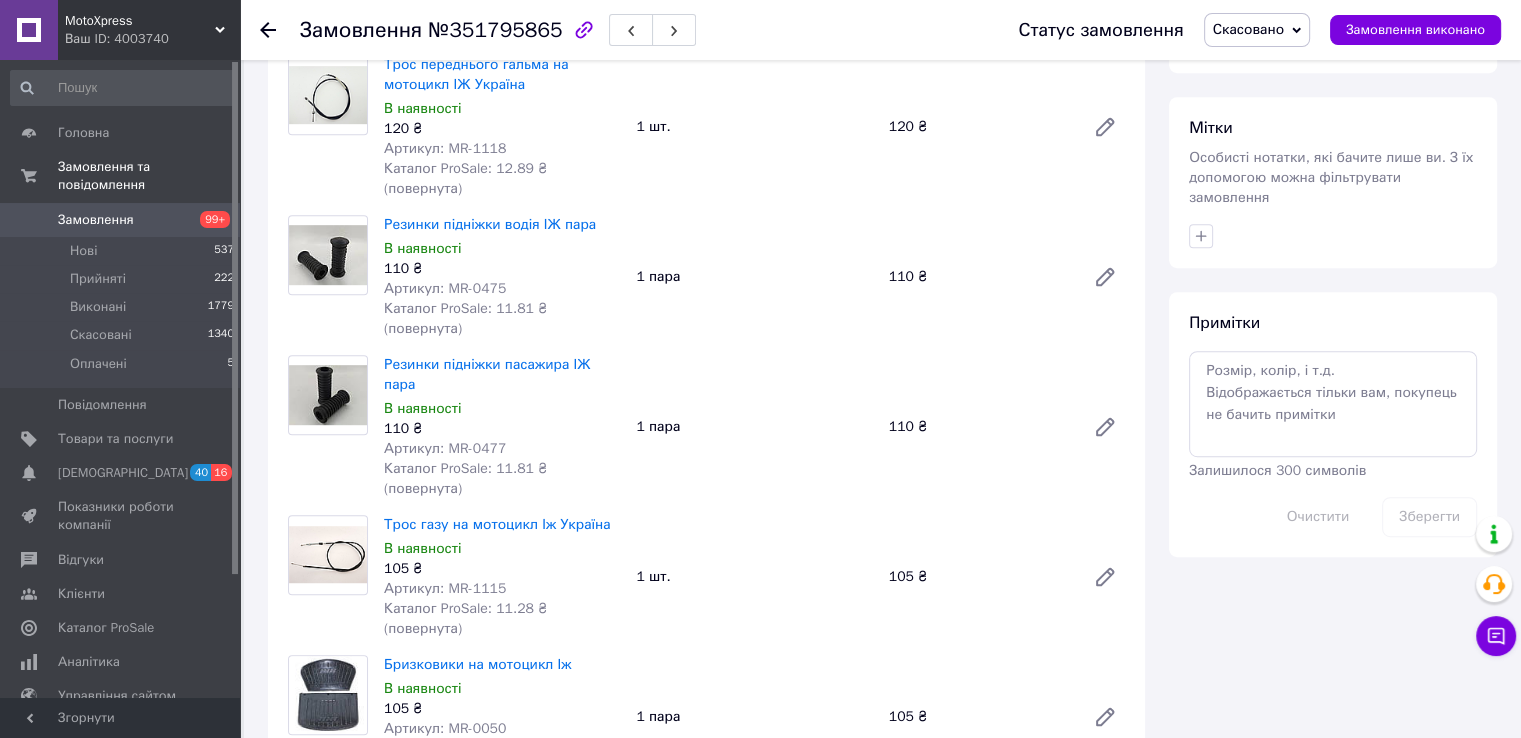 click on "Артикул: MR-0477" at bounding box center [445, 448] 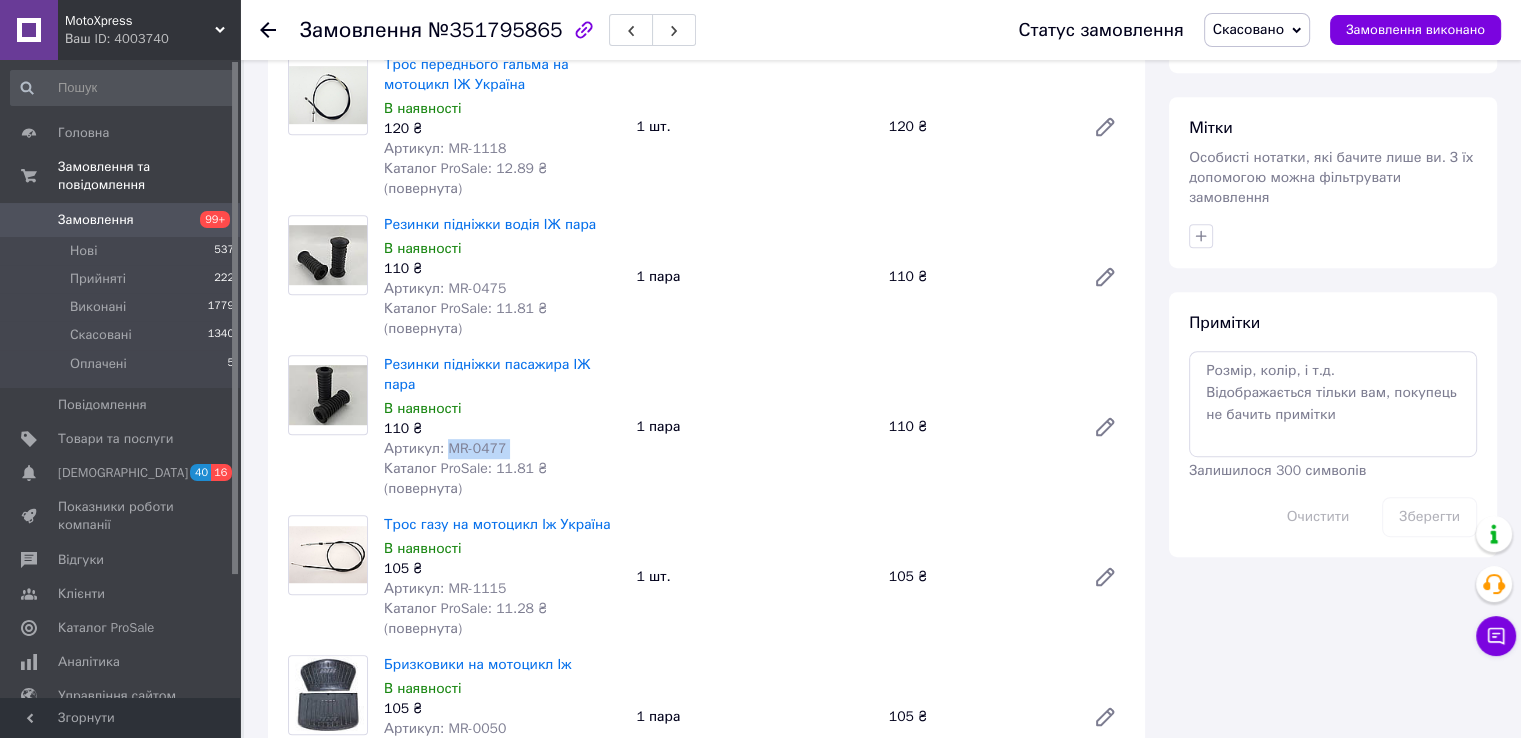 drag, startPoint x: 444, startPoint y: 312, endPoint x: 504, endPoint y: 310, distance: 60.033325 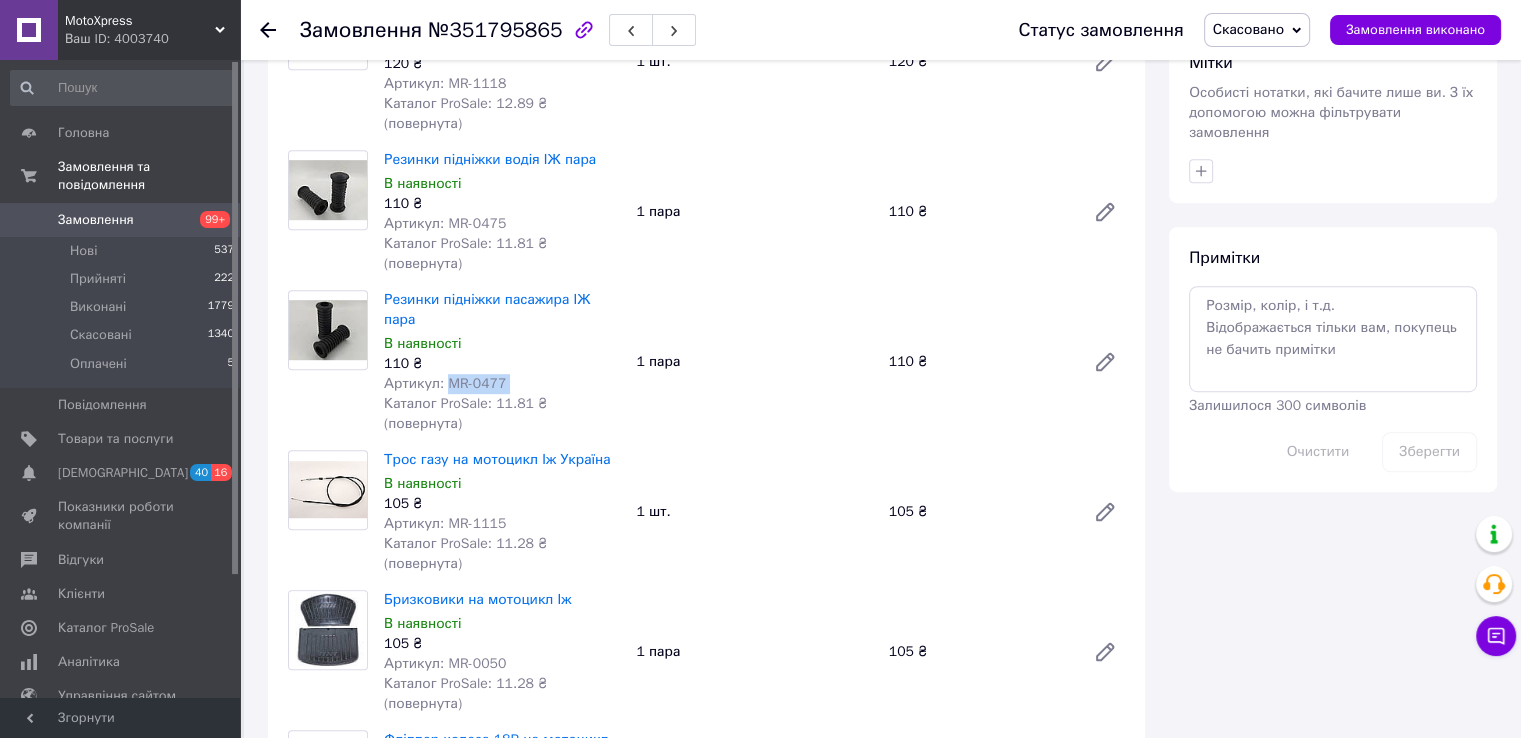 scroll, scrollTop: 1100, scrollLeft: 0, axis: vertical 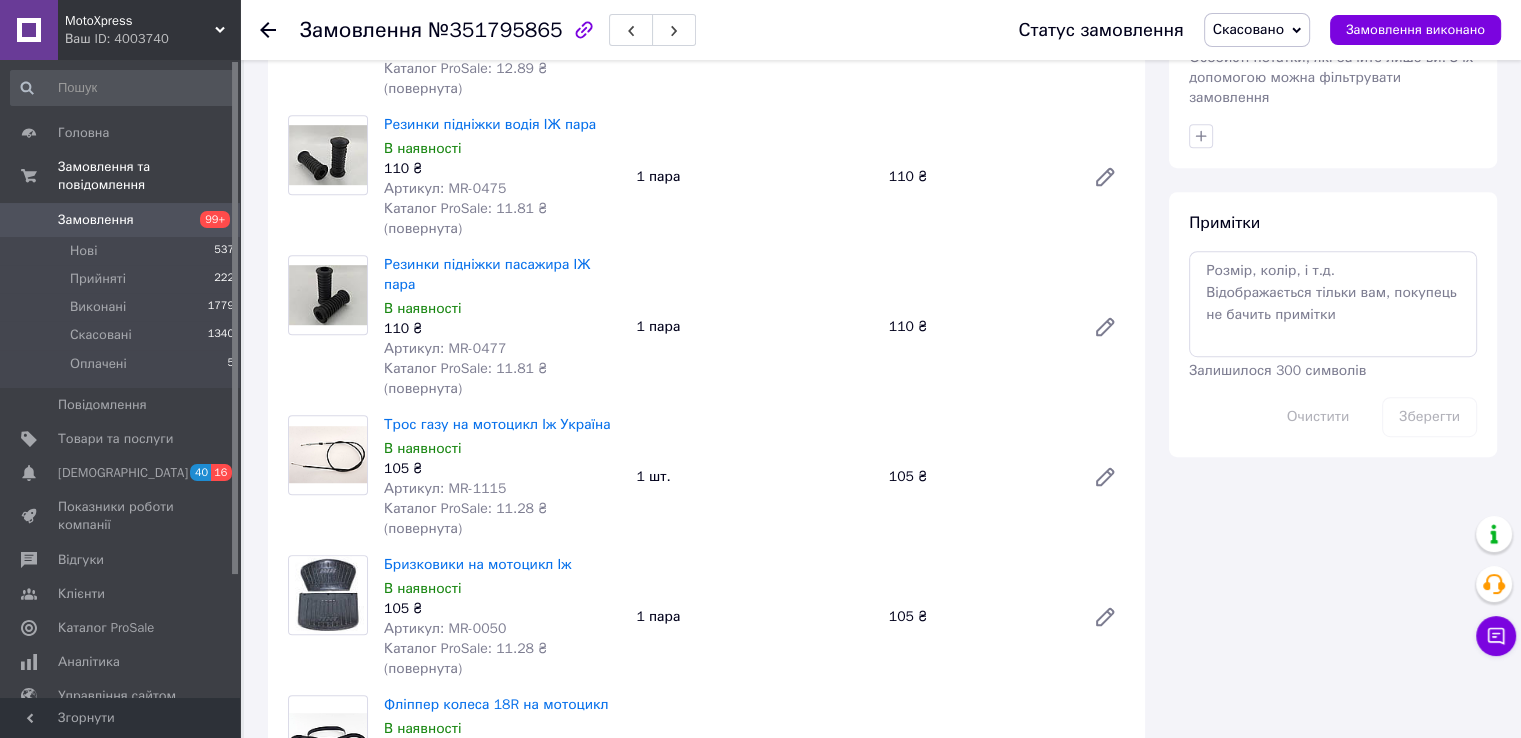 click on "Артикул: MR-1115" at bounding box center (445, 488) 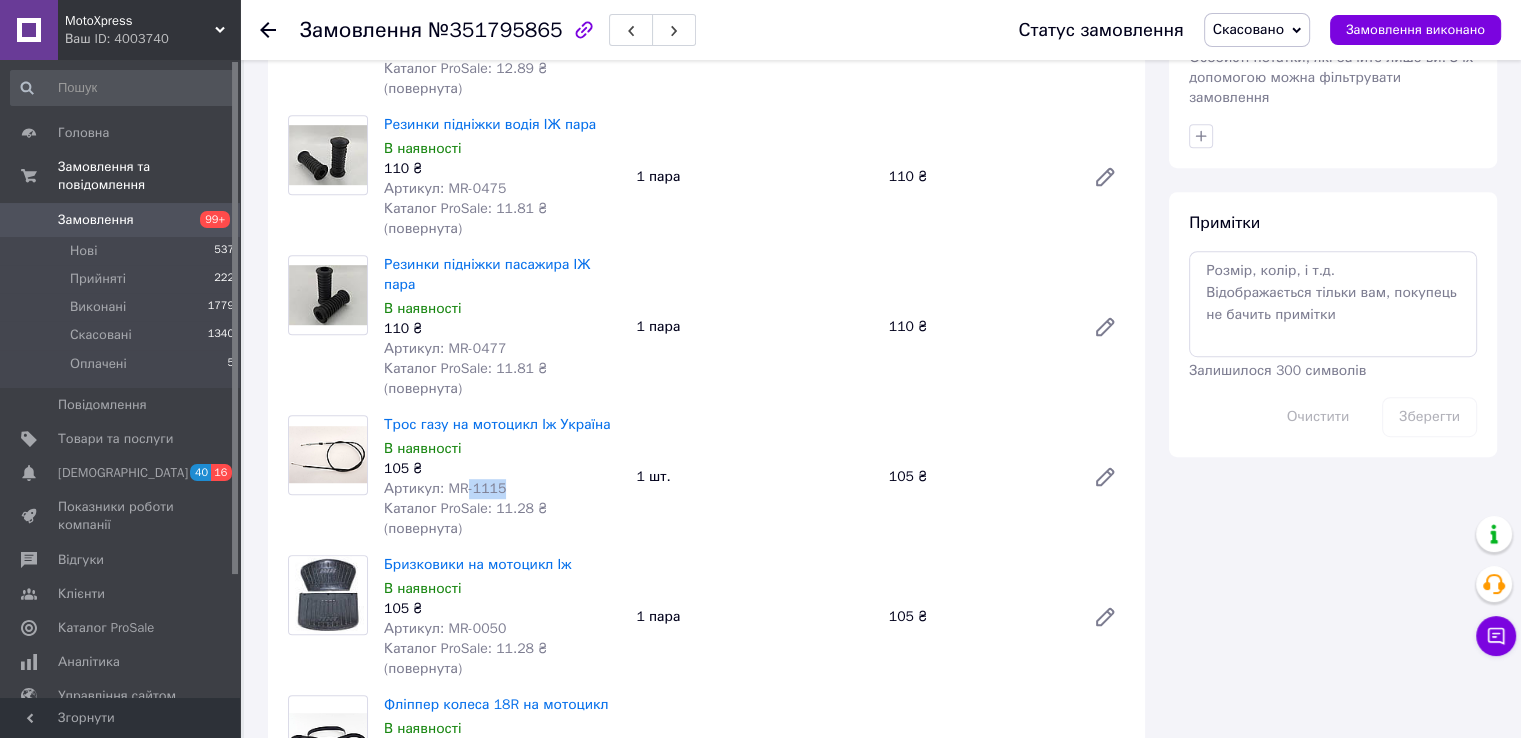 drag, startPoint x: 460, startPoint y: 326, endPoint x: 494, endPoint y: 325, distance: 34.0147 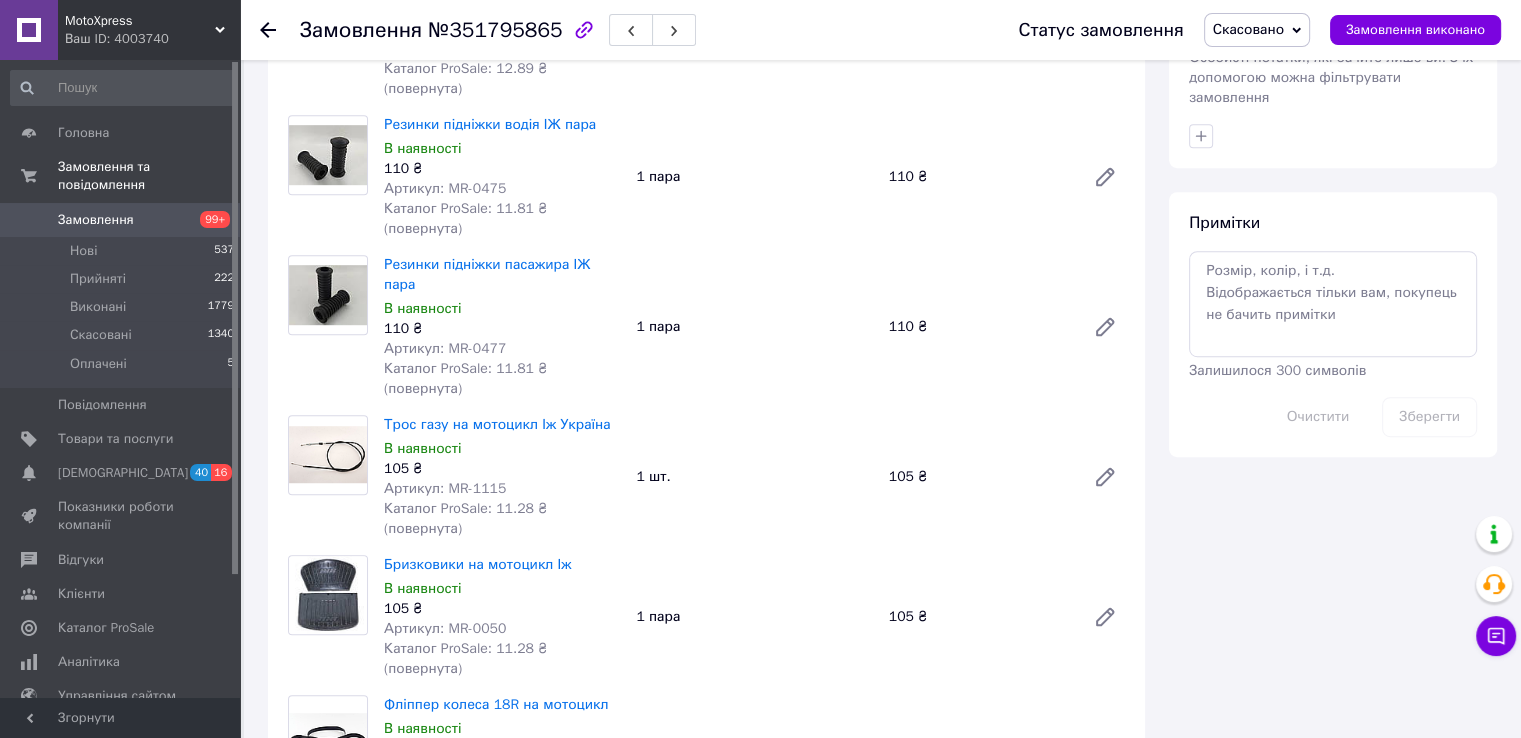 click on "Артикул: MR-1115" at bounding box center [445, 488] 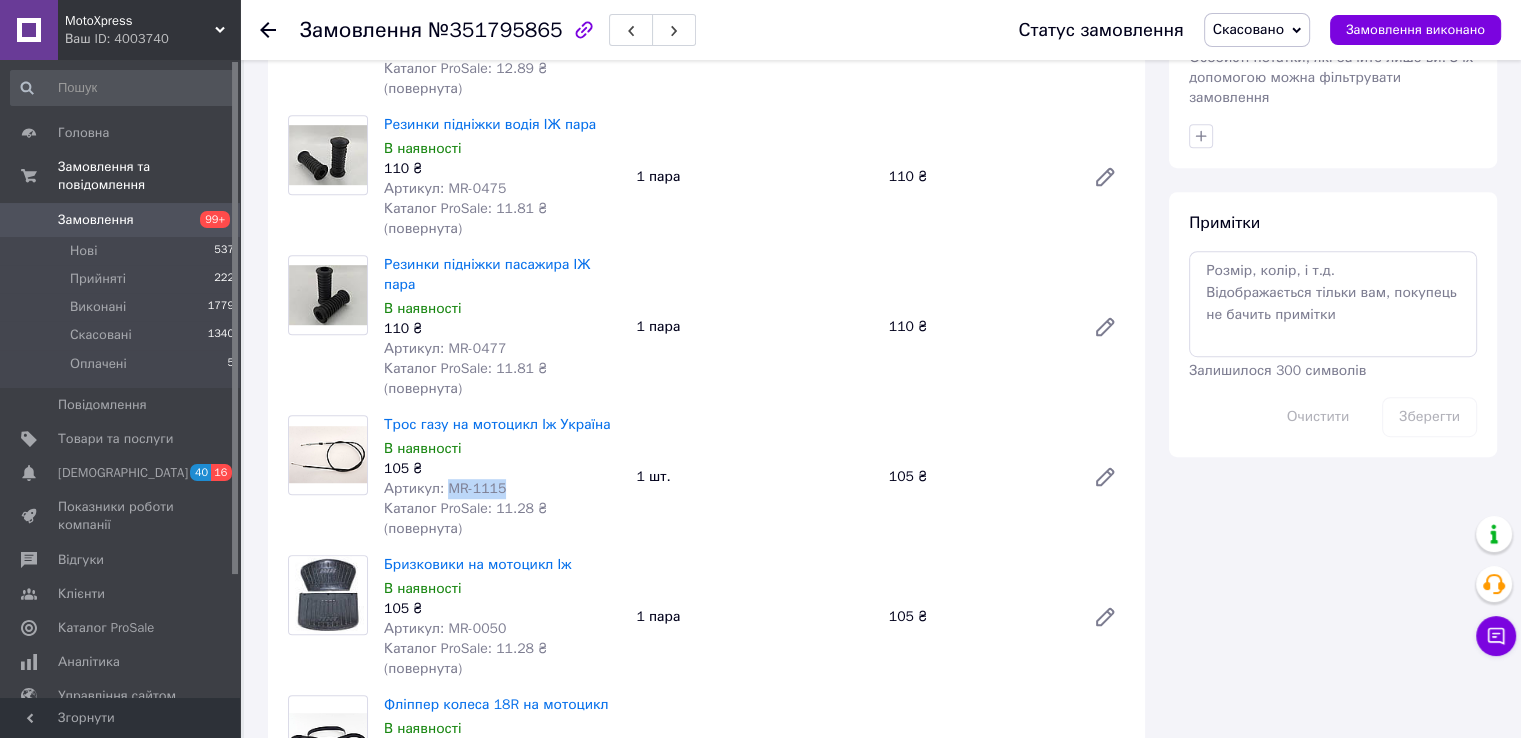 drag, startPoint x: 454, startPoint y: 325, endPoint x: 491, endPoint y: 325, distance: 37 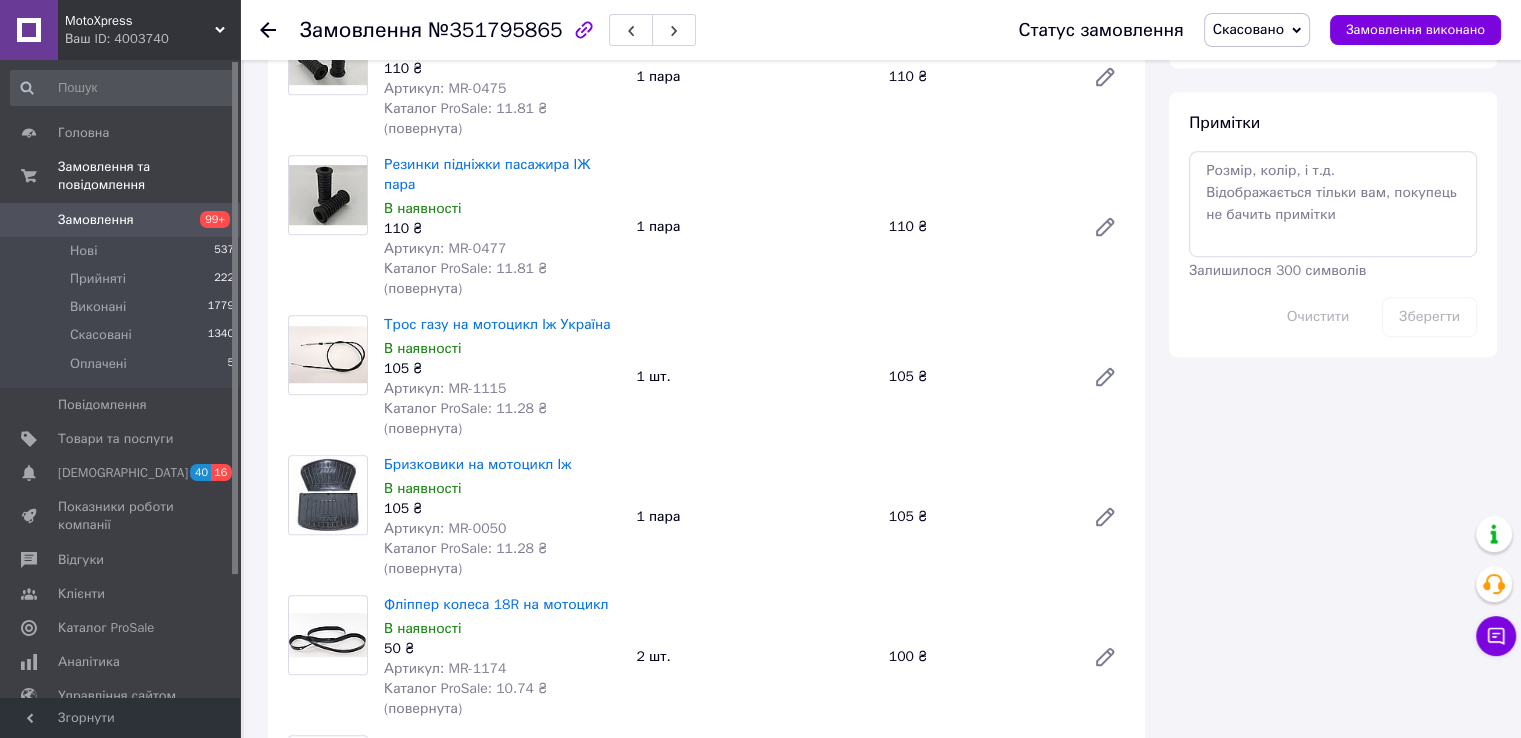 click on "Артикул: MR-0050" at bounding box center [445, 528] 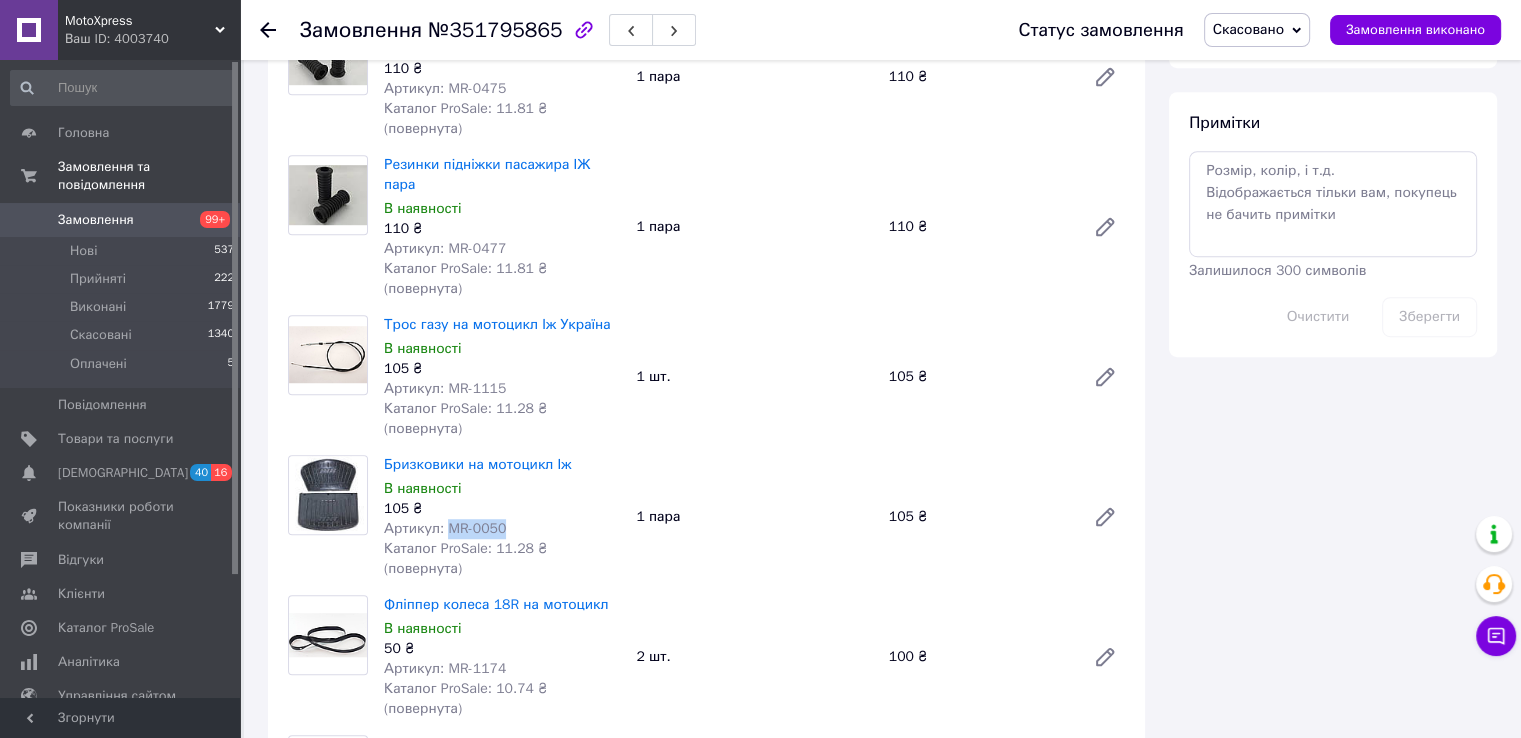 drag, startPoint x: 448, startPoint y: 346, endPoint x: 494, endPoint y: 350, distance: 46.173584 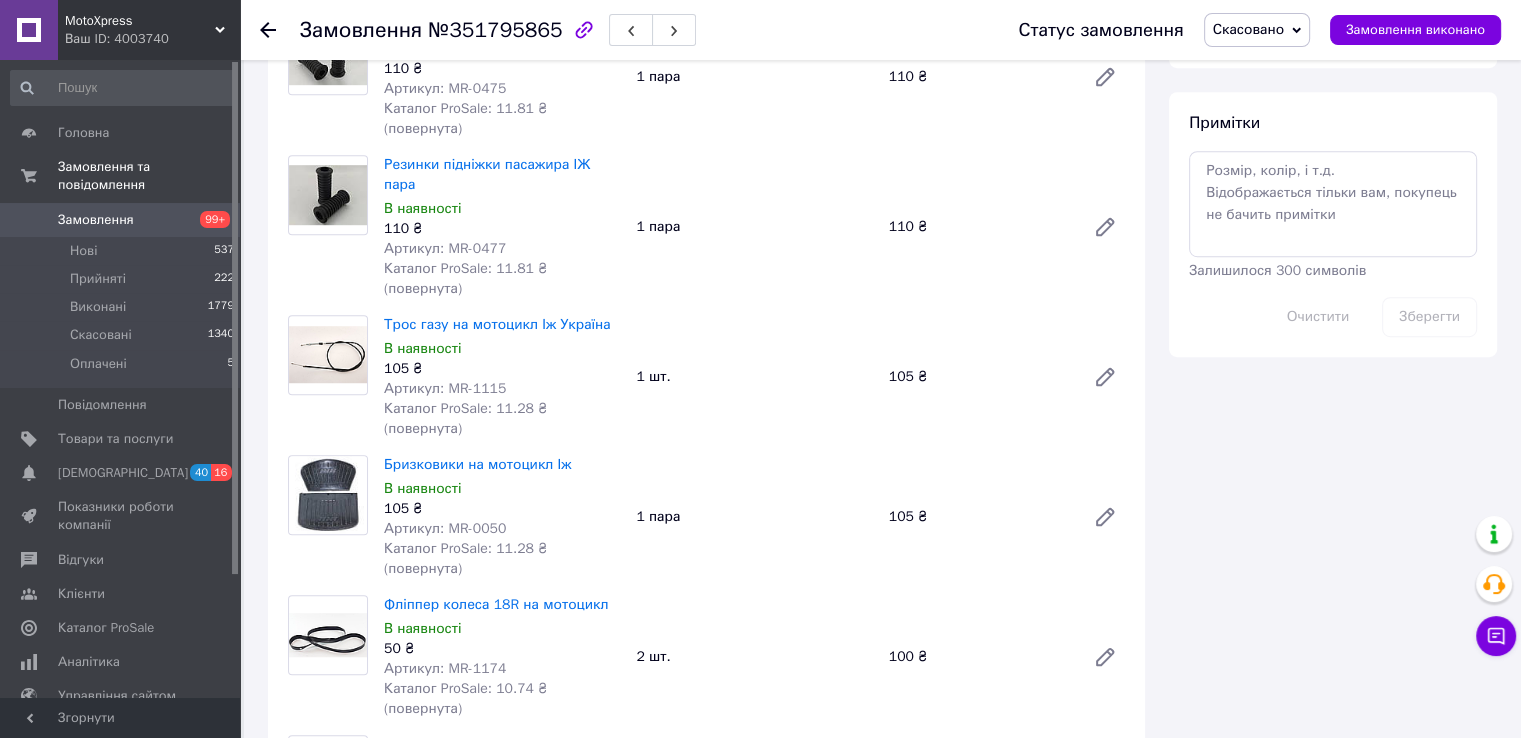 click on "Артикул: MR-1174" at bounding box center [445, 668] 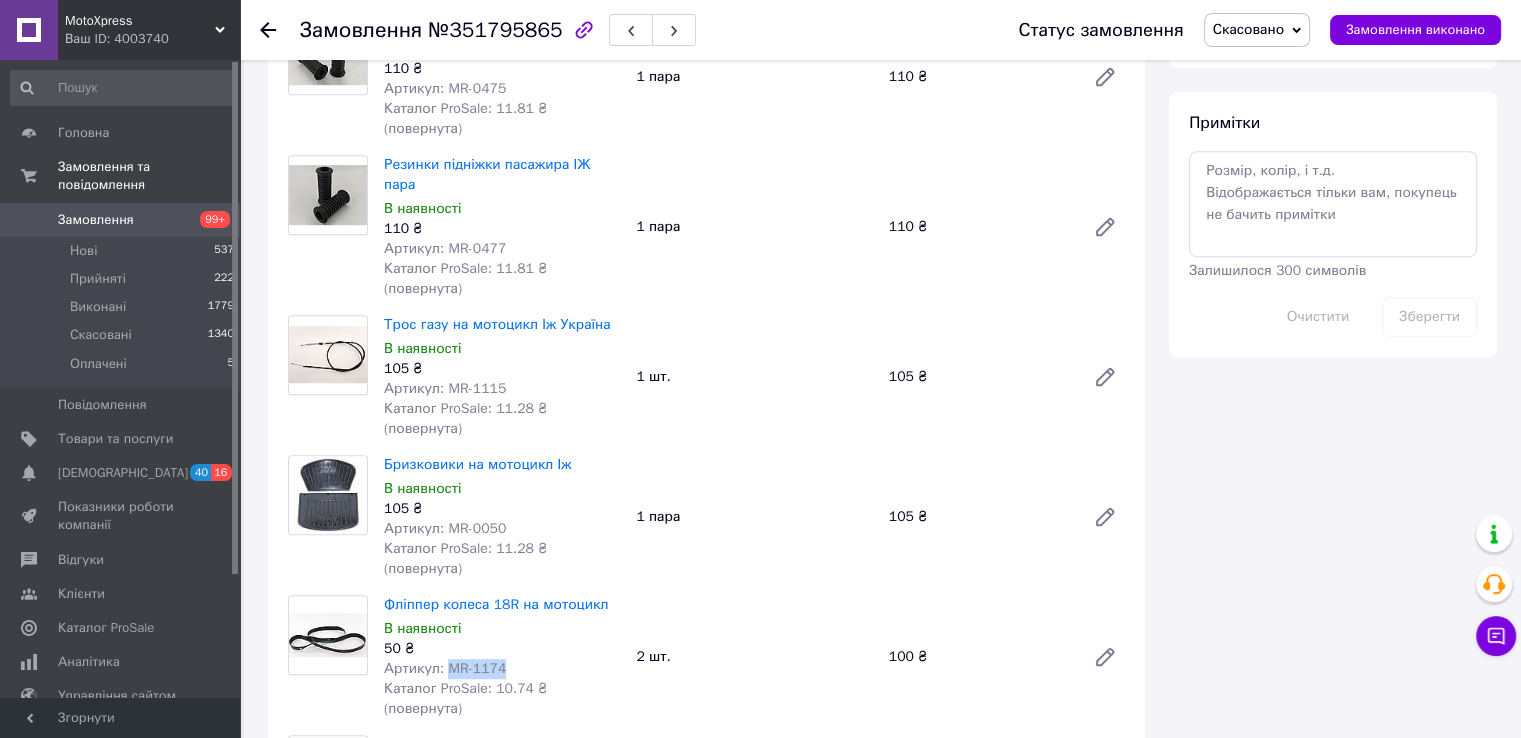 drag, startPoint x: 455, startPoint y: 464, endPoint x: 490, endPoint y: 464, distance: 35 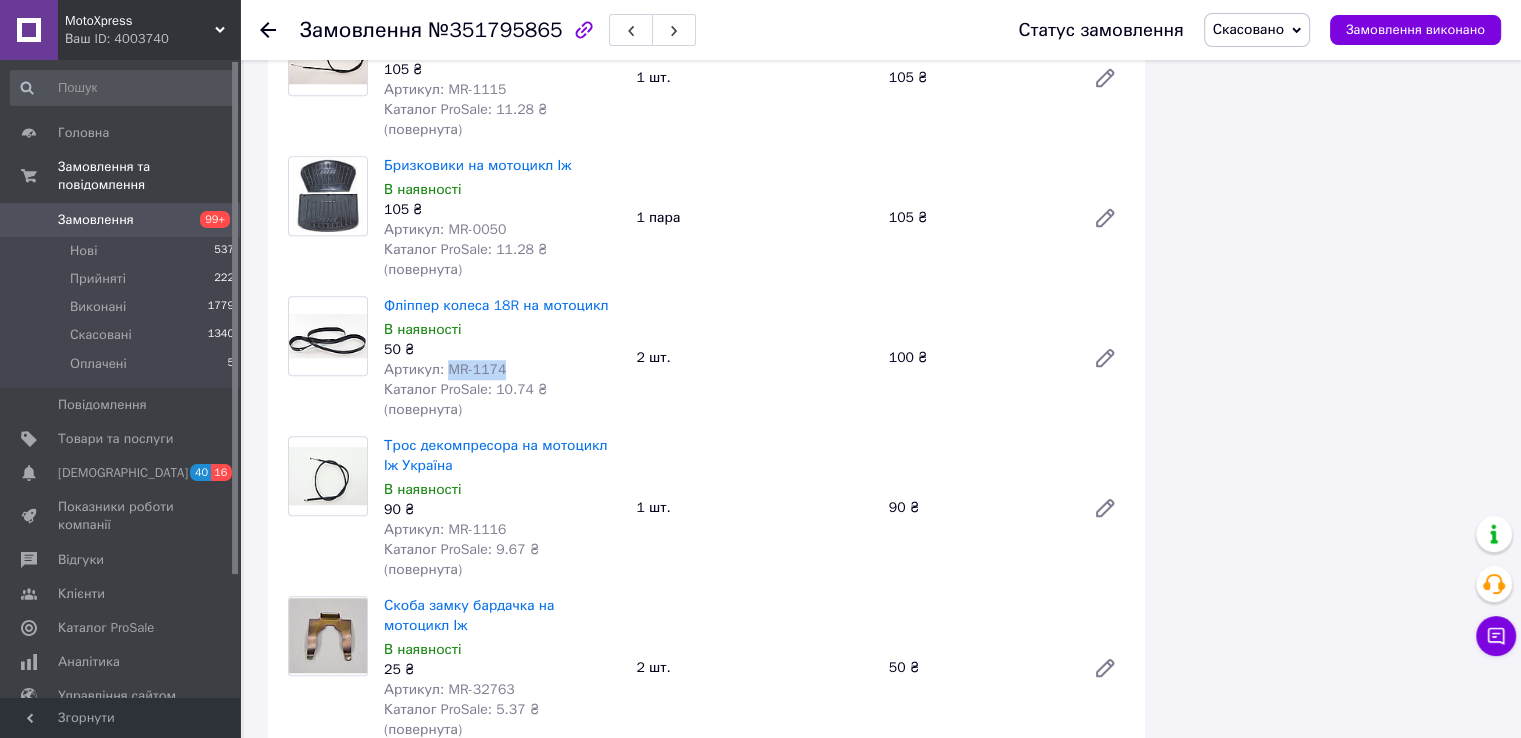 scroll, scrollTop: 1500, scrollLeft: 0, axis: vertical 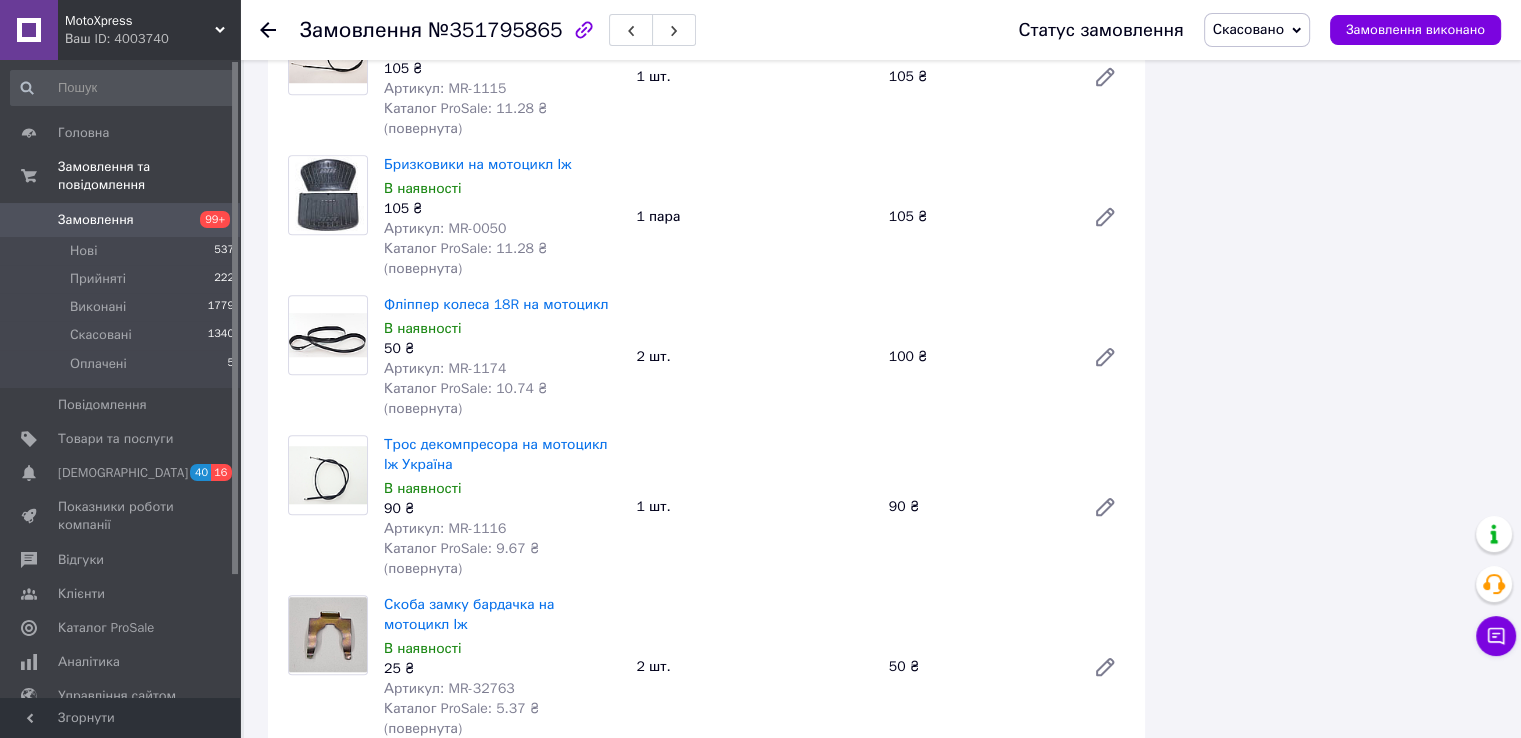 click on "Артикул: MR-1116" at bounding box center (445, 528) 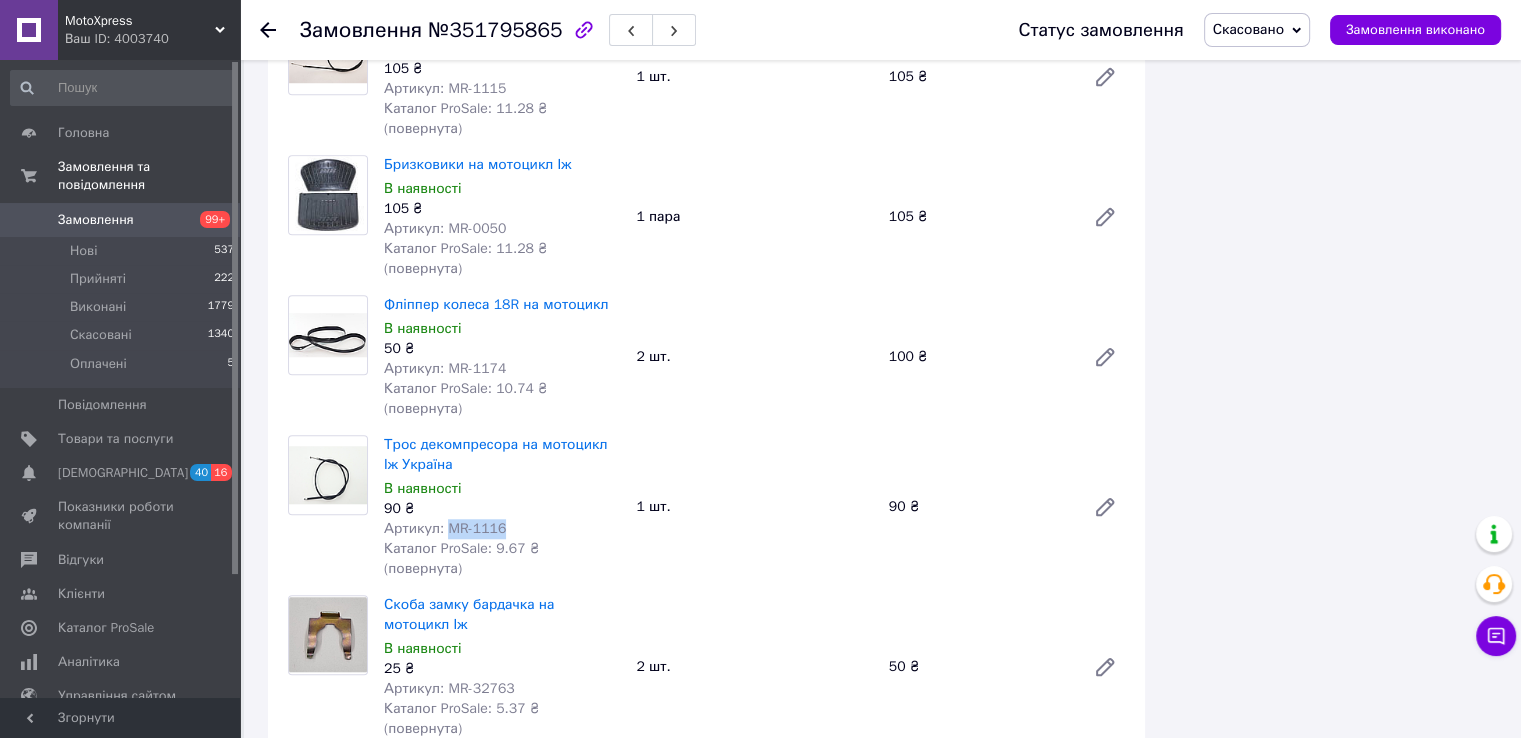 drag, startPoint x: 447, startPoint y: 308, endPoint x: 488, endPoint y: 309, distance: 41.01219 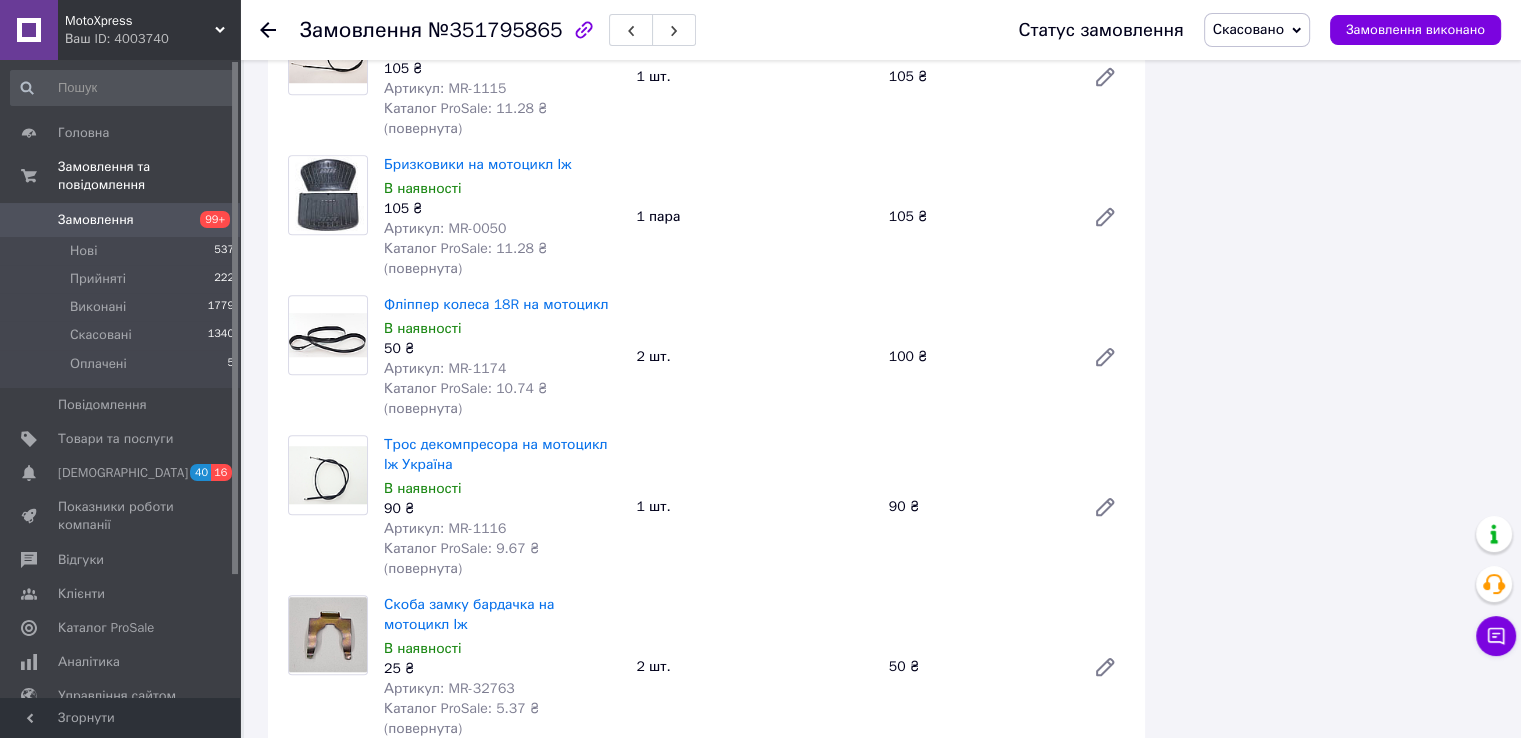 click on "Артикул: MR-32763" at bounding box center [449, 688] 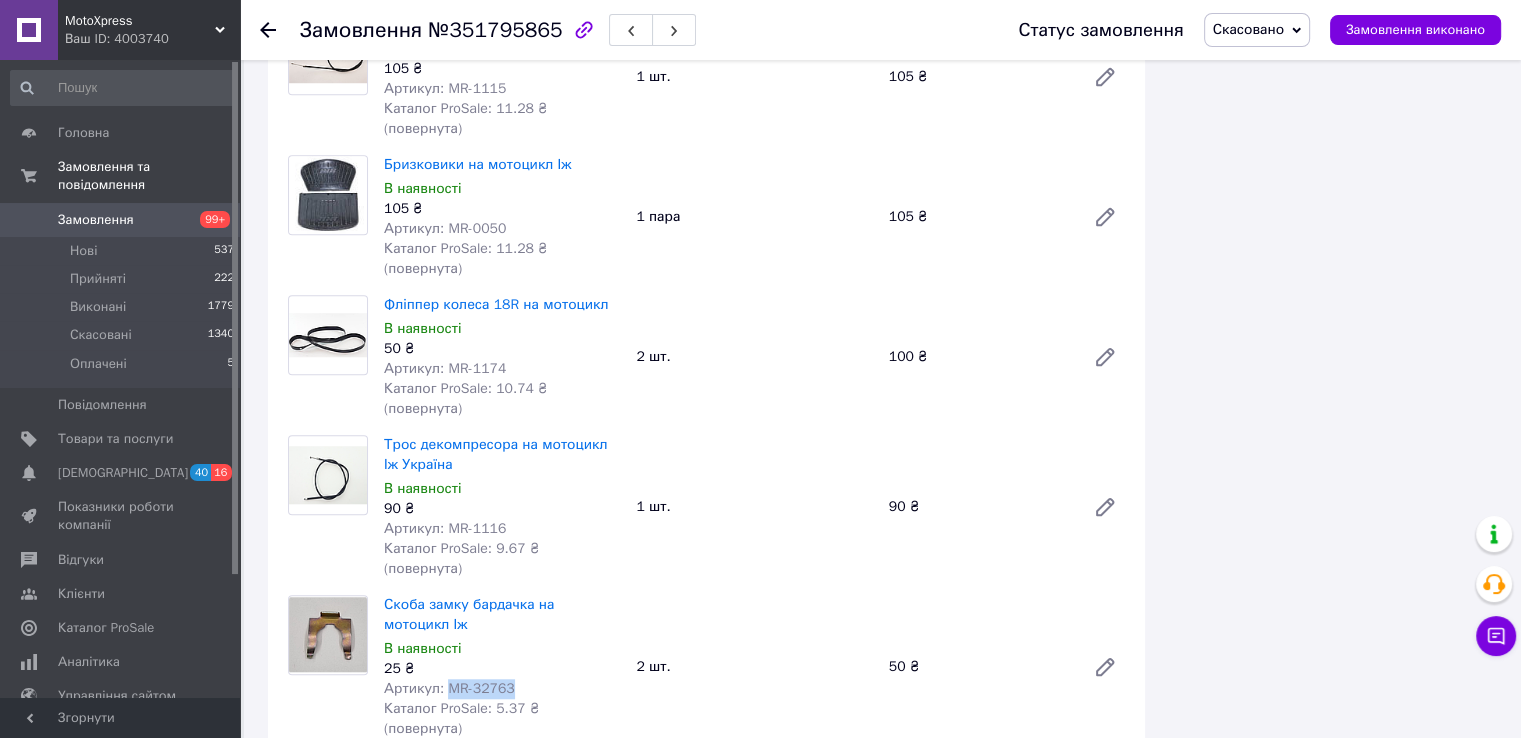 drag, startPoint x: 453, startPoint y: 441, endPoint x: 494, endPoint y: 440, distance: 41.01219 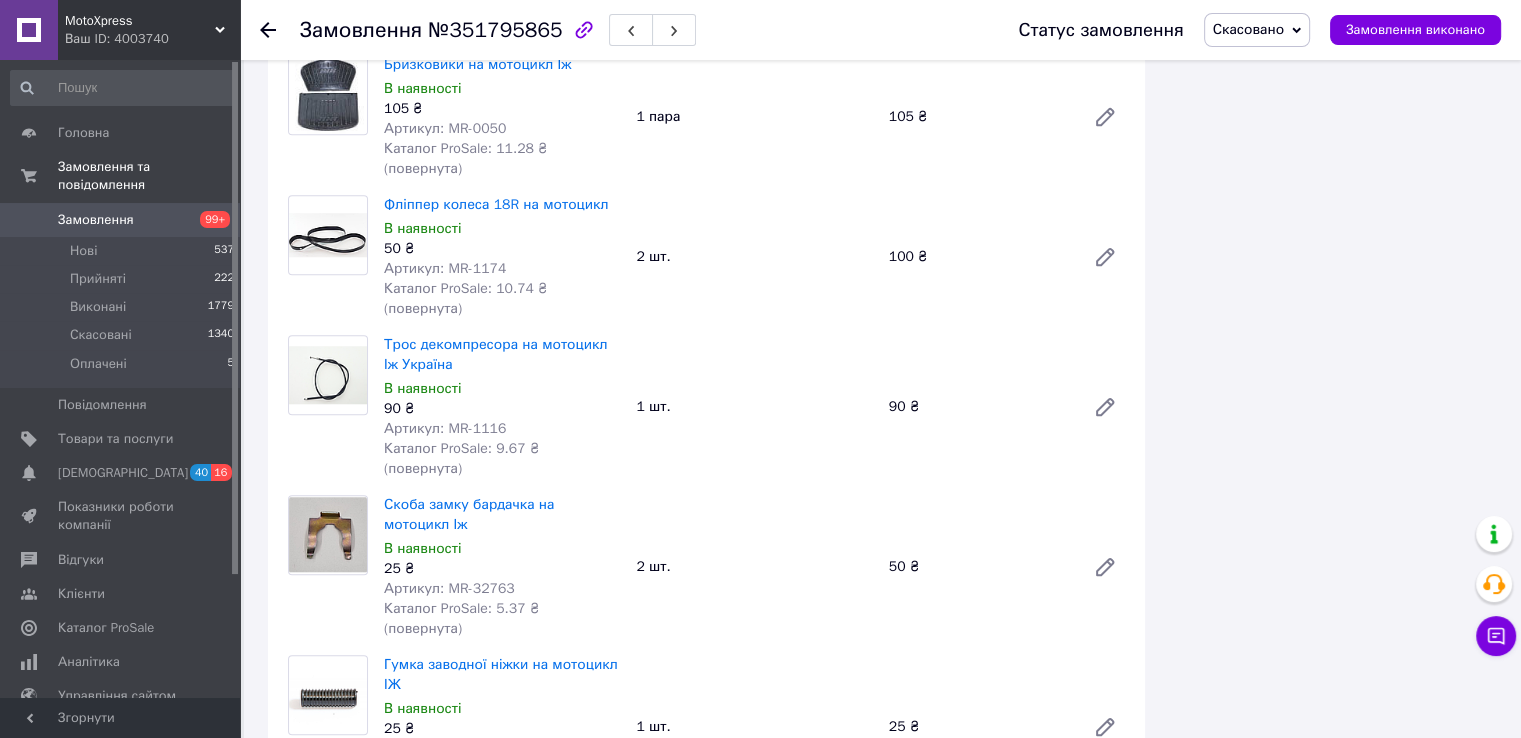 click on "Артикул: MR-32699" at bounding box center [449, 748] 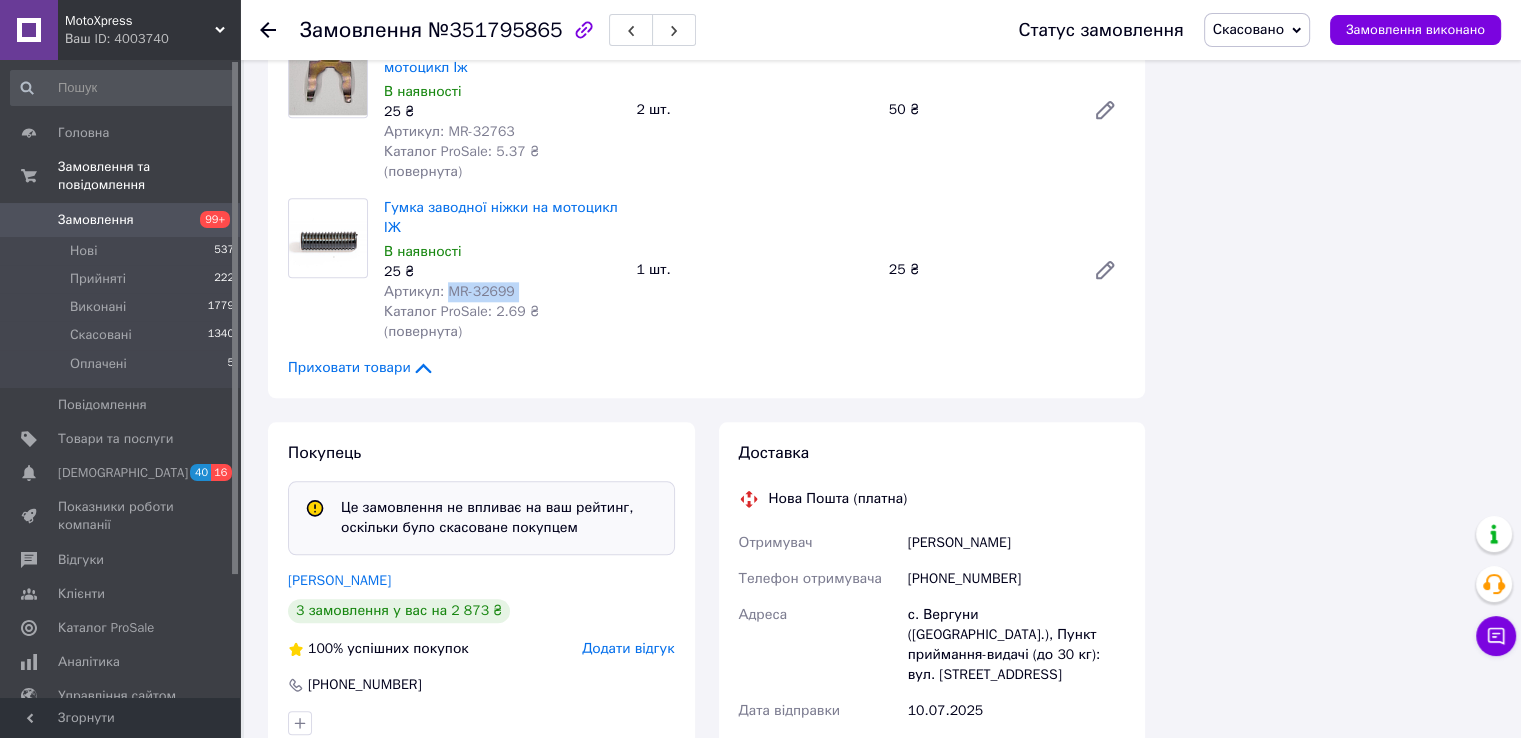 scroll, scrollTop: 1900, scrollLeft: 0, axis: vertical 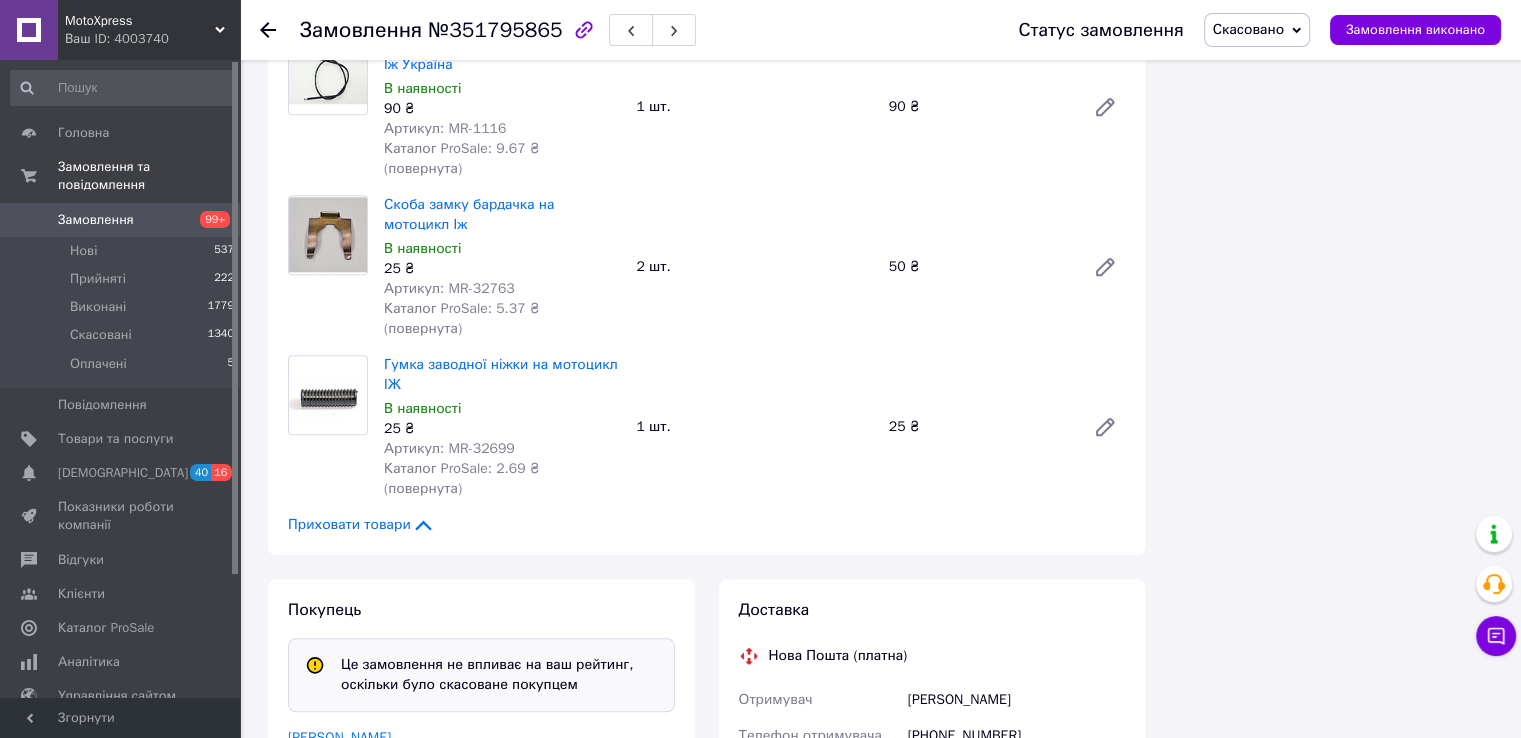 click on "[PHONE_NUMBER]" at bounding box center (1016, 736) 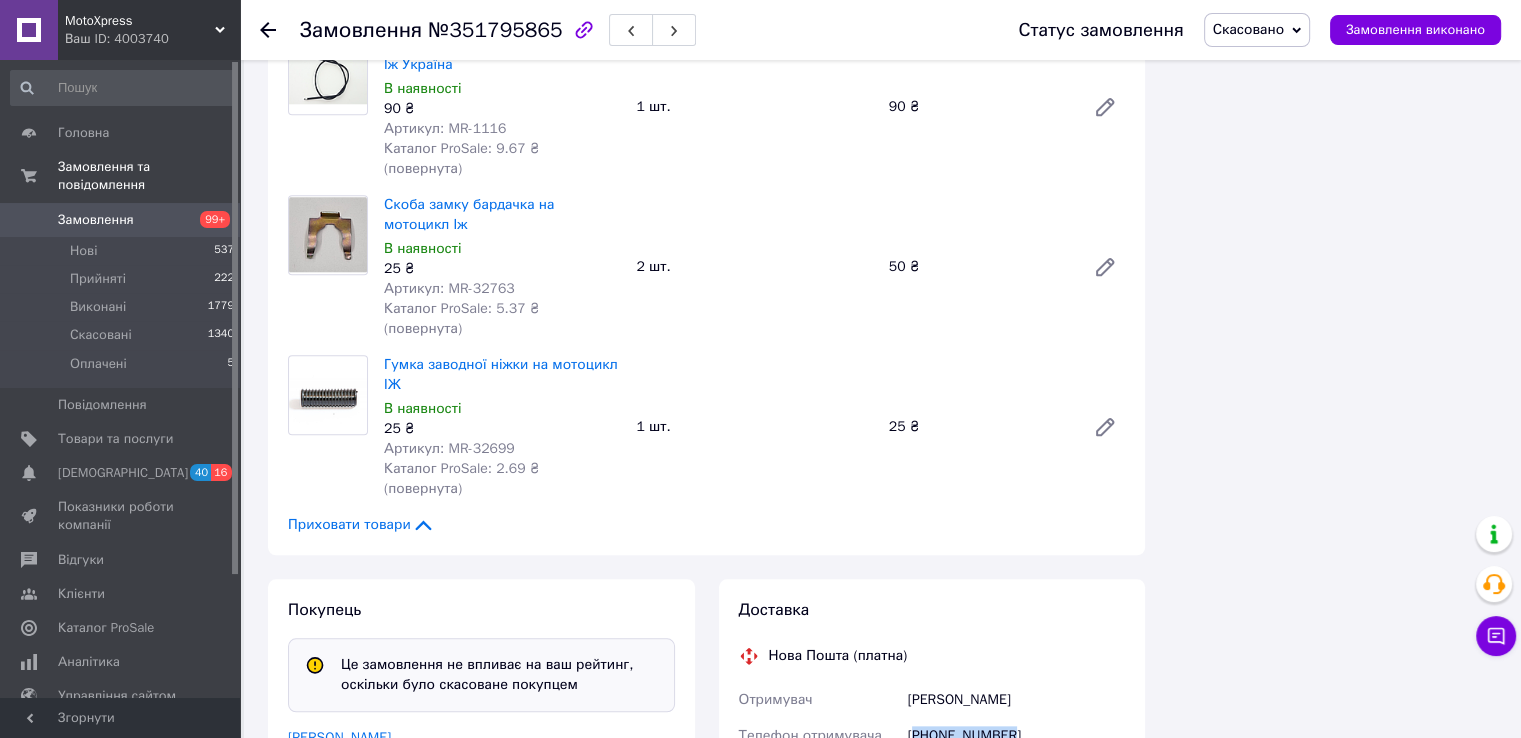 click on "[PHONE_NUMBER]" at bounding box center [1016, 736] 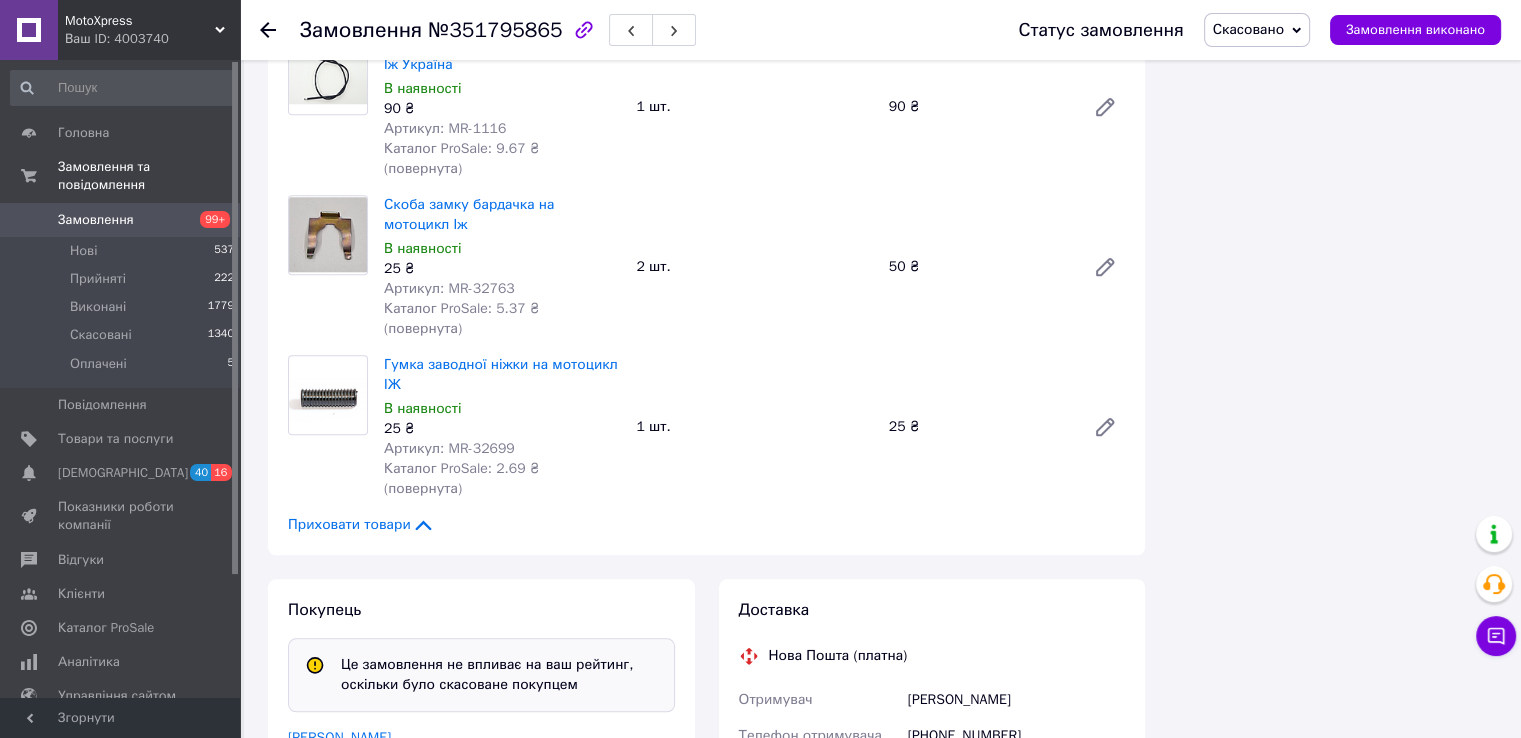 click on "Милокост Святослав" at bounding box center (1016, 700) 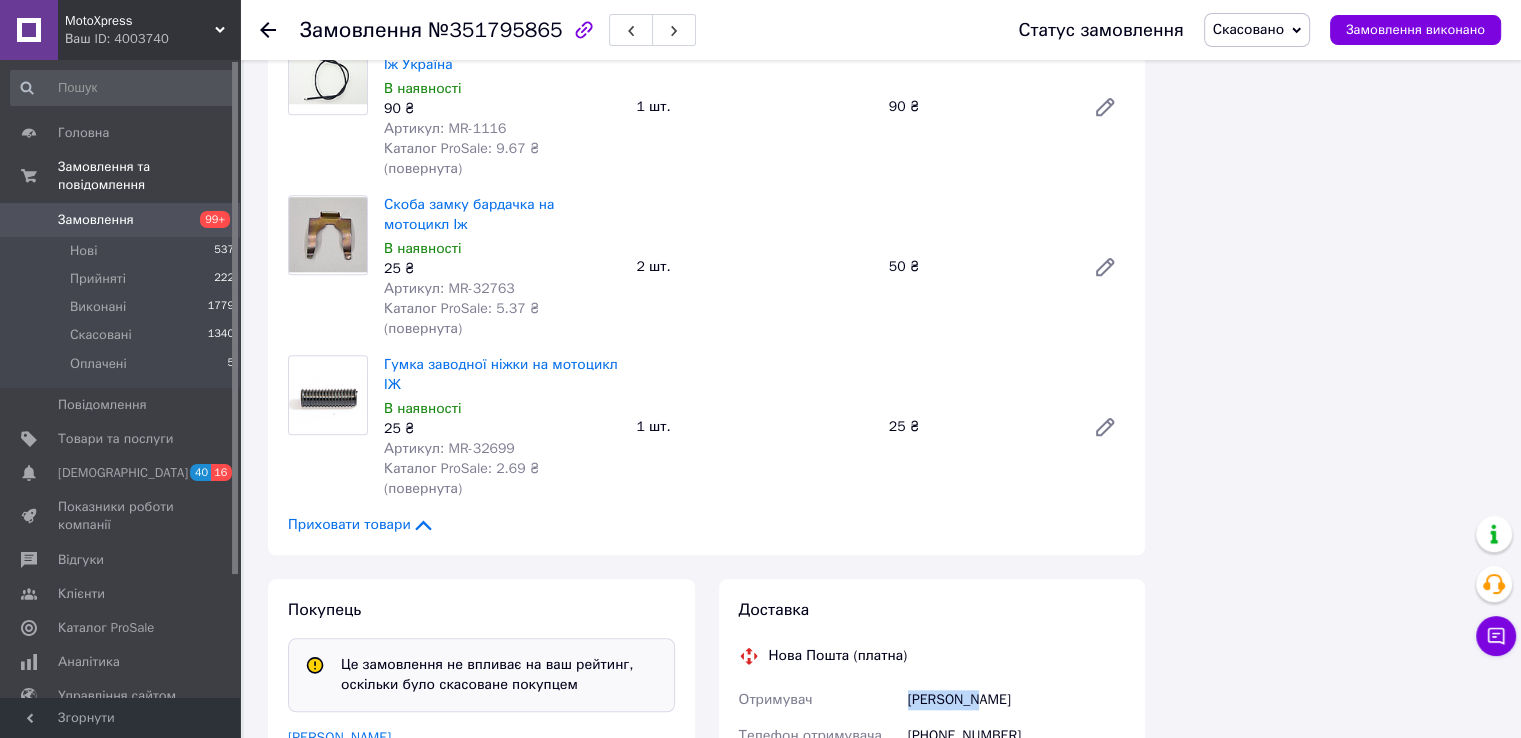 click on "Милокост Святослав" at bounding box center [1016, 700] 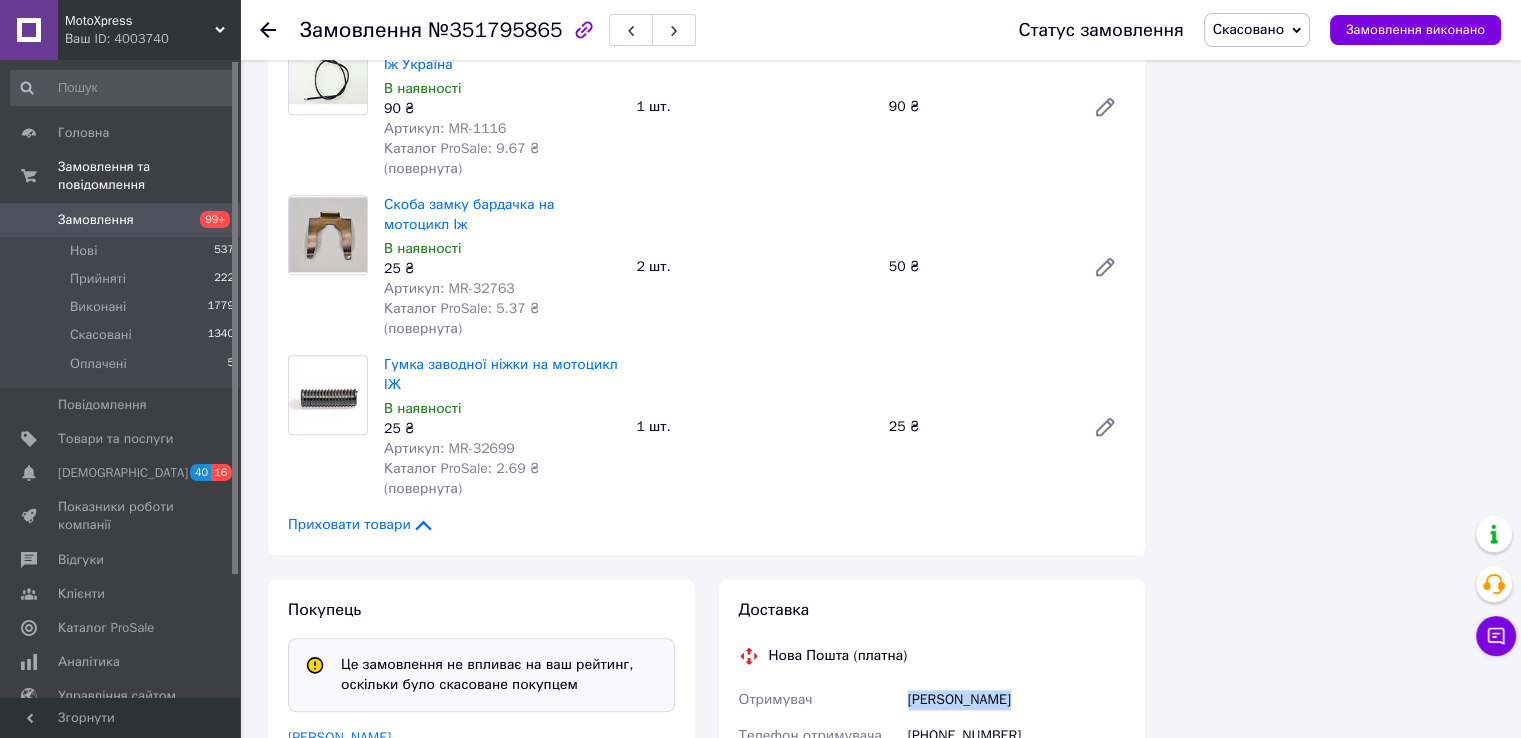 click on "Милокост Святослав" at bounding box center [1016, 700] 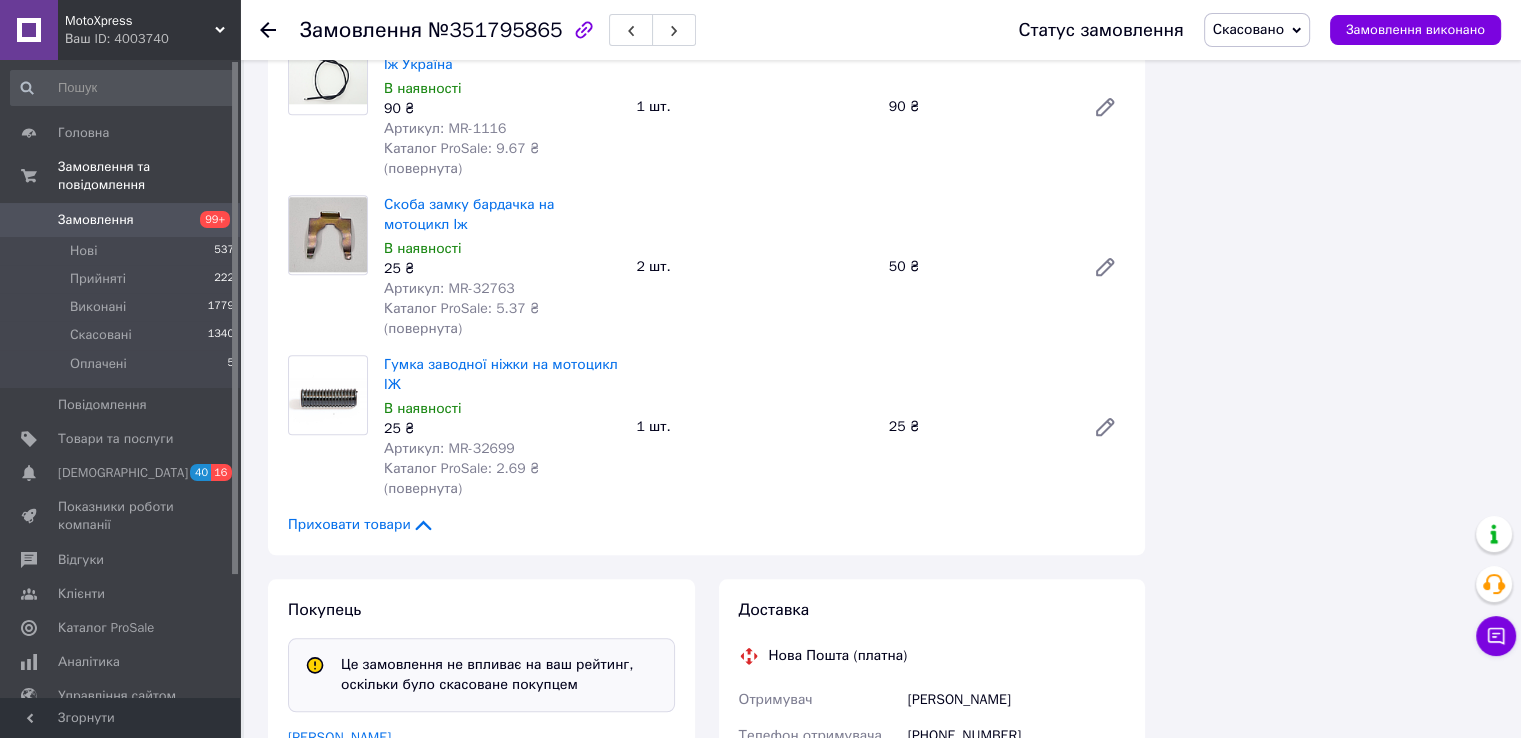 click on "с. Вергуни (Черкаська обл.), Пункт приймання-видачі (до 30 кг): вул. Святотроїцька, 104" at bounding box center [1016, 802] 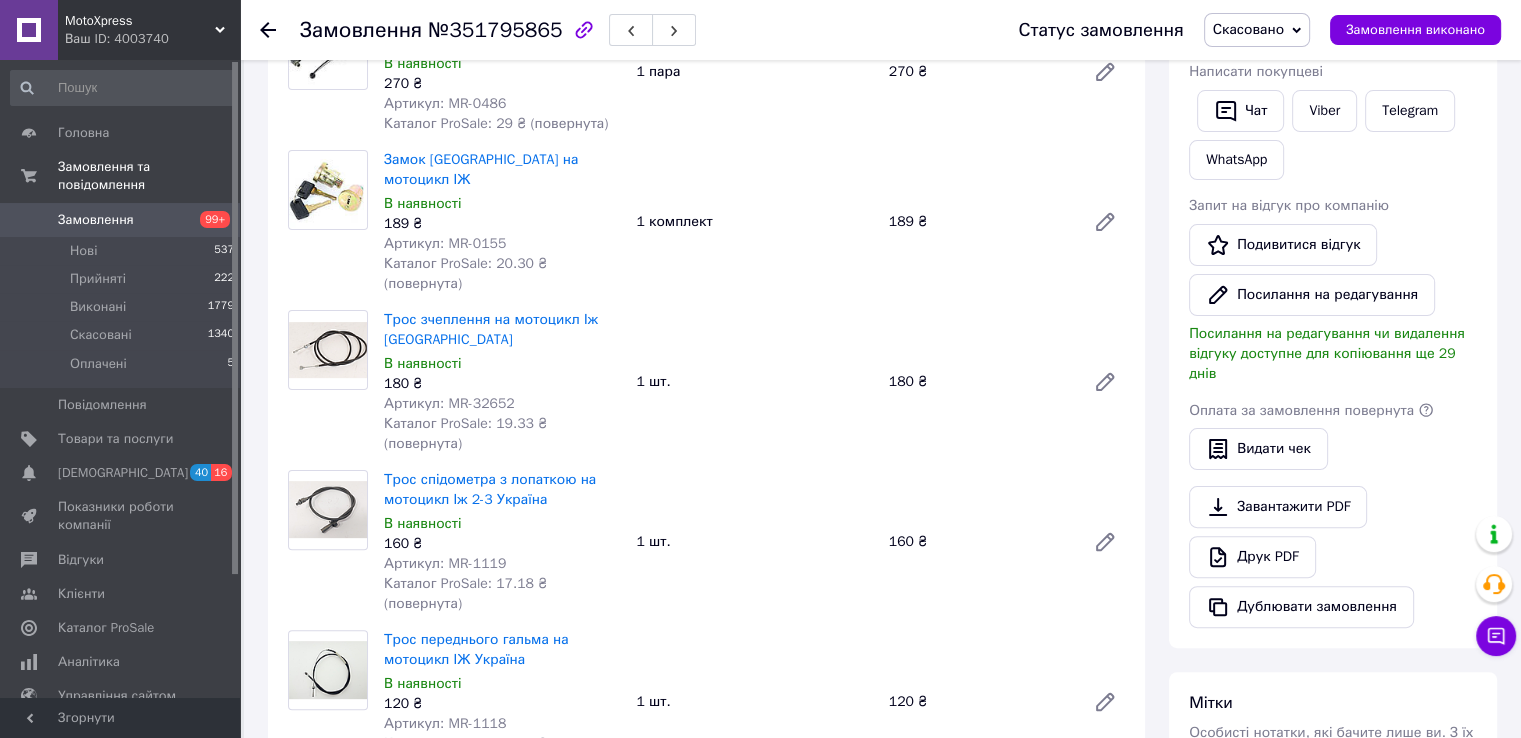 scroll, scrollTop: 68, scrollLeft: 0, axis: vertical 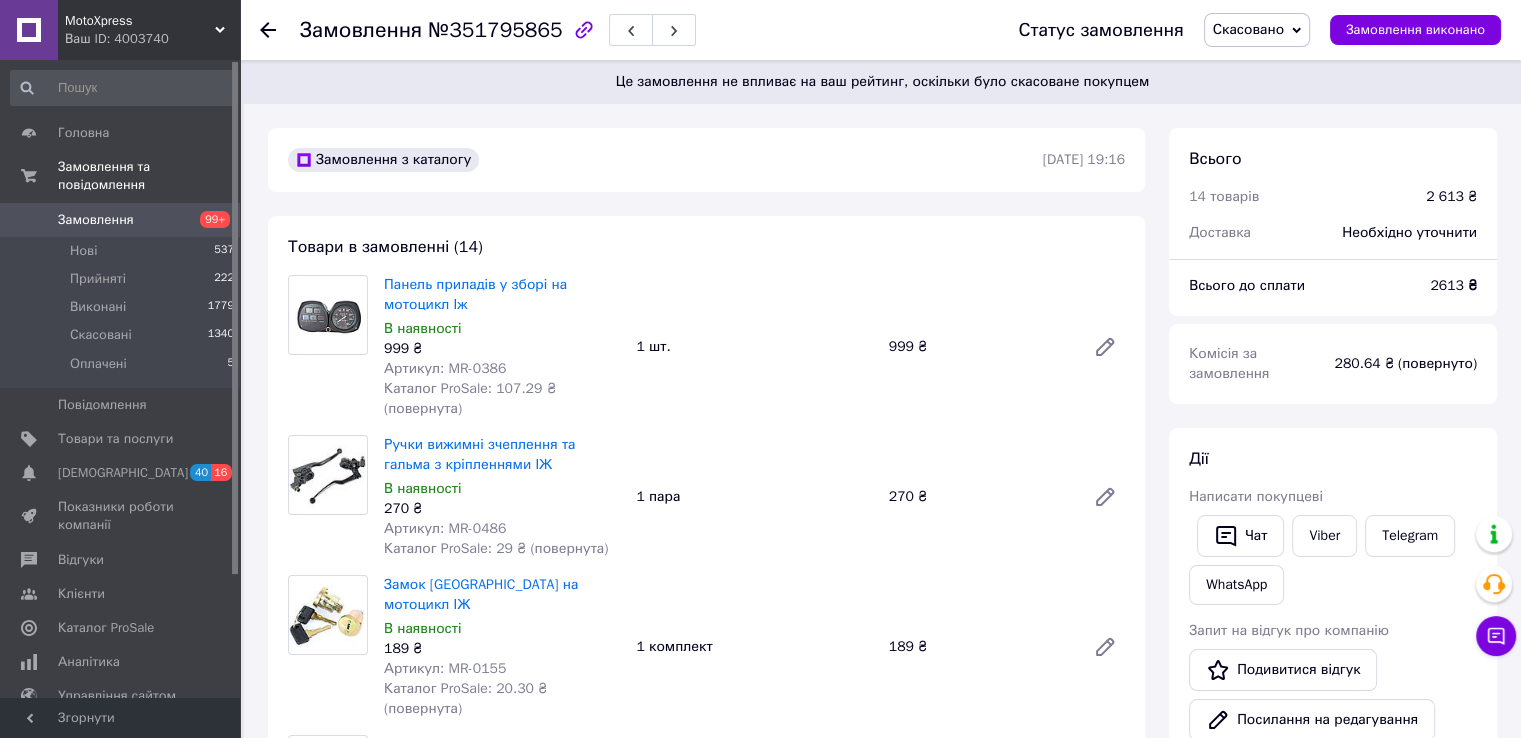 drag, startPoint x: 469, startPoint y: 181, endPoint x: 484, endPoint y: 173, distance: 17 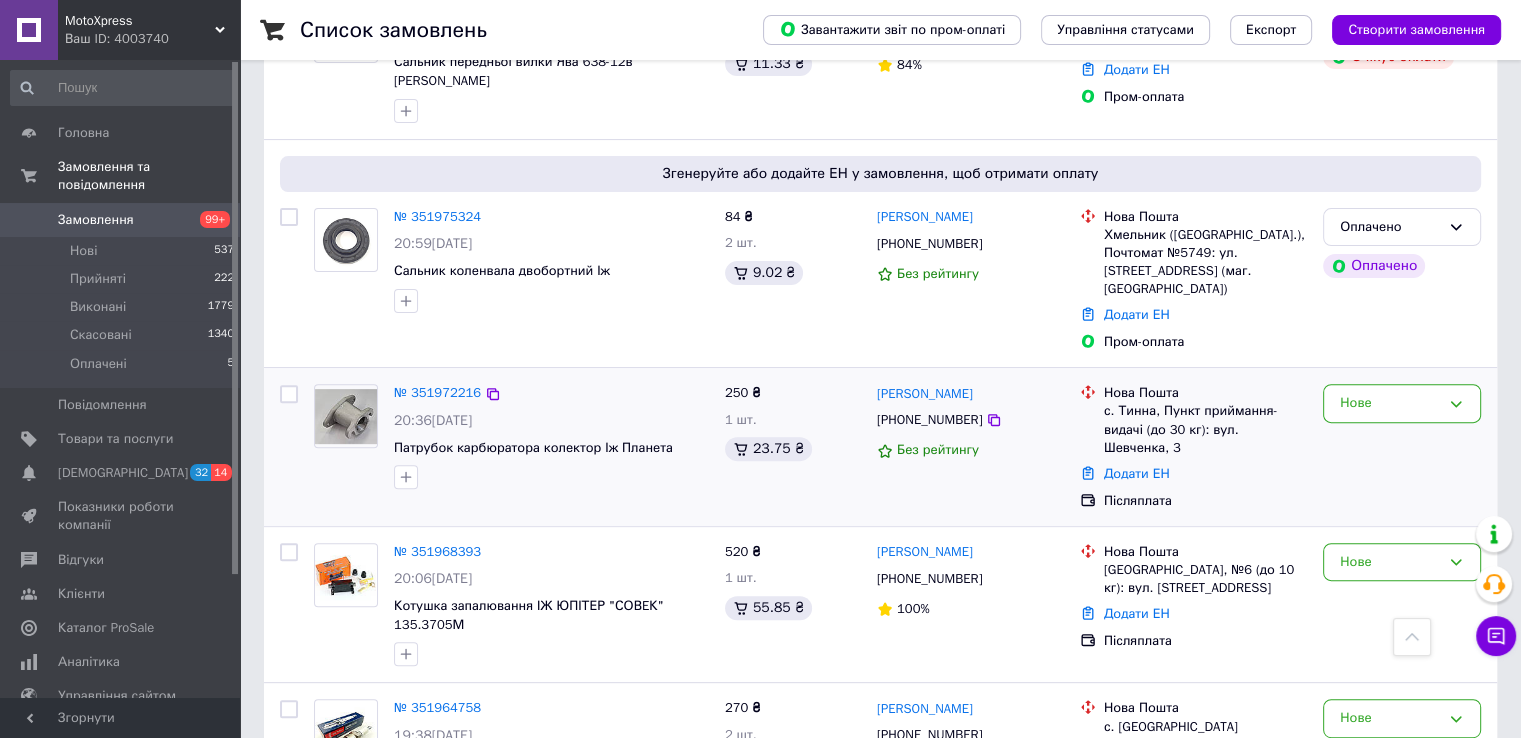 scroll, scrollTop: 200, scrollLeft: 0, axis: vertical 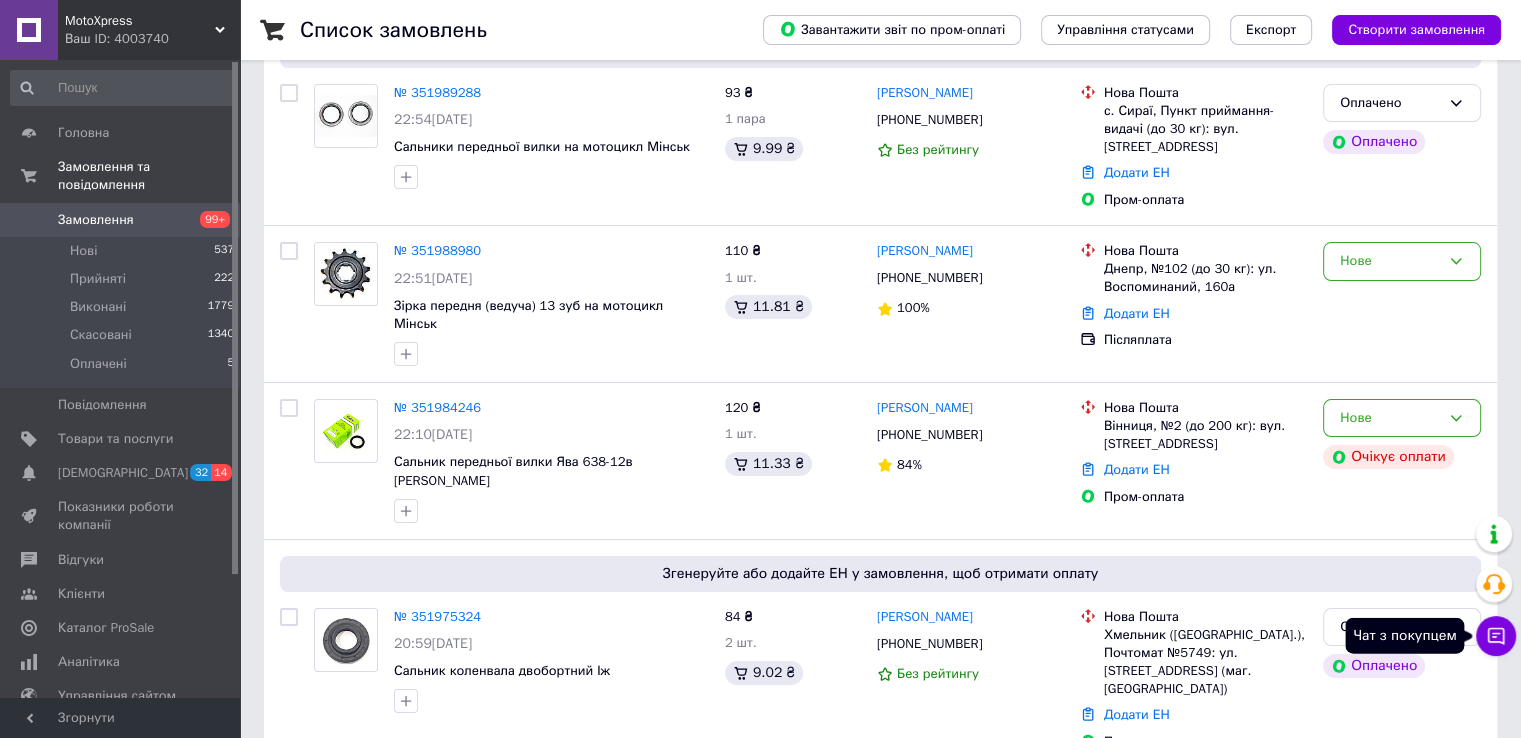 click 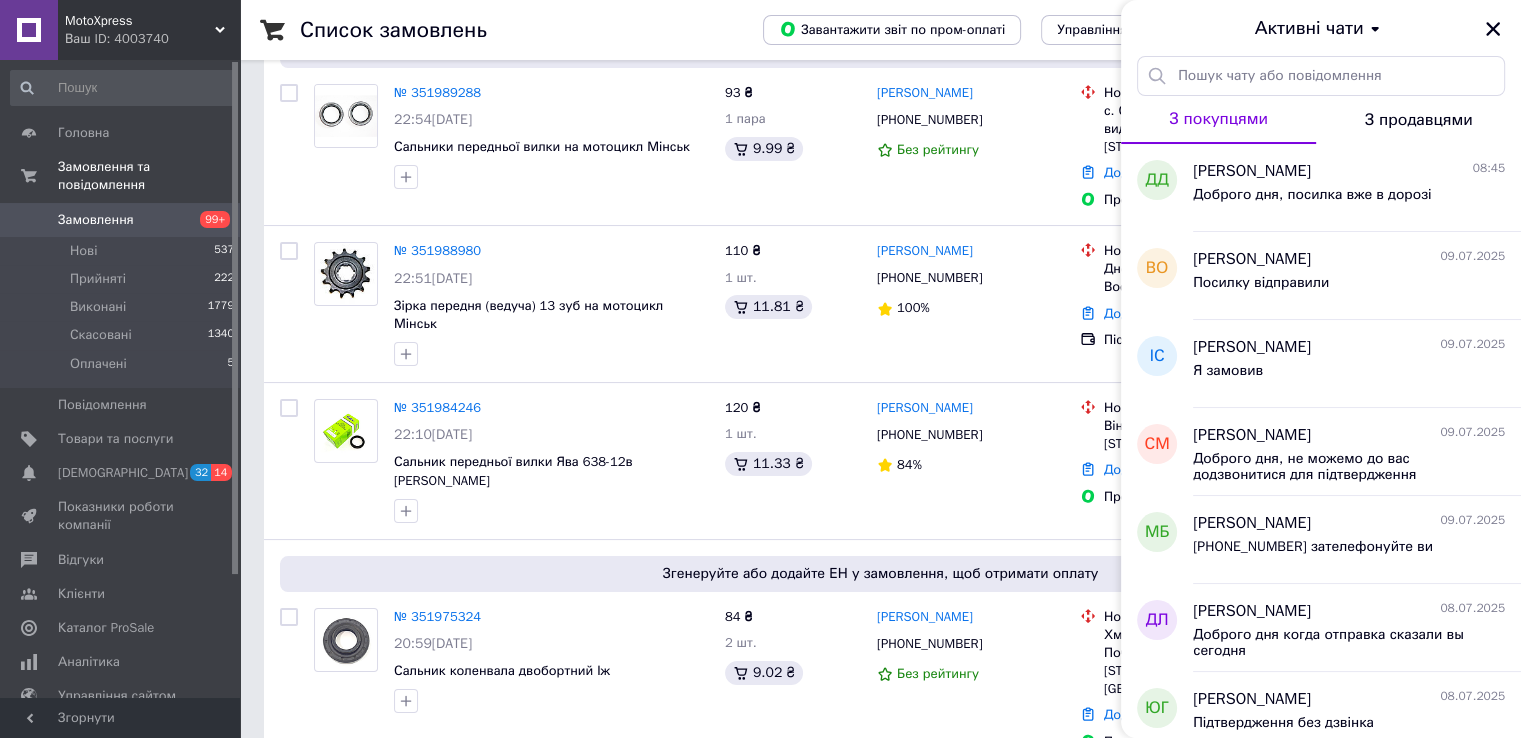 click on "З продавцями" at bounding box center (1418, 120) 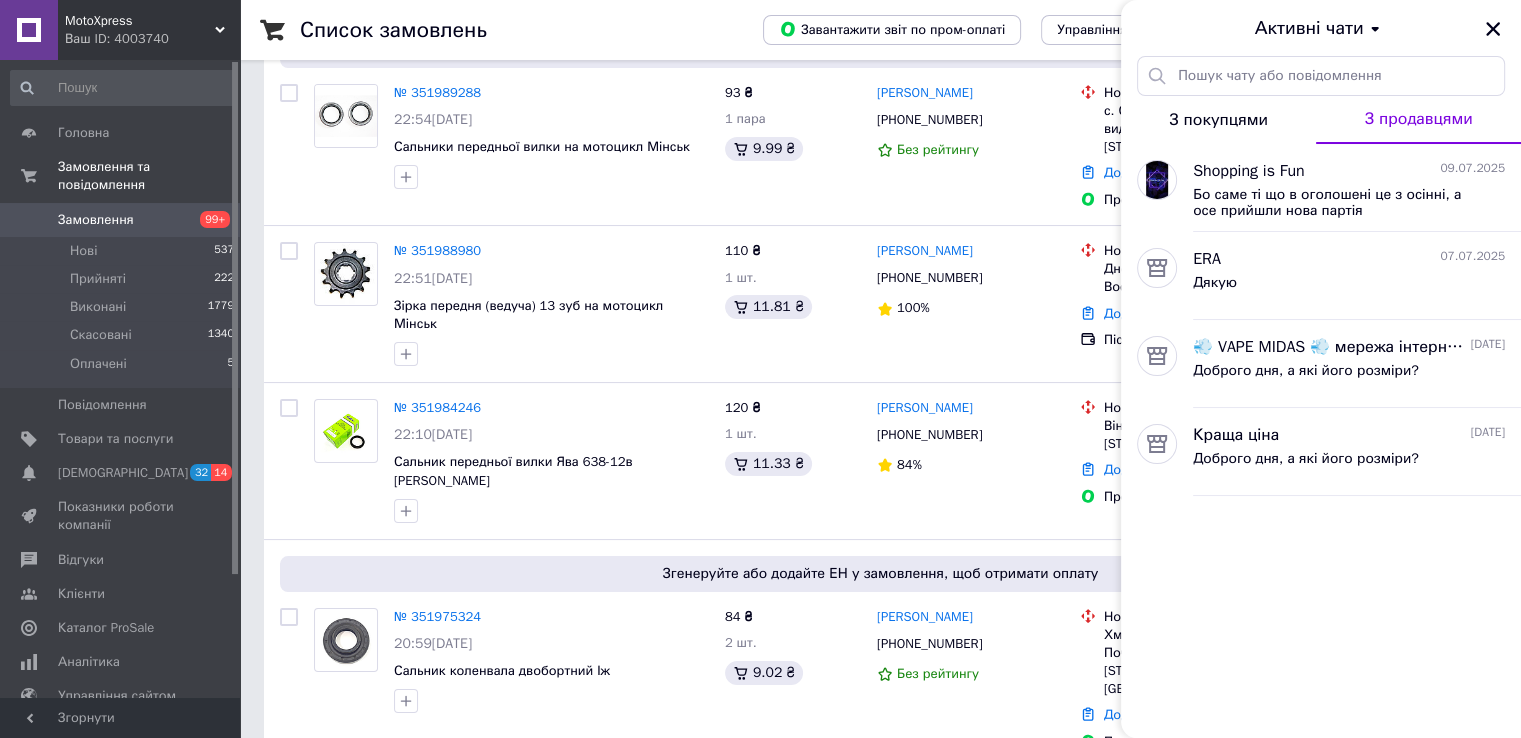 click on "З продавцями" at bounding box center [1419, 119] 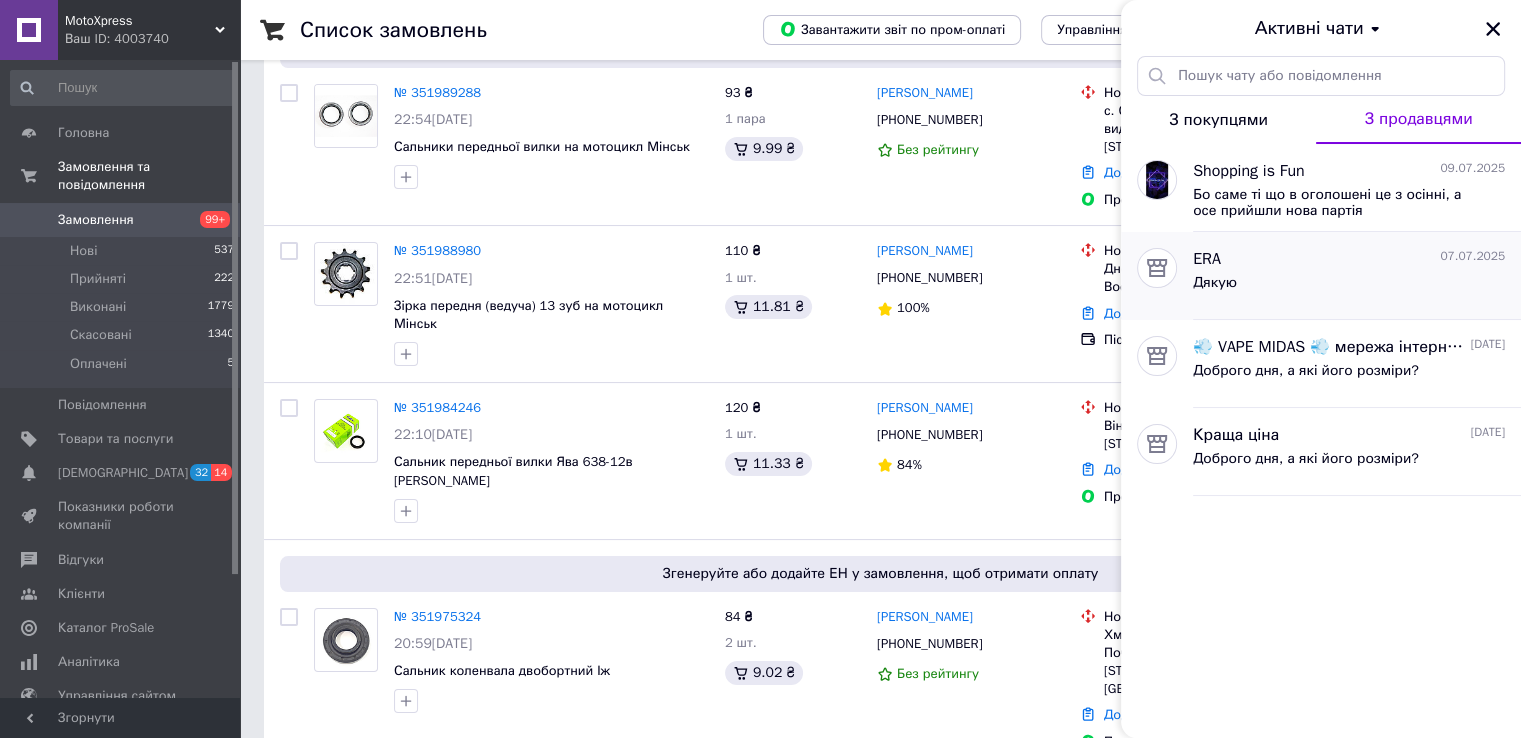 click on "ERA [DATE]" at bounding box center (1349, 259) 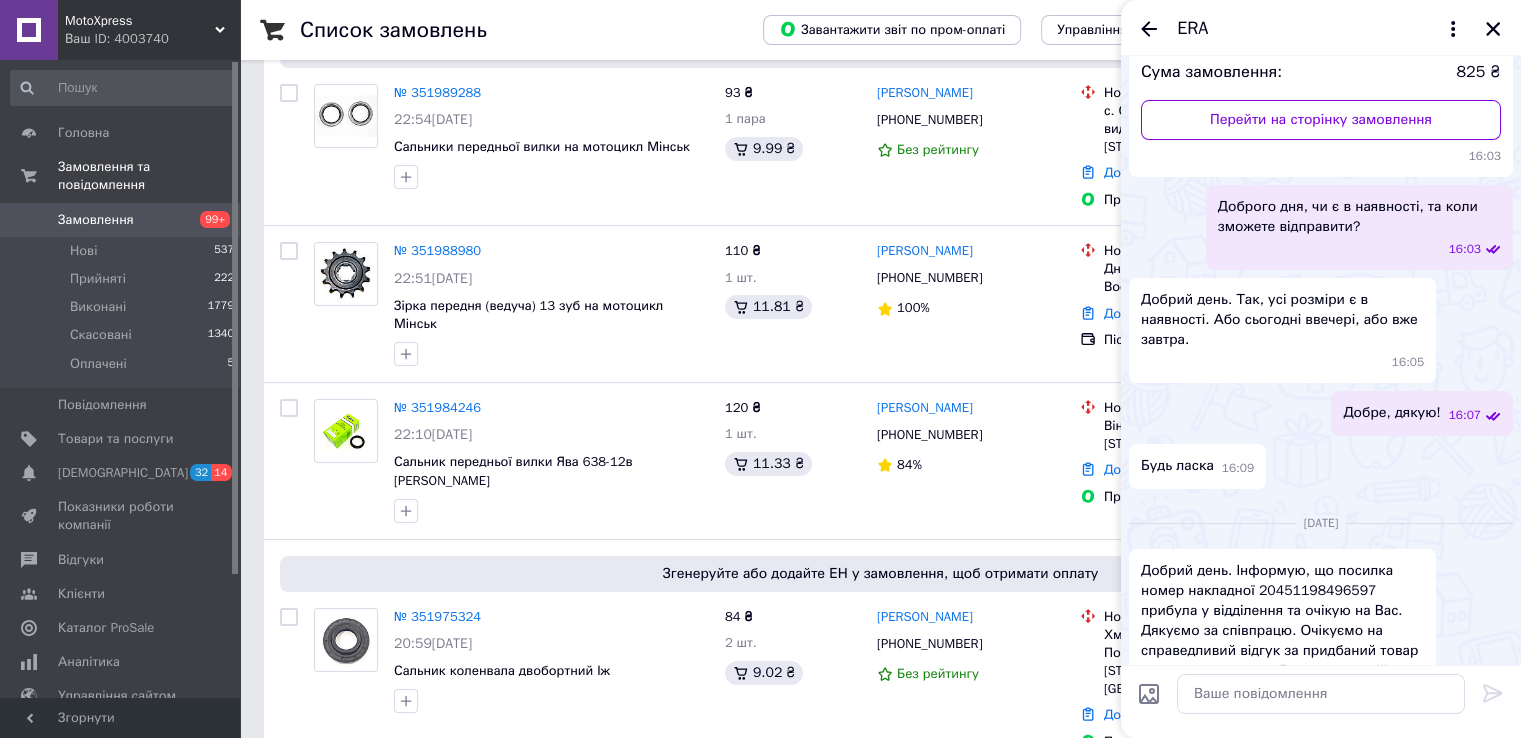 scroll, scrollTop: 0, scrollLeft: 0, axis: both 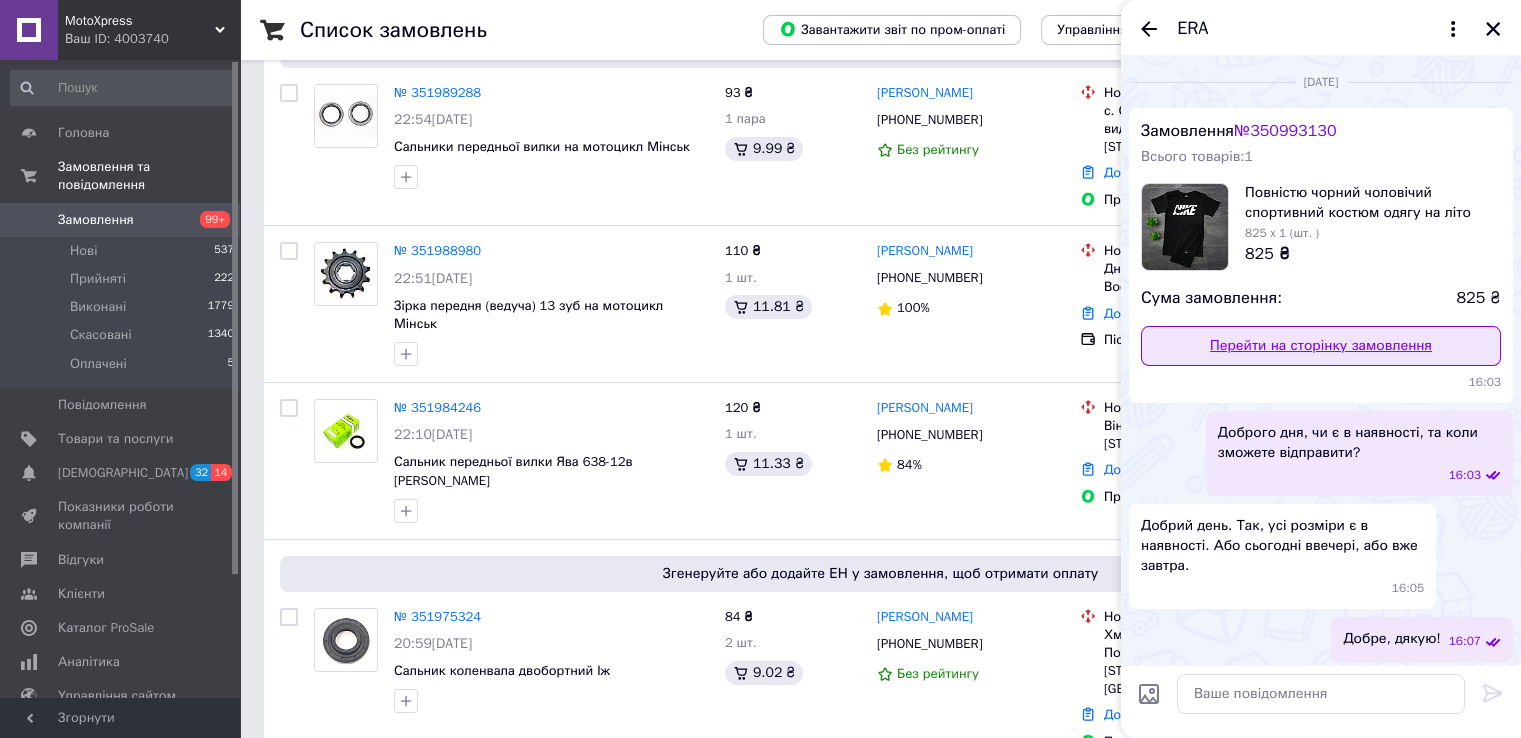 click on "Перейти на сторінку замовлення" at bounding box center [1321, 346] 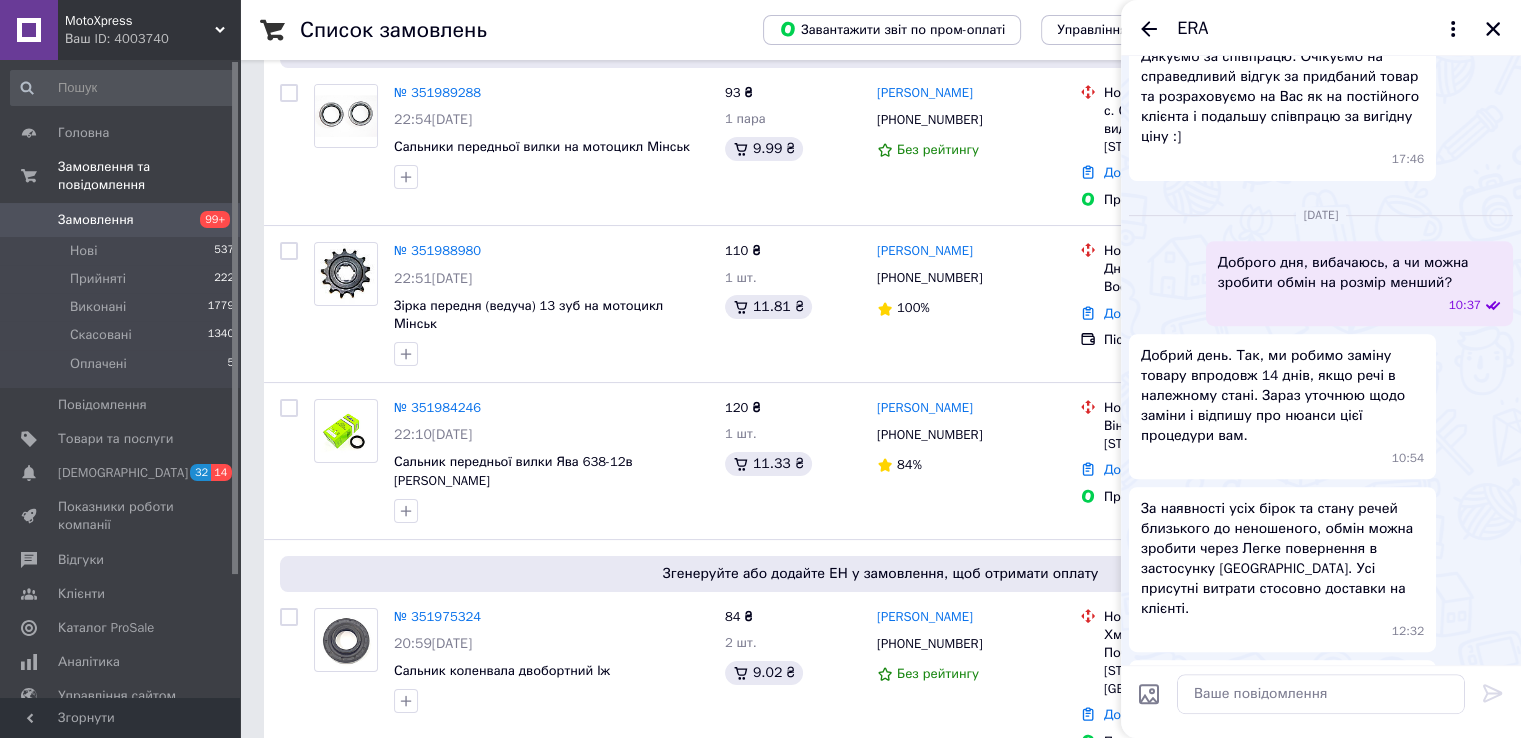 scroll, scrollTop: 1326, scrollLeft: 0, axis: vertical 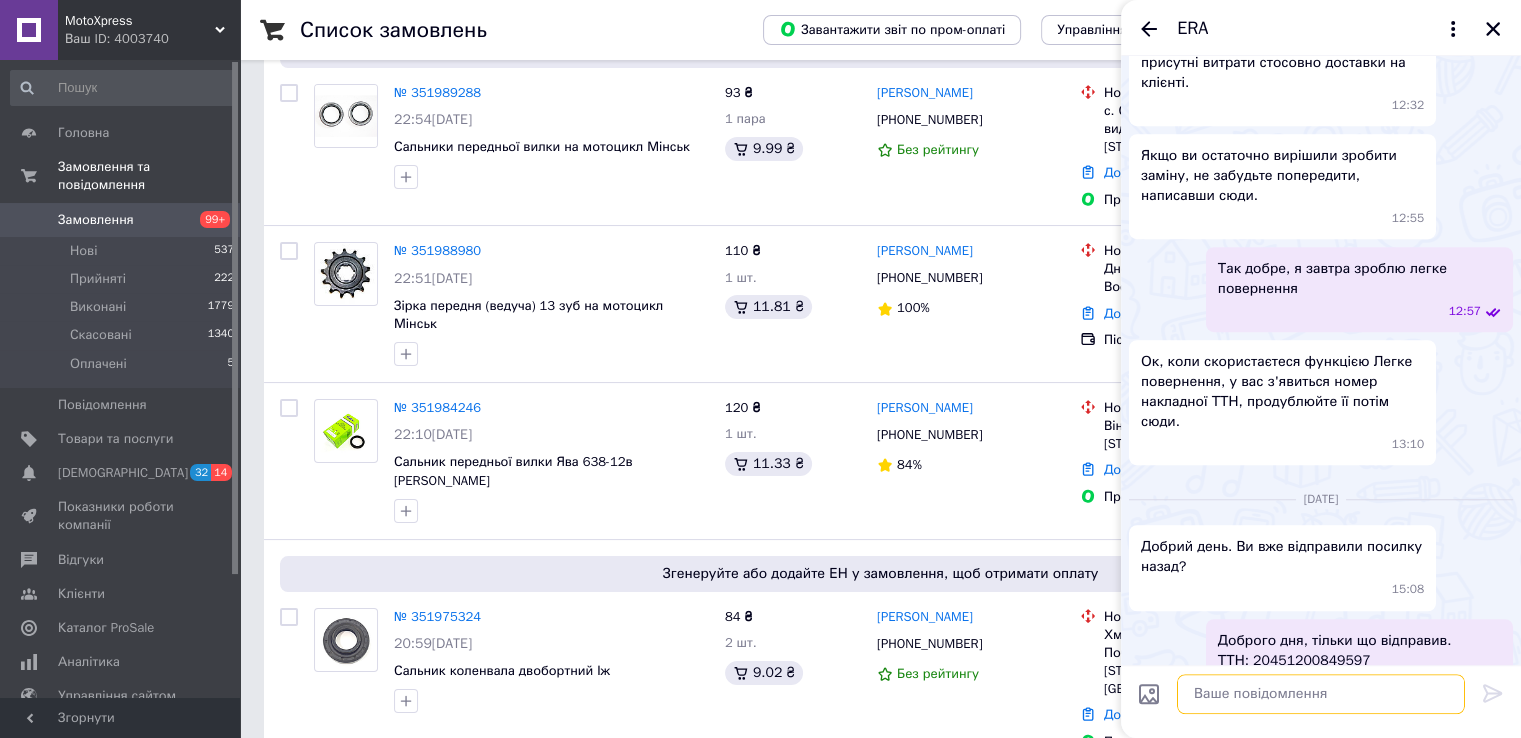 click at bounding box center [1321, 694] 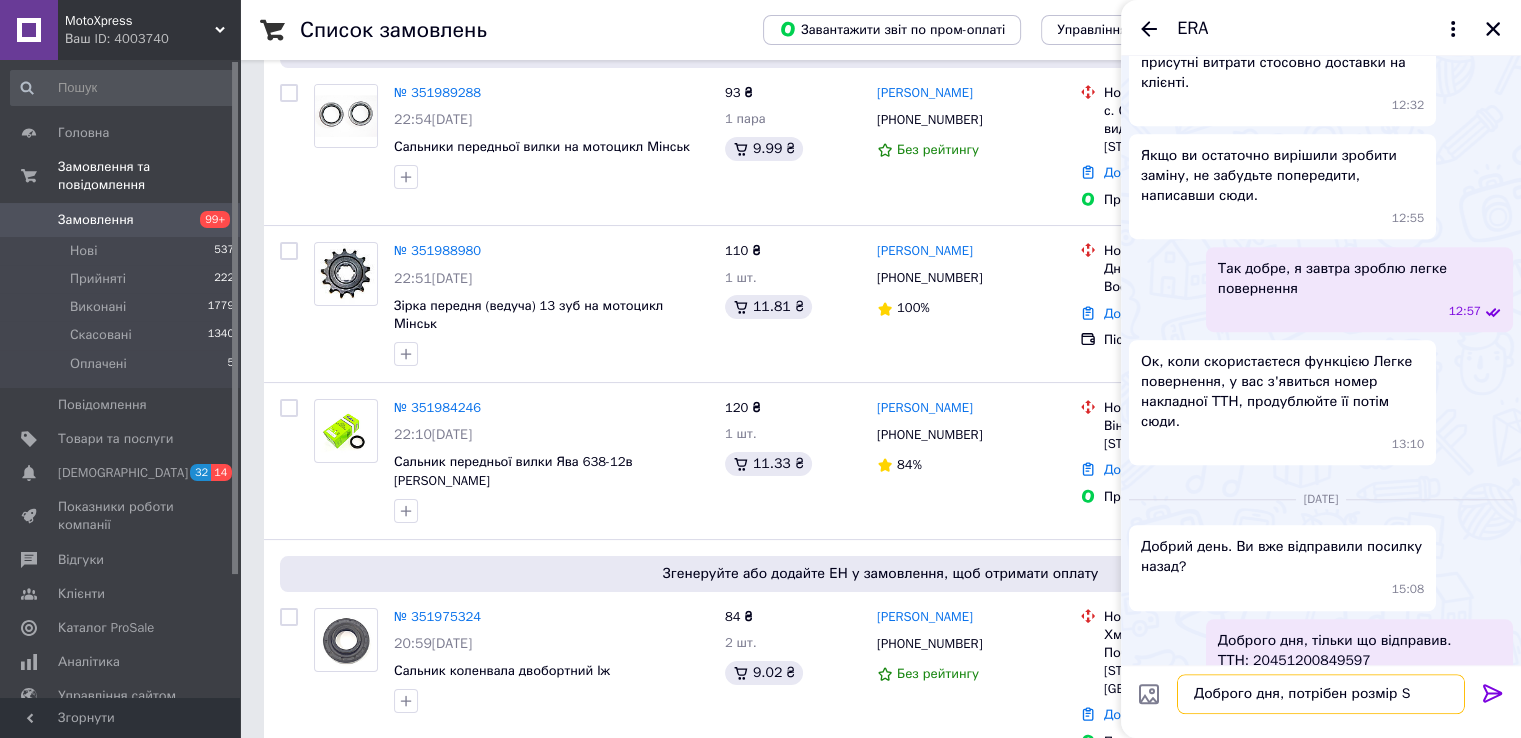 click on "Доброго дня, потрібен розмір S" at bounding box center [1321, 694] 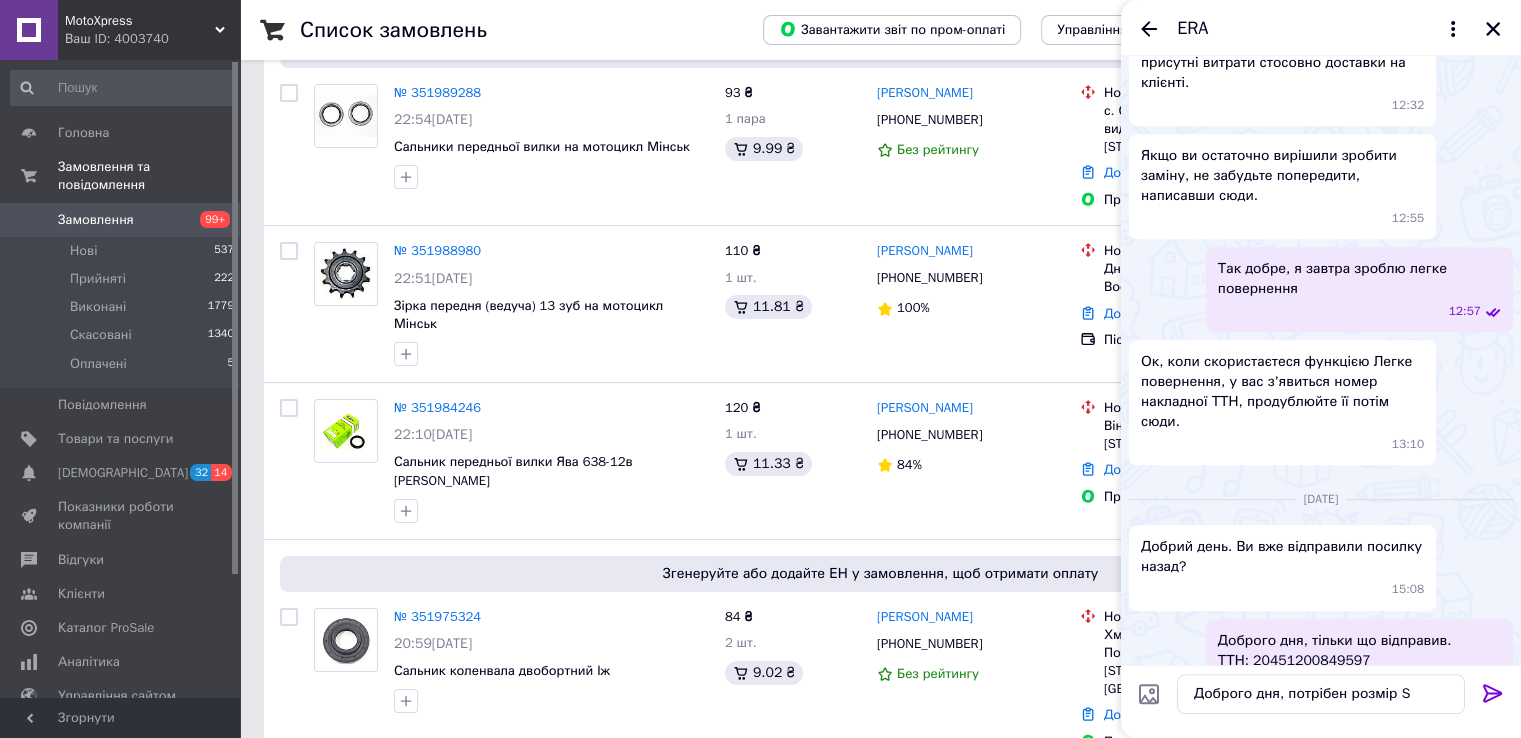 click 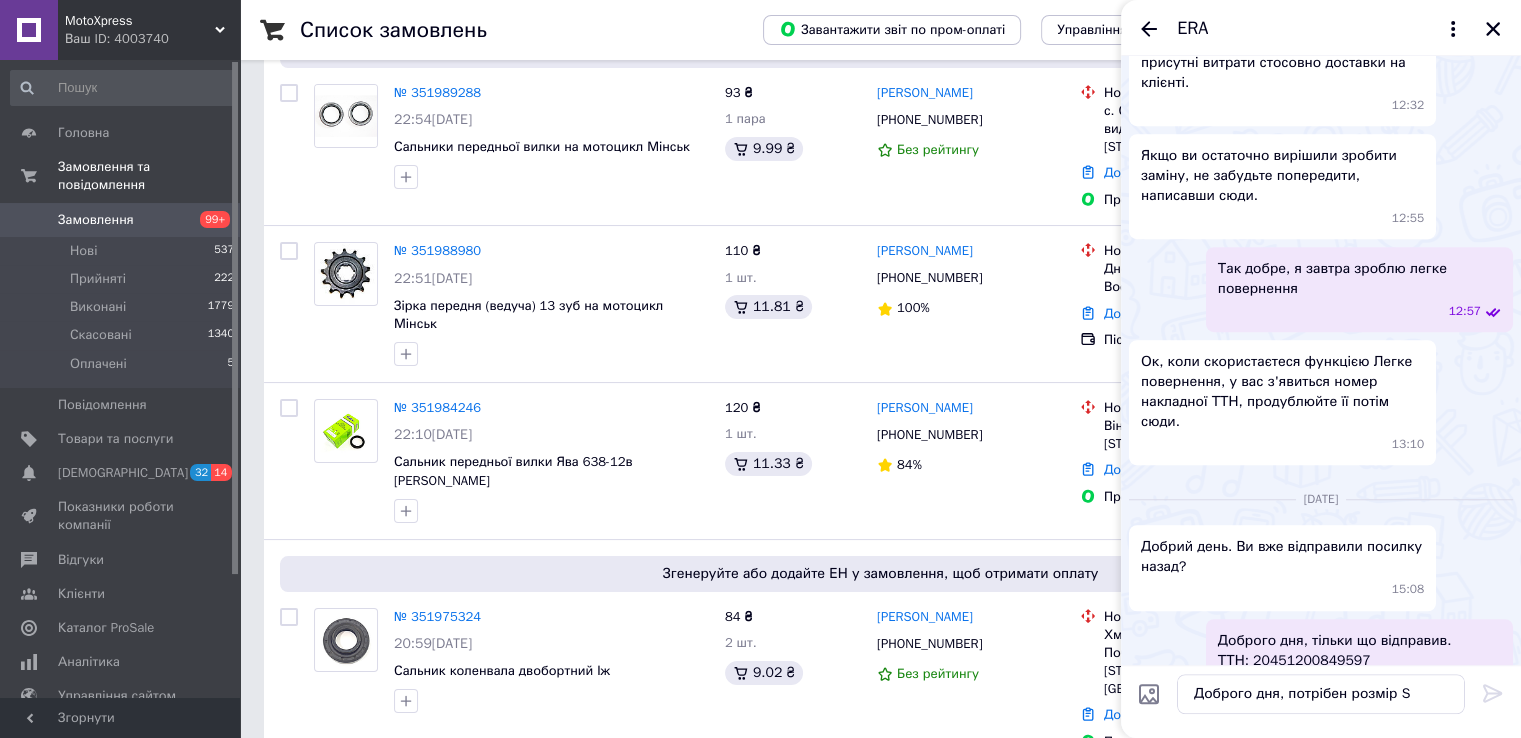 type 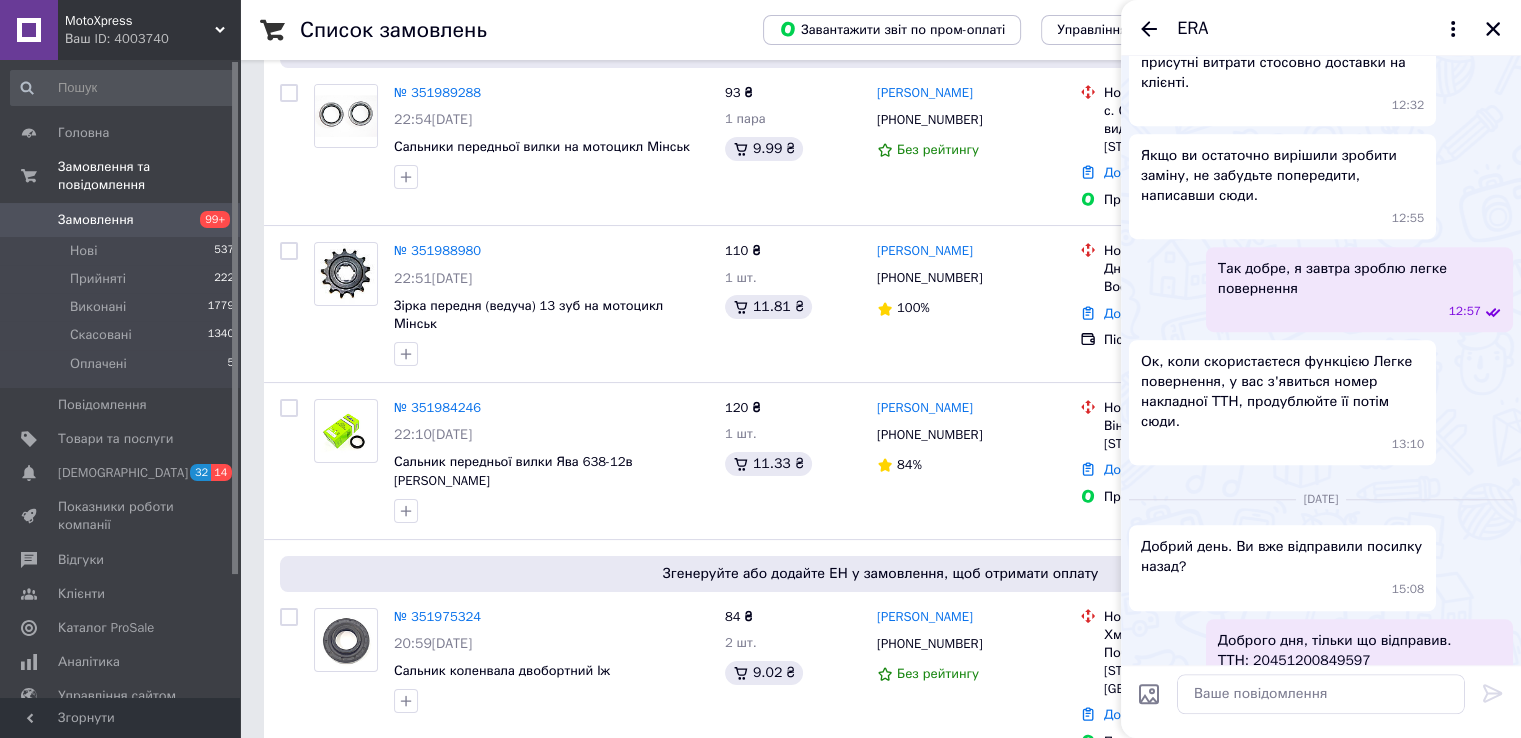 scroll, scrollTop: 1431, scrollLeft: 0, axis: vertical 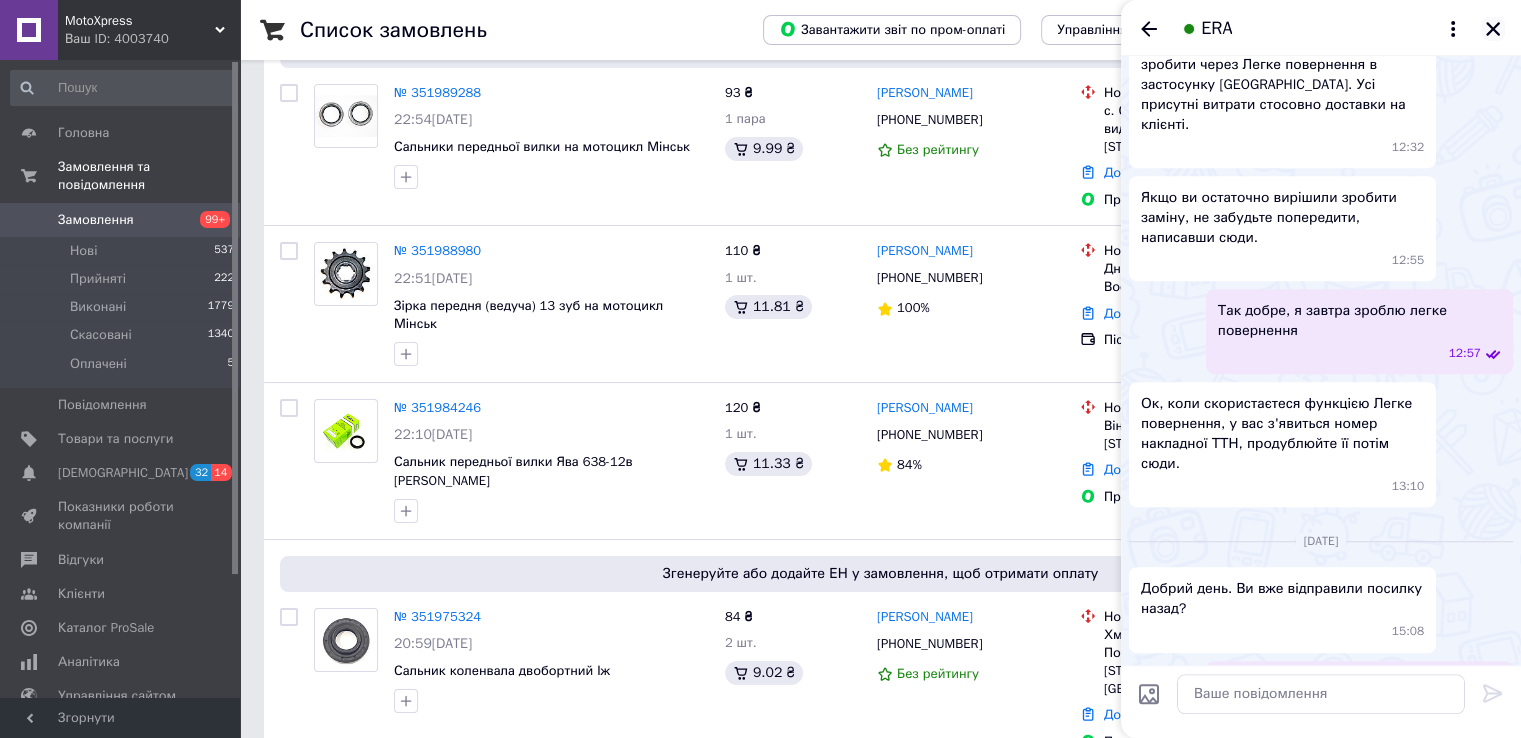 click 